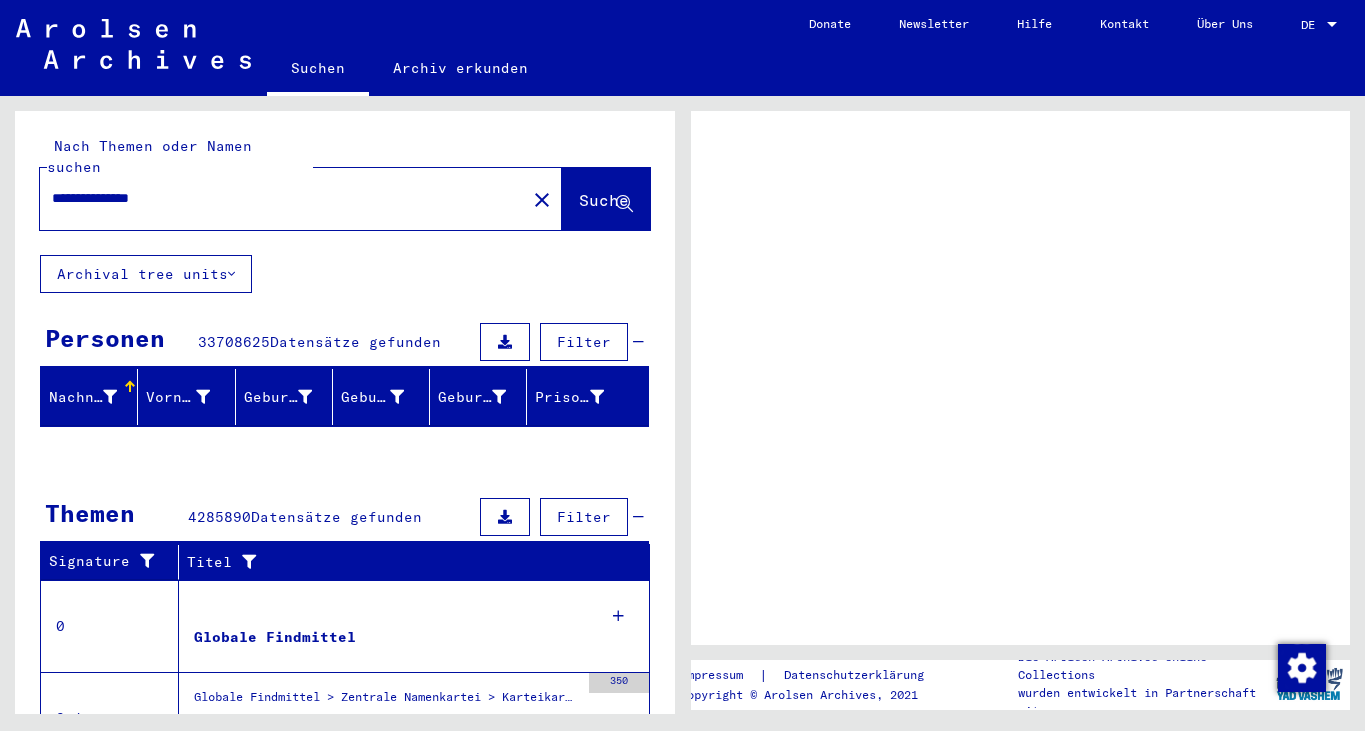 scroll, scrollTop: 0, scrollLeft: 0, axis: both 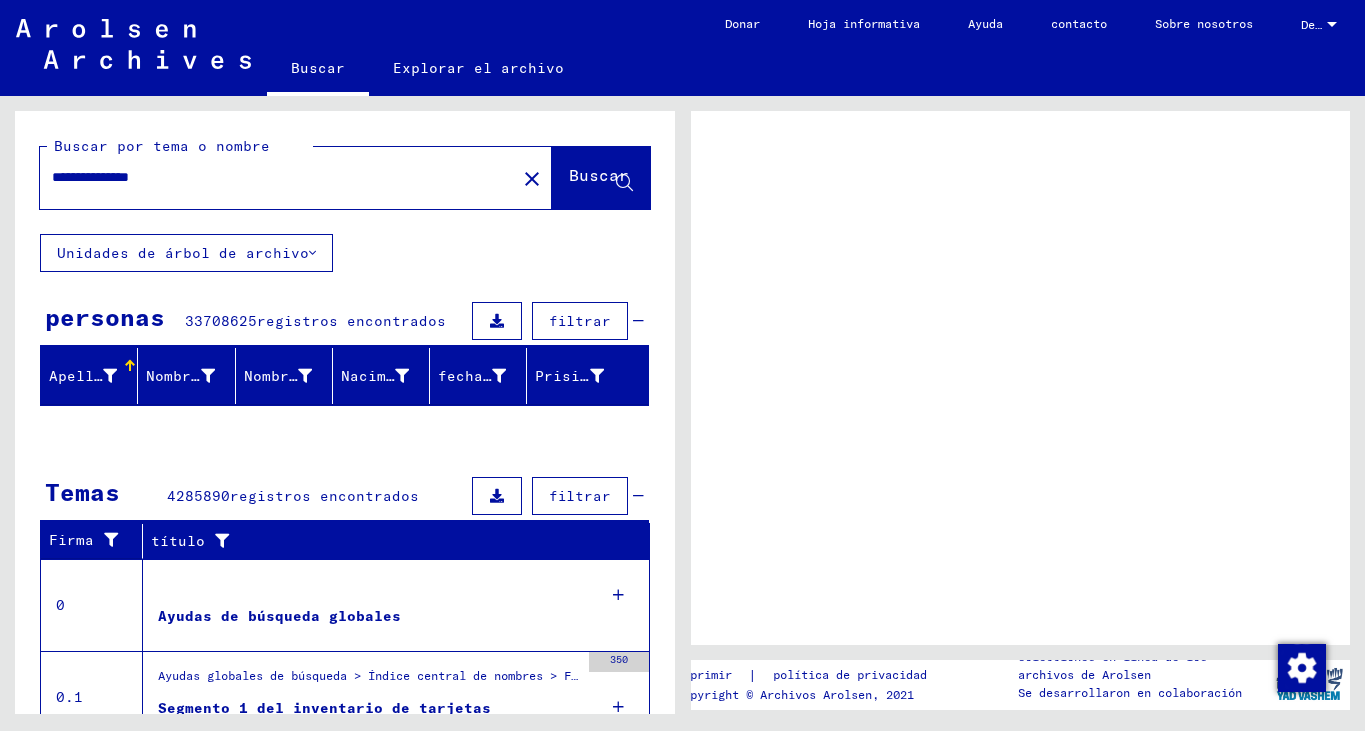 click on "Buscar" 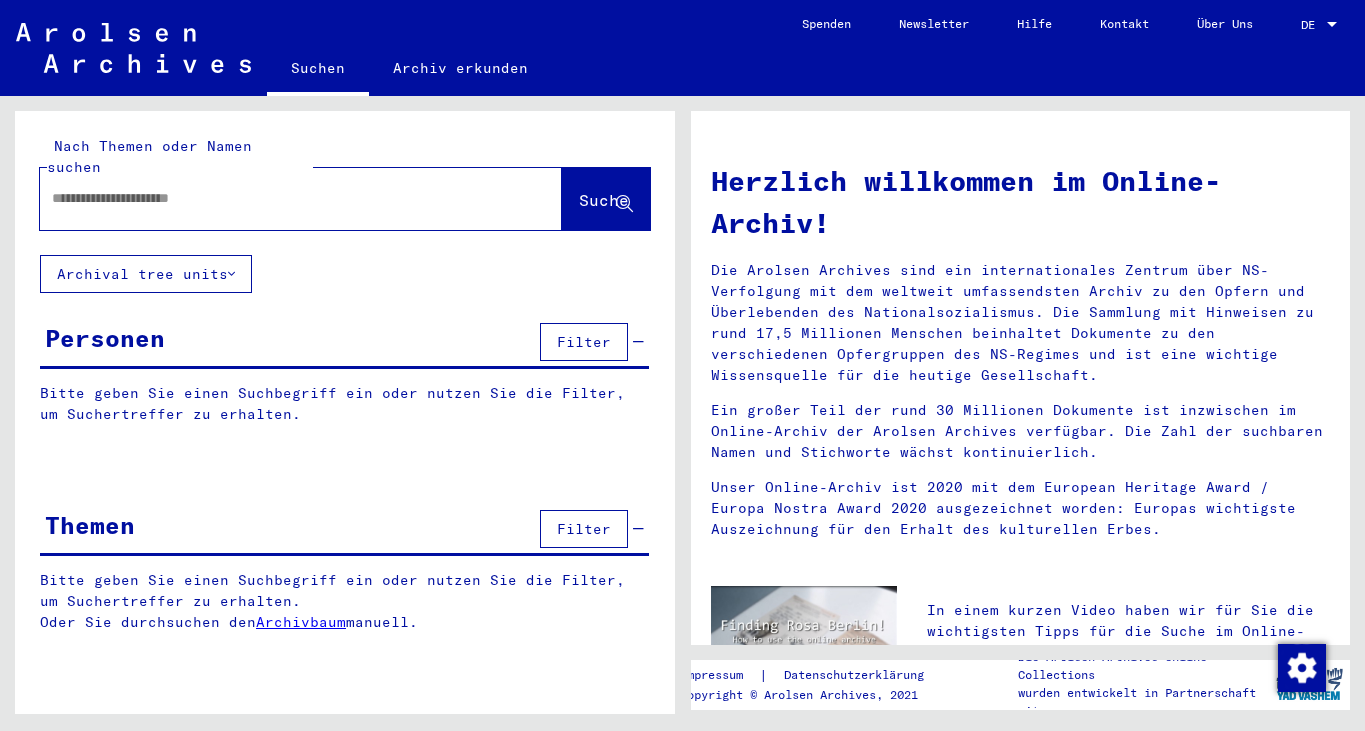 type on "**********" 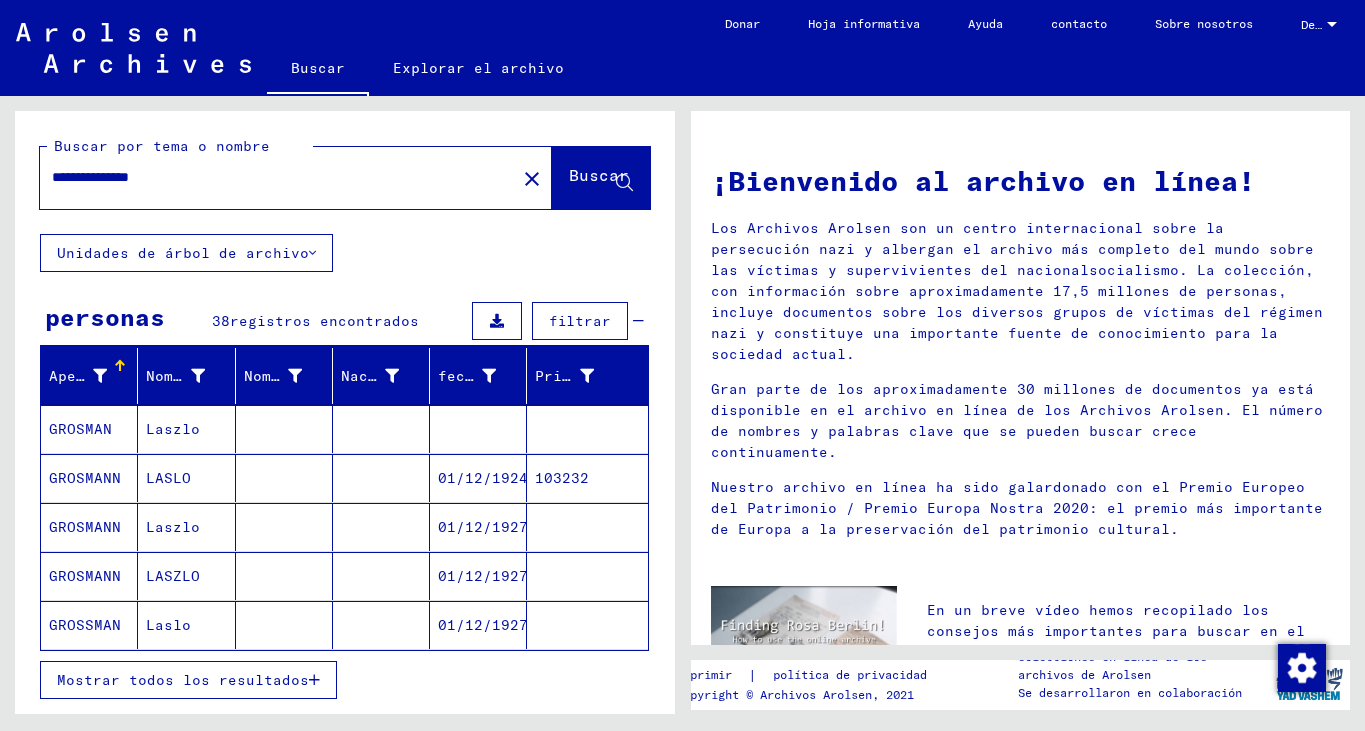 click on "GROSMAN" at bounding box center [85, 478] 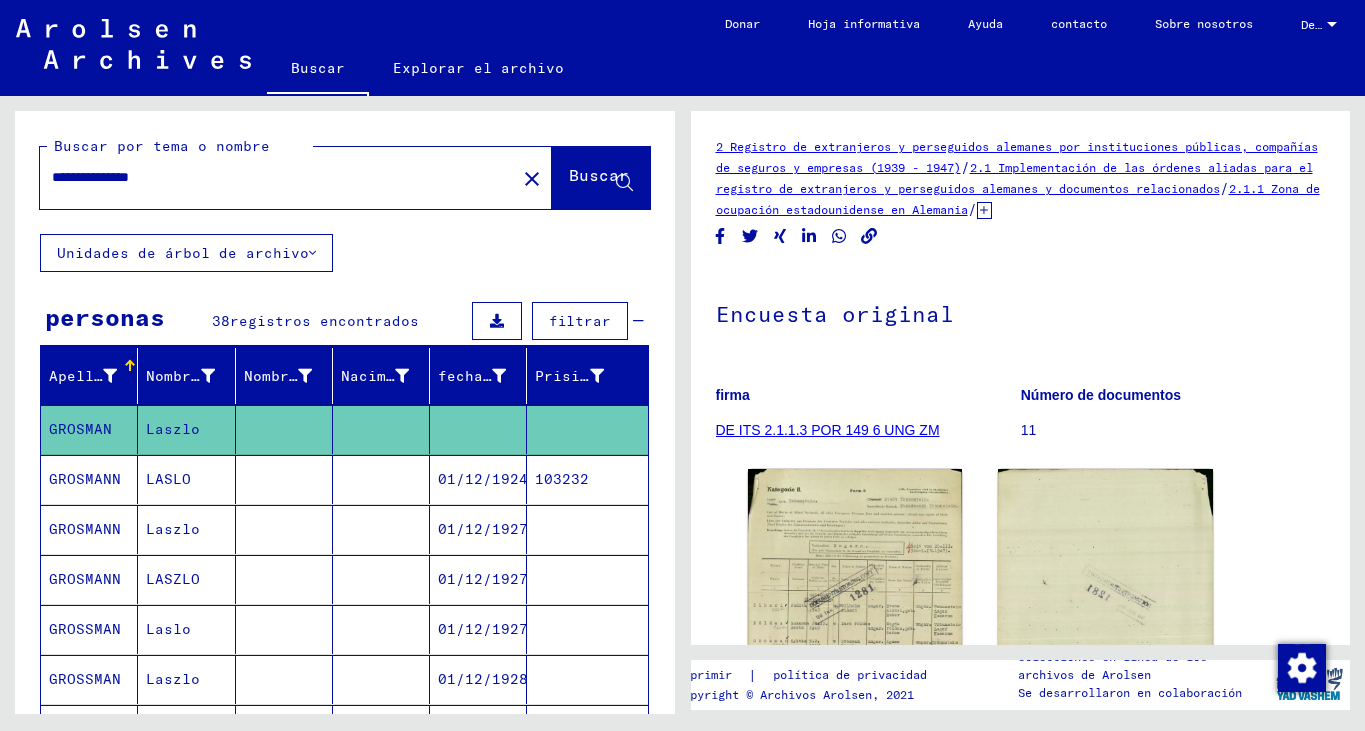 click on "**********" 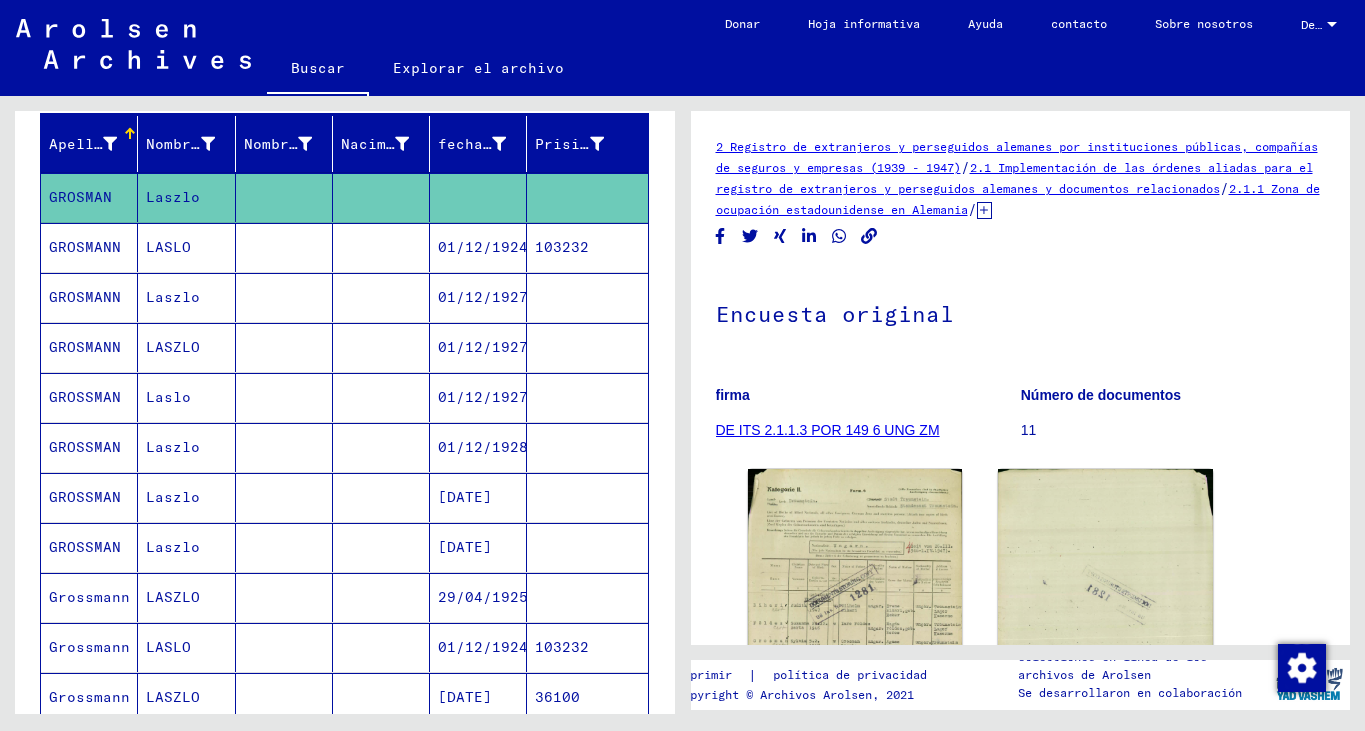 scroll, scrollTop: 240, scrollLeft: 0, axis: vertical 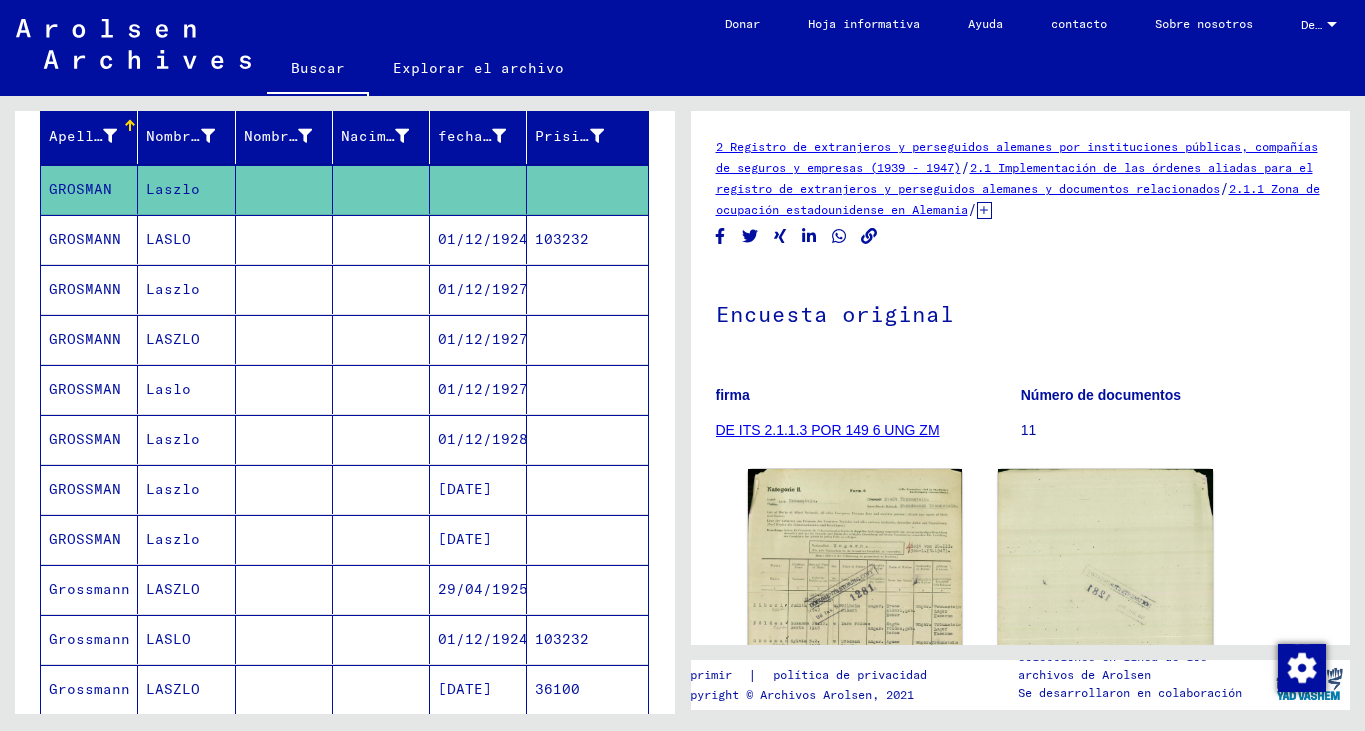 click on "GROSMANN" at bounding box center (85, 289) 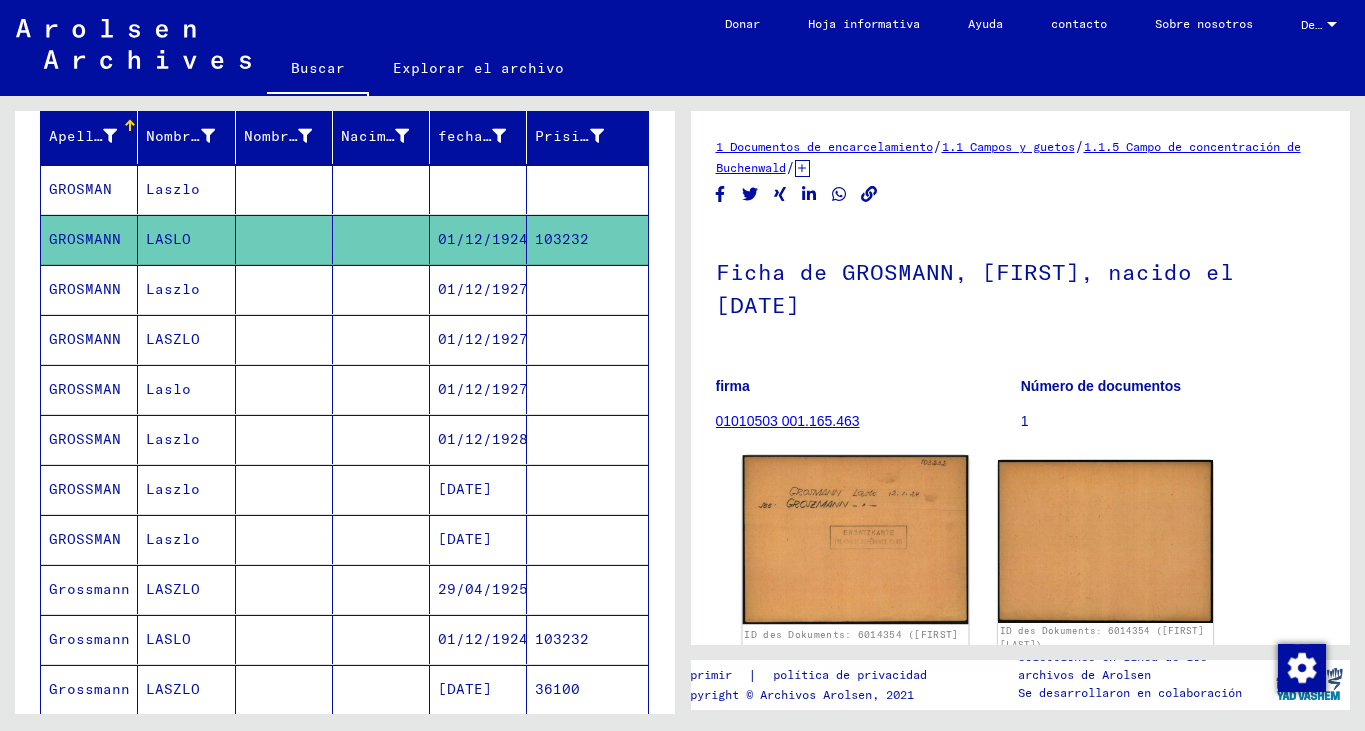 scroll, scrollTop: 0, scrollLeft: 0, axis: both 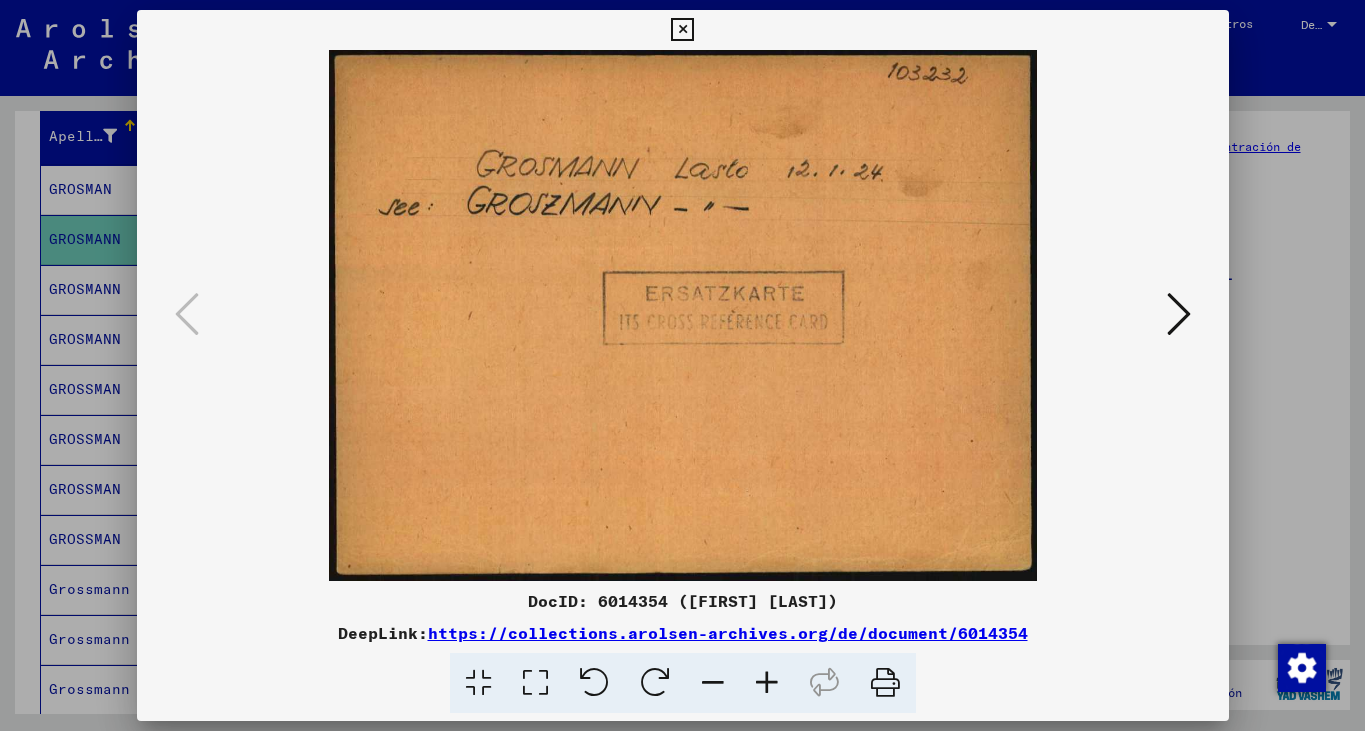 click at bounding box center [1179, 314] 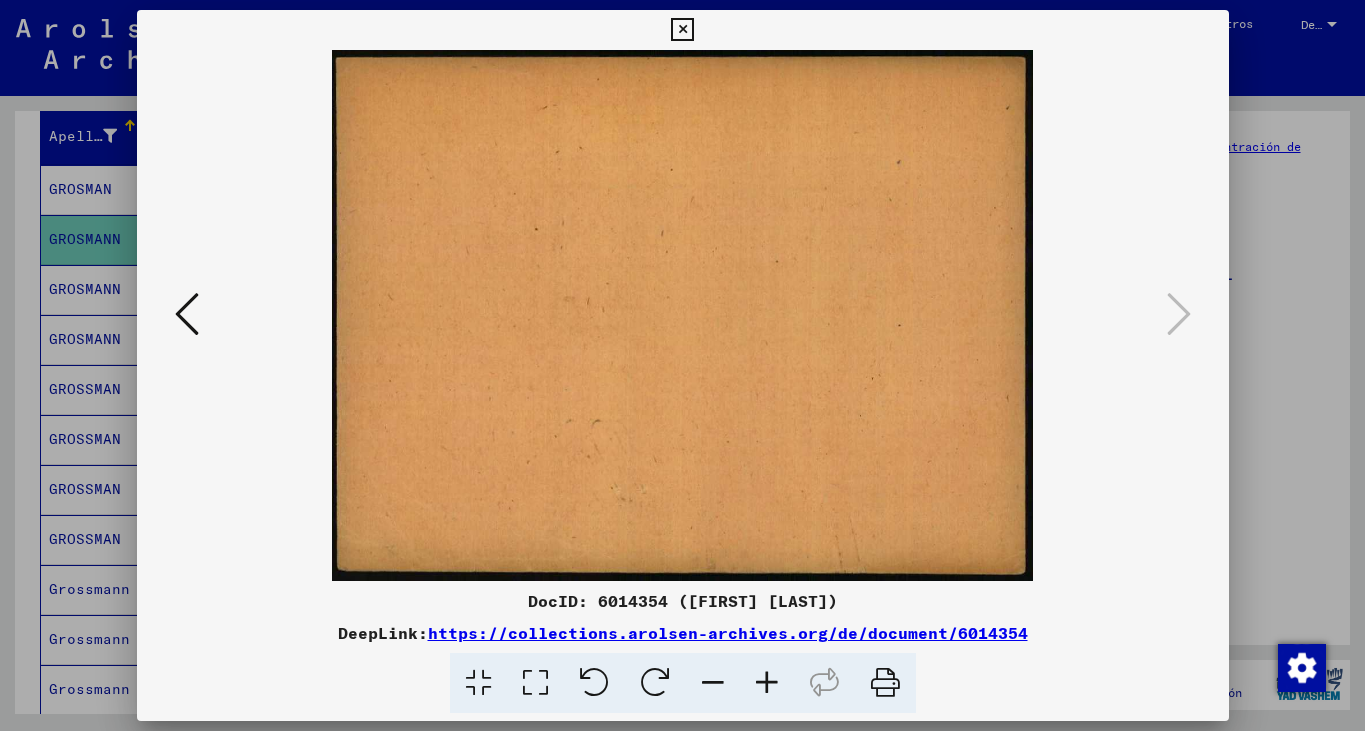 click at bounding box center (682, 30) 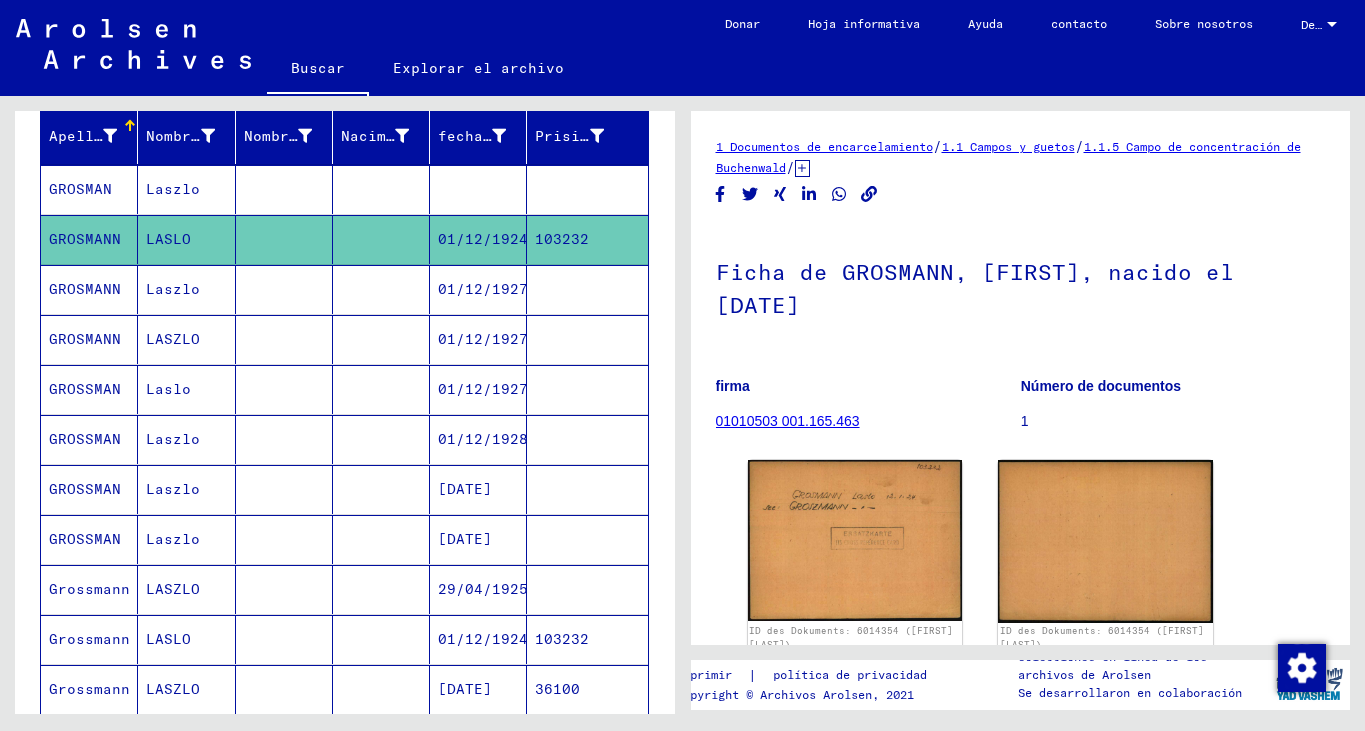 click on "GROSMANN" at bounding box center [85, 339] 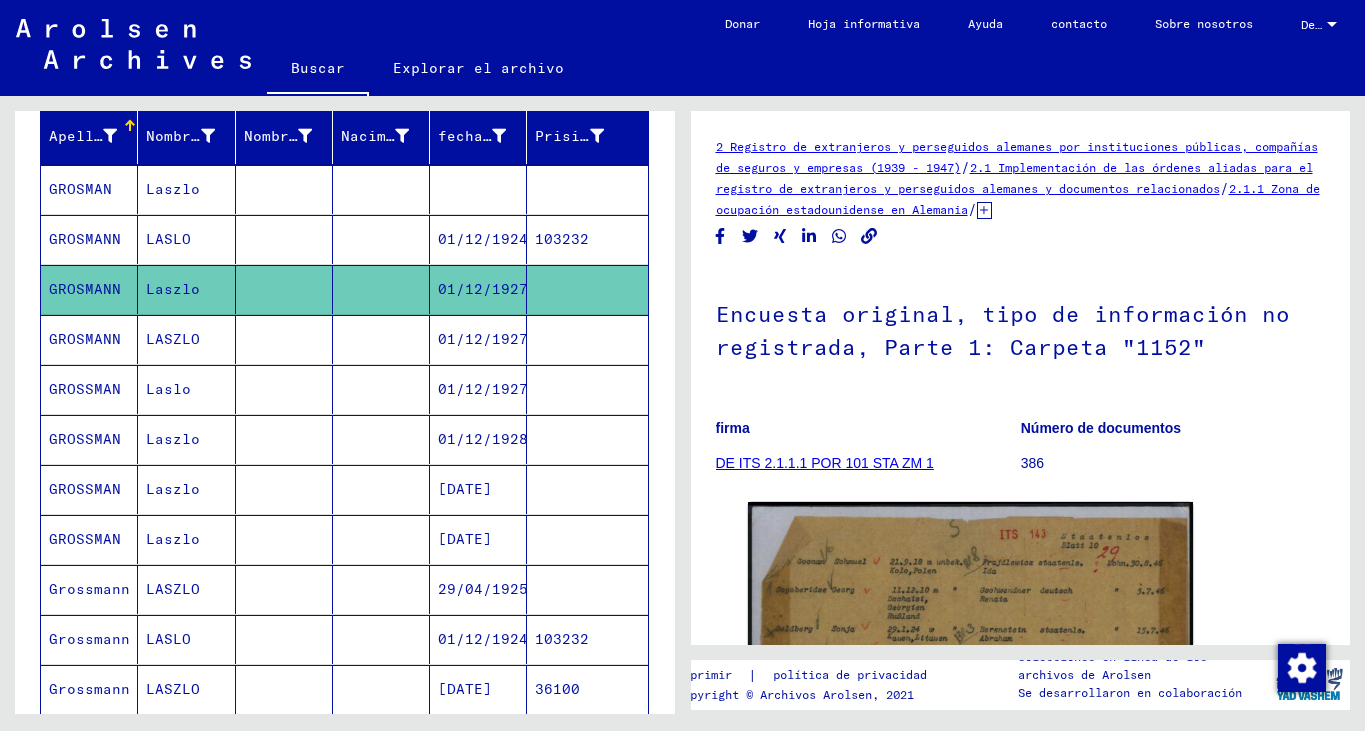 scroll, scrollTop: 0, scrollLeft: 0, axis: both 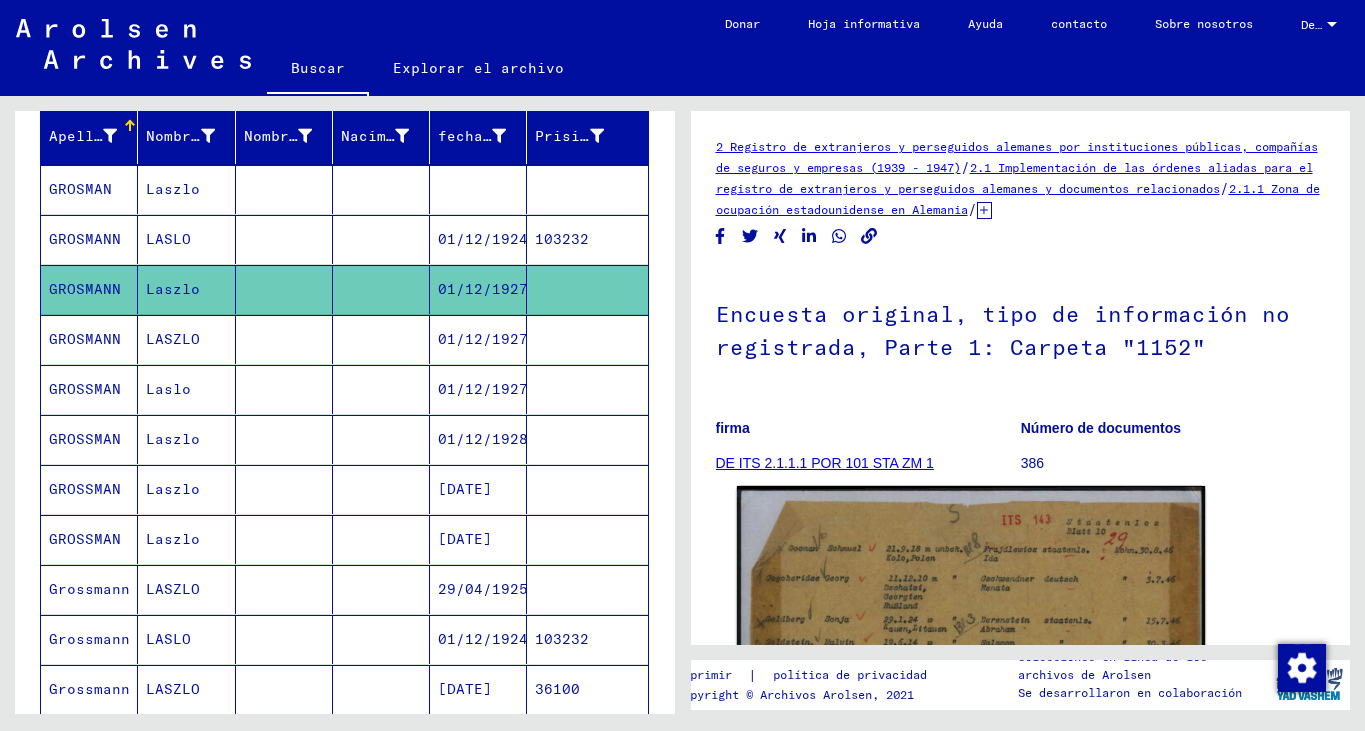 click 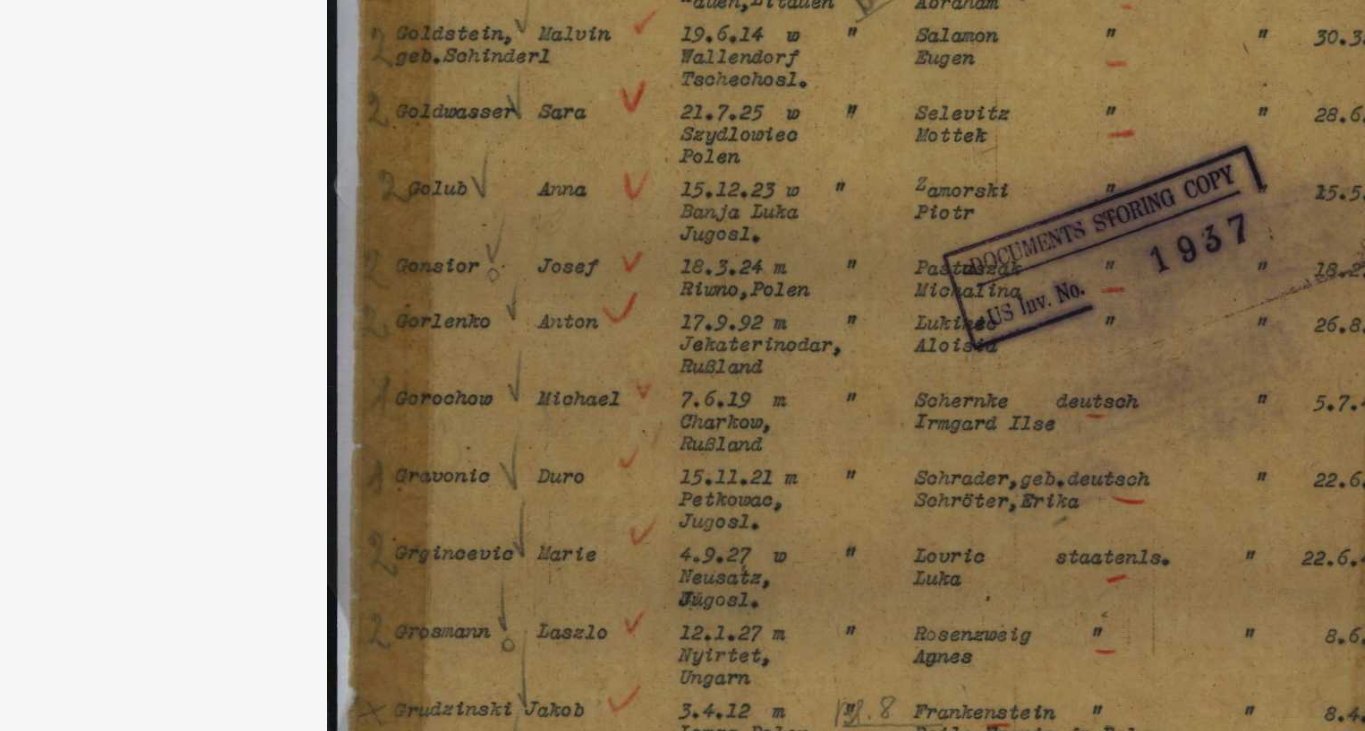 click at bounding box center (683, 315) 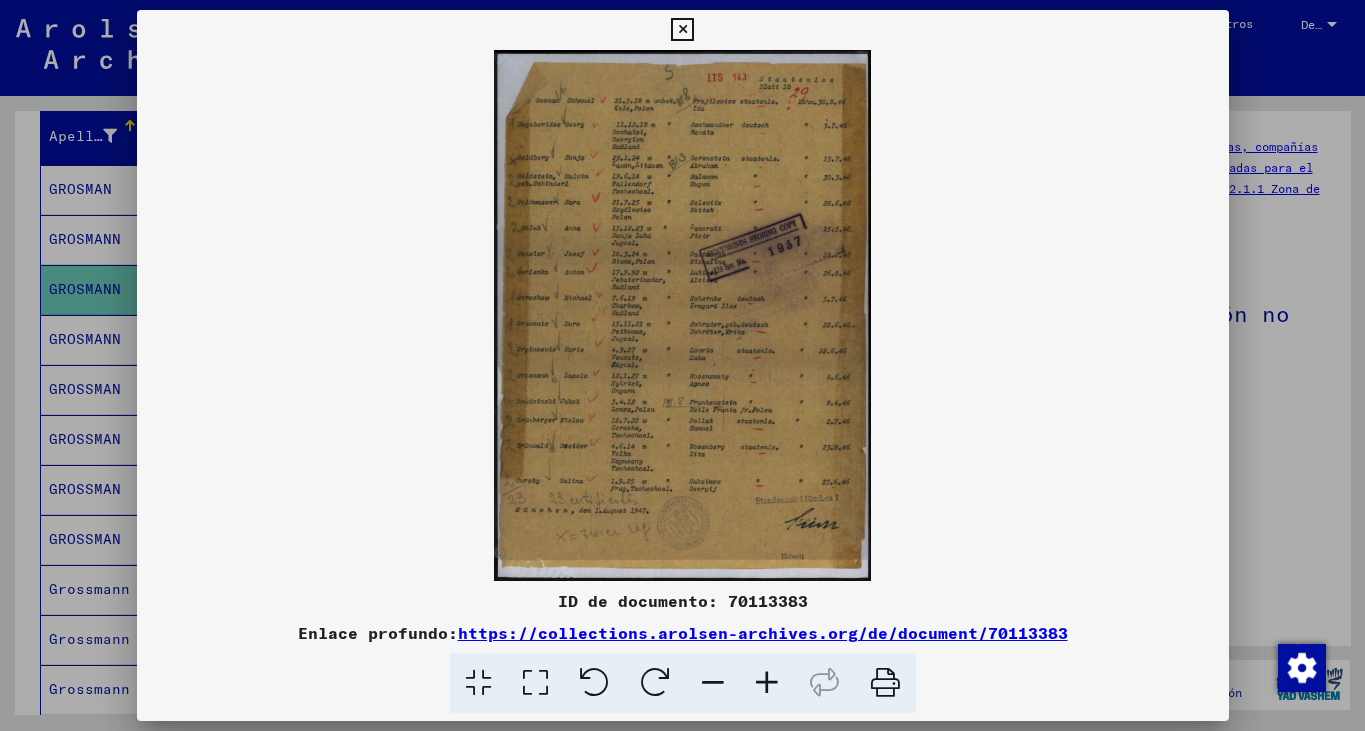 click at bounding box center [682, 30] 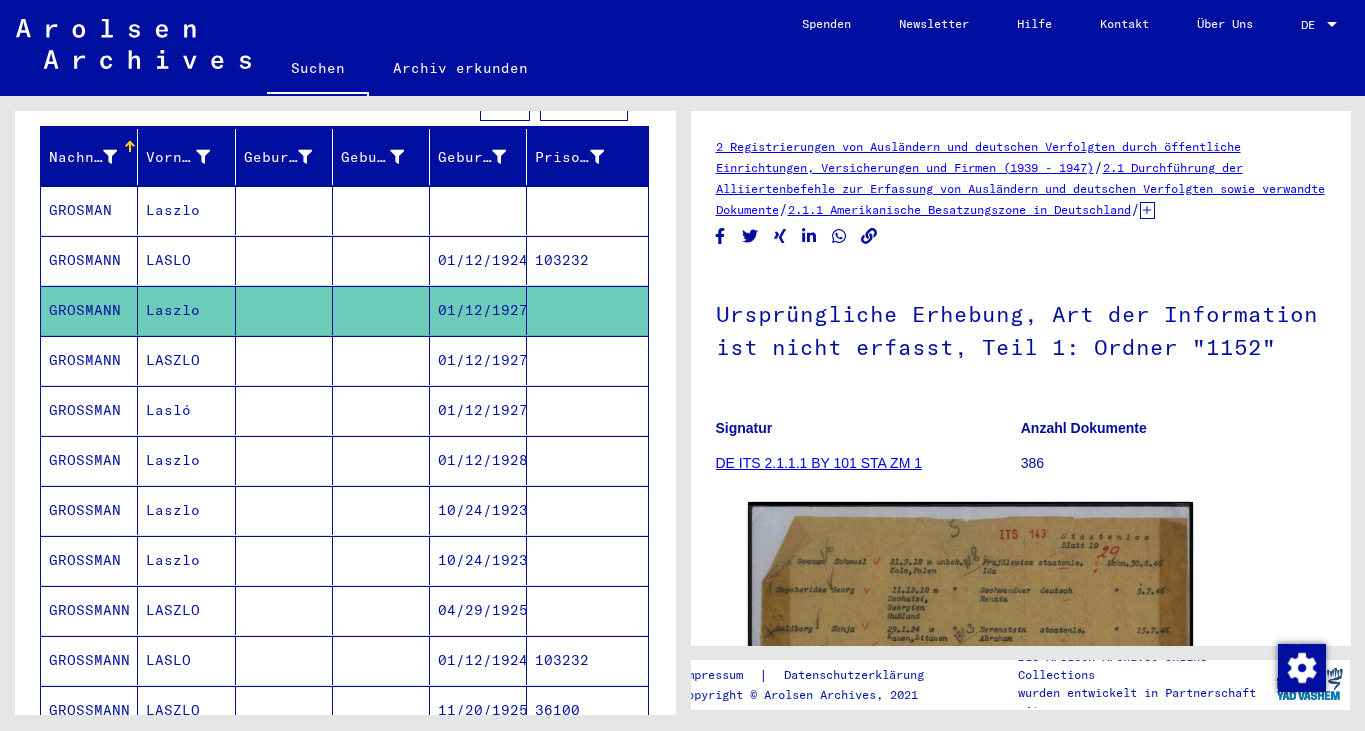 click on "GROSMANN" at bounding box center [89, 410] 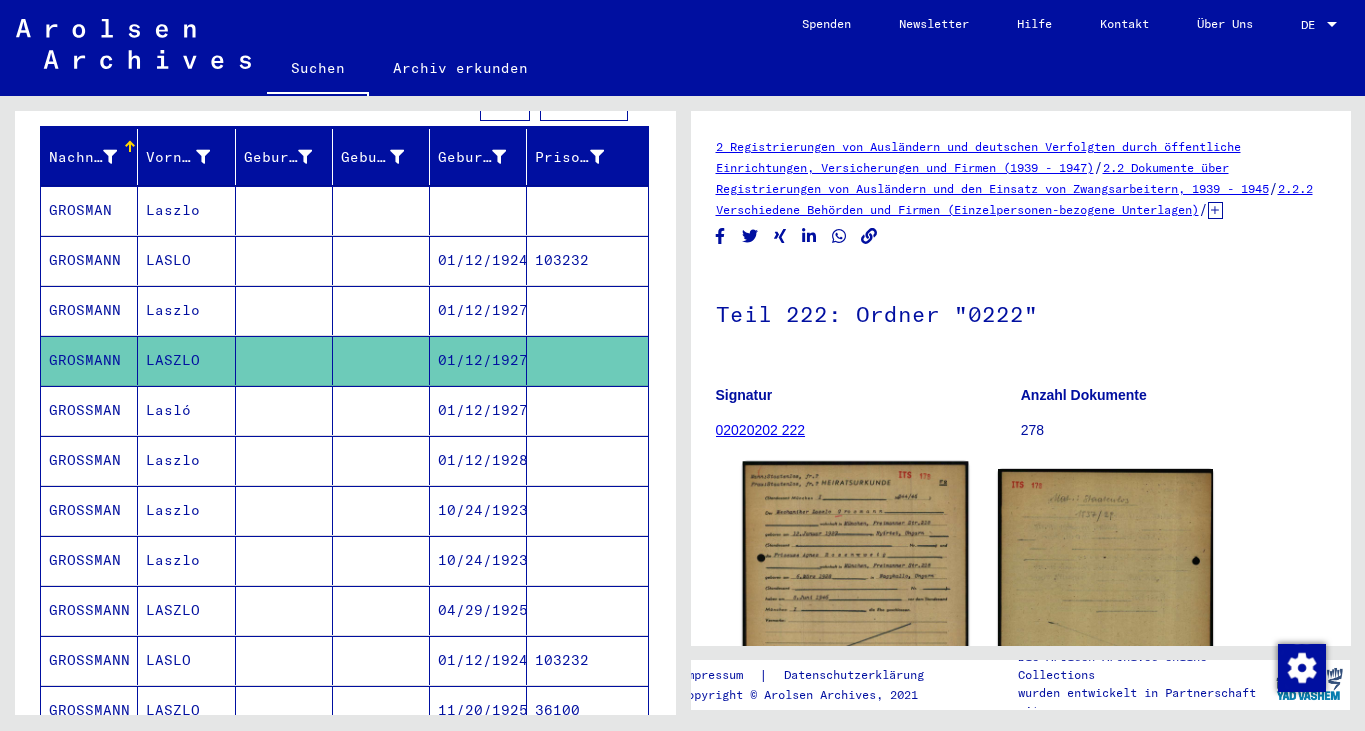 scroll, scrollTop: 0, scrollLeft: 0, axis: both 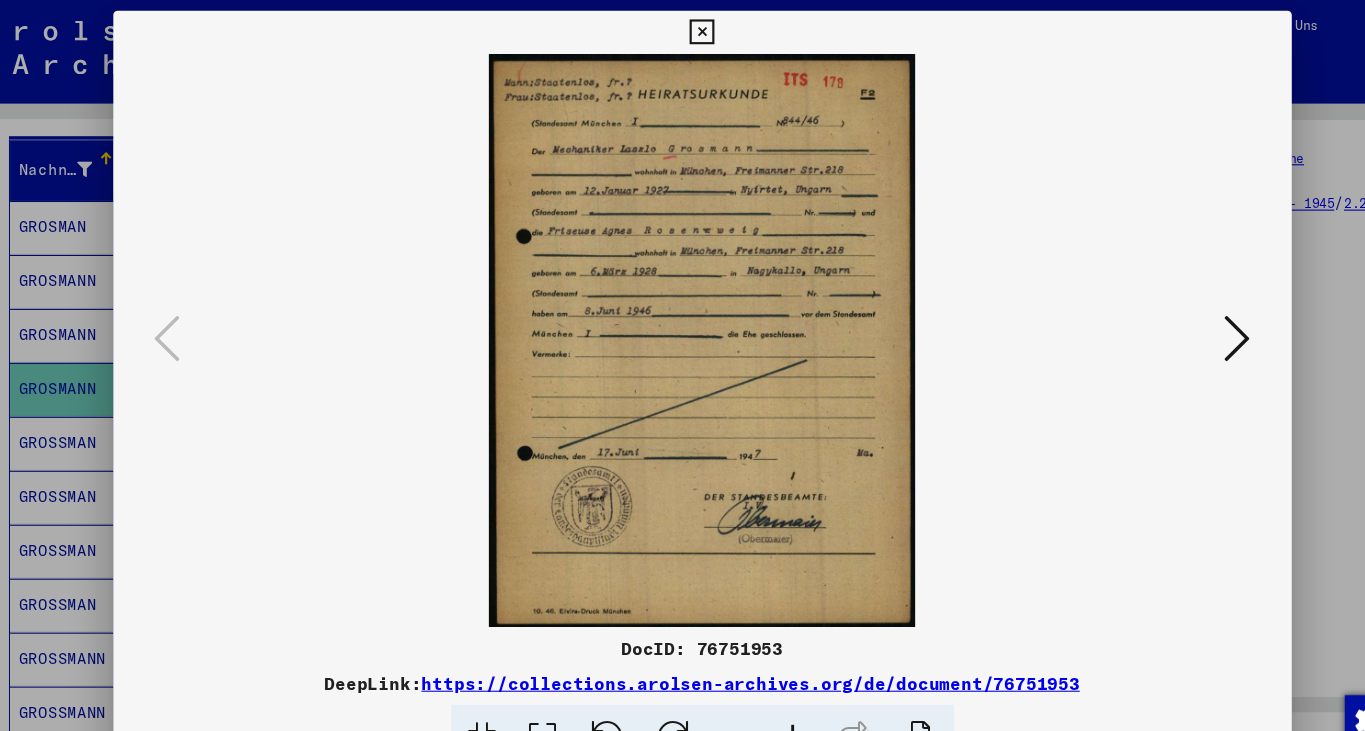 click at bounding box center (682, 30) 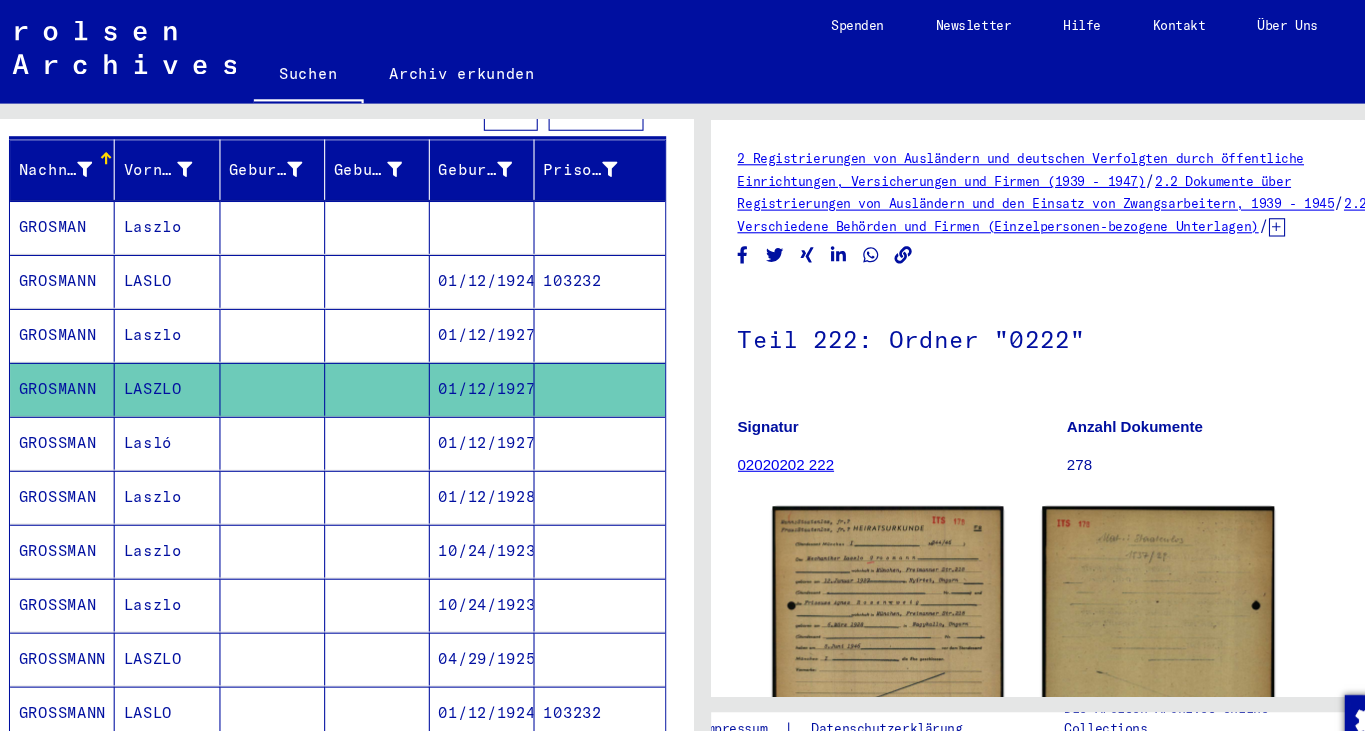 click on "GROSSMAN" at bounding box center [89, 460] 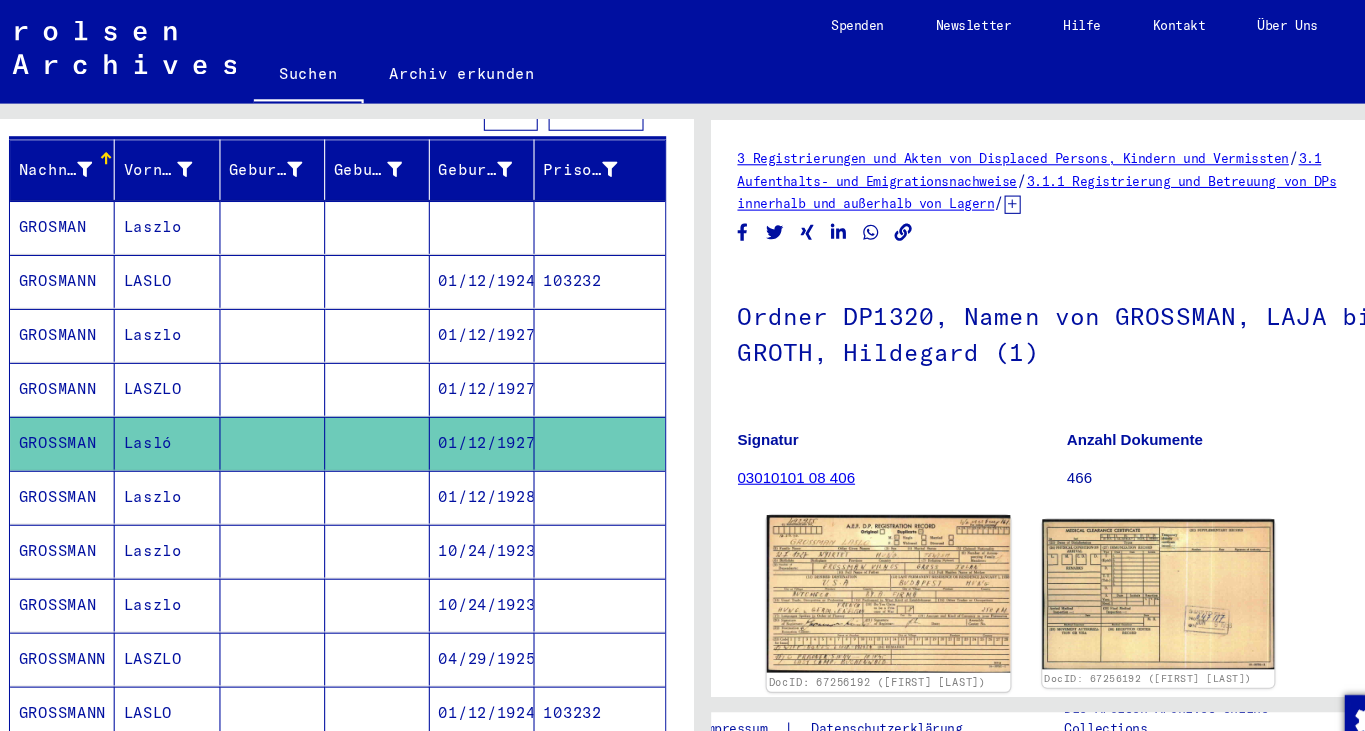 scroll, scrollTop: 0, scrollLeft: 0, axis: both 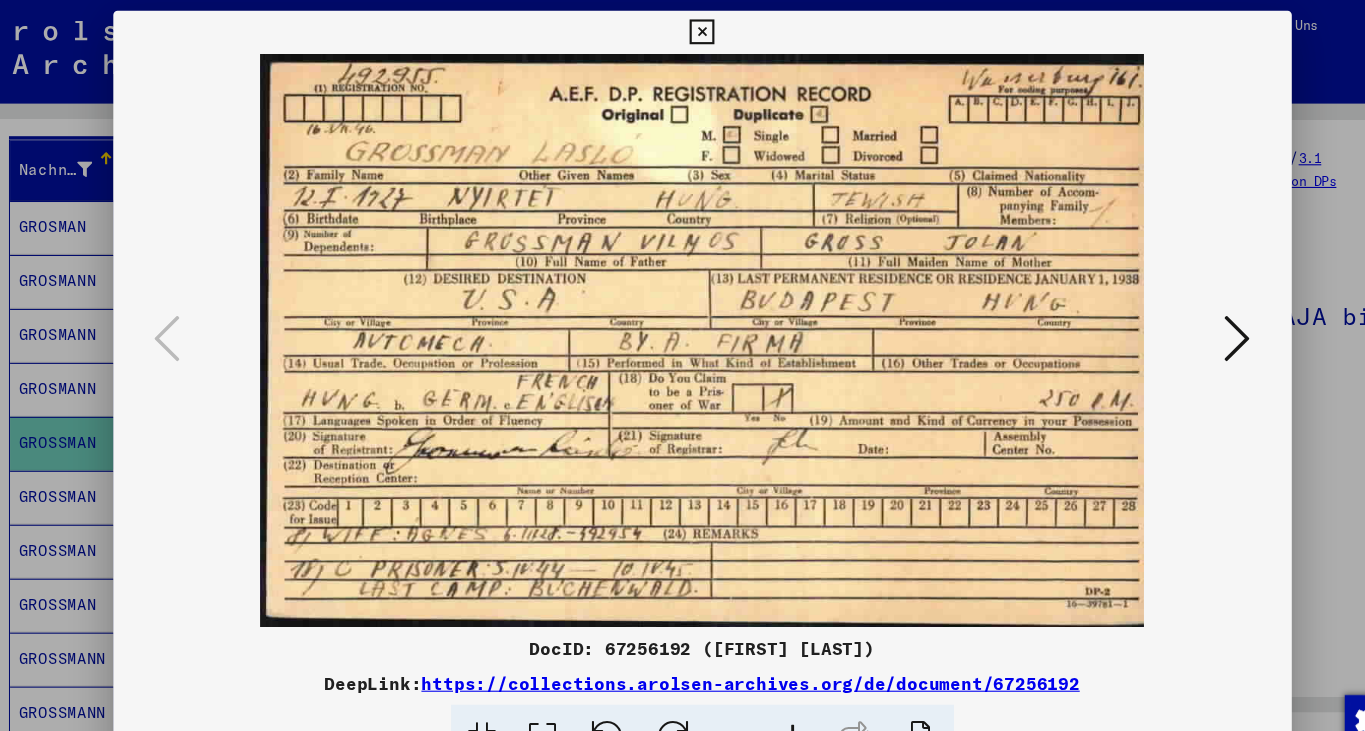 click at bounding box center [682, 30] 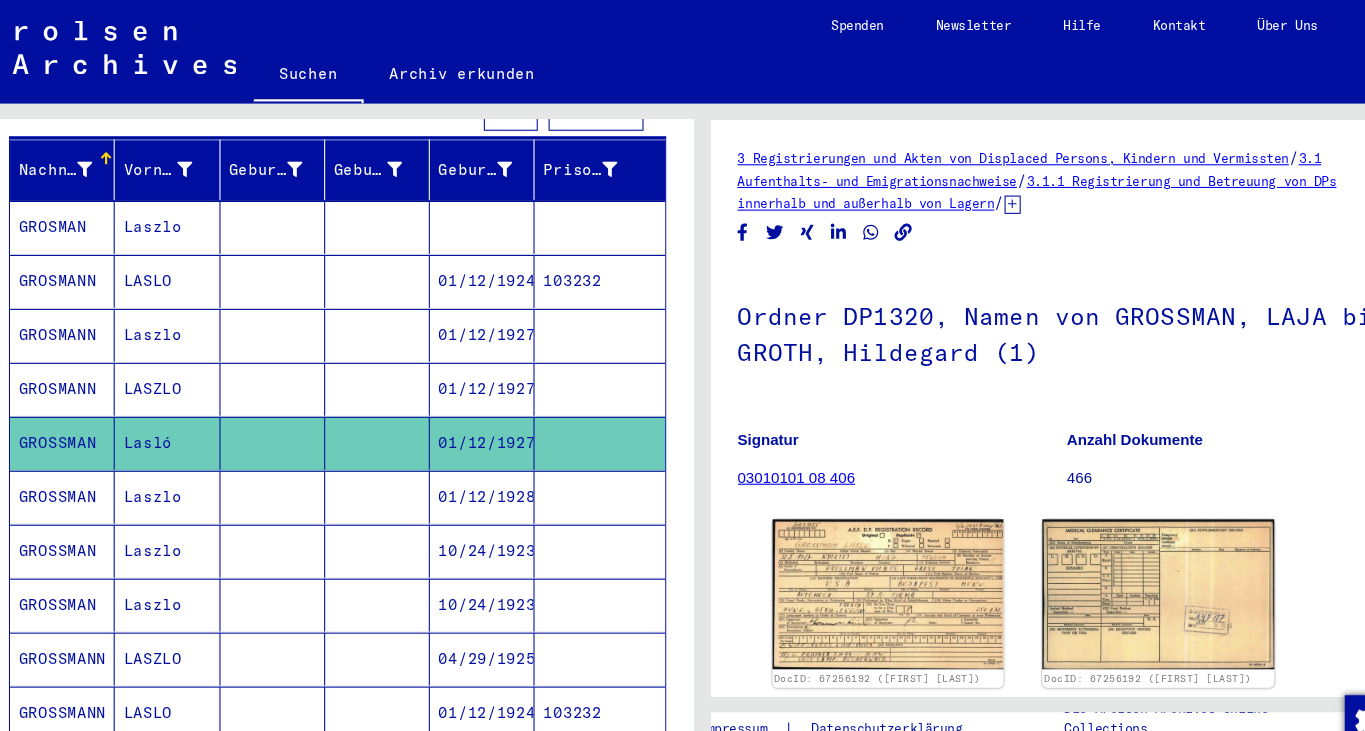 click on "GROSSMAN" at bounding box center [89, 510] 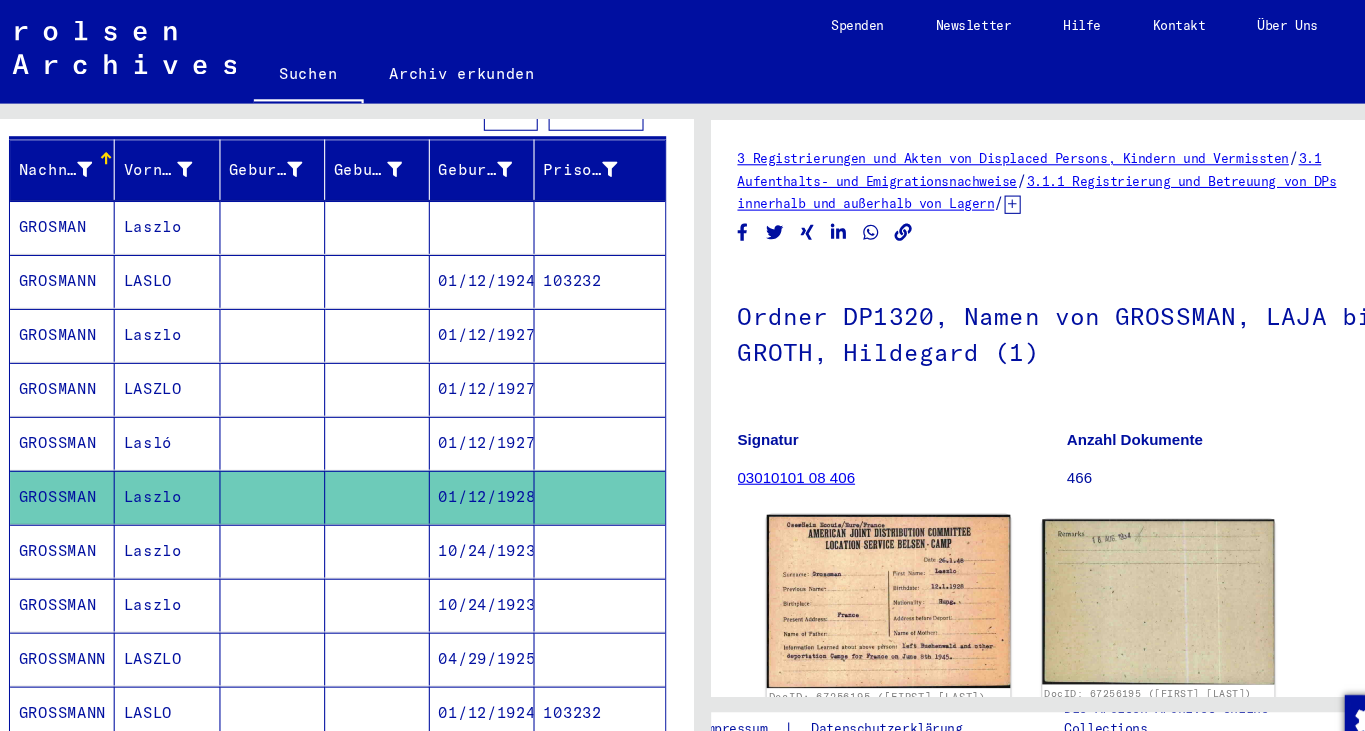scroll, scrollTop: 0, scrollLeft: 0, axis: both 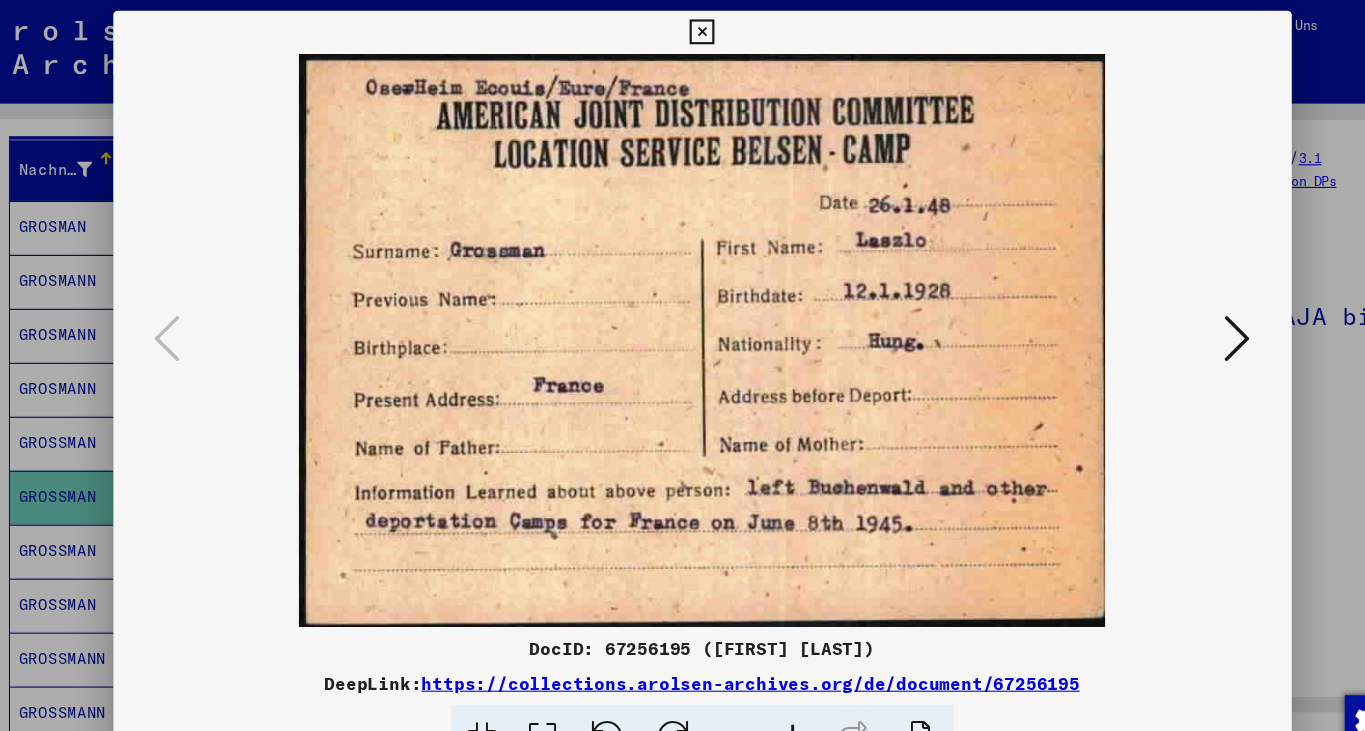 click at bounding box center [682, 30] 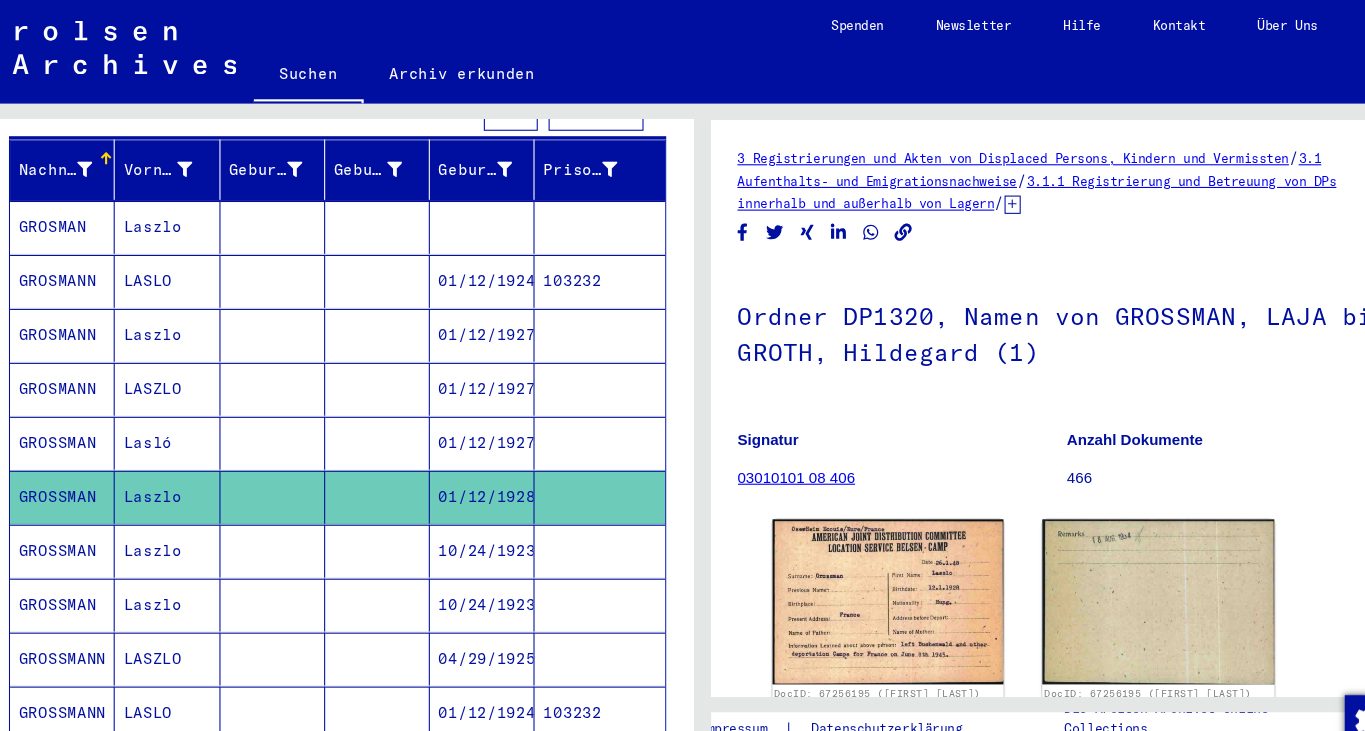 click on "GROSSMAN" at bounding box center [89, 560] 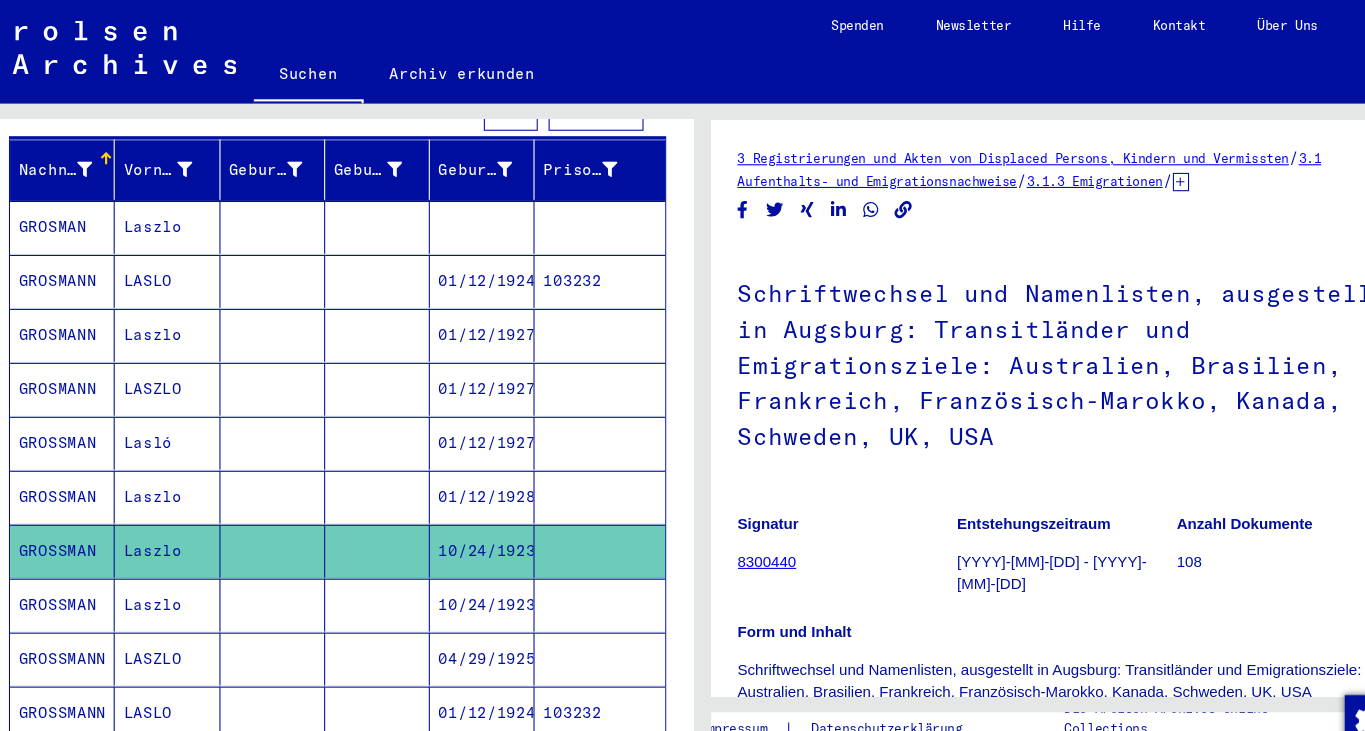 click on "8300440" 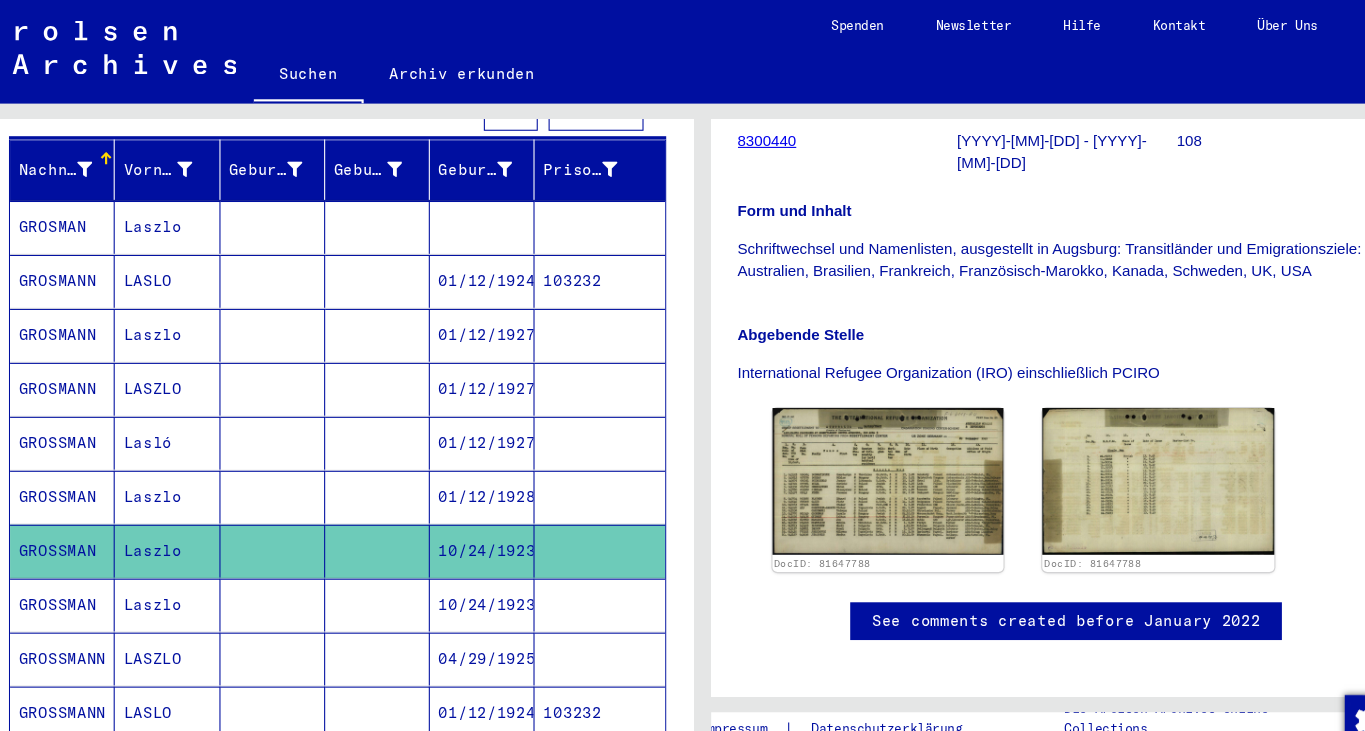 scroll, scrollTop: 440, scrollLeft: 0, axis: vertical 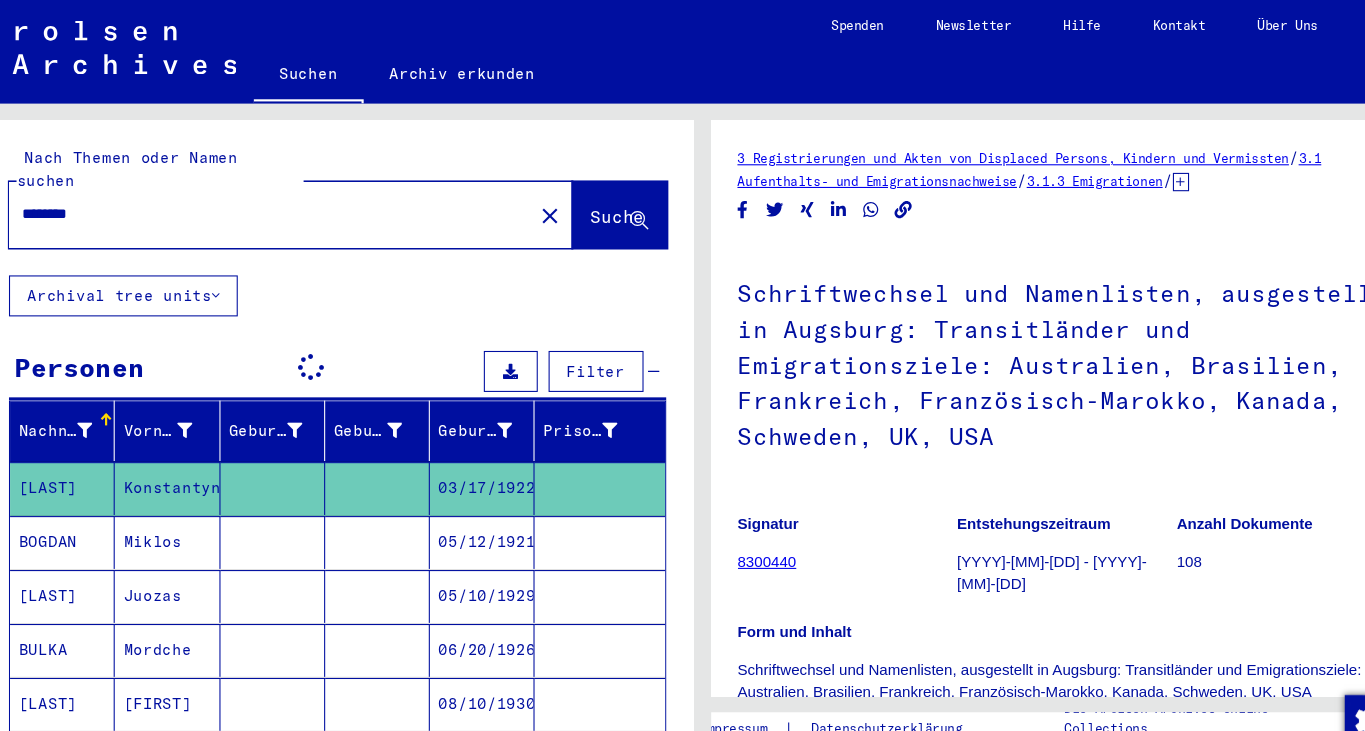 click on "3 Registrierungen und Akten von Displaced Persons, Kindern und Vermissten   /   3.1 Aufenthalts- und Emigrationsnachweise   /   3.1.3 Emigrationen   /   3.1.3.2 Passagierlisten und sonstige Zusammenstellungen über emigrierte Personen   /   3.1.3.2 DE Registrierungen und Emigration überwiegend aus Deutschland   /   3.1.3.2 DE I Zeitraum 1946 - 1952 (hauptsächlich IRO-Unterstützung)   /   3.1.3.2 DE I b Emigrationen in 1949   /  Schriftwechsel und Namenlisten, ausgestellt in Augsburg: Transitländer und Emigrationsziele: Australien, Brasilien, Frankreich, Französisch-Marokko, Kanada, Schweden, UK, USA  Signatur 8300440 Entstehungszeitraum 1949-09-01 - 1949-11-08 Anzahl Dokumente 108 Form und Inhalt Schriftwechsel und Namenlisten, ausgestellt in Augsburg: Transitländer und Emigrationsziele: Australien, Brasilien, Frankreich, Französisch-Marokko, Kanada, Schweden, UK, USA Abgebende Stelle International Refugee Organization (IRO) einschließlich PCIRO DocID: 81647788 DocID: 81647788 Impressum  |" 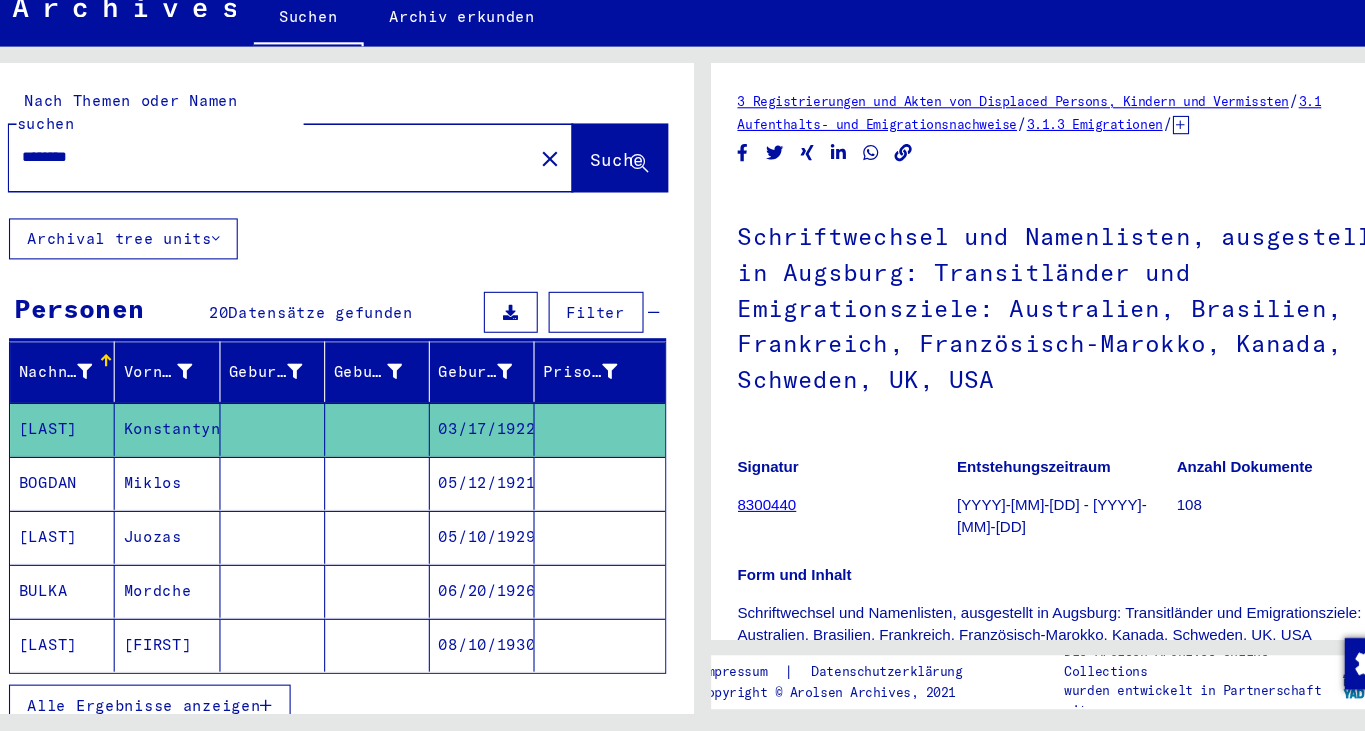 scroll, scrollTop: 0, scrollLeft: 0, axis: both 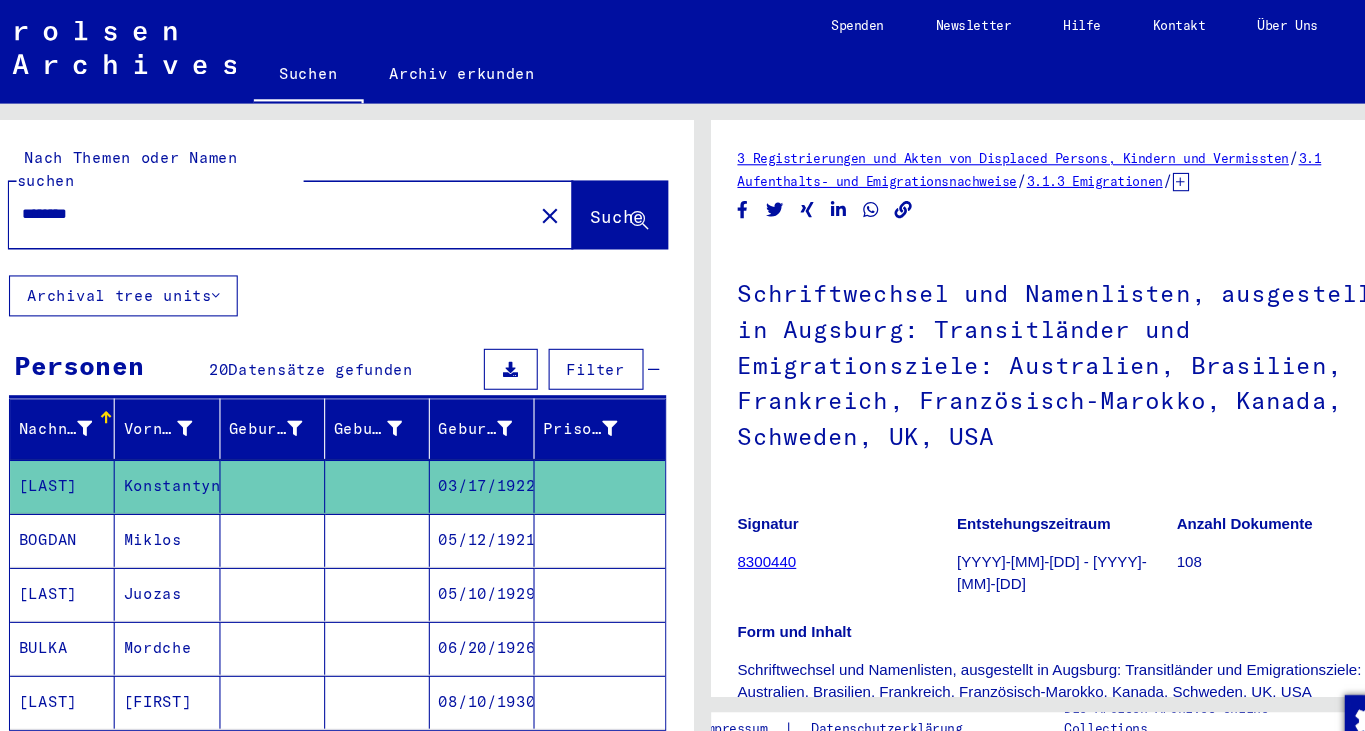 type on "**********" 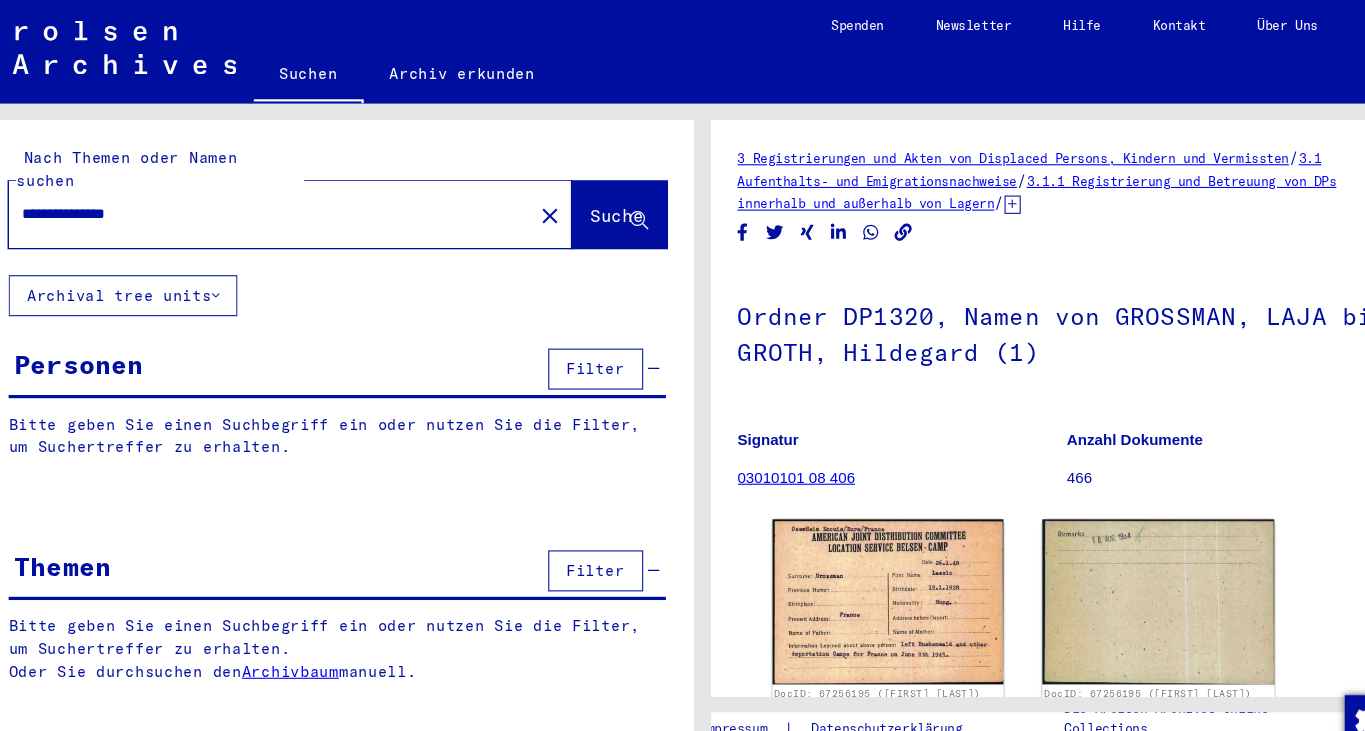 scroll, scrollTop: 0, scrollLeft: 0, axis: both 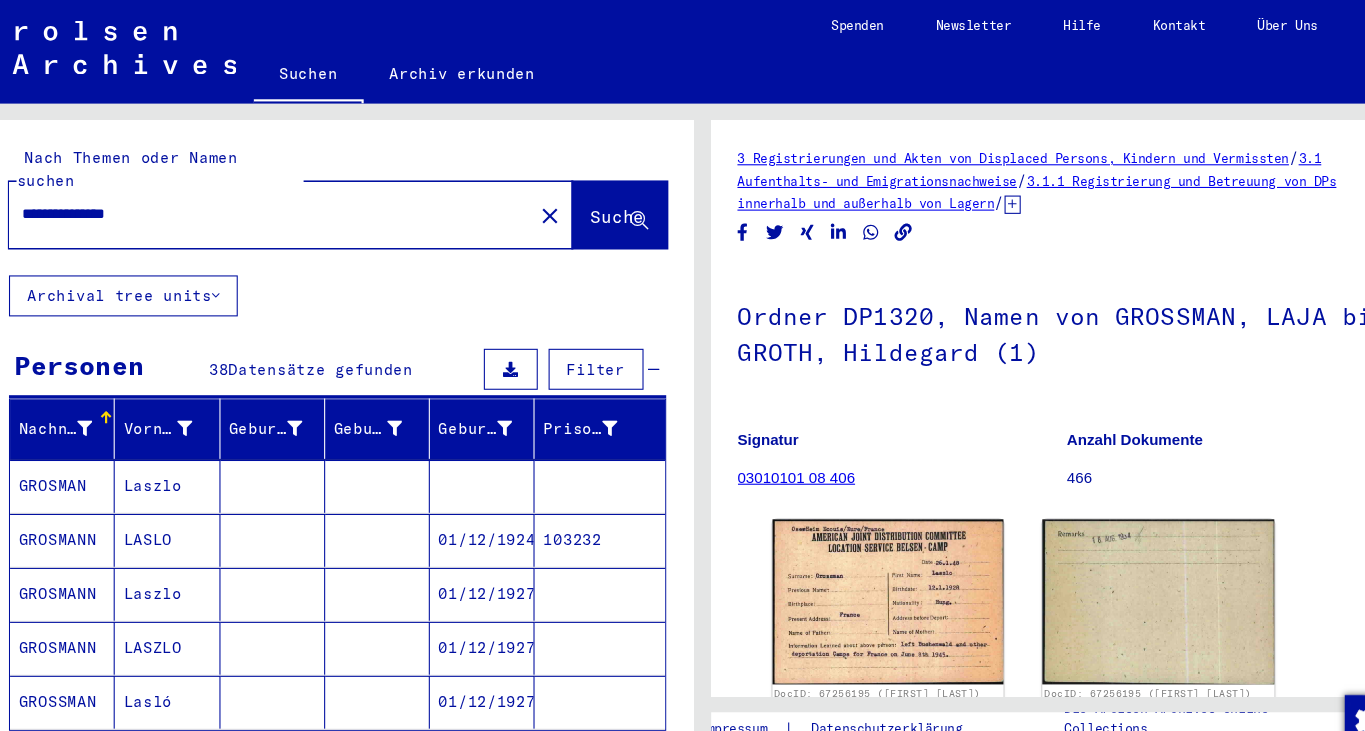 click on "3 Registrierungen und Akten von Displaced Persons, Kindern und Vermissten   /   3.1 Aufenthalts- und Emigrationsnachweise   /   3.1.1 Registrierung und Betreuung von DPs innerhalb und außerhalb von Lagern   /   3.1.1.1 Nachkriegszeitkartei   /   Nachkriegszeitkartei (A-Z)   /   Namen in der "phonetischen" Sortierung ab G   /  Ordner DP1320, Namen von GROSSMAN, LAJA bis GROTH, Hildegard (1)  Signatur 03010101 08 406 Anzahl Dokumente 466 DocID: 67256195 ([FIRST] [LAST]) DocID: 67256195 ([FIRST] [LAST]) See comments created before January 2022 Impressum  |  Datenschutzerklärung Copyright © Arolsen Archives, 2021 Die Arolsen Archives Online-Collections wurden entwickelt in Partnerschaft mit" 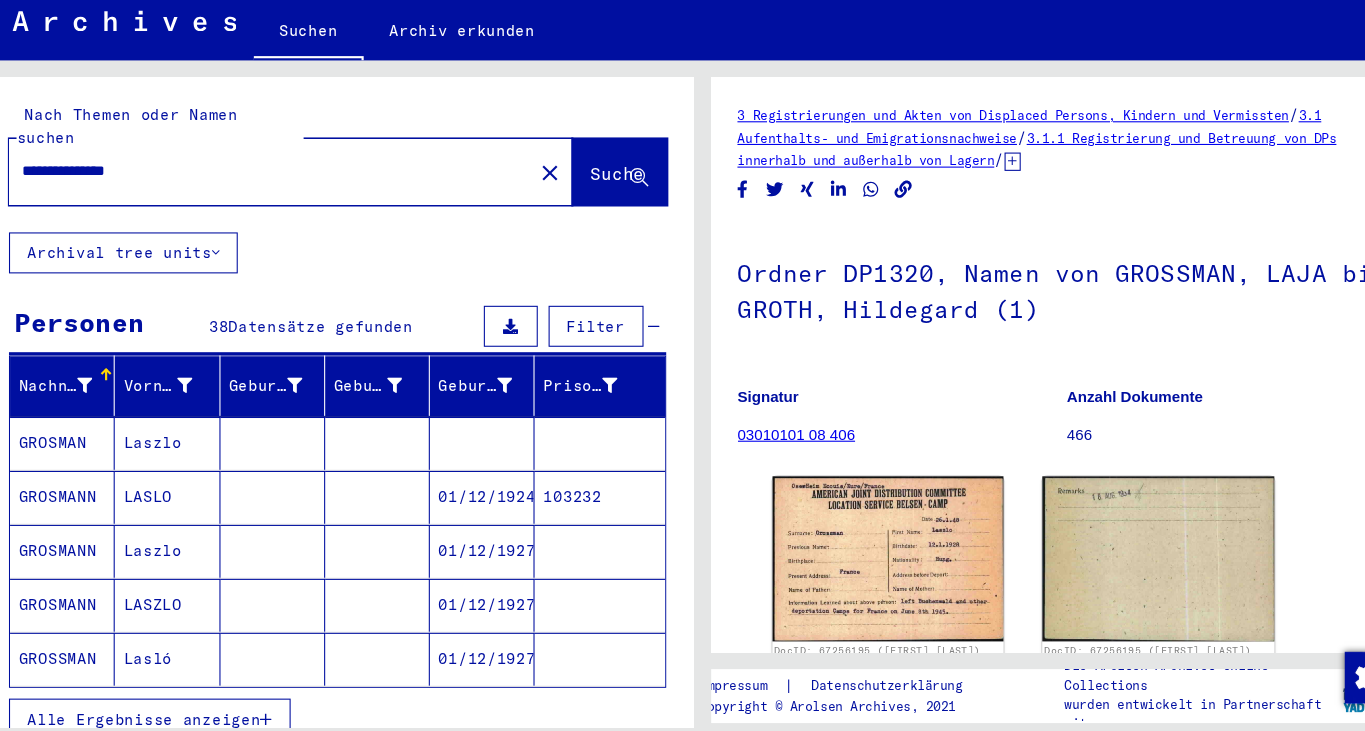 scroll, scrollTop: 0, scrollLeft: 0, axis: both 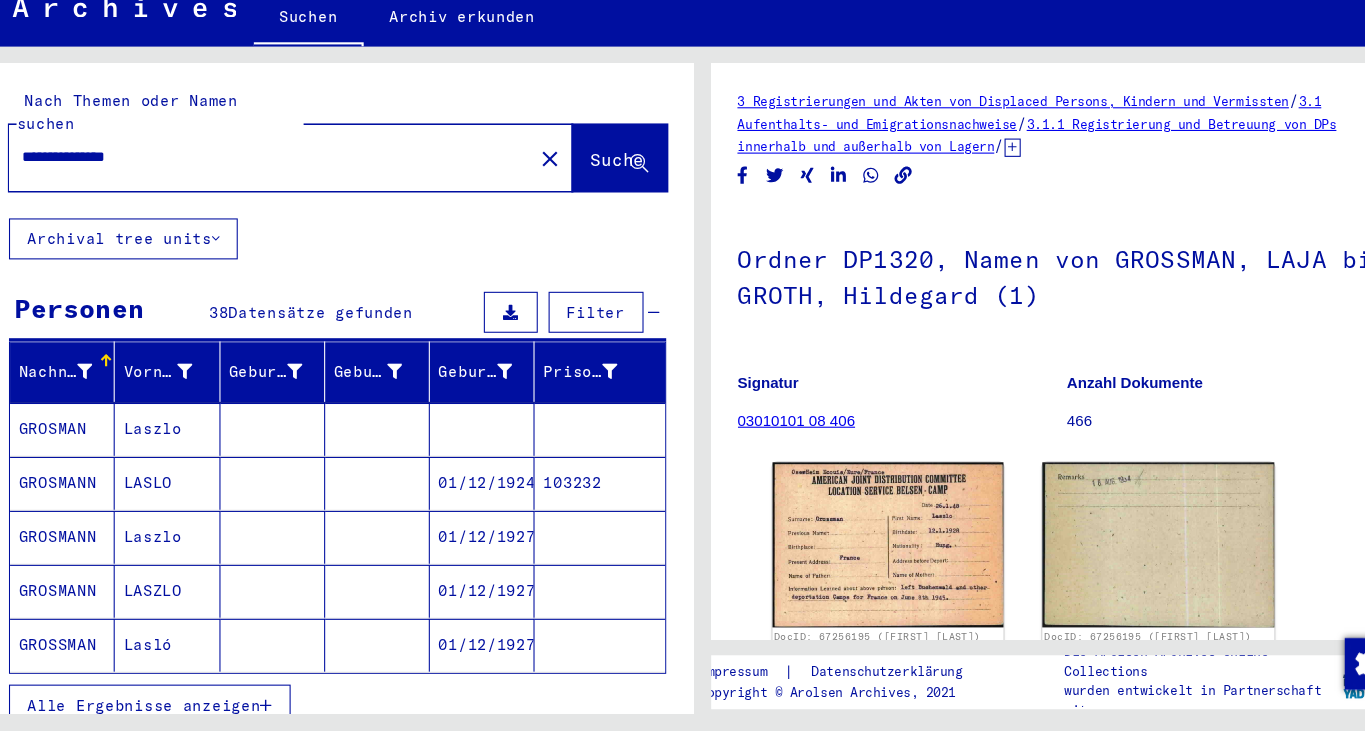 click on "GROSMAN" at bounding box center [89, 500] 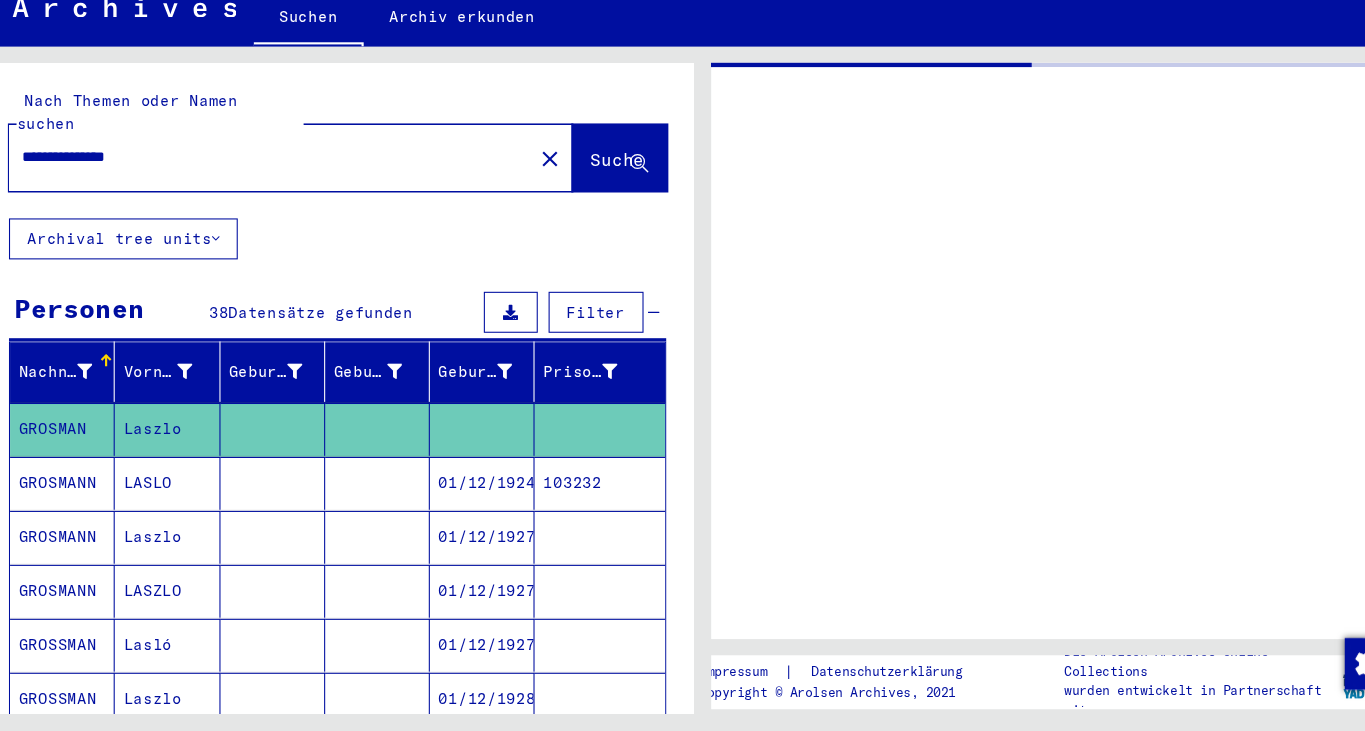 click on "Nachname   Vorname   Geburtsname   Geburt‏   Geburtsdatum   Prisoner #   GROSMAN   Laszlo               GROSMANN   Laslo         01/12/1924   103232   GROSMANN   Laszlo         01/12/1927      GROSMANN   Laszlo         01/12/1927      GROSSMAN   Lasló         01/12/1927      GROSSMAN   Laszlo         01/12/1928      GROSSMAN   Laszlo         10/24/1923      GROSSMAN   Laszlo         10/24/1923      GROSSMANN   Laszlo         04/29/1925      GROSSMANN   Laslo         01/12/1924   103232   GROSSMANN   Laszlo         11/20/1925   36100   GROSSMANN   Làszlo         04/15/1914      GROSSMANN   Laszlo         01/12/1927      GROSSMANN   Lászle         01/27/1927      GROSSMANN   Laszlo         10/02/1931      GROSSMANN   Laszlo         01/02/1927      GROSSMANN   Laszlo         01/02/1927      GROSSMANN   Laszlo         01/12/1927      GROSSMANN   Laslo Faiga         12/15/1948      GROSSMANN   Laszlo Wladislaw         01/12/1927      GROSSMANN   Laszlo      Ungwar   09/01/1900      GROSSMANN   Laszlo" at bounding box center [345, 1088] 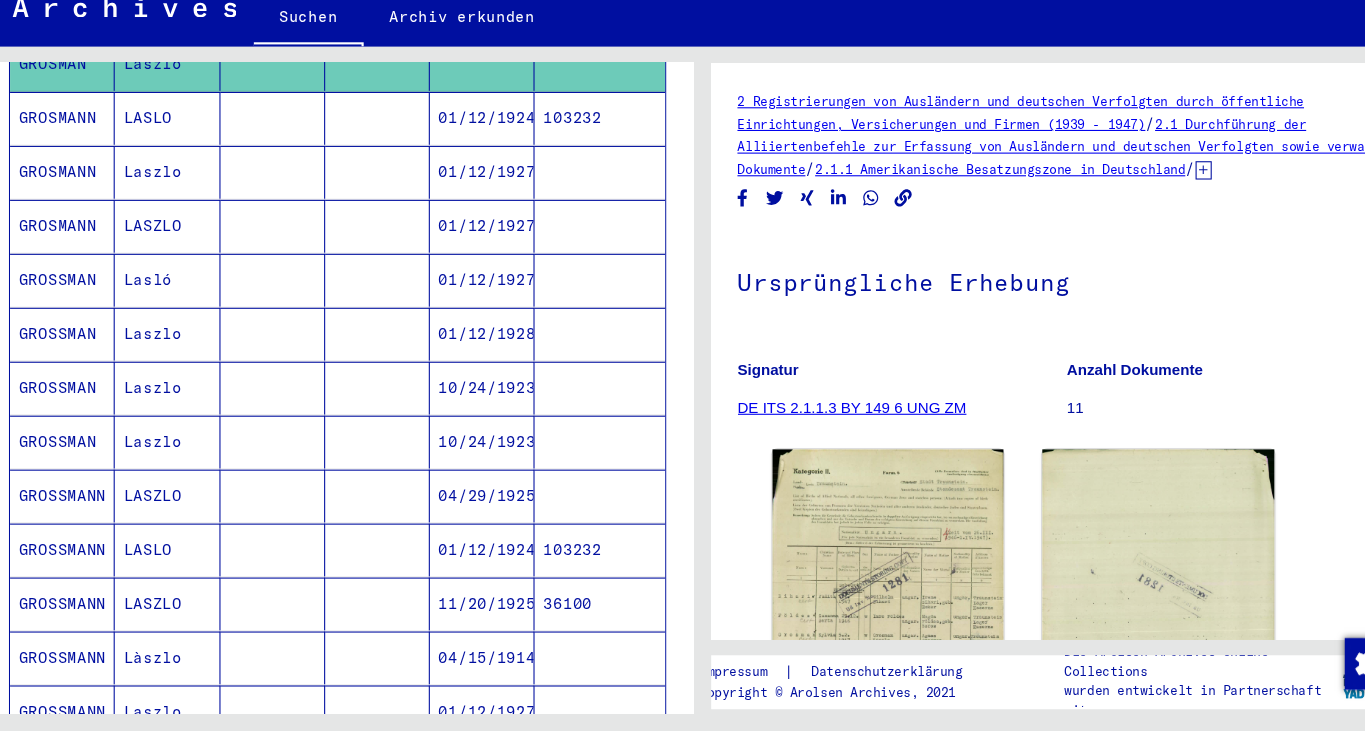 scroll, scrollTop: 360, scrollLeft: 0, axis: vertical 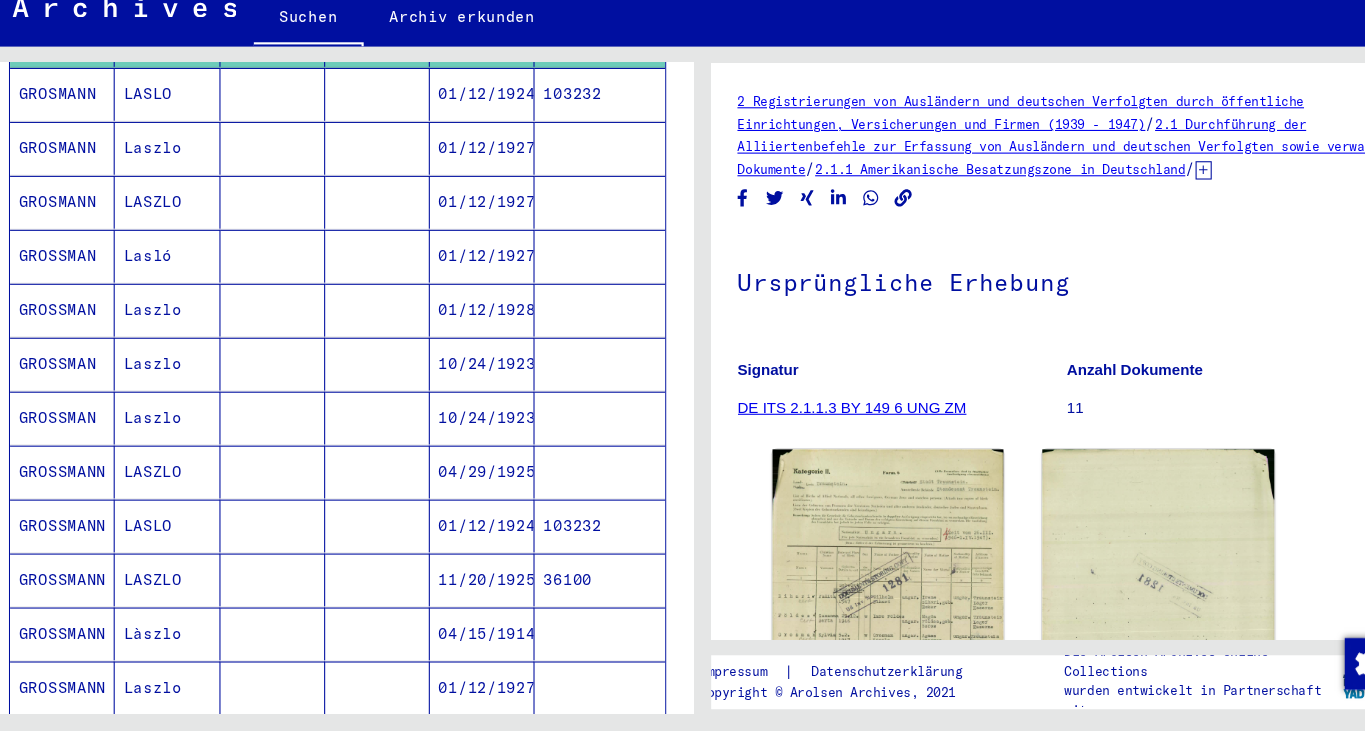 click on "GROSSMAN" at bounding box center [89, 390] 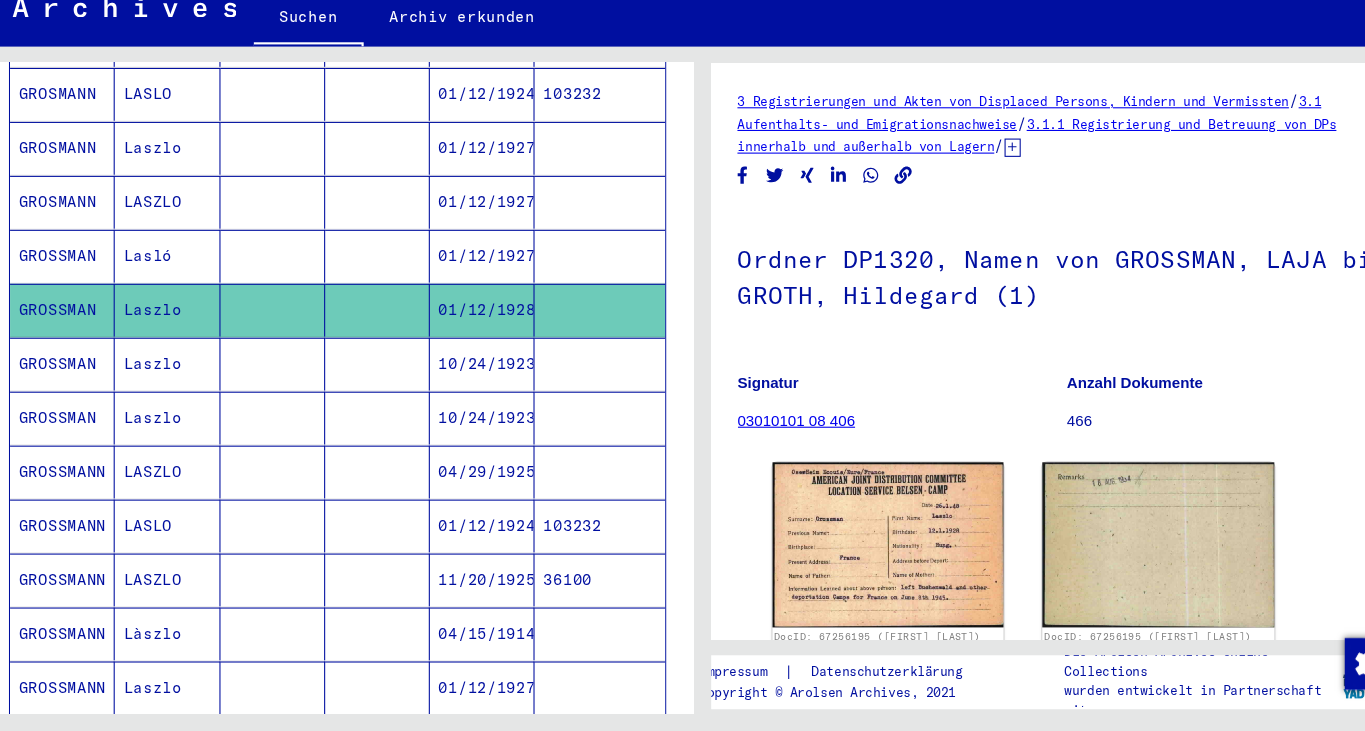 scroll, scrollTop: 0, scrollLeft: 0, axis: both 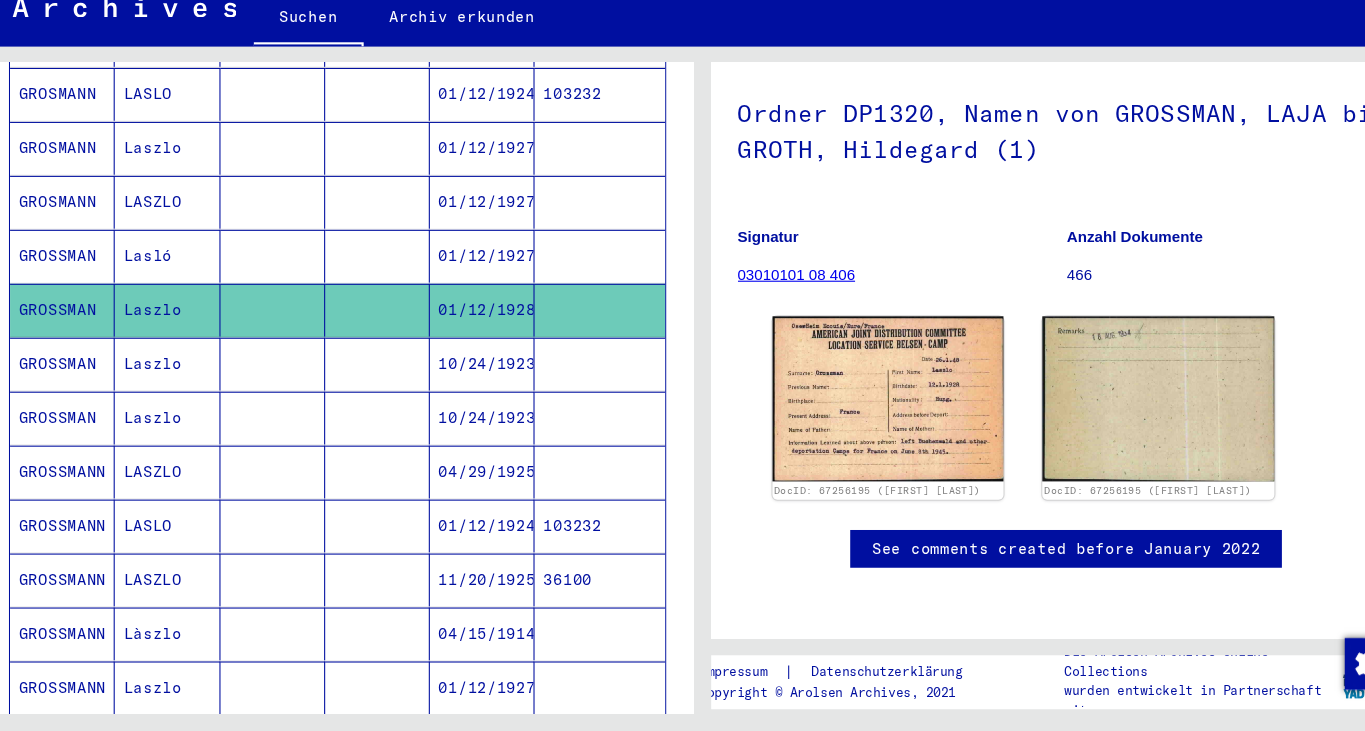 click on "GROSSMAN" at bounding box center [89, 440] 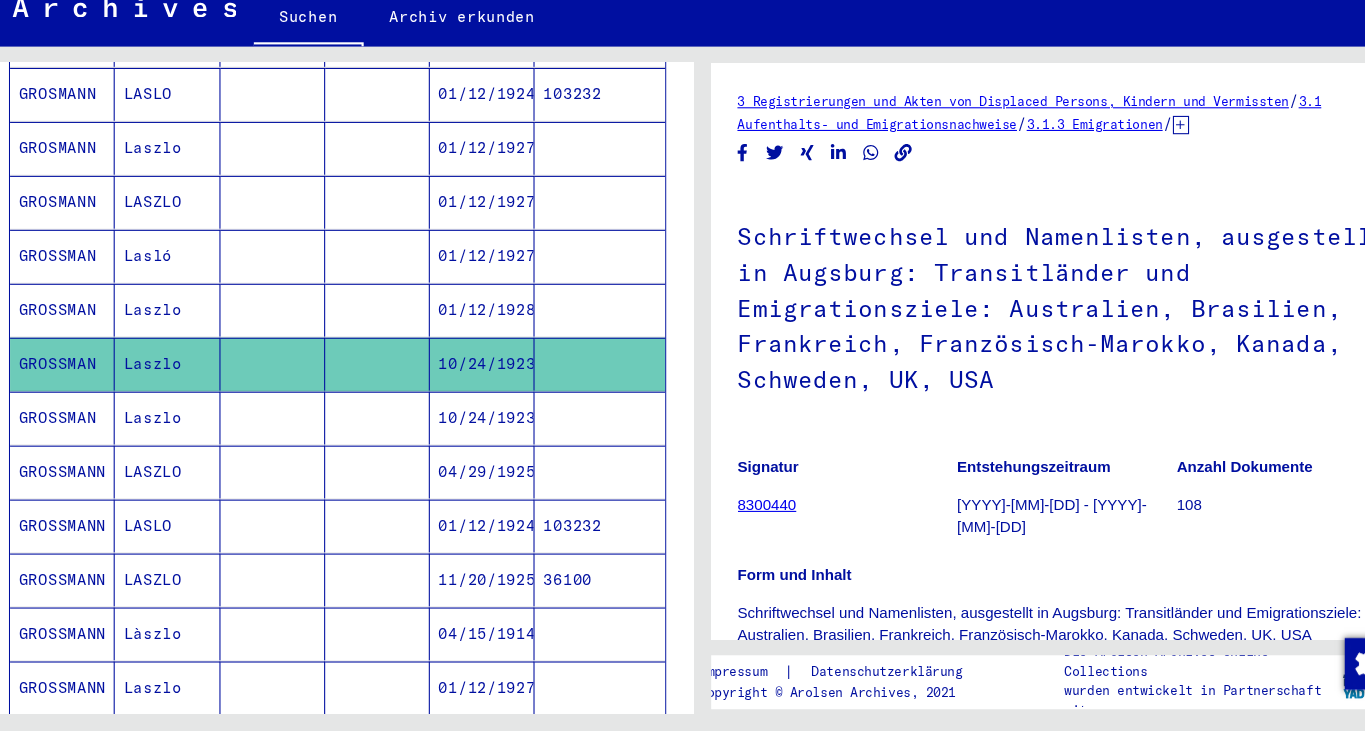 click on "**********" 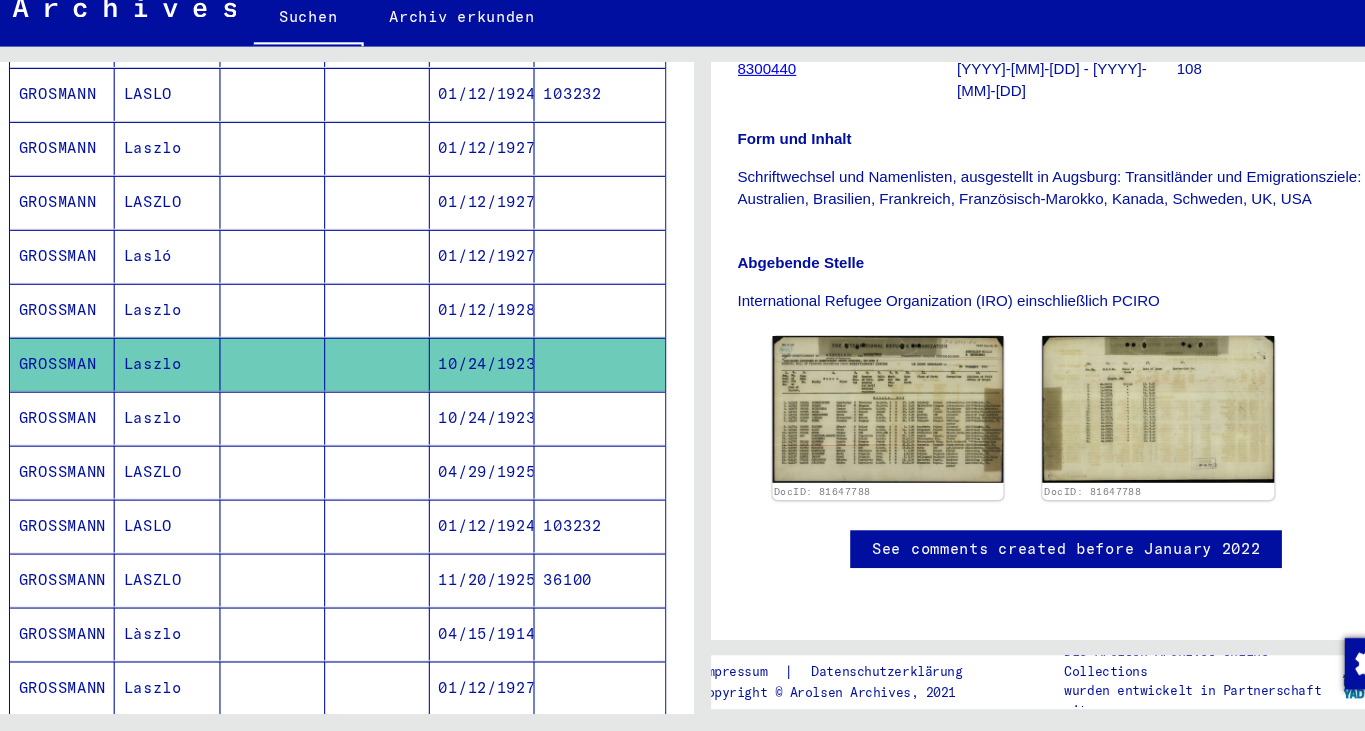 scroll, scrollTop: 480, scrollLeft: 0, axis: vertical 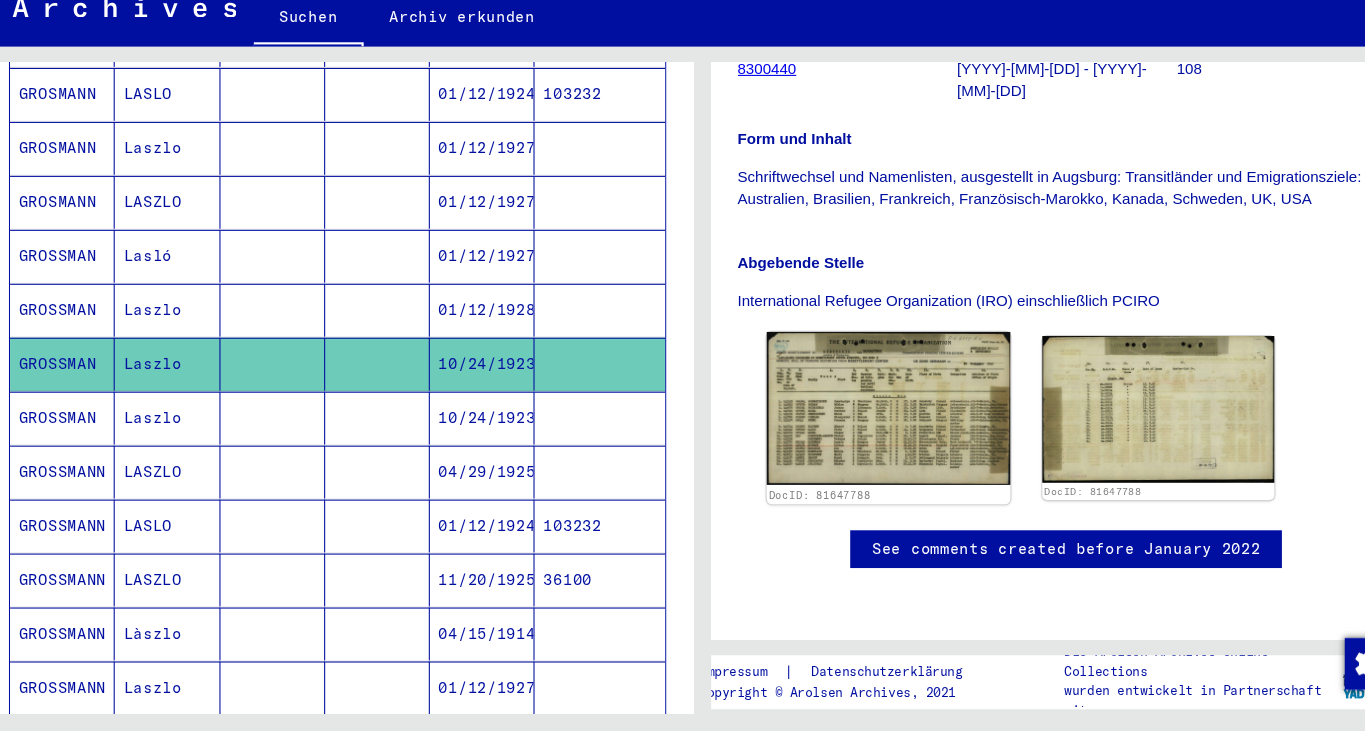 click 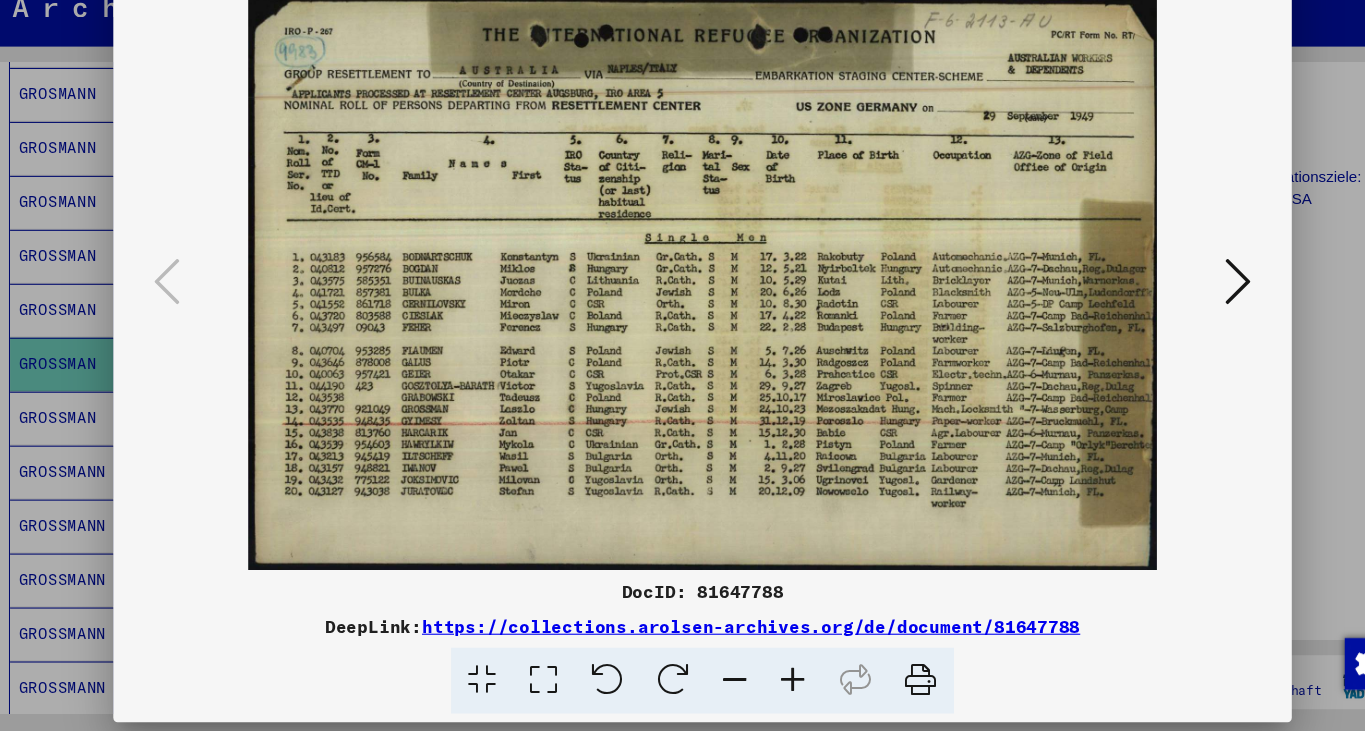 scroll, scrollTop: 0, scrollLeft: 0, axis: both 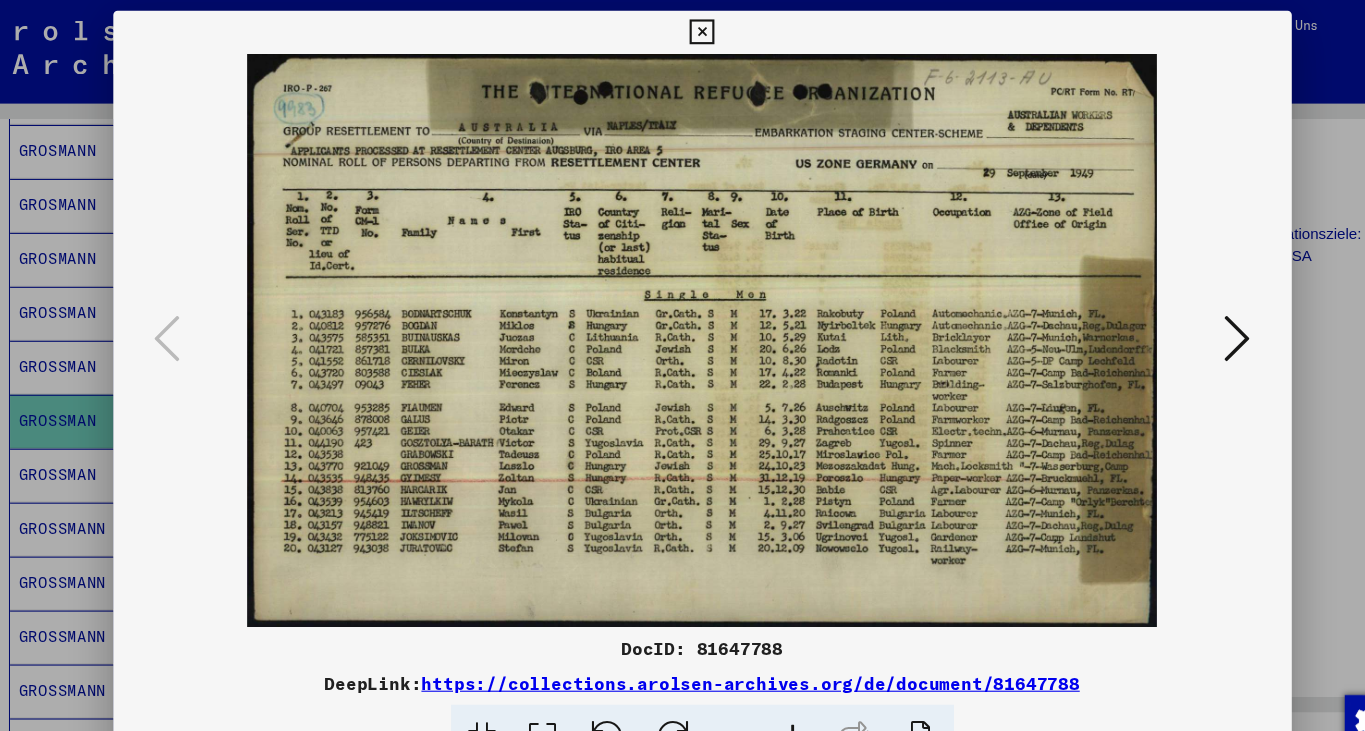 click at bounding box center [682, 30] 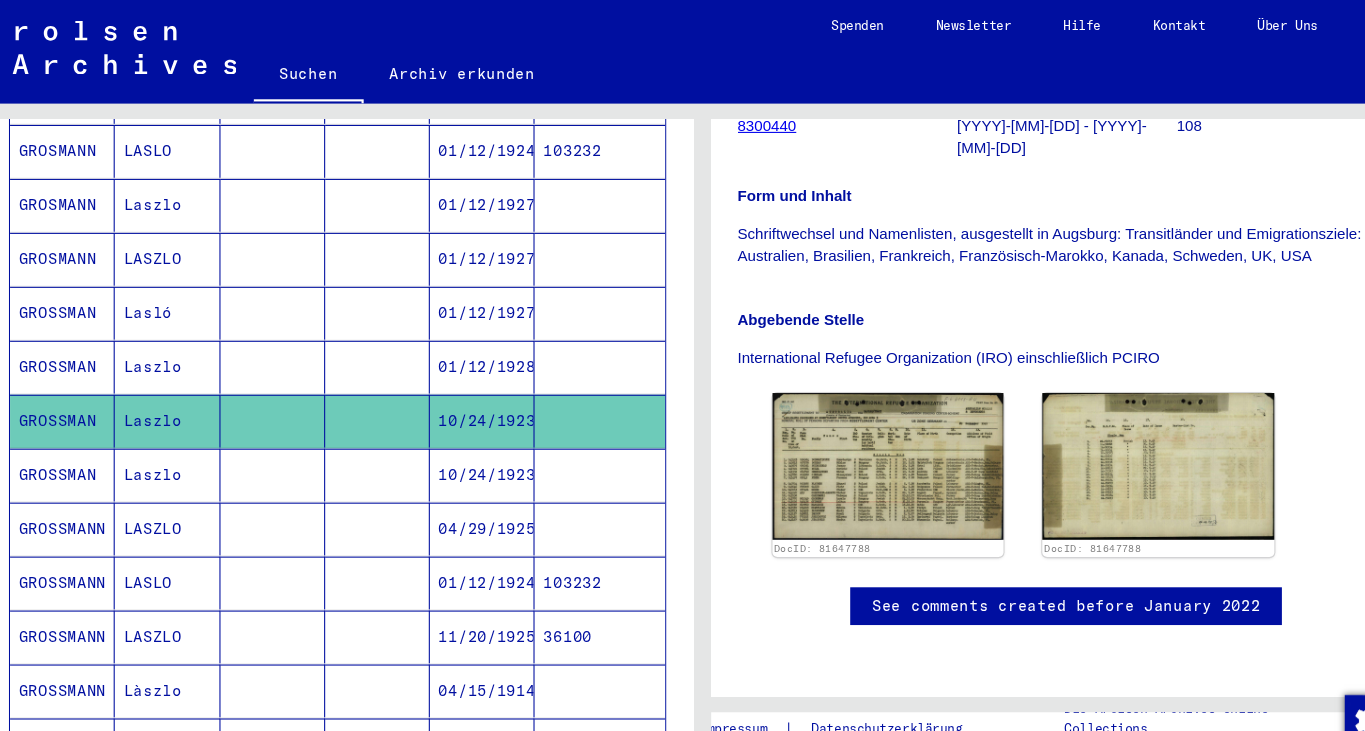 click on "GROSSMAN" at bounding box center (89, 490) 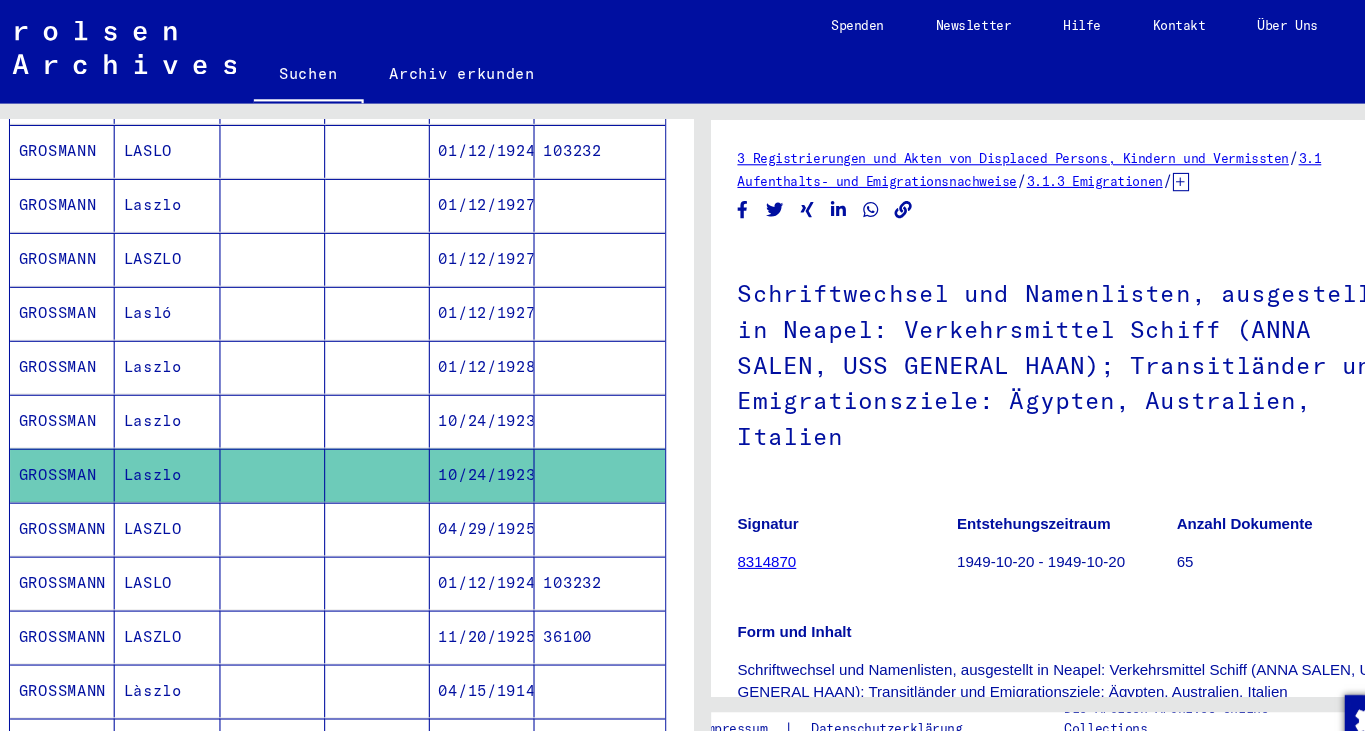 scroll, scrollTop: 0, scrollLeft: 0, axis: both 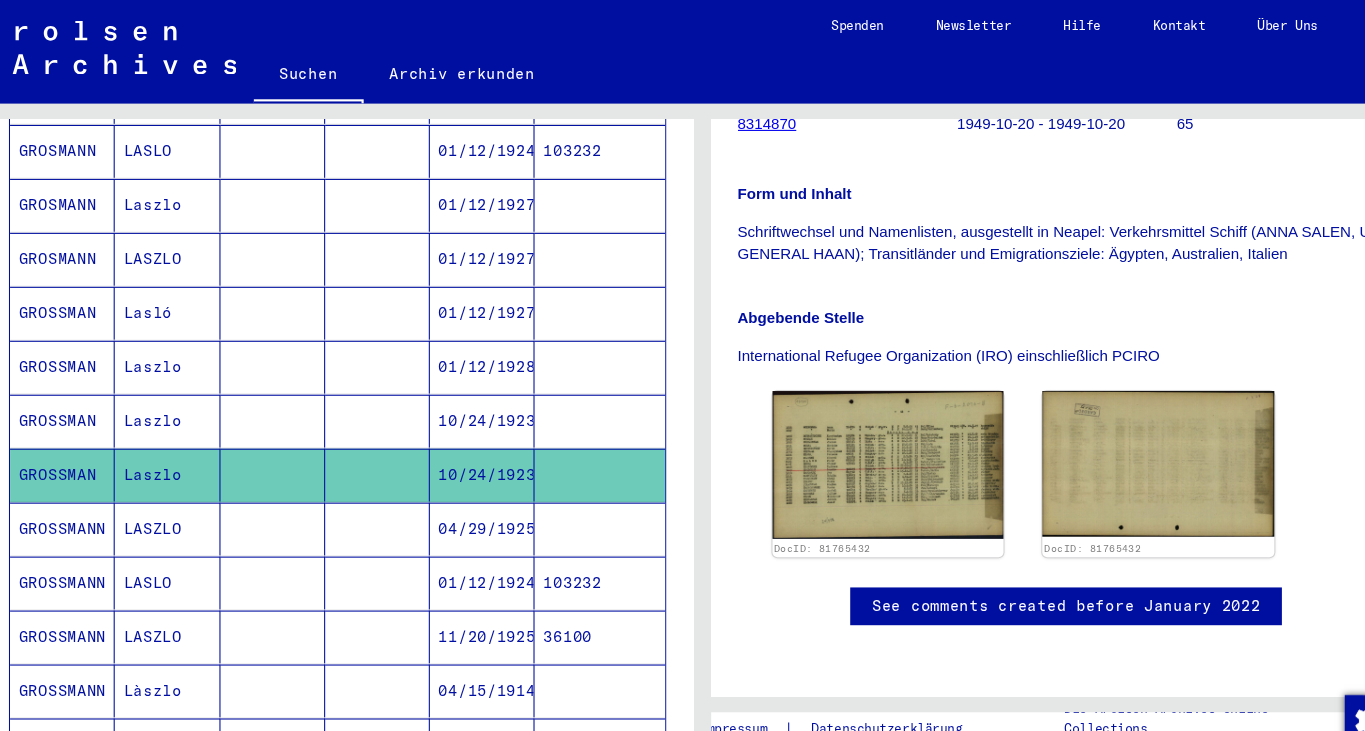 click on "GROSSMANN" at bounding box center [89, 540] 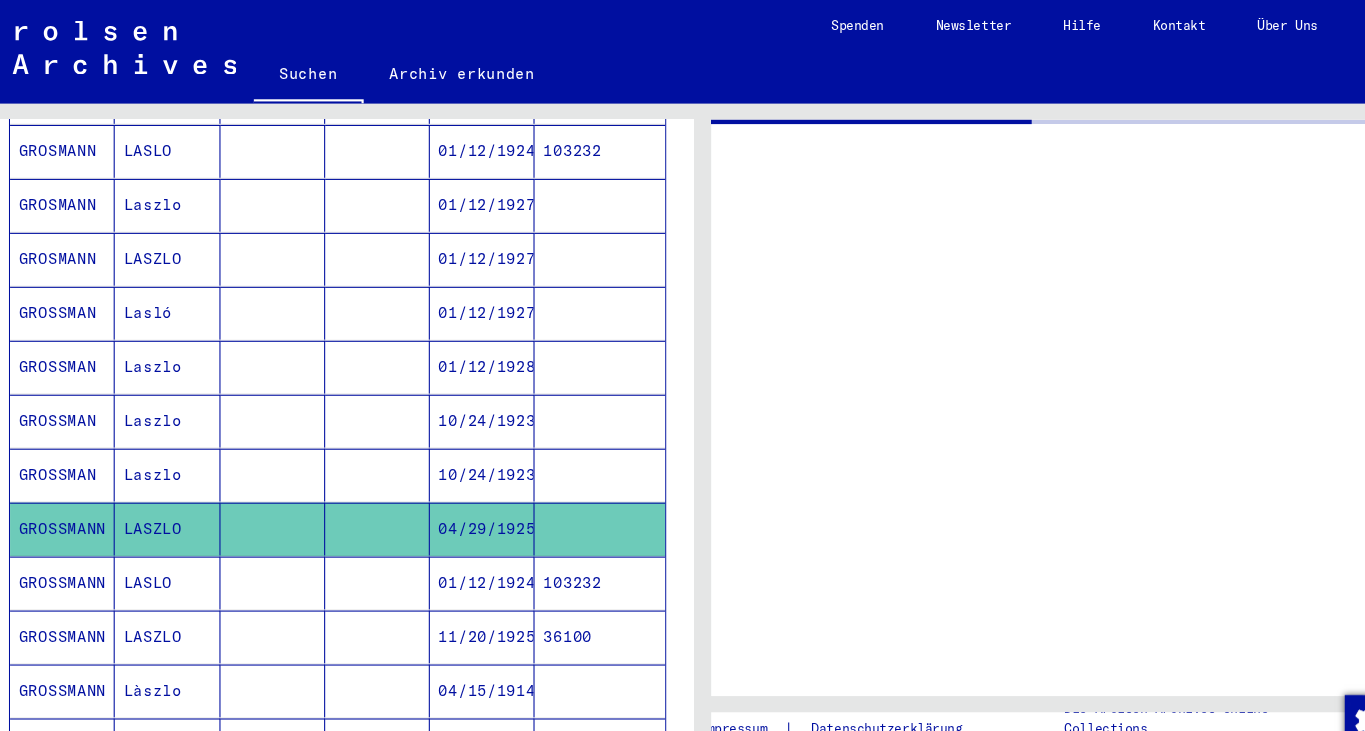 scroll, scrollTop: 0, scrollLeft: 0, axis: both 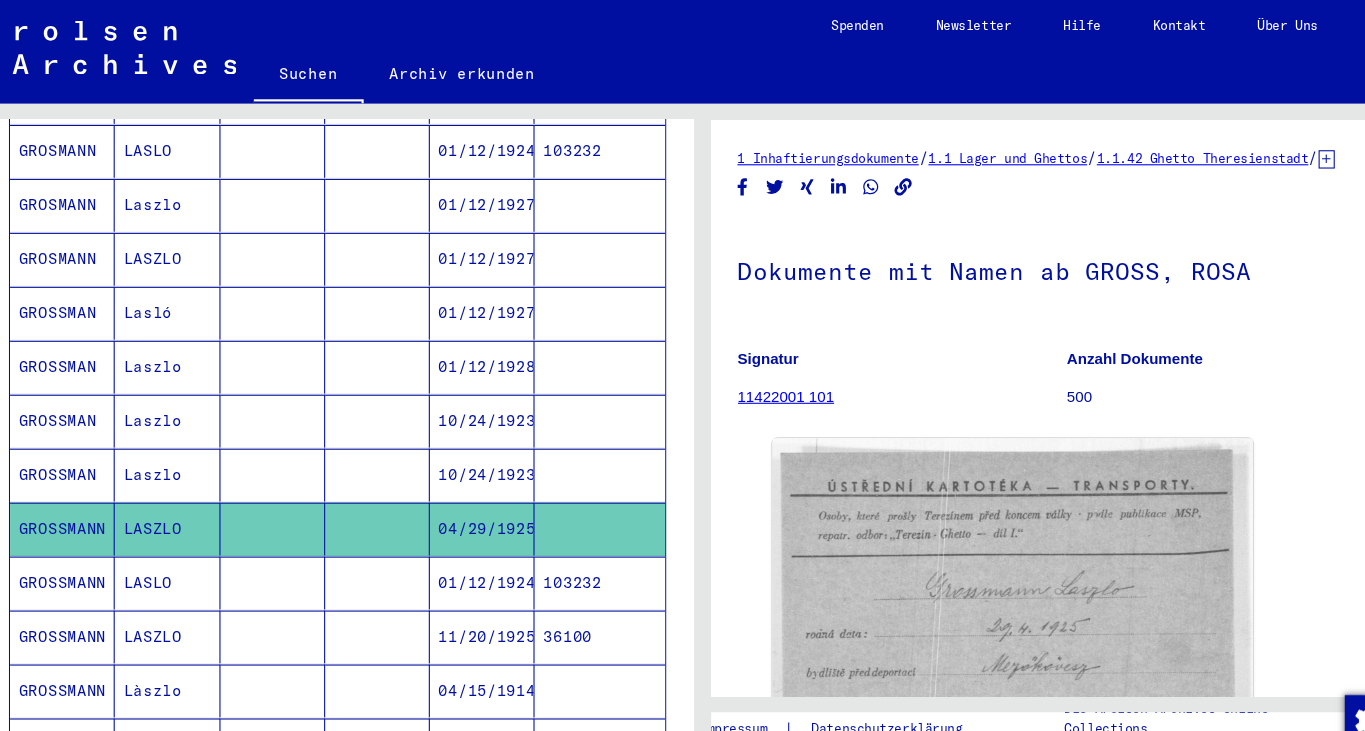 click on "1 Inhaftierungsdokumente   /   1.1 Lager und Ghettos   /   1.1.42 Ghetto Theresienstadt   /   1.1.42.2 Kartei Theresienstadt   /   Ghetto Theresienstadt-Kartei   /  Dokumente mit Namen ab GROSS, ROSA  Signatur 11422001 101 Anzahl Dokumente 500 DocID: 5035332 ([FIRST] [LAST]) See comments created before January 2022" 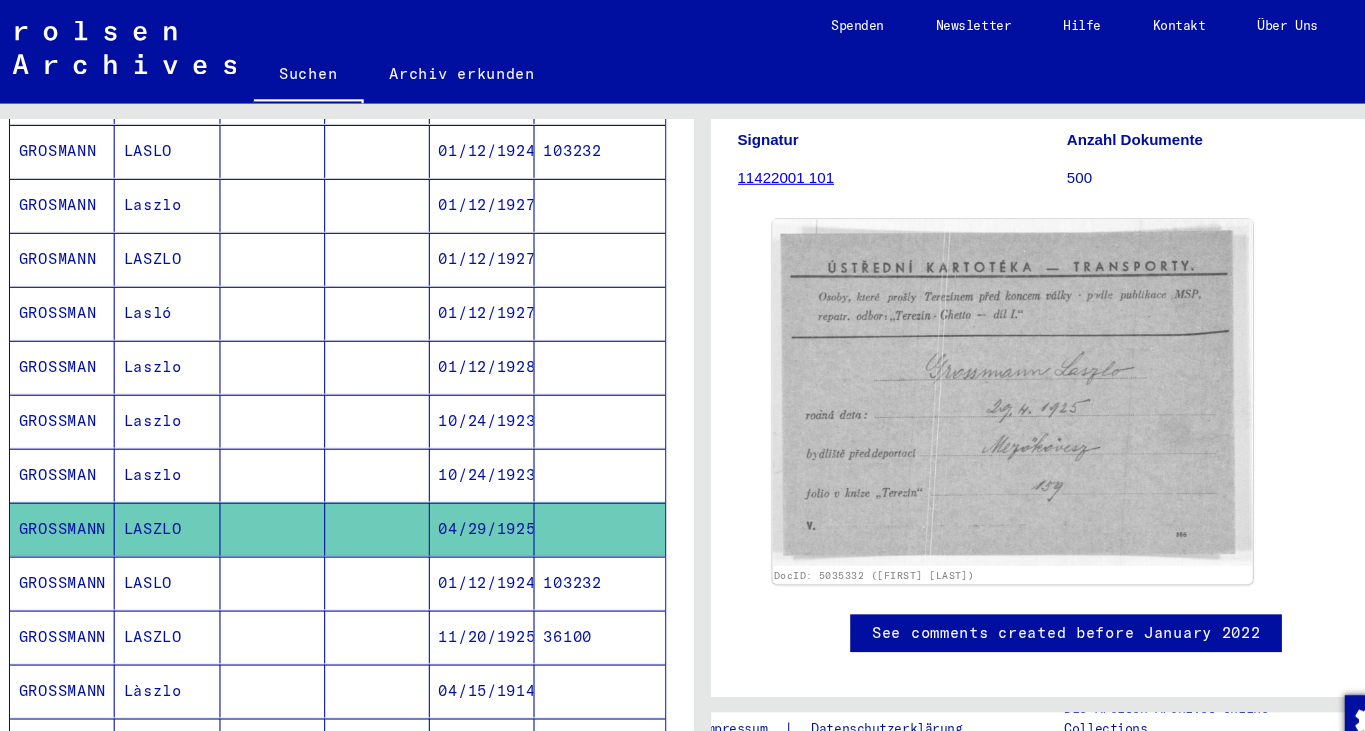 scroll, scrollTop: 280, scrollLeft: 0, axis: vertical 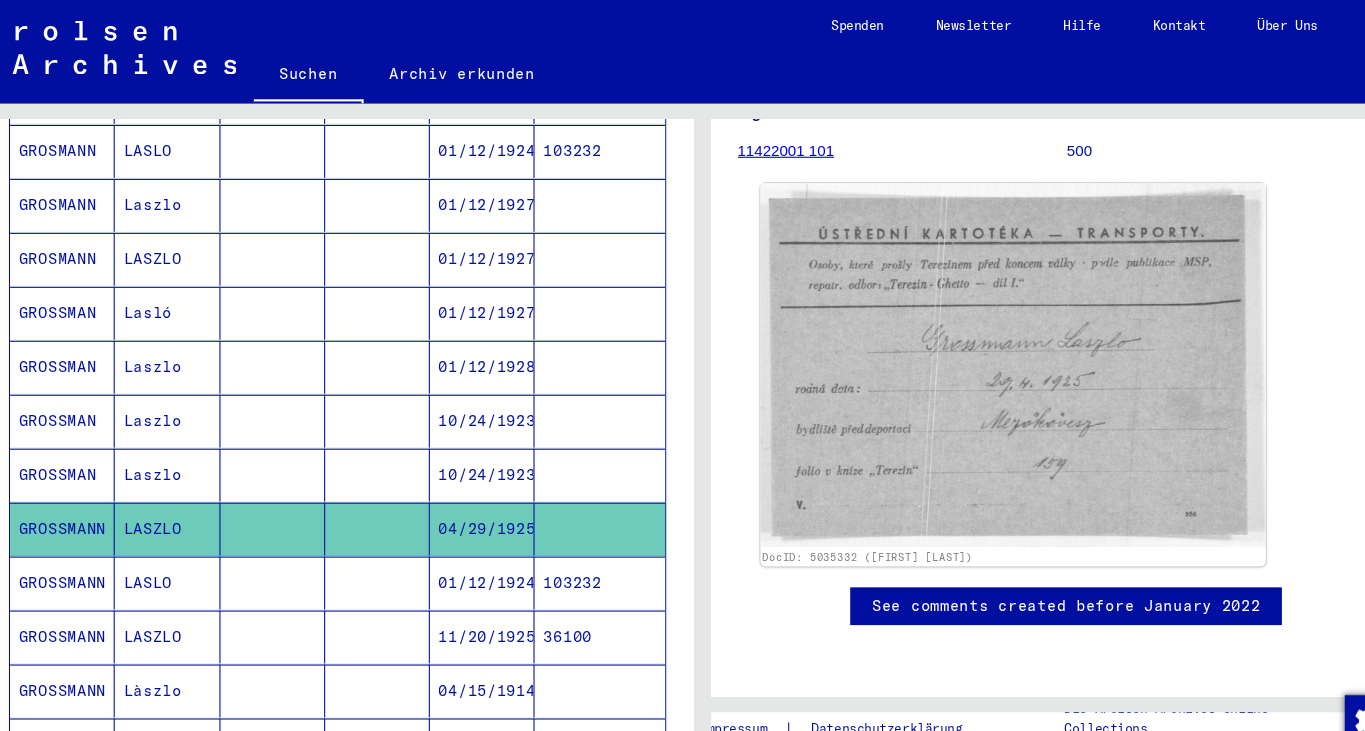 click 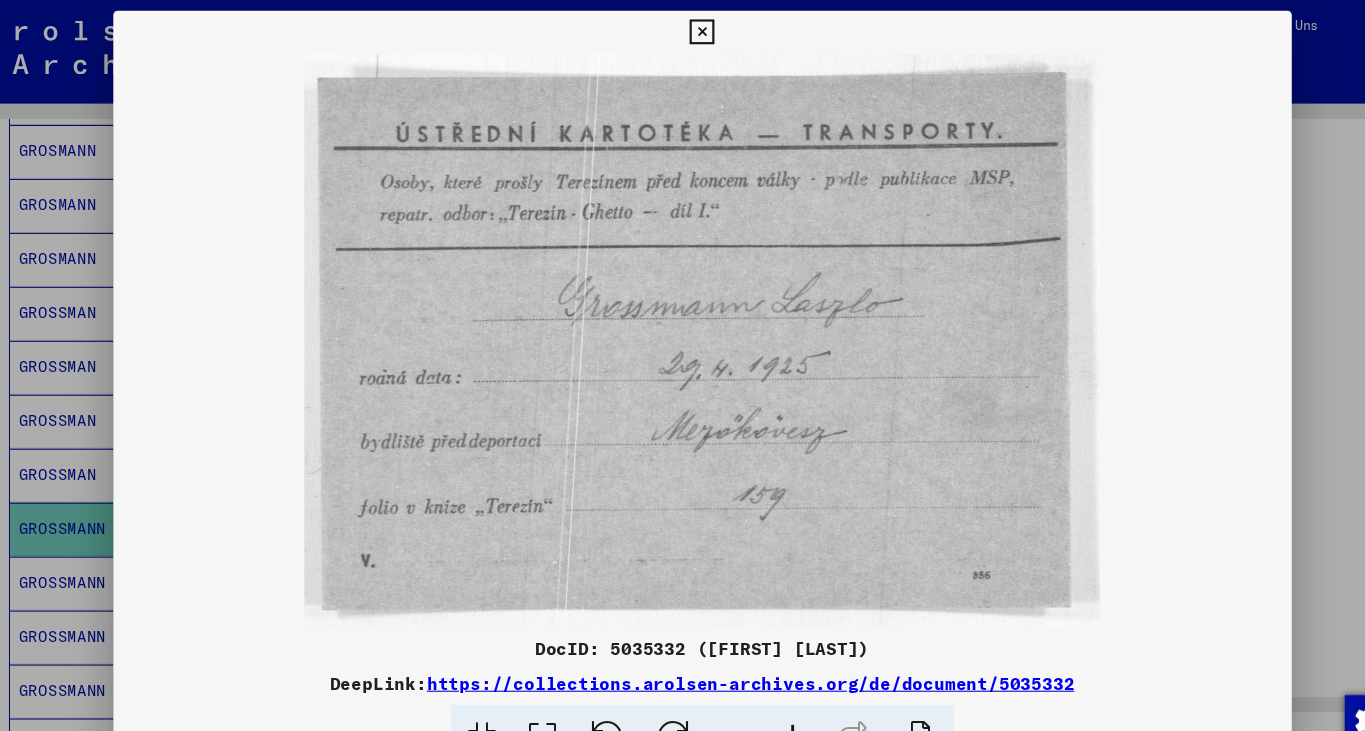click at bounding box center [682, 30] 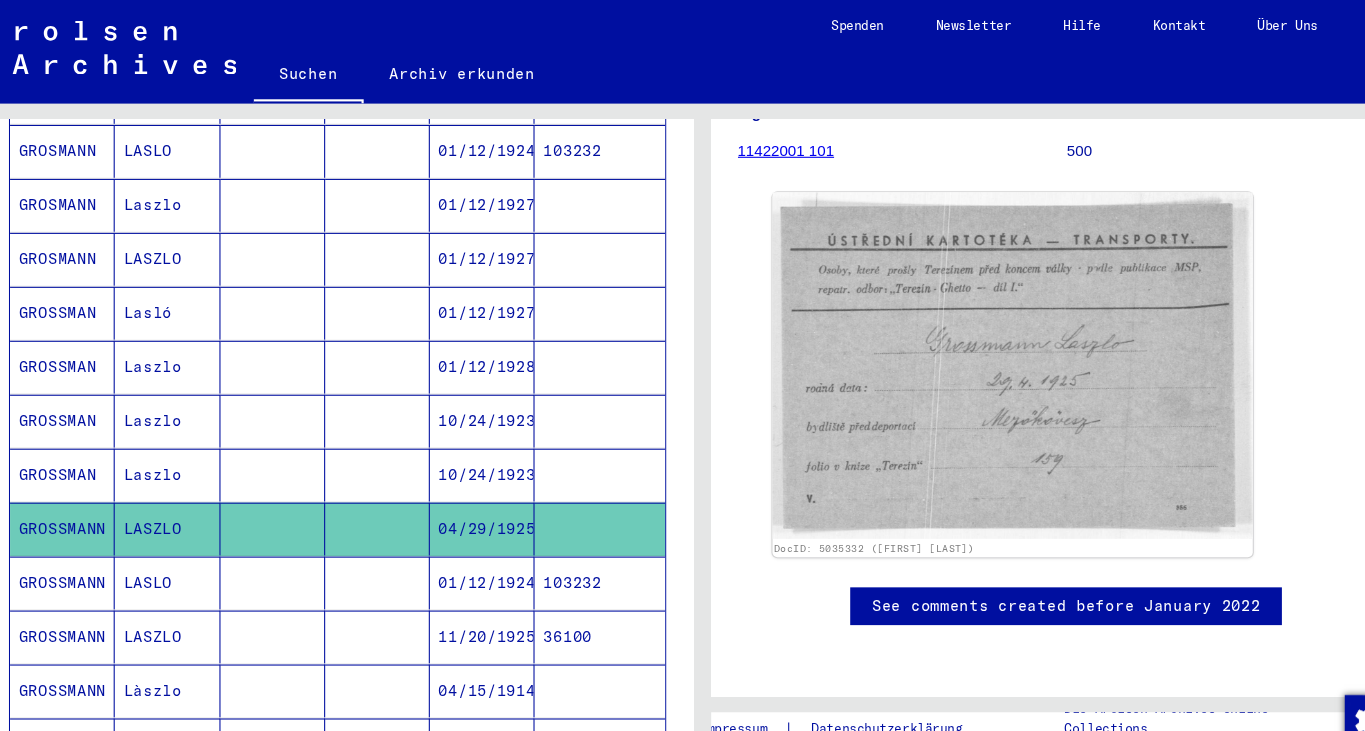 click on "GROSSMANN" at bounding box center (89, 590) 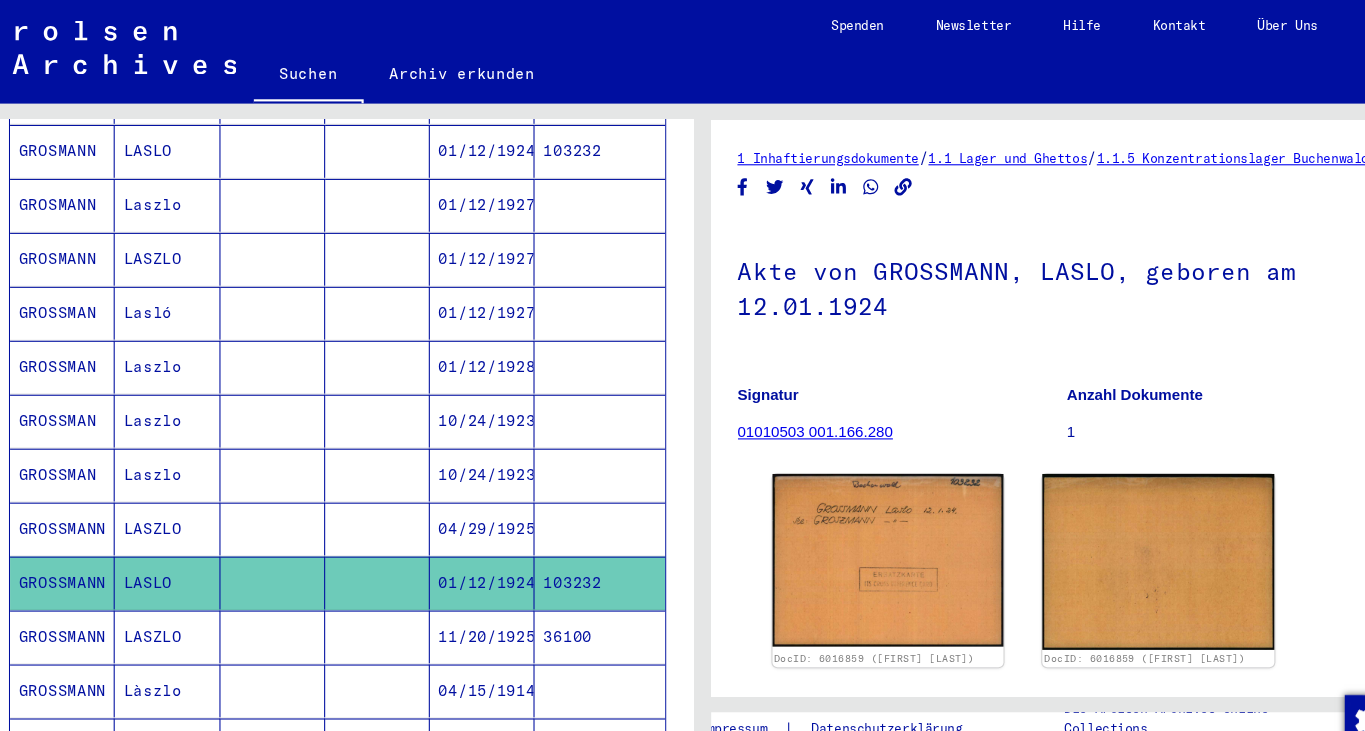 scroll, scrollTop: 0, scrollLeft: 0, axis: both 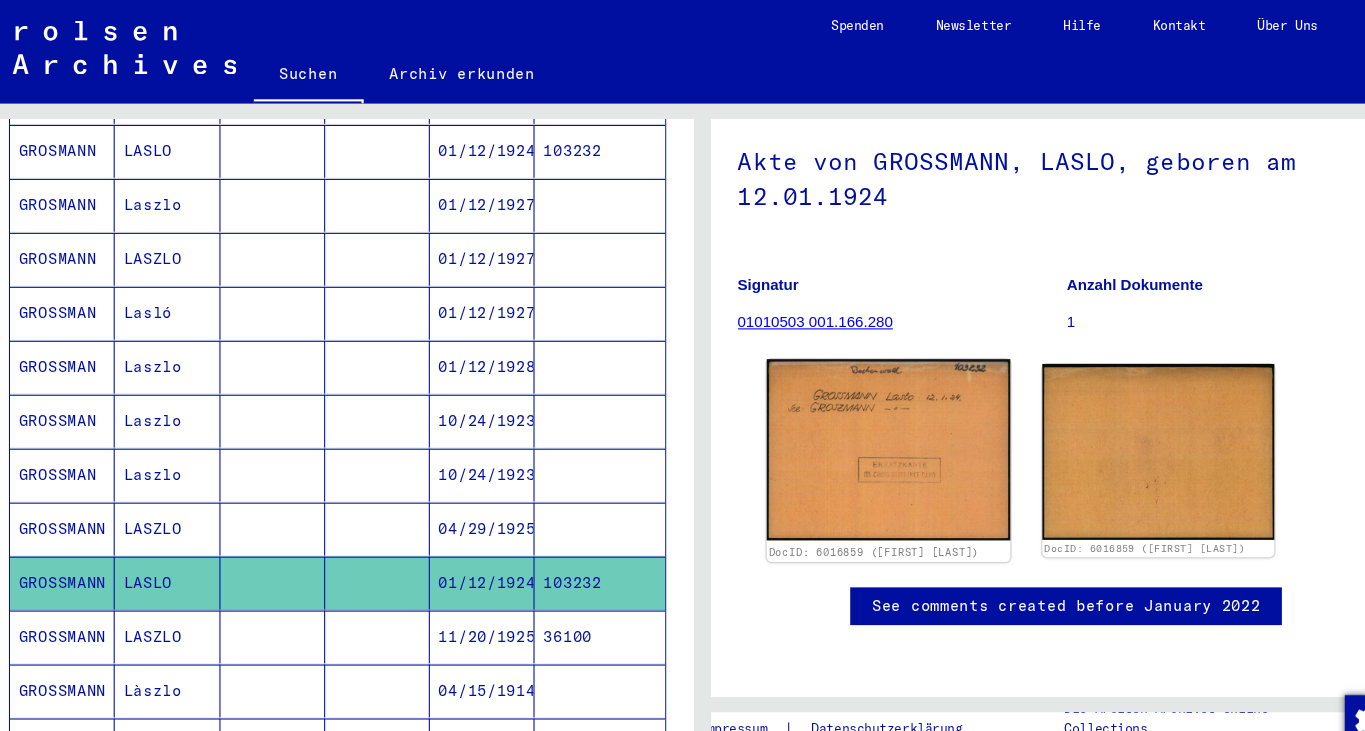 click 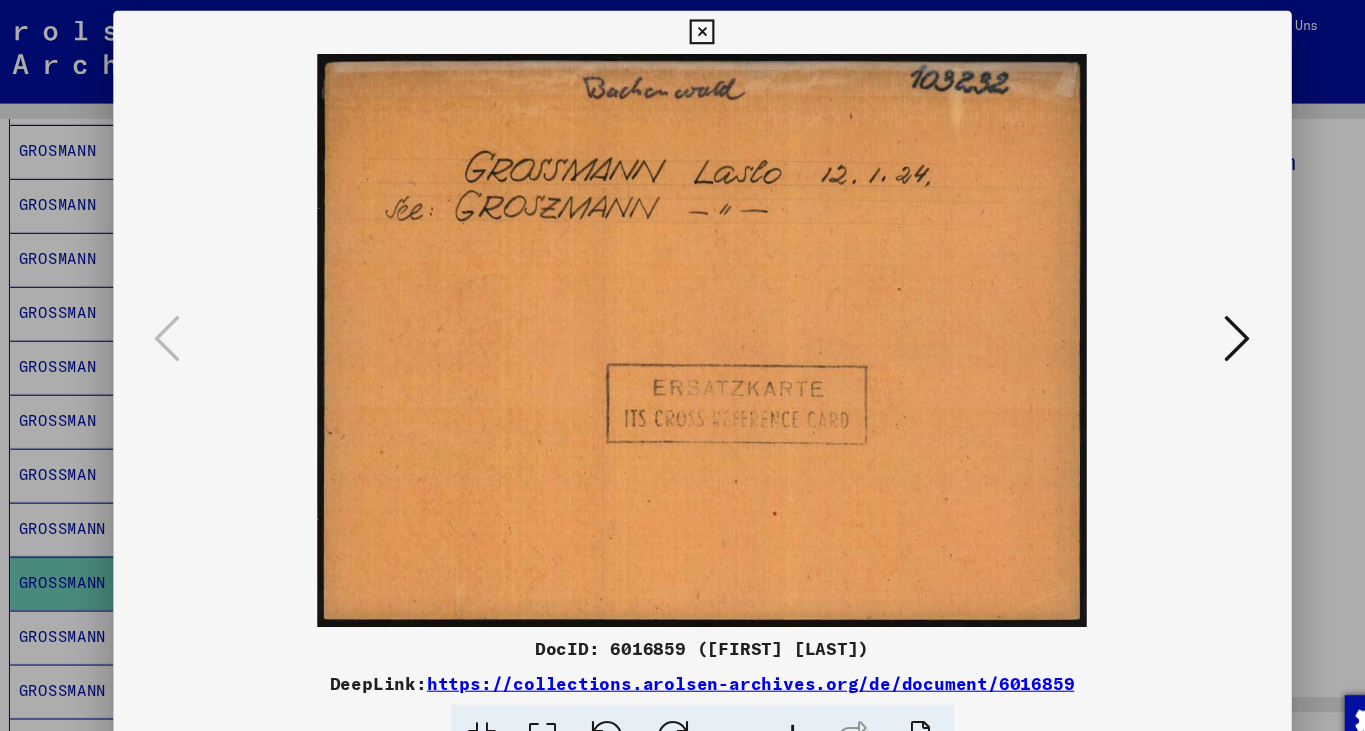 drag, startPoint x: 715, startPoint y: 91, endPoint x: 563, endPoint y: 87, distance: 152.05263 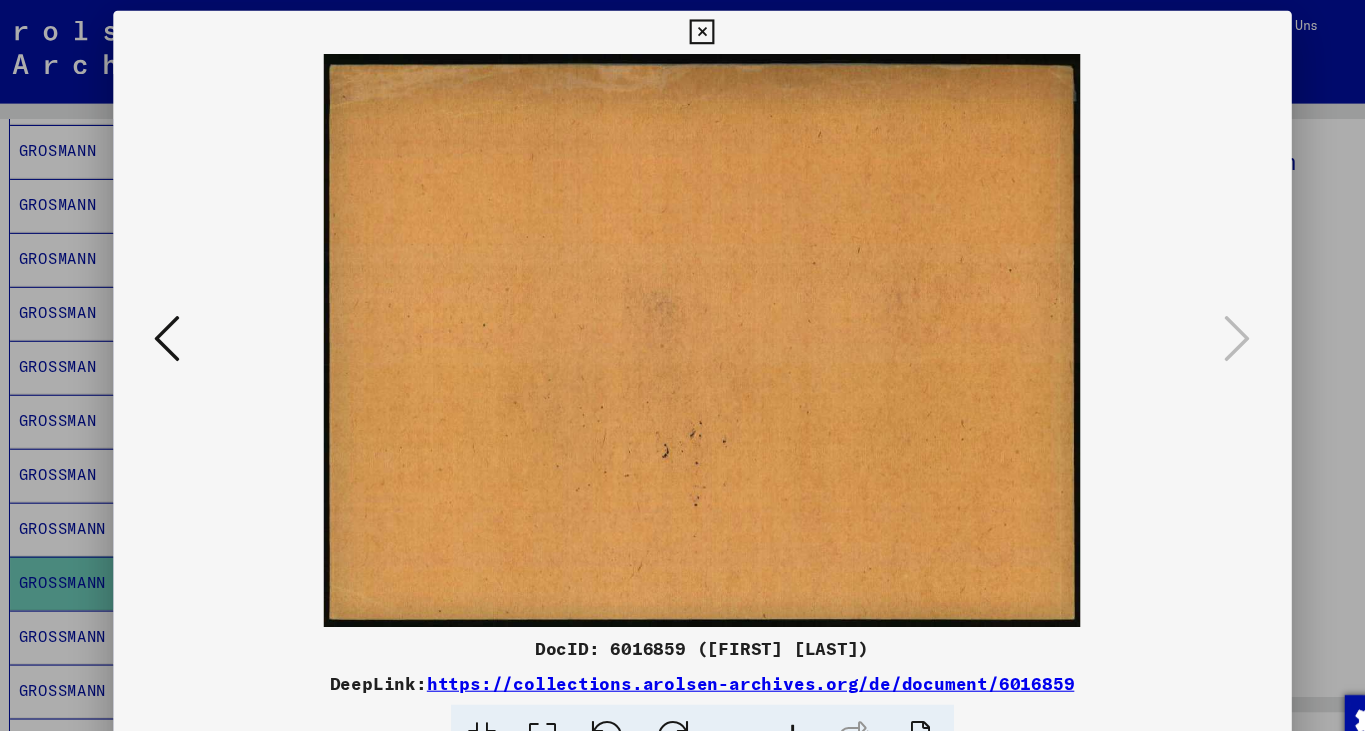 click at bounding box center (682, 30) 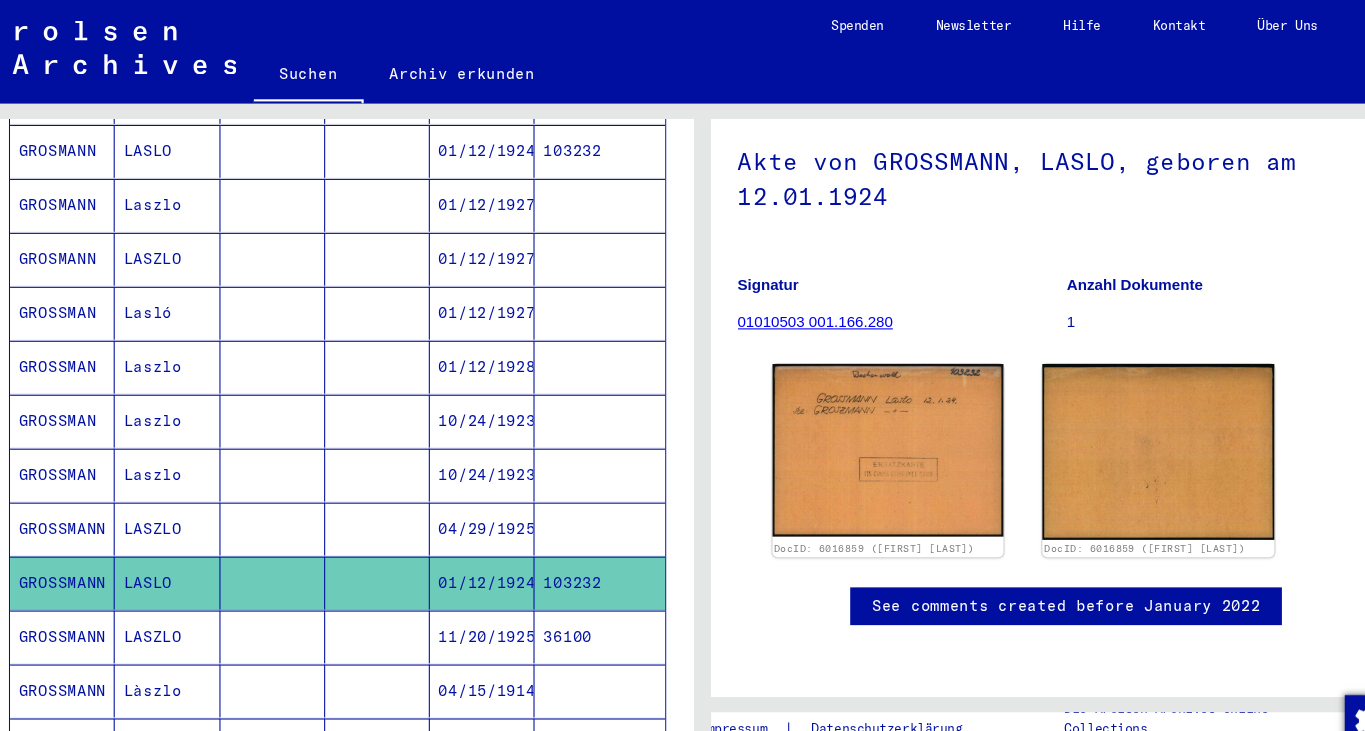 click on "GROSSMANN" at bounding box center (89, 640) 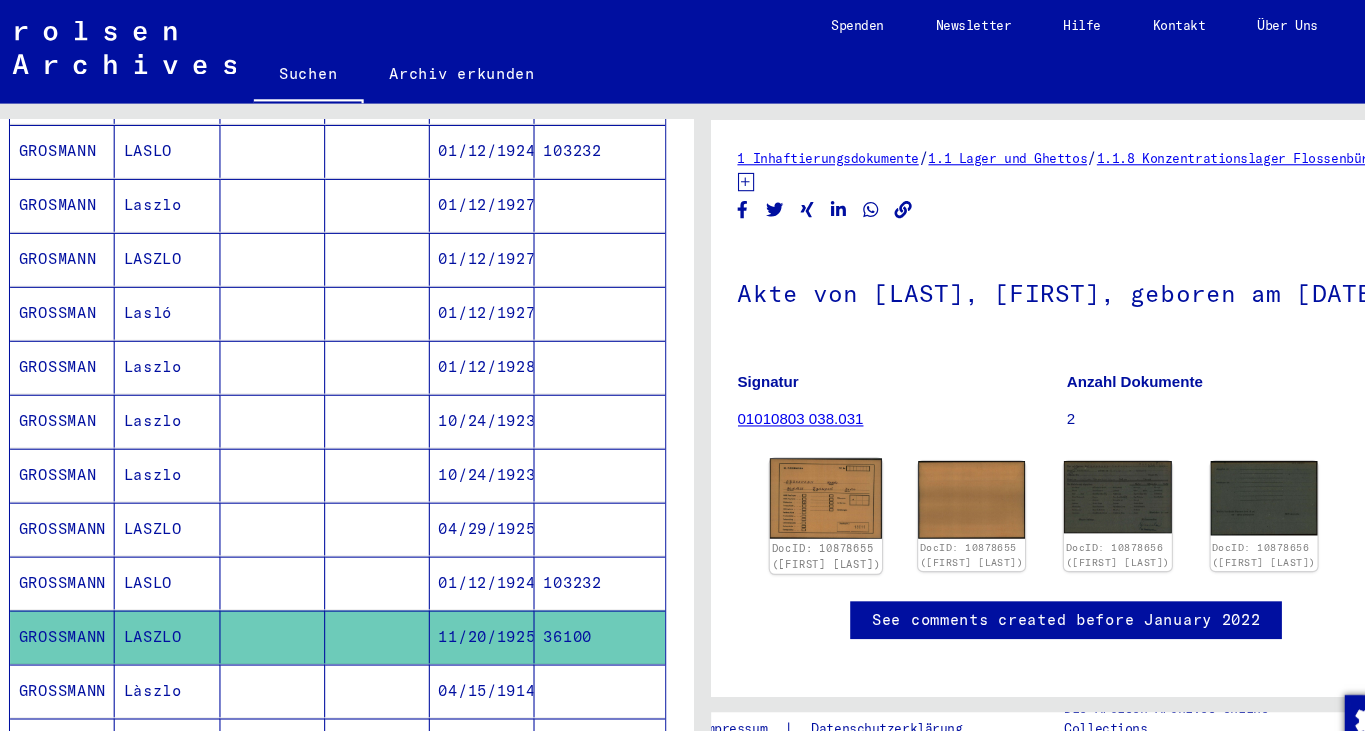scroll, scrollTop: 0, scrollLeft: 0, axis: both 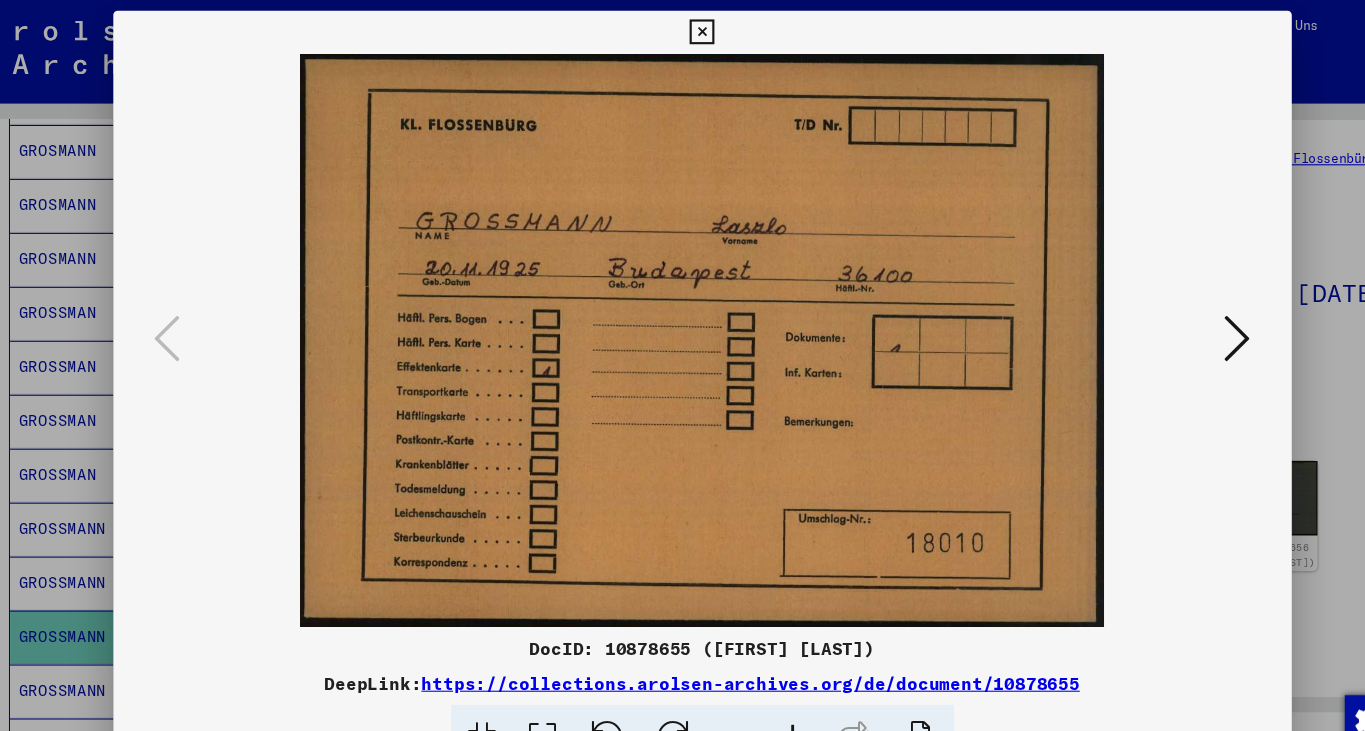 click at bounding box center (1179, 314) 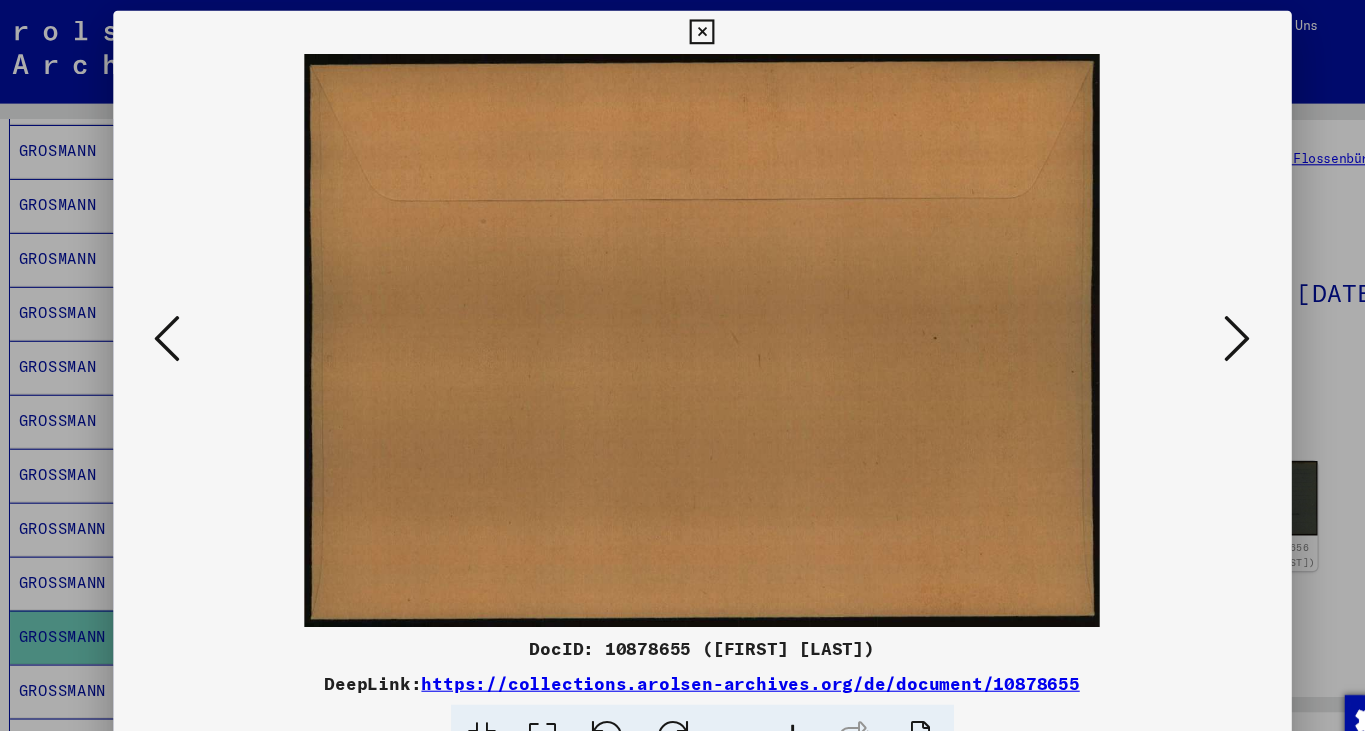 click at bounding box center (1179, 314) 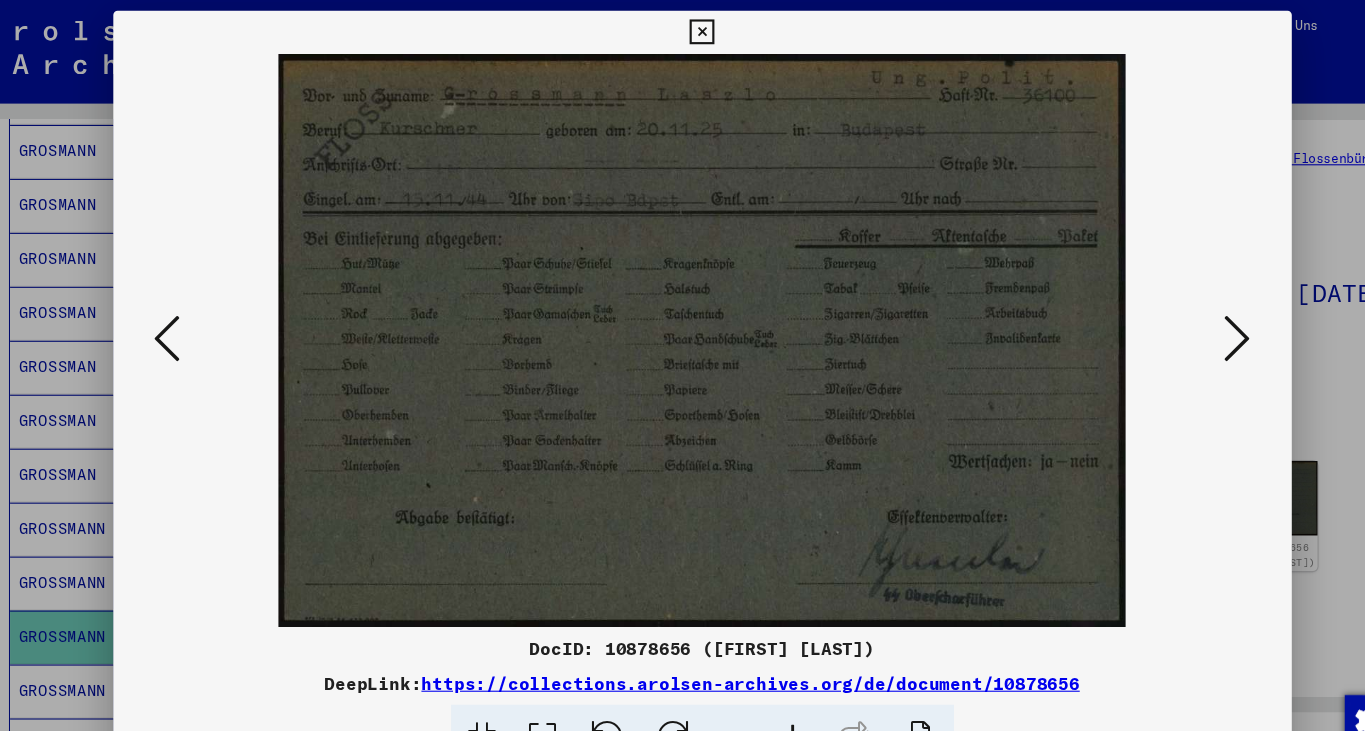 click at bounding box center (1179, 314) 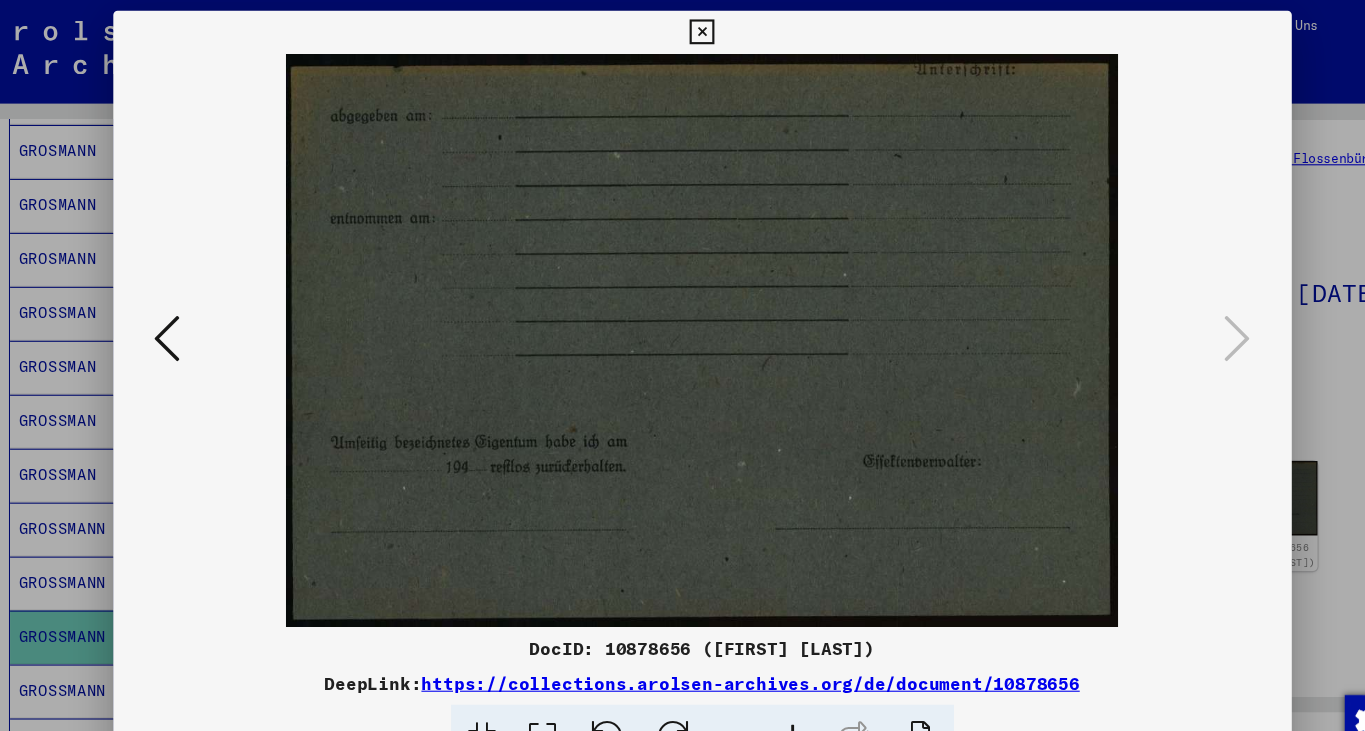 click at bounding box center [682, 30] 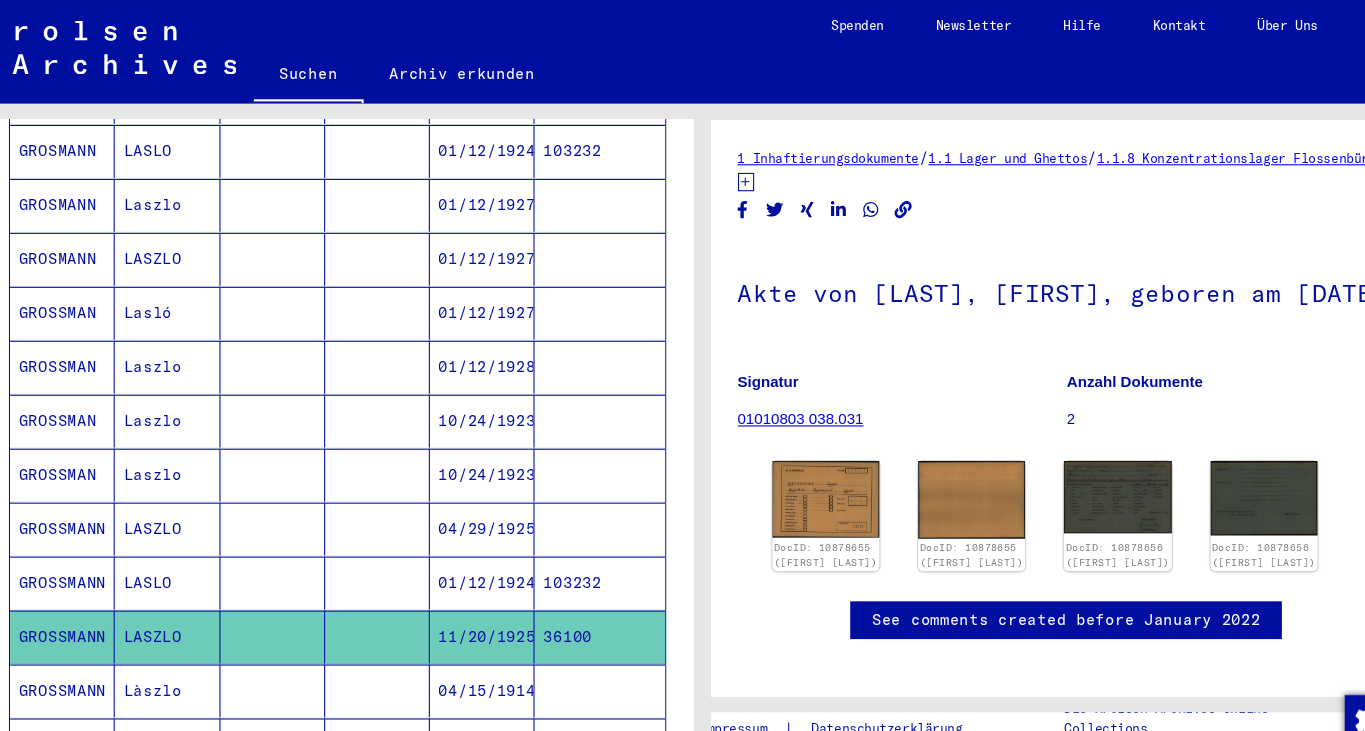 click on "Nachname   Vorname   Geburtsname   Geburt‏   Geburtsdatum   Prisoner #   GROSMAN   Laszlo               GROSMANN   Laslo         01/12/1924   103232   GROSMANN   Laszlo         01/12/1927      GROSMANN   Laszlo         01/12/1927      GROSSMAN   Lasló         01/12/1927      GROSSMAN   Laszlo         01/12/1928      GROSSMAN   Laszlo         10/24/1923      GROSSMAN   Laszlo         10/24/1923      GROSSMANN   Laszlo         04/29/1925      GROSSMANN   Laslo         01/12/1924   103232   GROSSMANN   Laszlo         11/20/1925   36100   GROSSMANN   Làszlo         04/15/1914      GROSSMANN   Laszlo         01/12/1927      GROSSMANN   Lászle         01/27/1927      GROSSMANN   Laszlo         10/02/1931      GROSSMANN   Laszlo         01/02/1927      GROSSMANN   Laszlo         01/02/1927      GROSSMANN   Laszlo         01/12/1927      GROSSMANN   Laslo Faiga         12/15/1948      GROSSMANN   Laszlo Wladislaw         01/12/1927      GROSSMANN   Laszlo      Ungwar   09/01/1900      GROSSMANN   Laszlo" at bounding box center (345, 728) 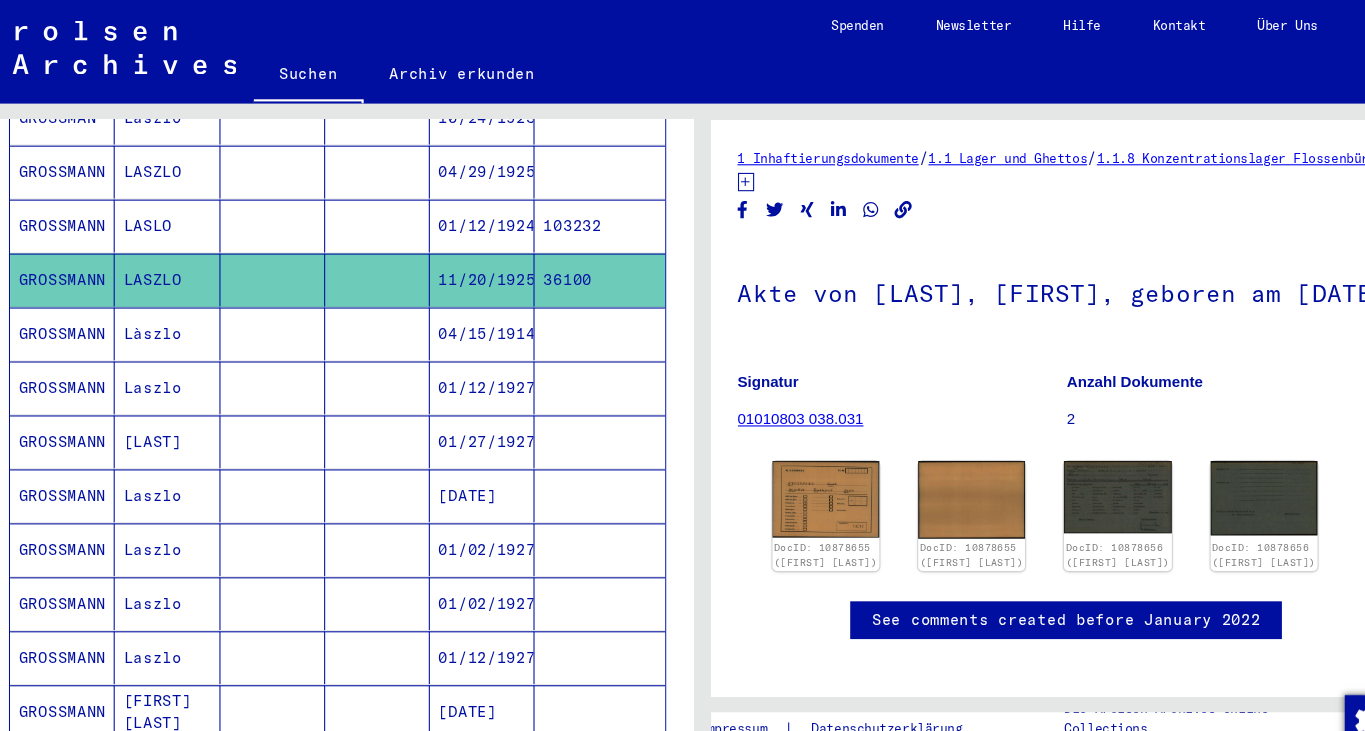 scroll, scrollTop: 720, scrollLeft: 0, axis: vertical 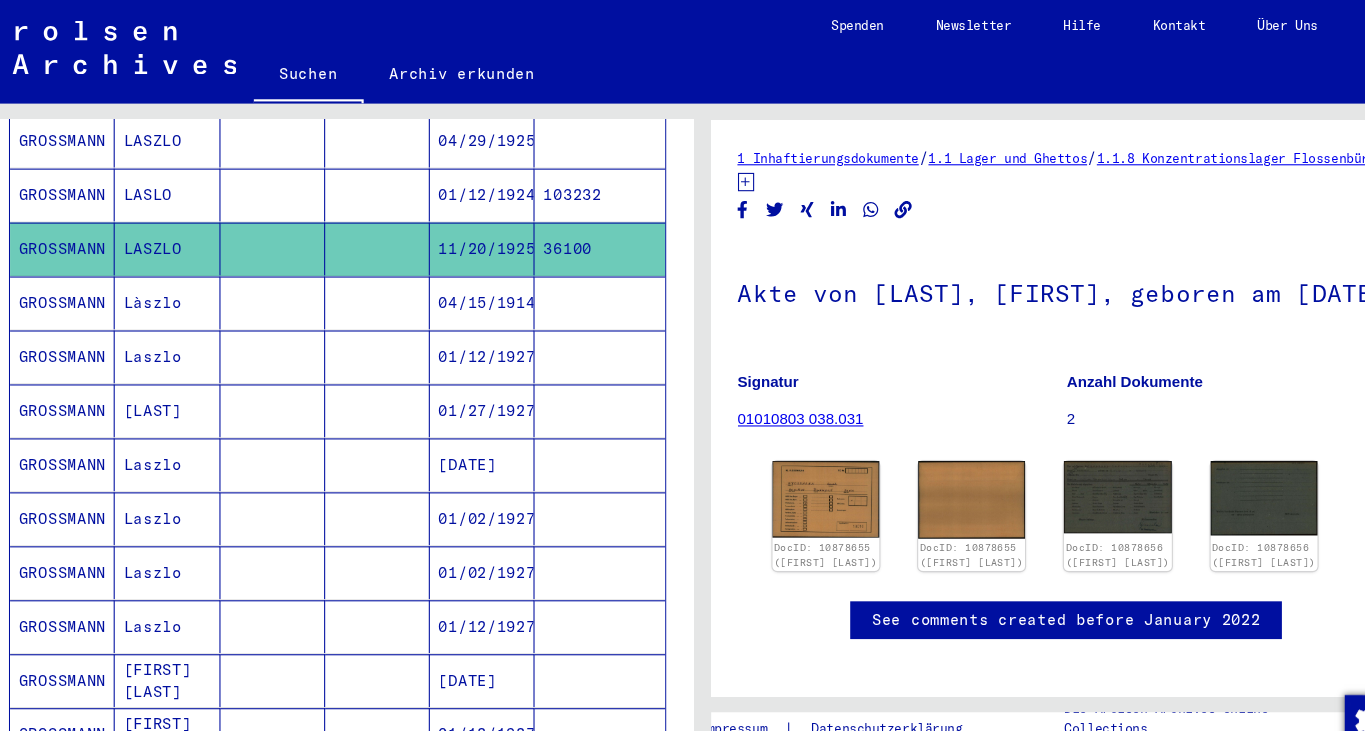 click on "GROSSMANN" at bounding box center (89, 330) 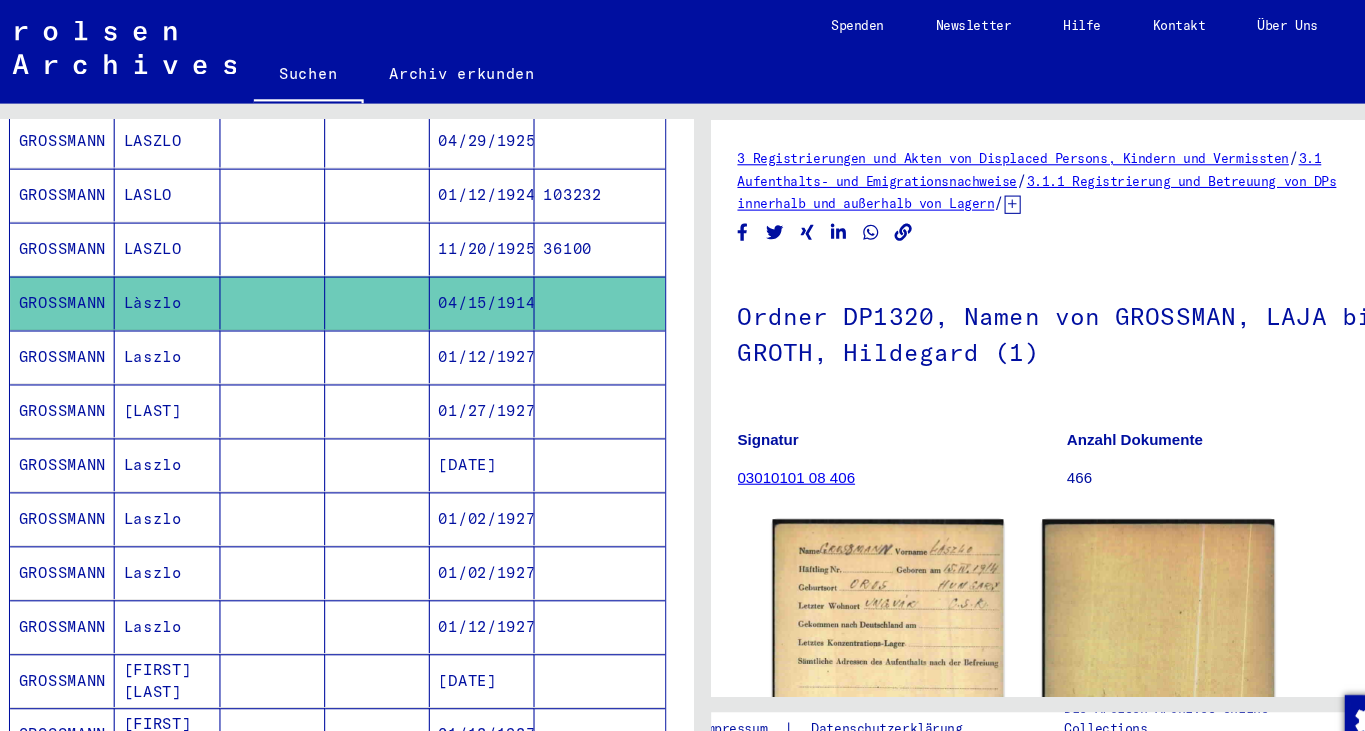 scroll, scrollTop: 0, scrollLeft: 0, axis: both 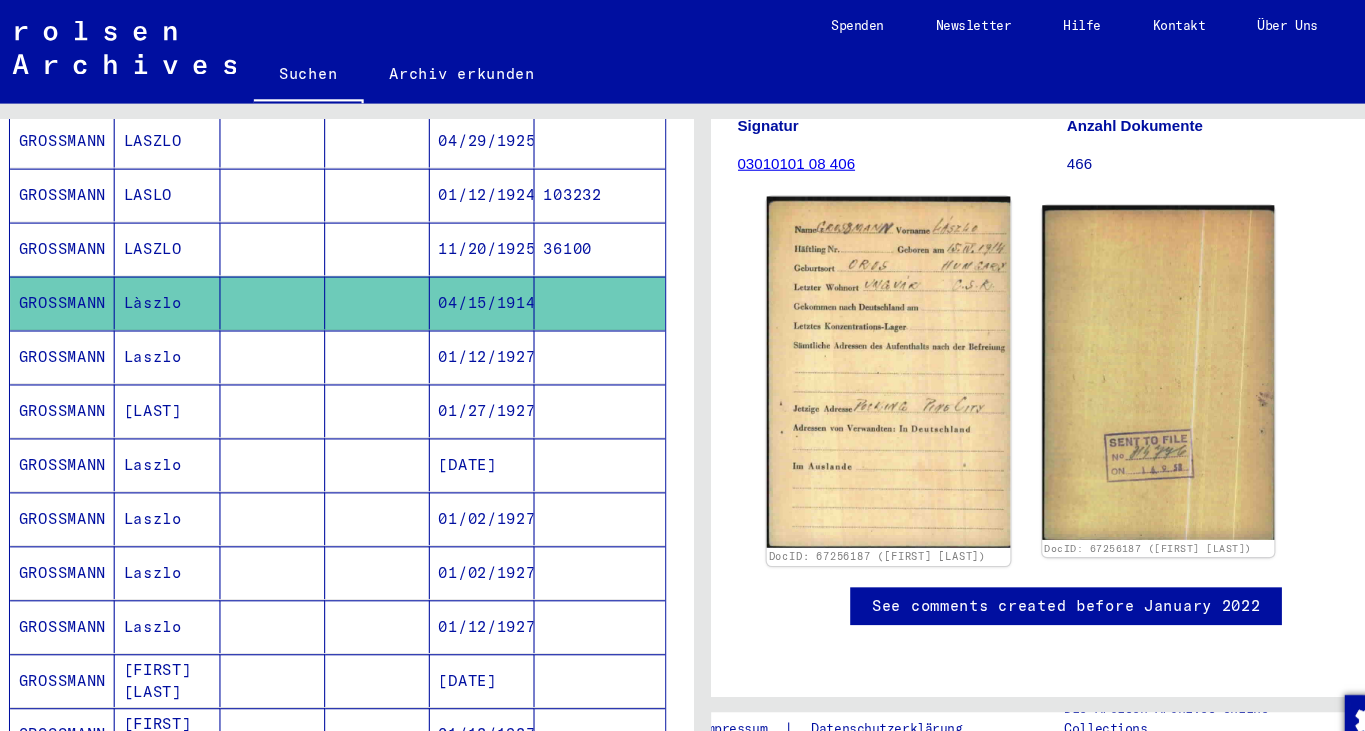 click 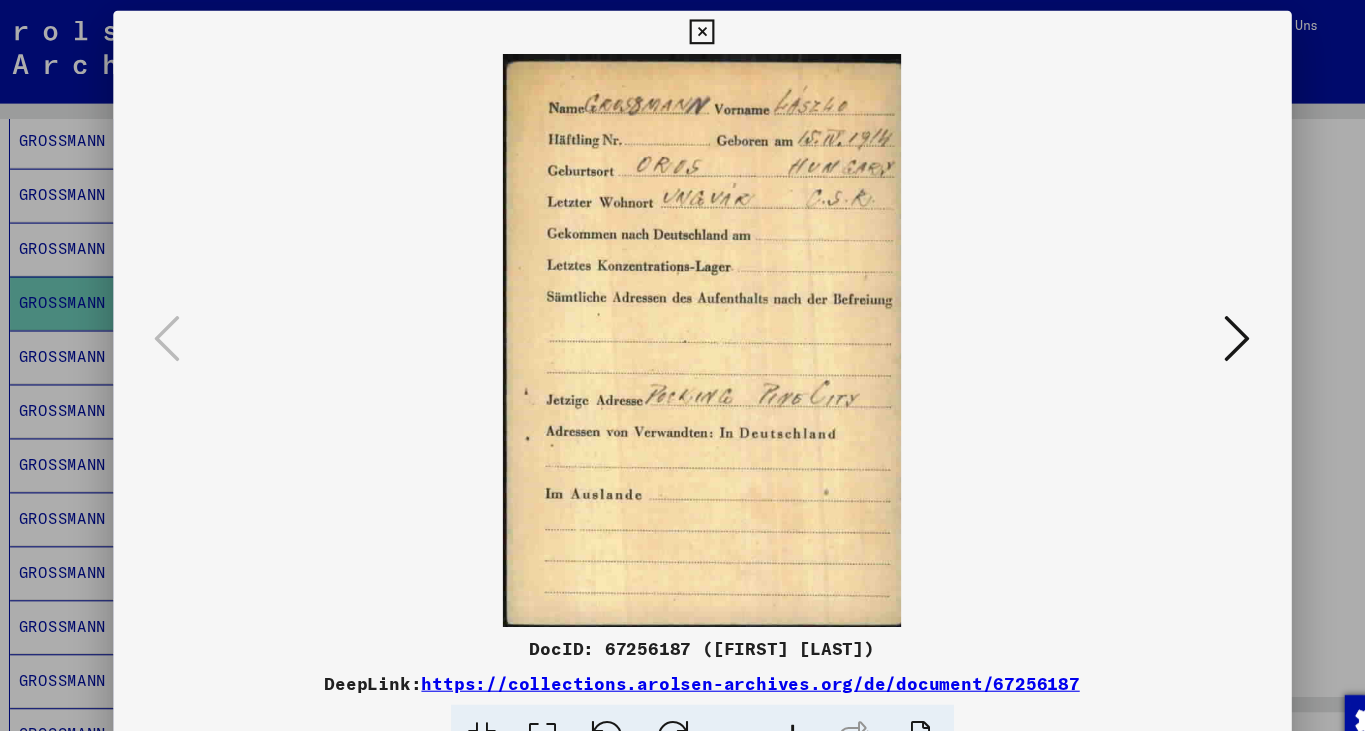 click at bounding box center [1179, 314] 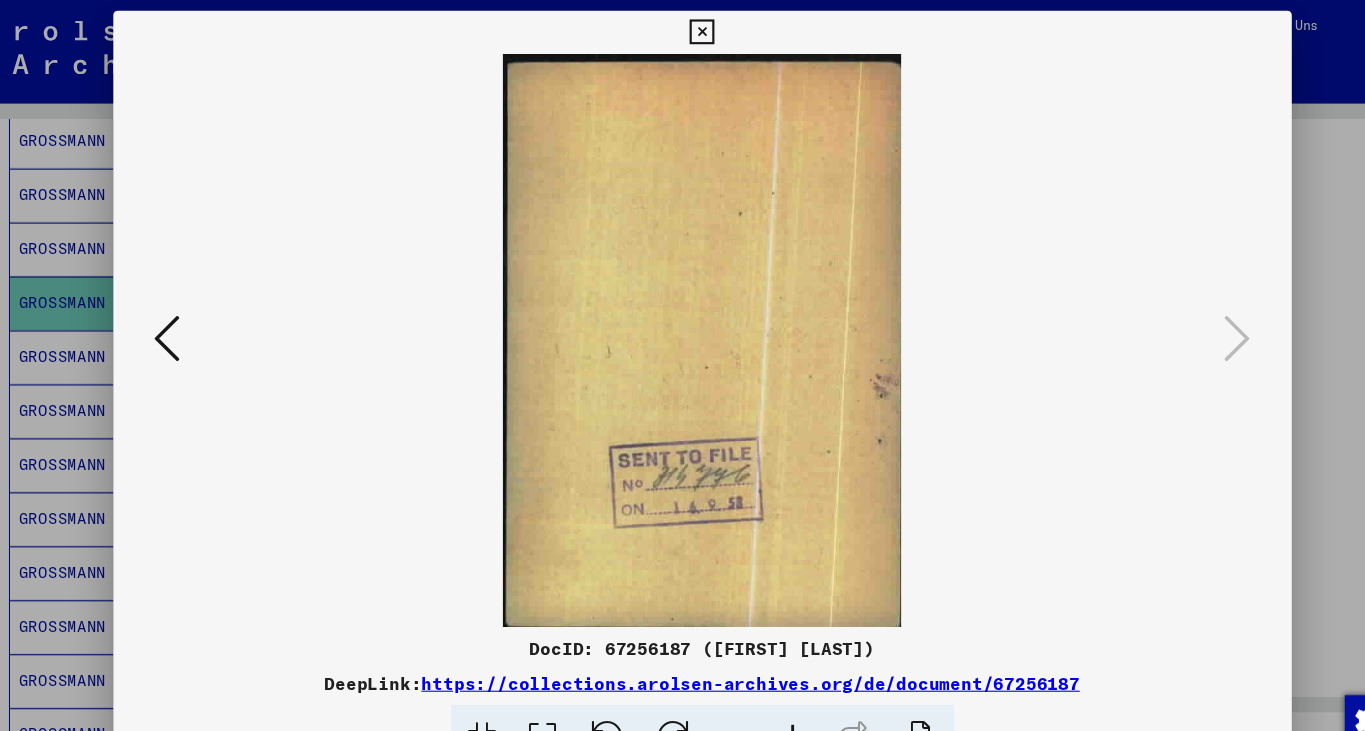 click at bounding box center [682, 30] 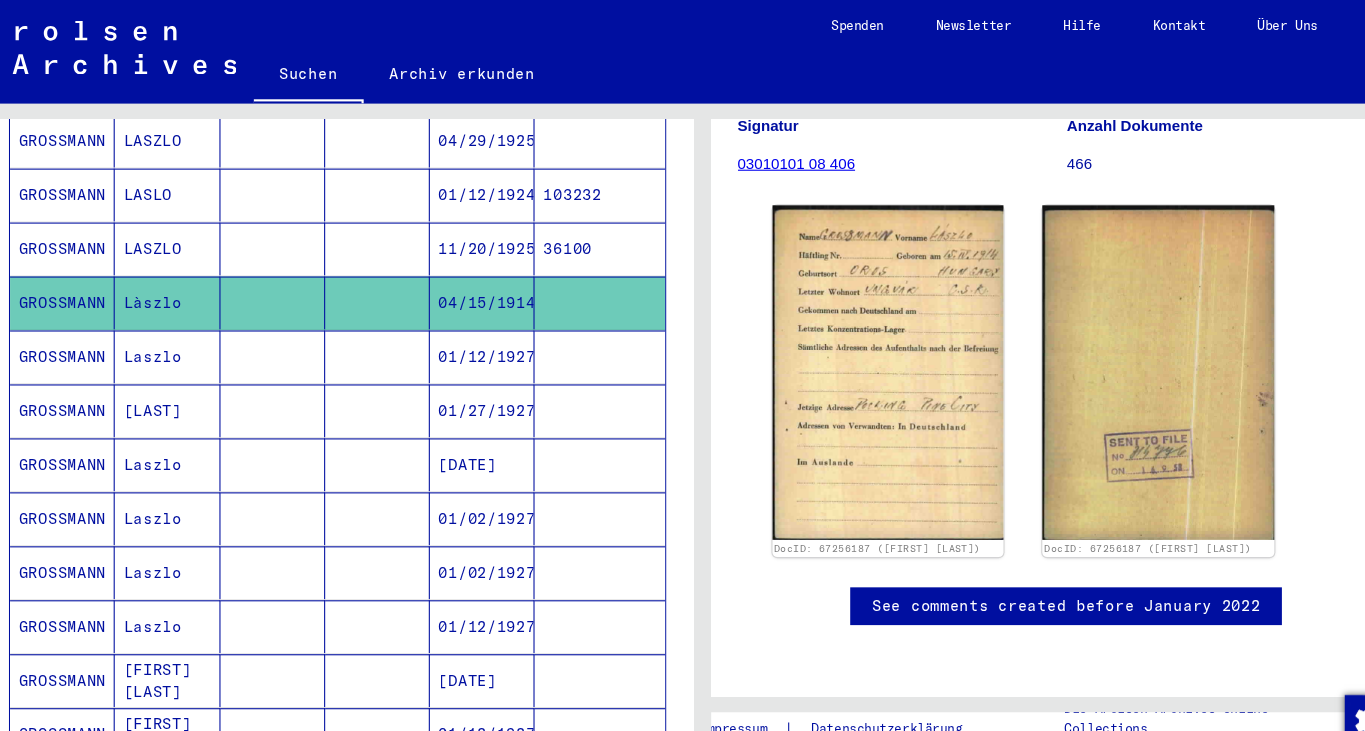 click on "GROSSMANN" at bounding box center [89, 380] 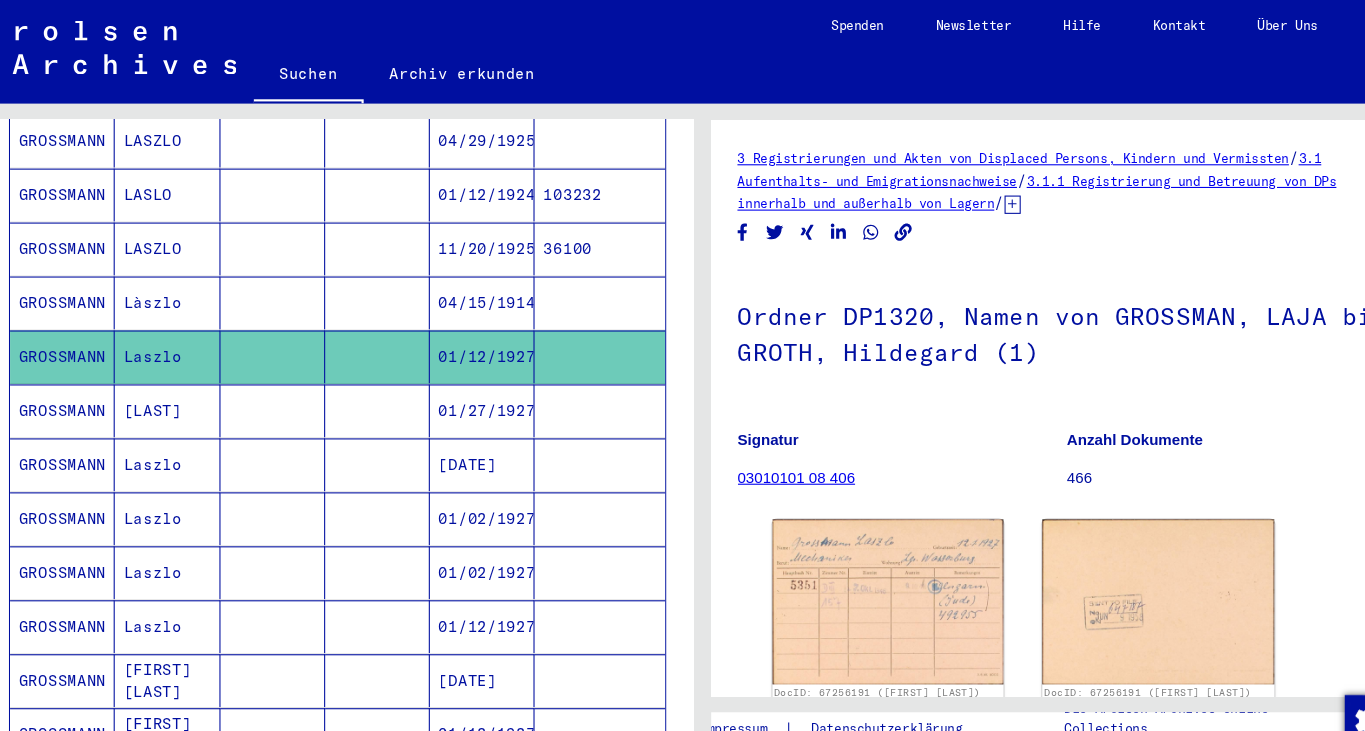 scroll, scrollTop: 0, scrollLeft: 0, axis: both 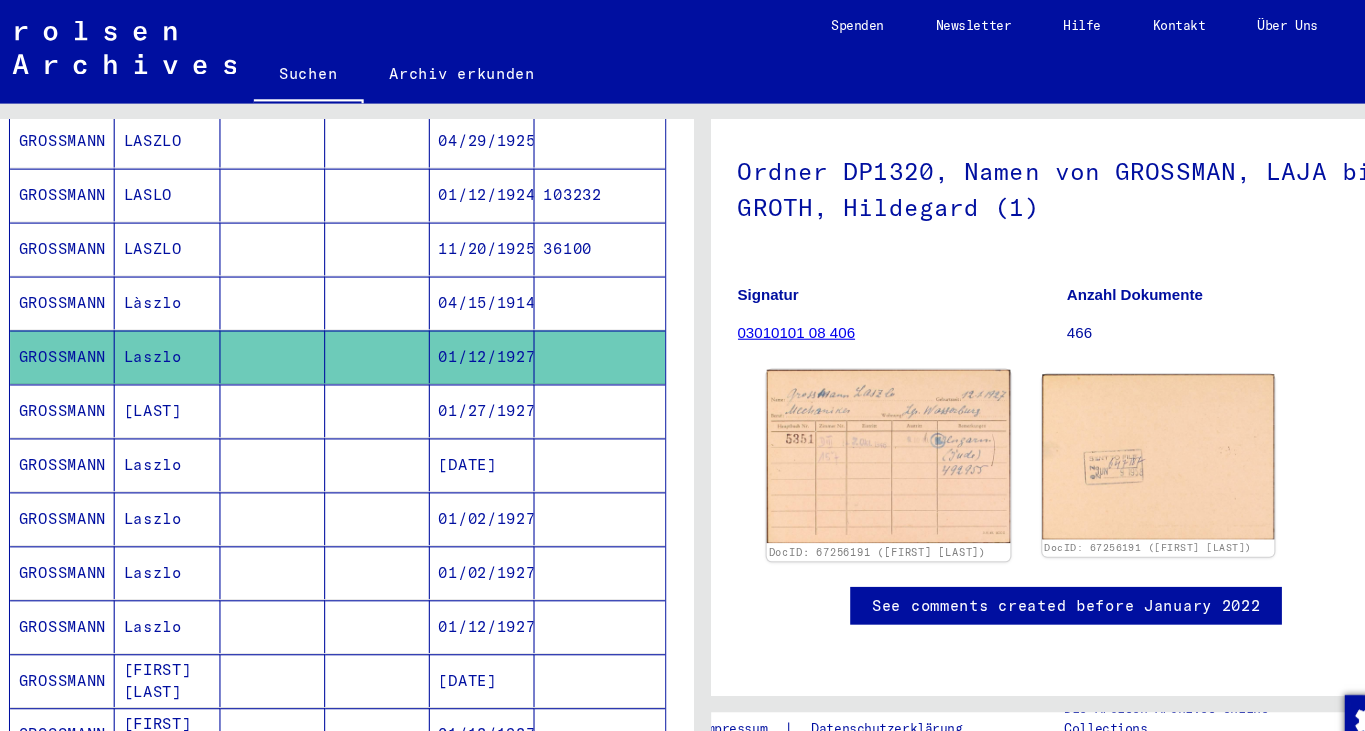 click 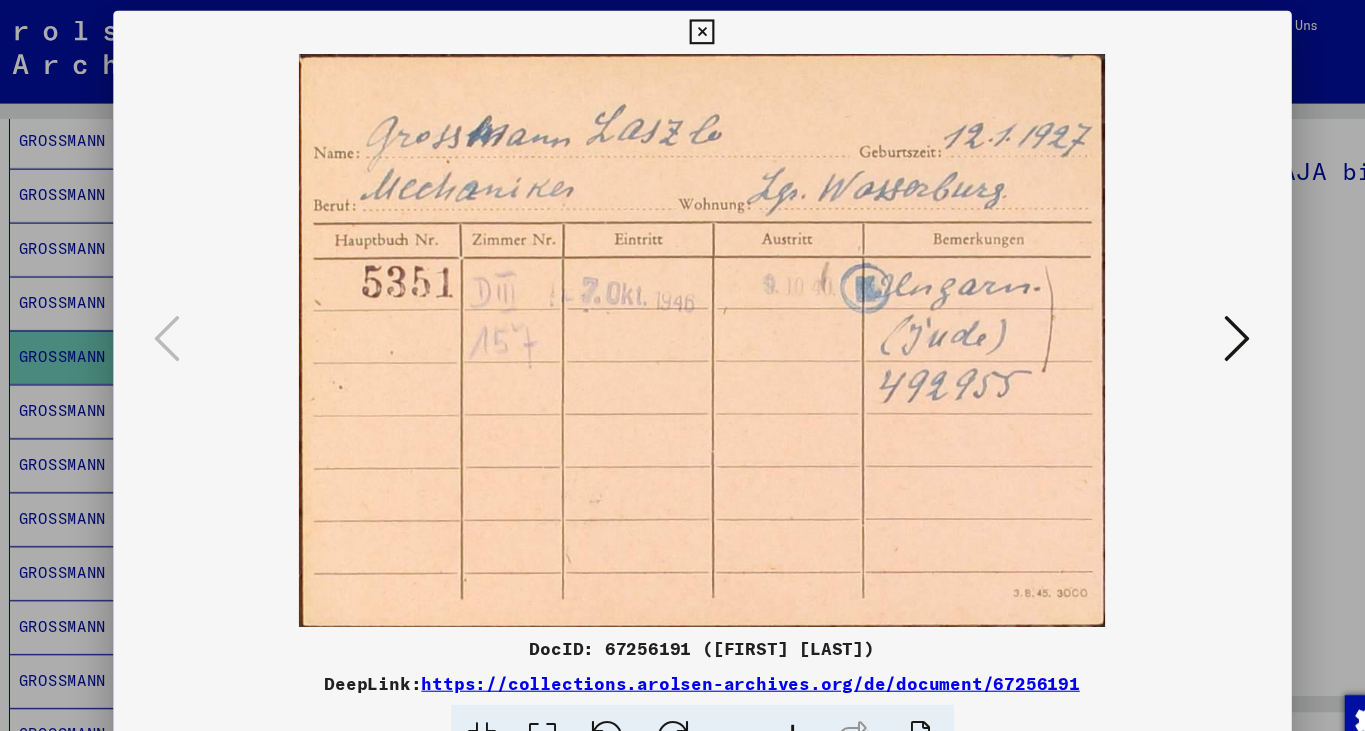click at bounding box center [1179, 314] 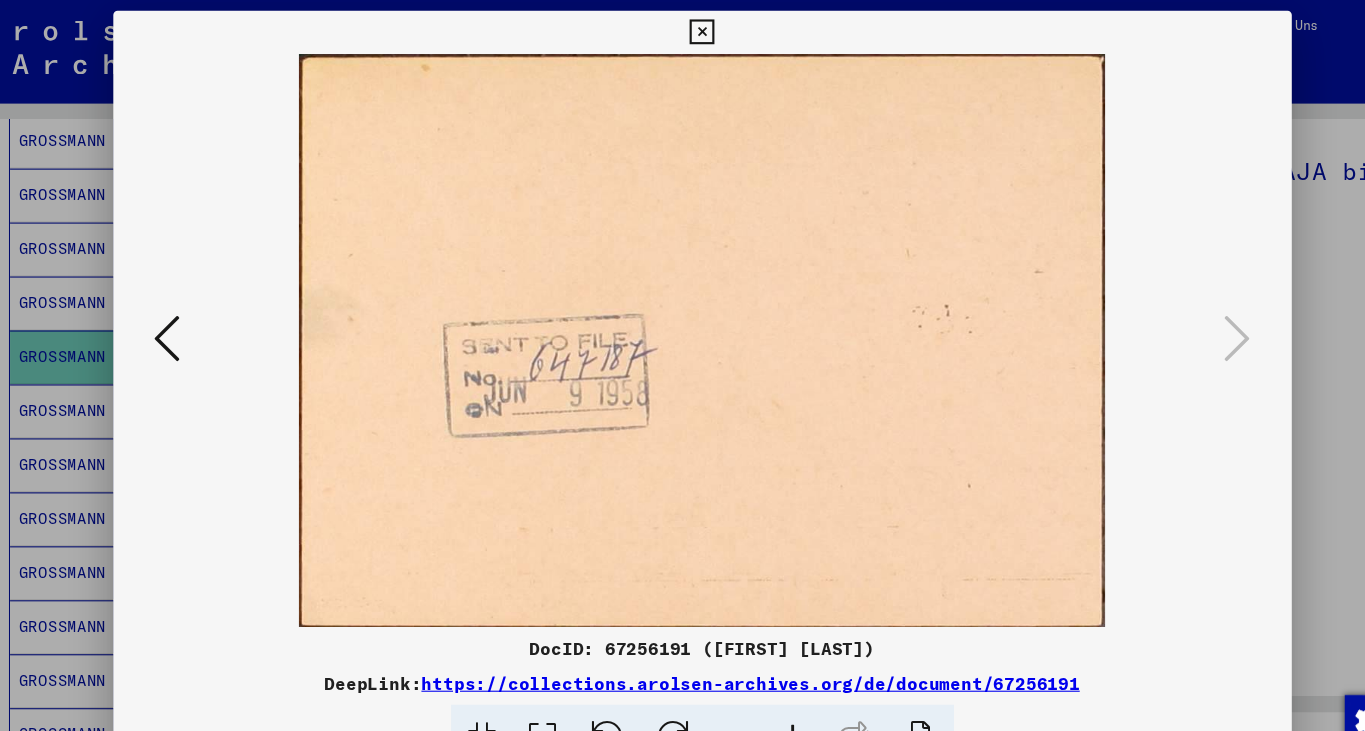 click at bounding box center [682, 30] 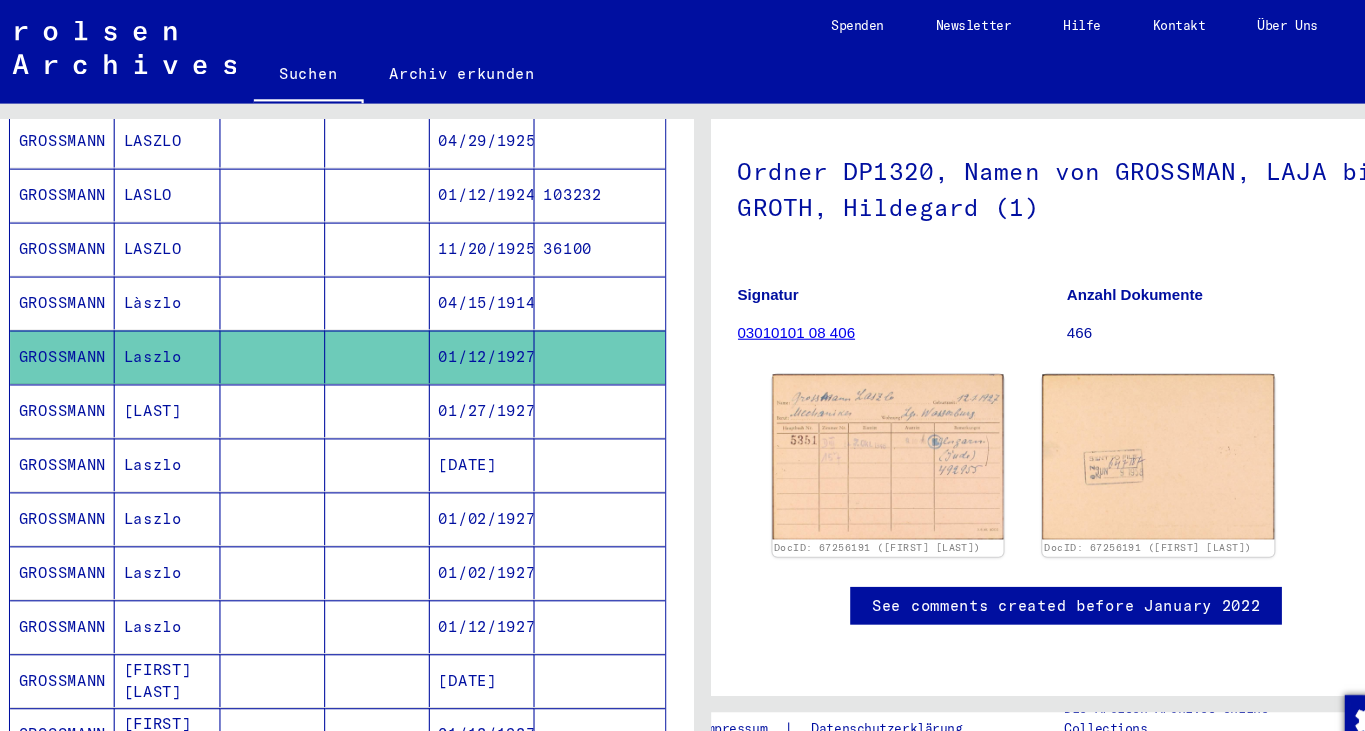click on "GROSSMANN" at bounding box center (89, 430) 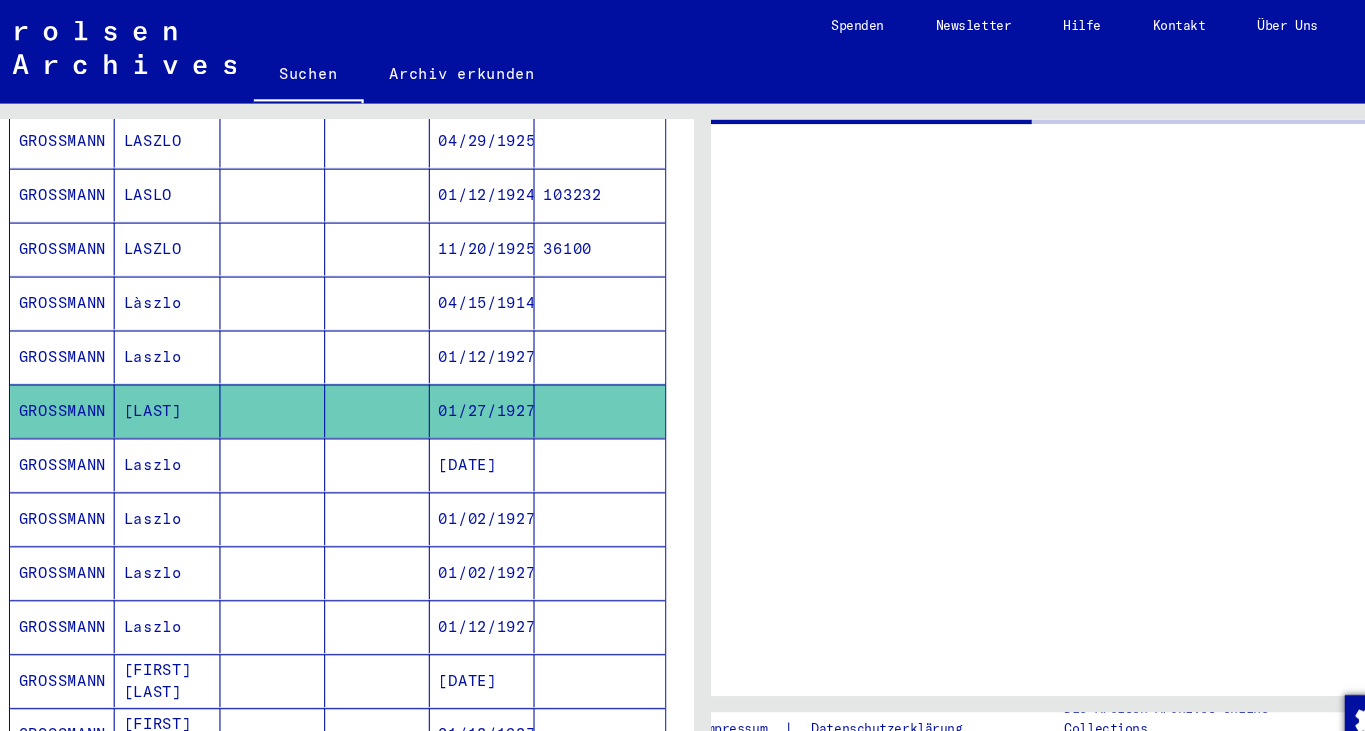 scroll, scrollTop: 0, scrollLeft: 0, axis: both 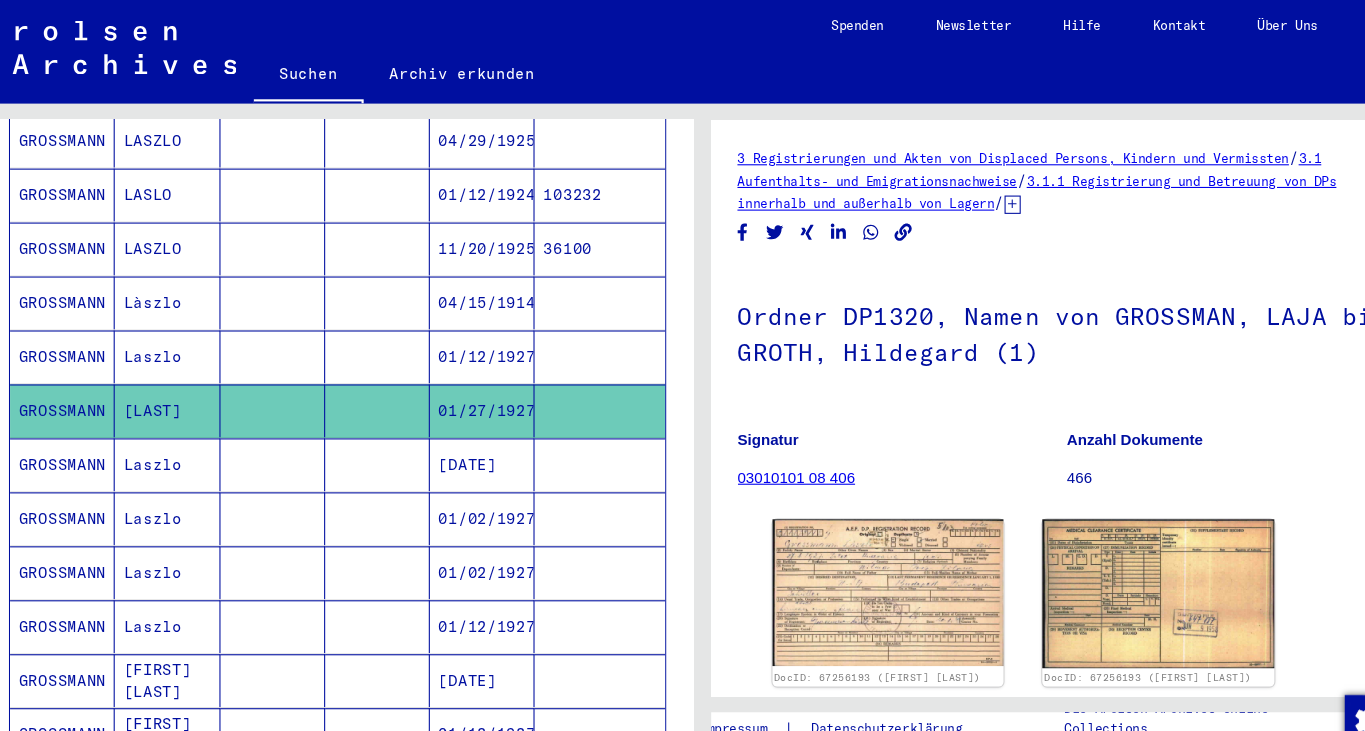 click on "3 Registrierungen und Akten von Displaced Persons, Kindern und Vermissten   /   3.1 Aufenthalts- und Emigrationsnachweise   /   3.1.1 Registrierung und Betreuung von DPs innerhalb und außerhalb von Lagern   /   3.1.1.1 Nachkriegszeitkartei   /   Nachkriegszeitkartei (A-Z)   /   Namen in der "phonetischen" Sortierung ab G   /  Ordner DP1320, Namen von [LAST], [FIRST] bis GROTH, Hildegard (1)  Signatur 03010101 08 406 Anzahl Dokumente 466 DocID: 67256193 ([FIRST] [LAST]) DocID: 67256193 ([FIRST] [LAST]) See comments created before January 2022" 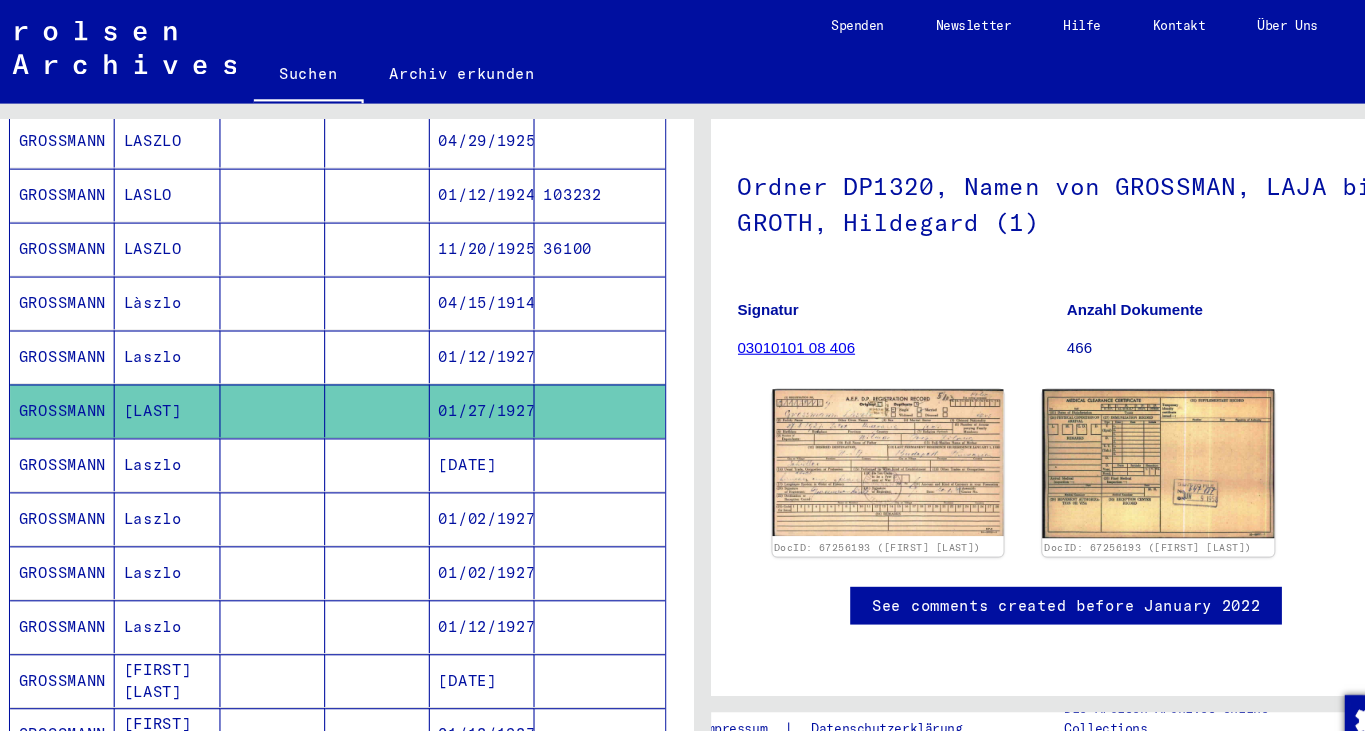 scroll, scrollTop: 200, scrollLeft: 0, axis: vertical 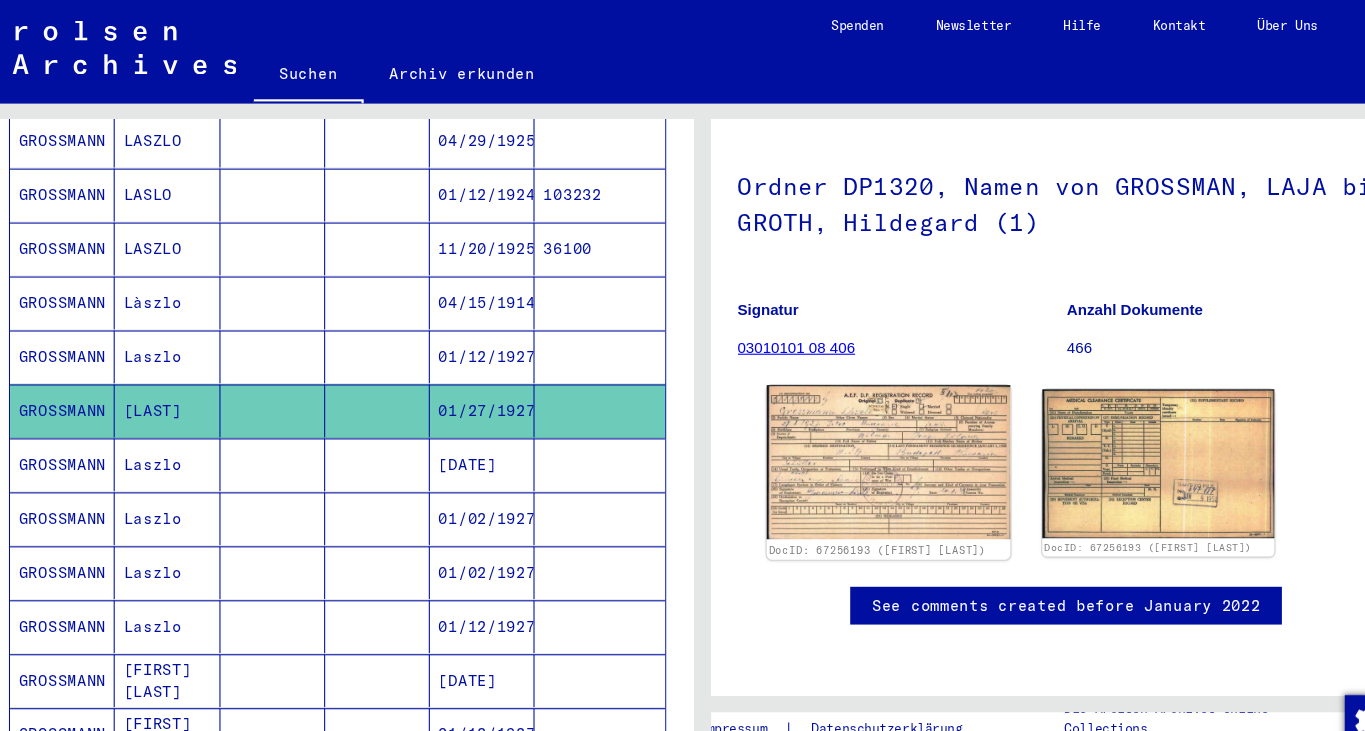 click 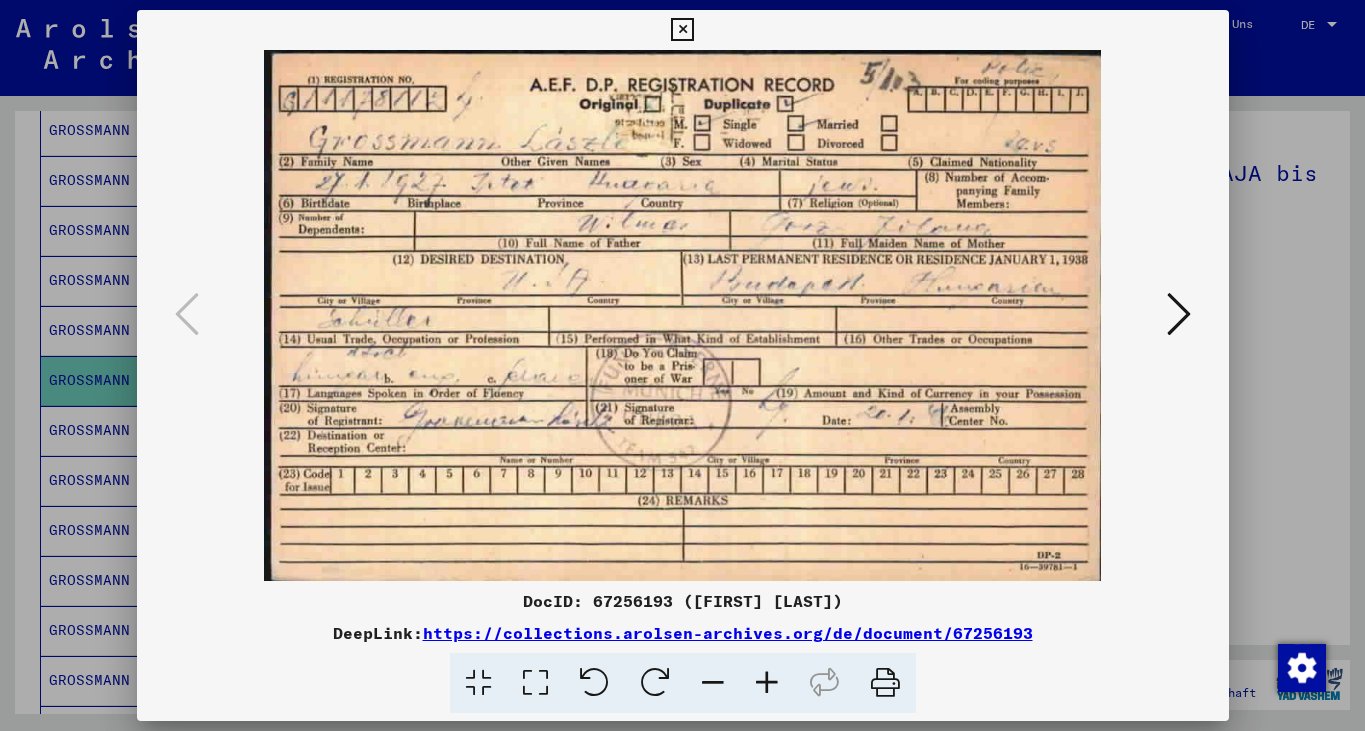 click at bounding box center [1179, 314] 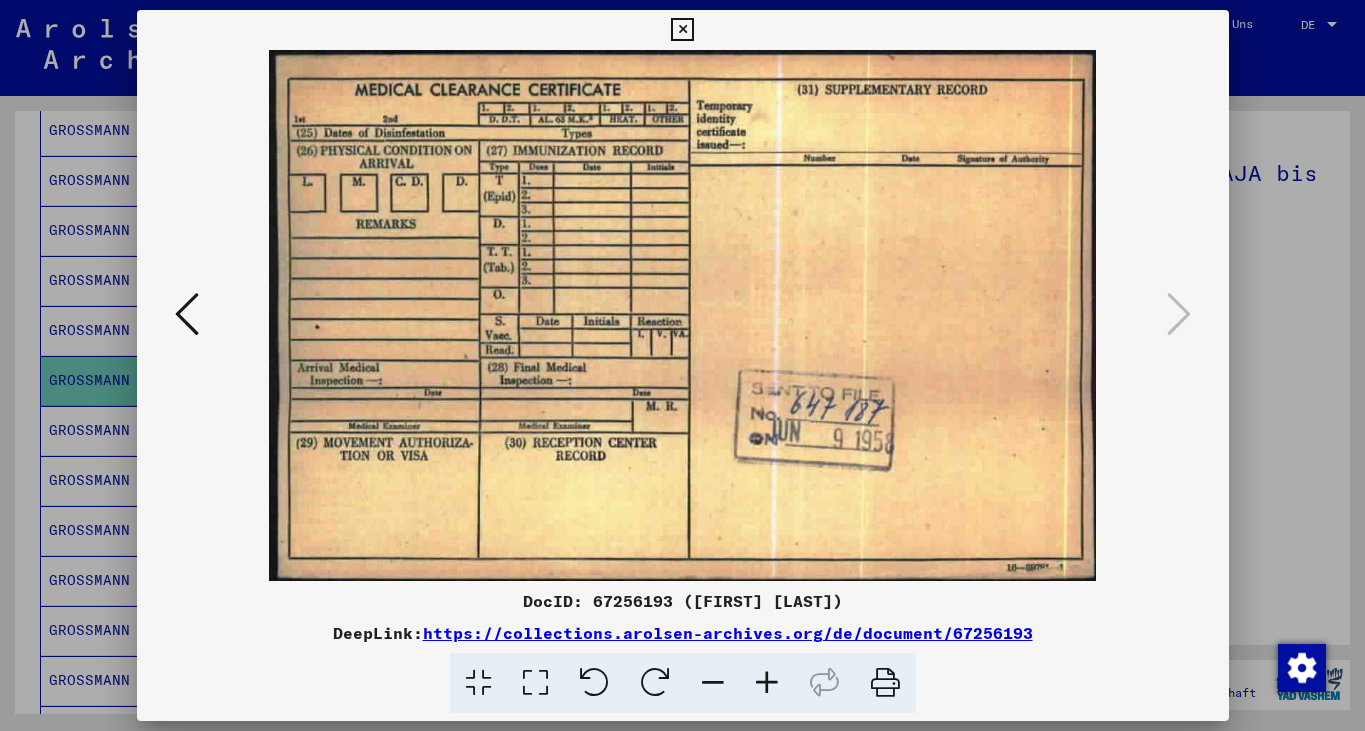 click at bounding box center (682, 30) 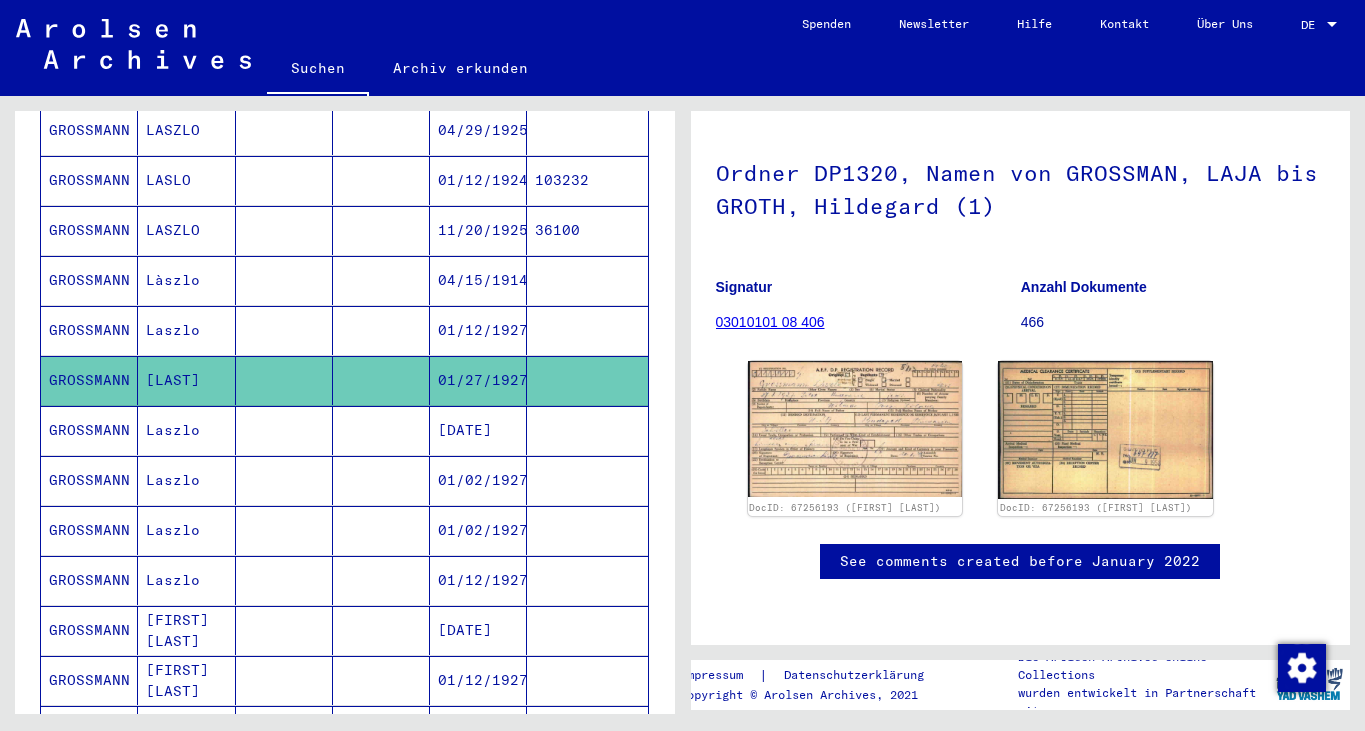 click on "GROSSMANN" at bounding box center [89, 480] 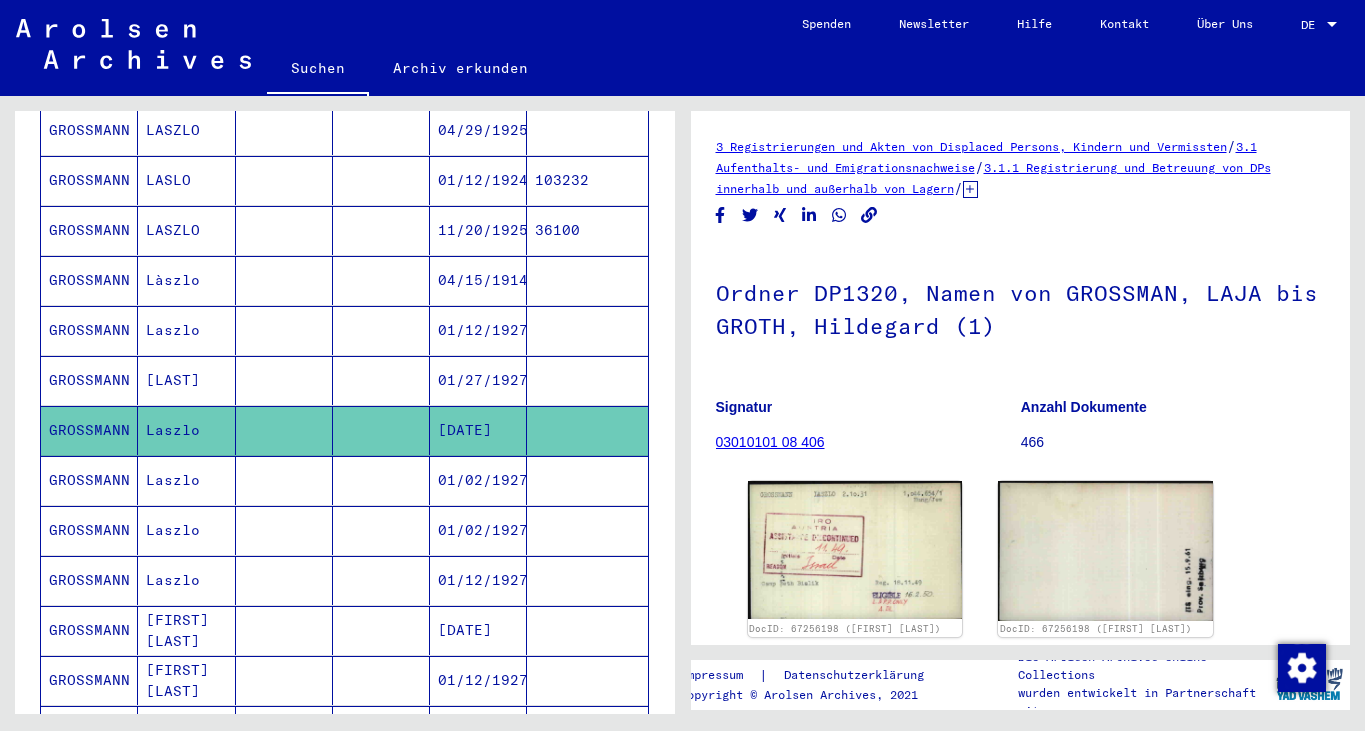 scroll, scrollTop: 0, scrollLeft: 0, axis: both 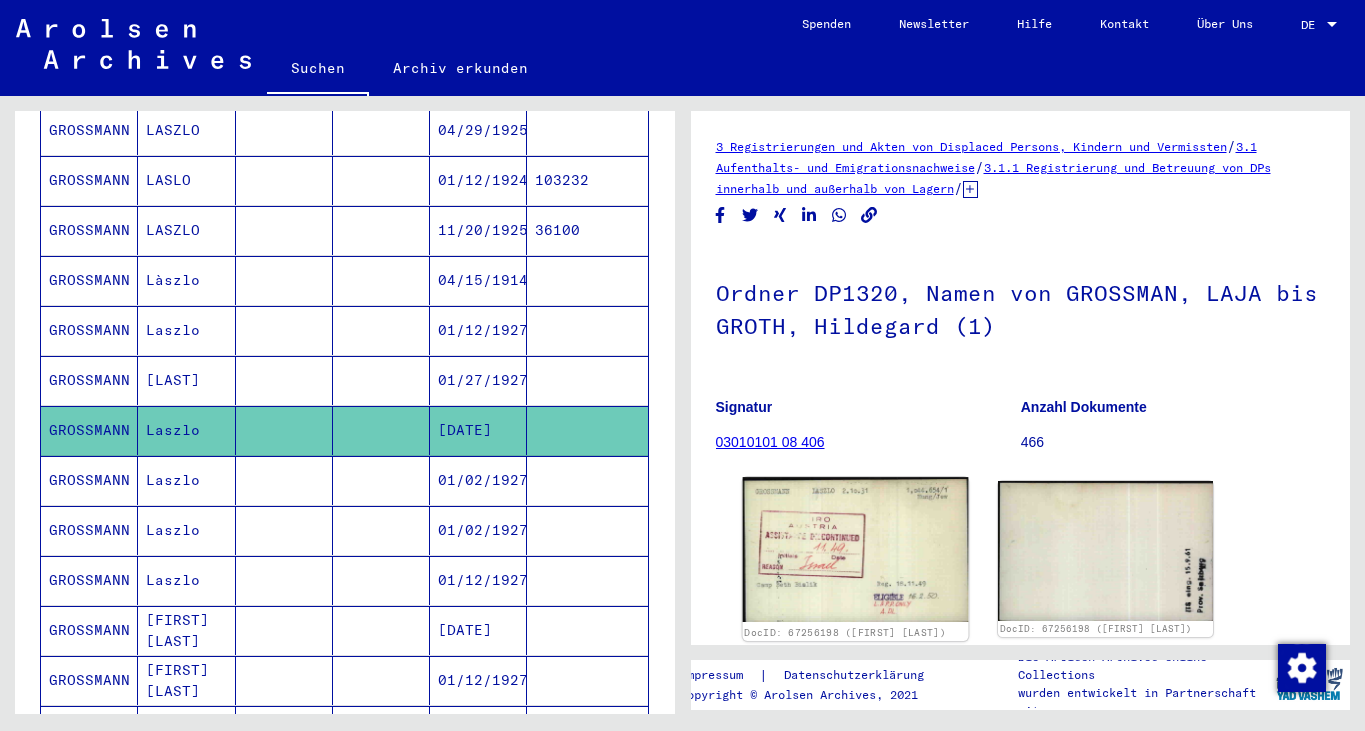 click 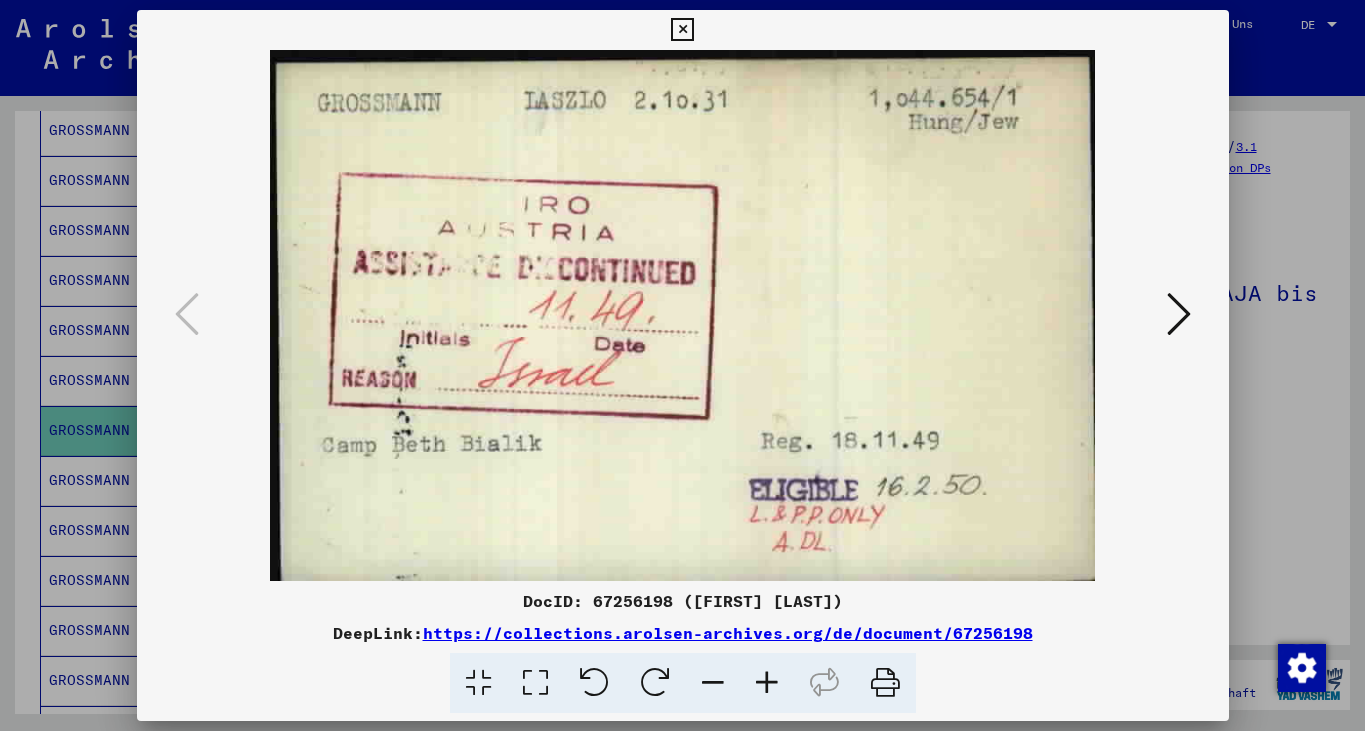 drag, startPoint x: 549, startPoint y: 450, endPoint x: 295, endPoint y: 442, distance: 254.12595 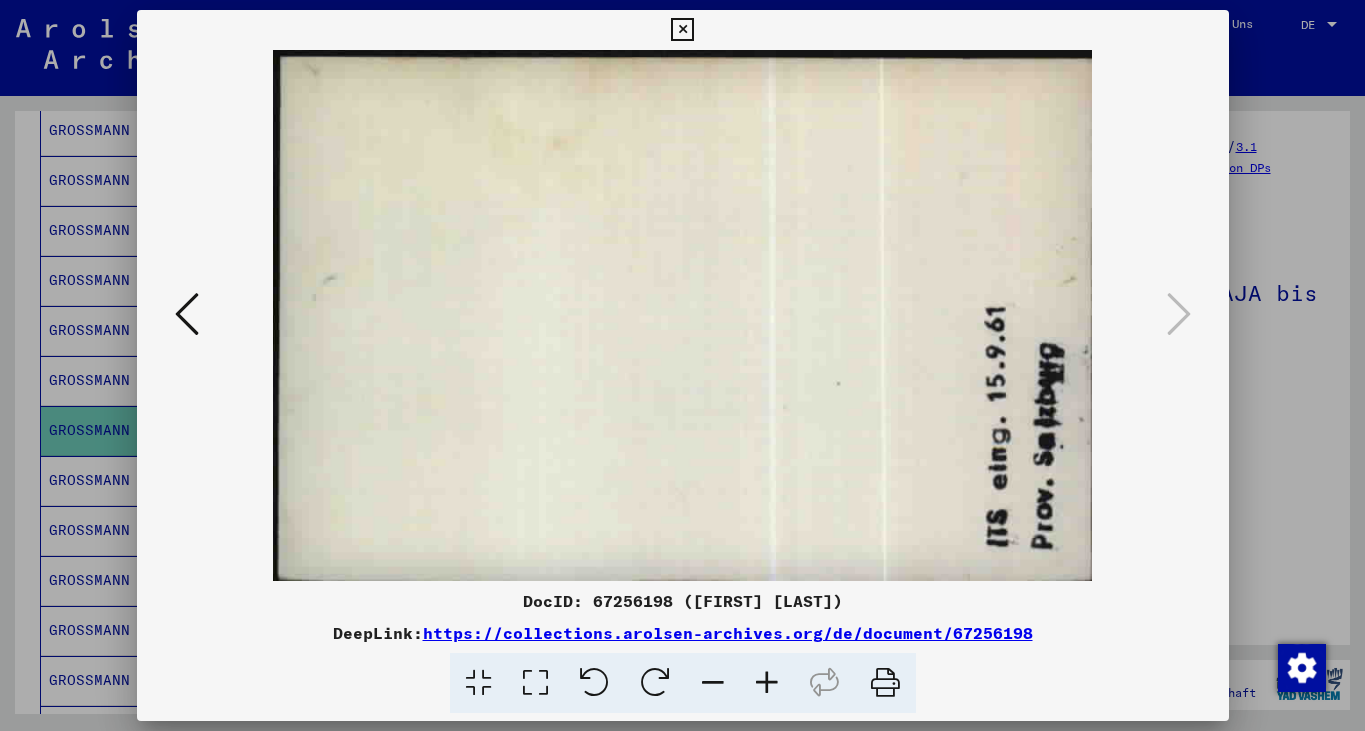 click at bounding box center [187, 314] 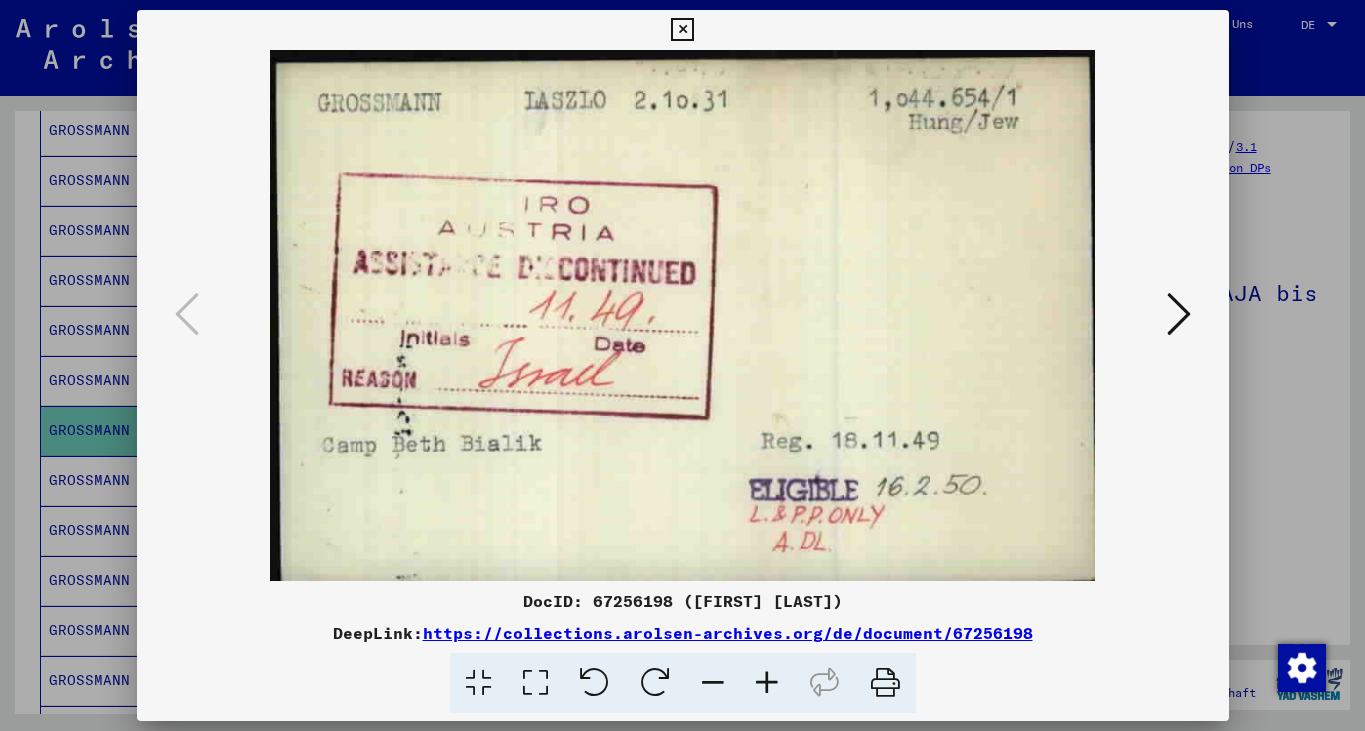 click at bounding box center [1179, 314] 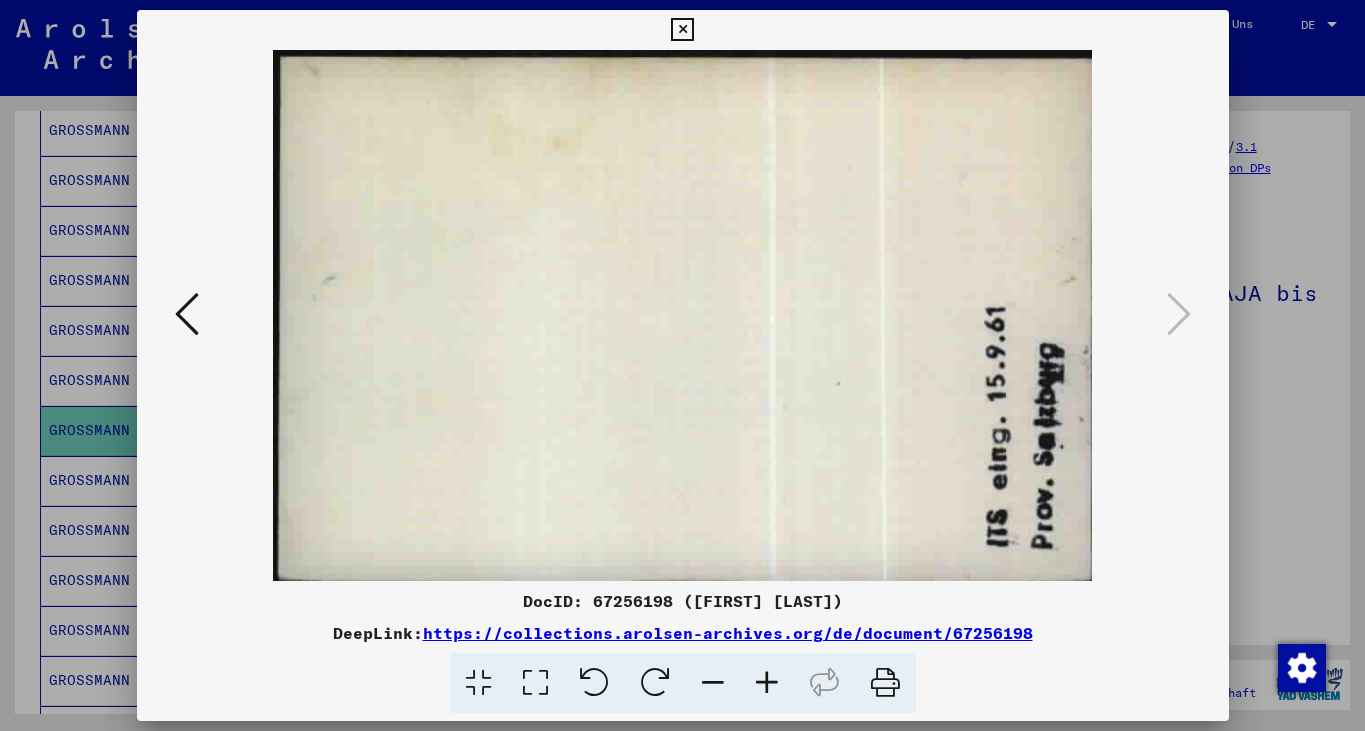 click at bounding box center (187, 314) 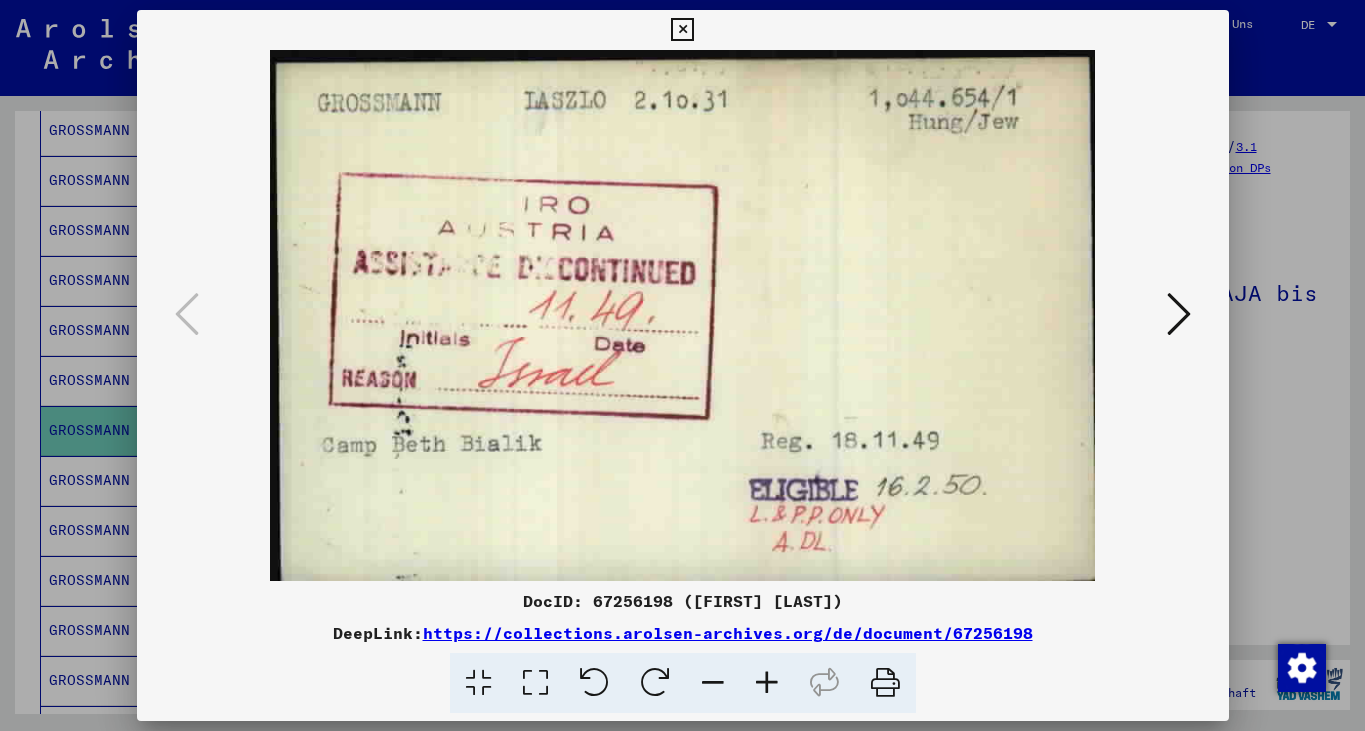 click at bounding box center [885, 683] 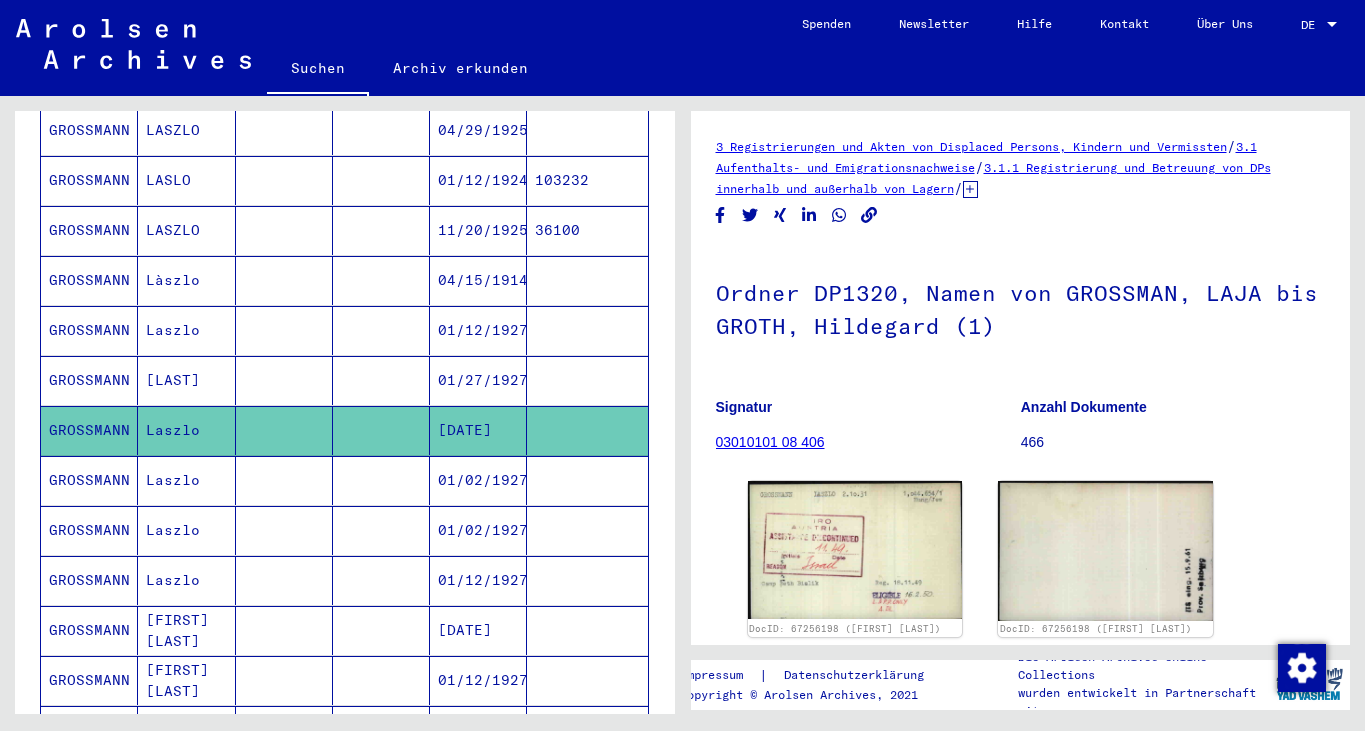 click on "GROSSMANN" at bounding box center [89, 530] 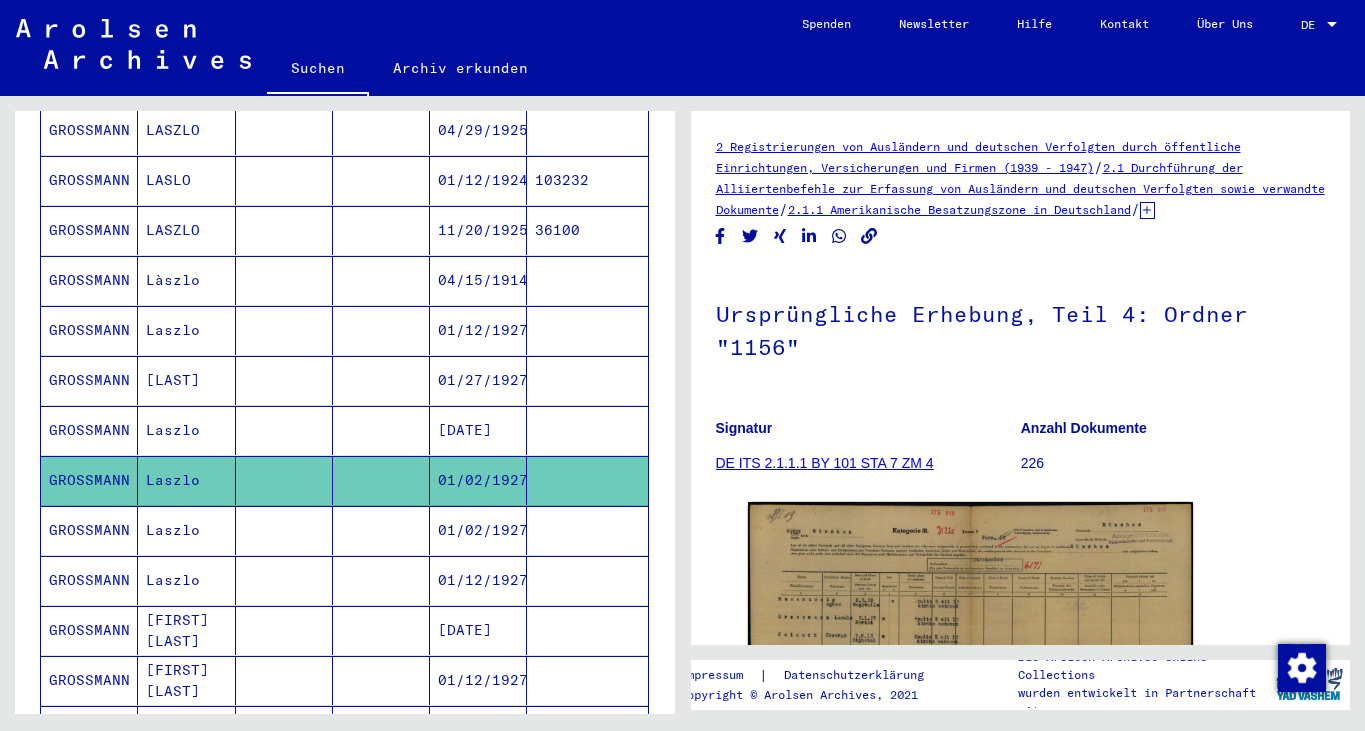 scroll, scrollTop: 0, scrollLeft: 0, axis: both 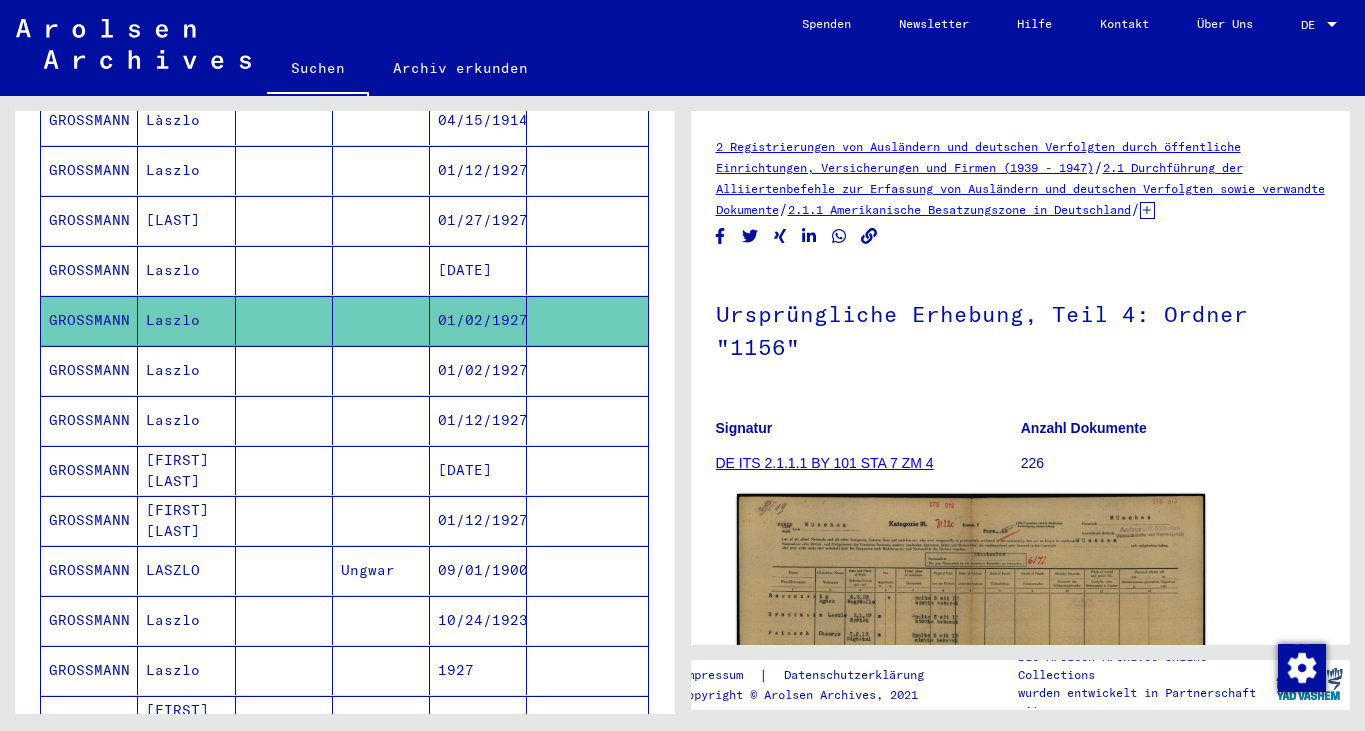 click 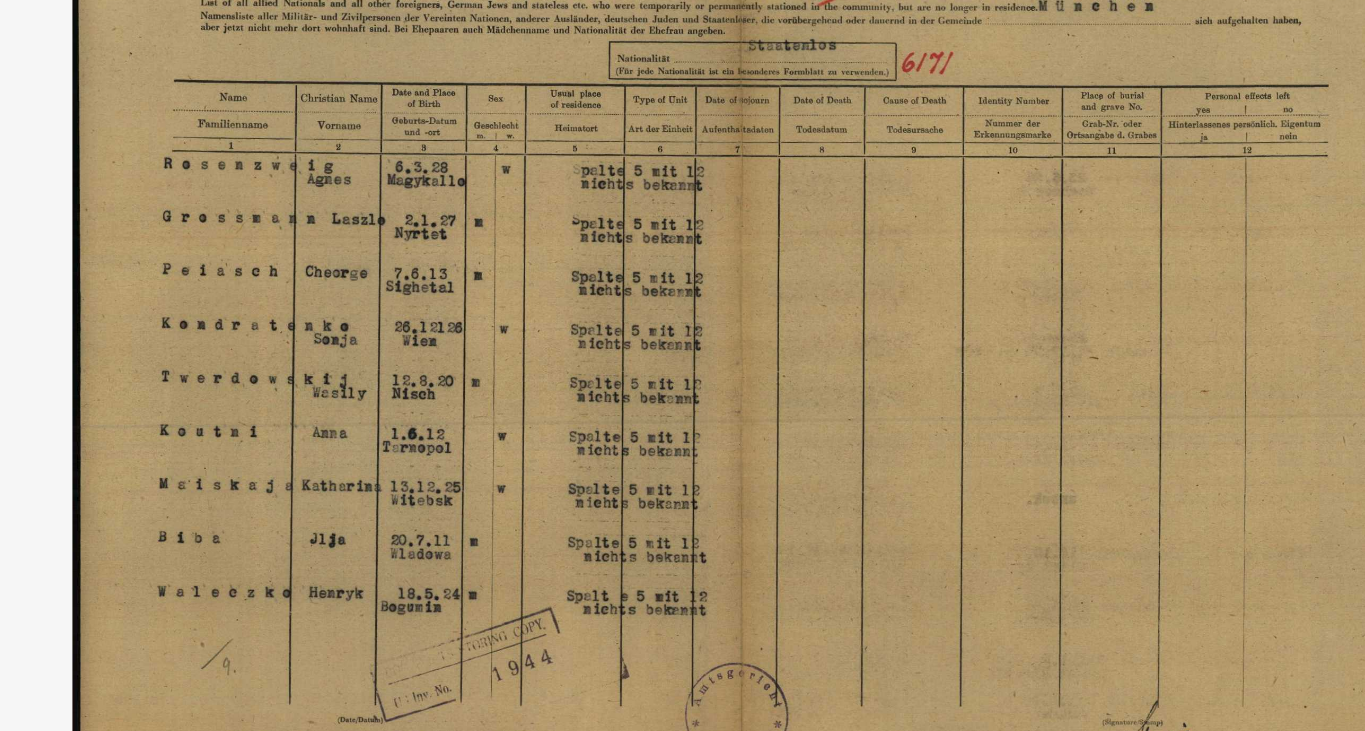 click at bounding box center [683, 315] 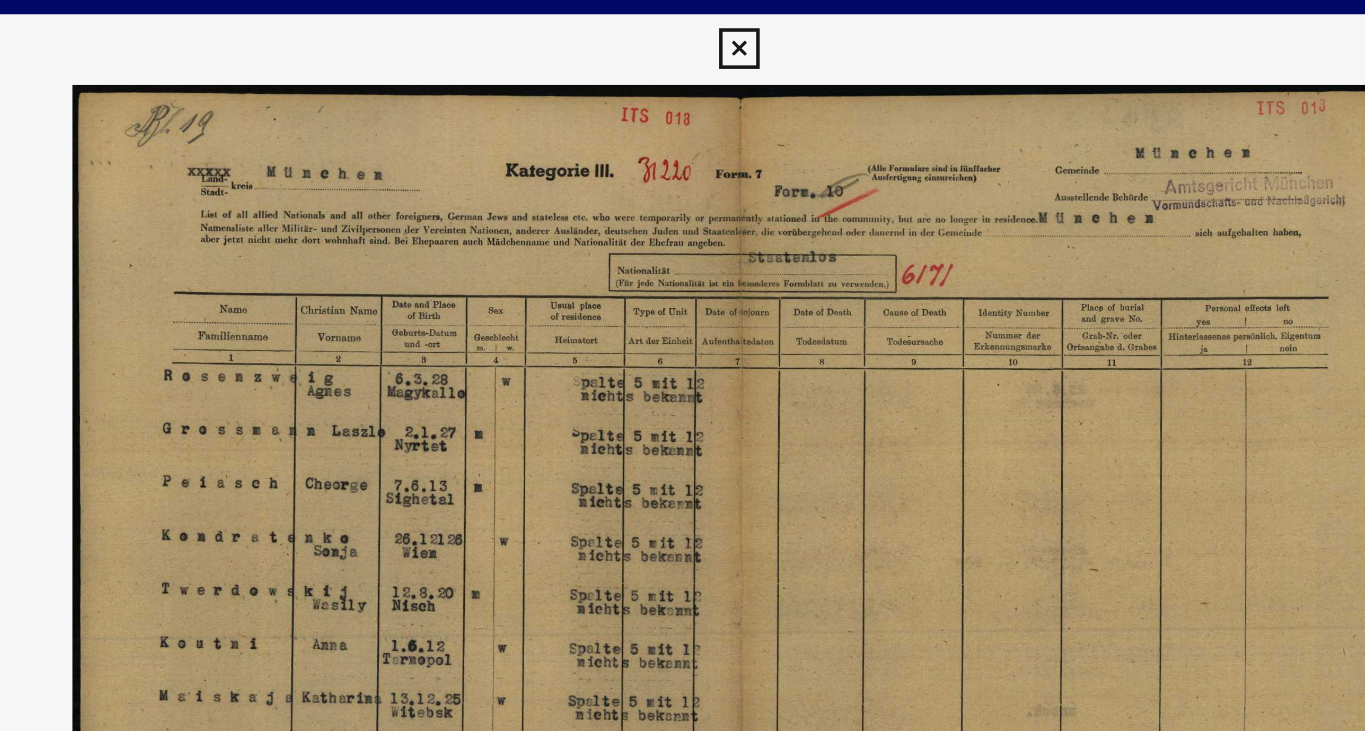 click at bounding box center (682, 30) 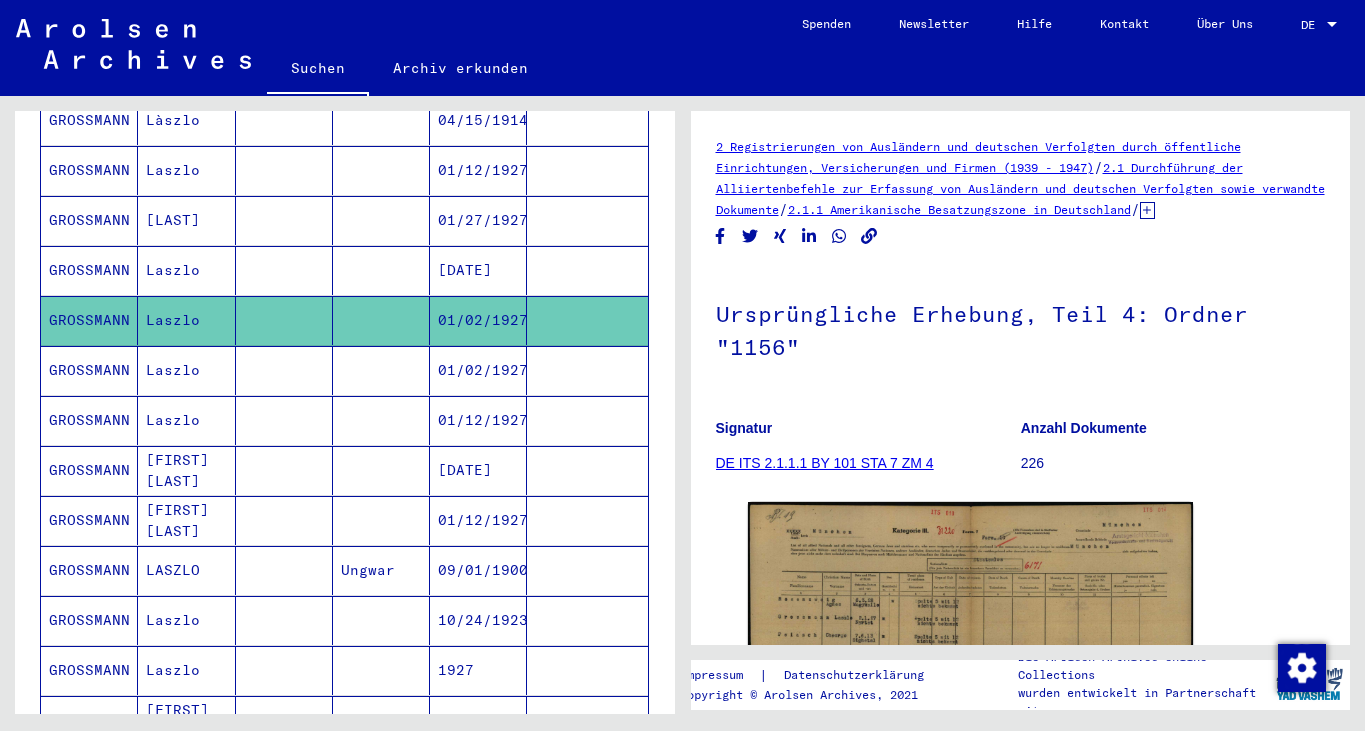 click on "GROSSMANN" at bounding box center (89, 420) 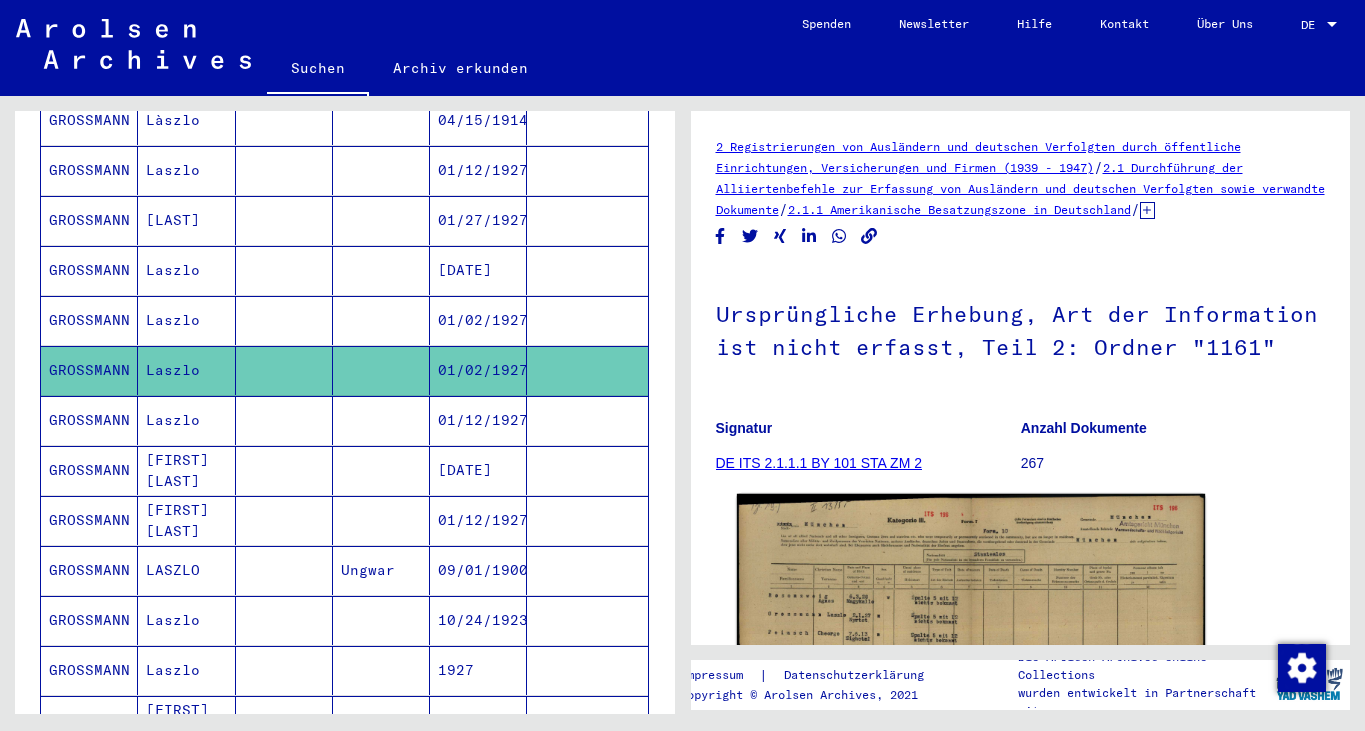 scroll, scrollTop: 0, scrollLeft: 0, axis: both 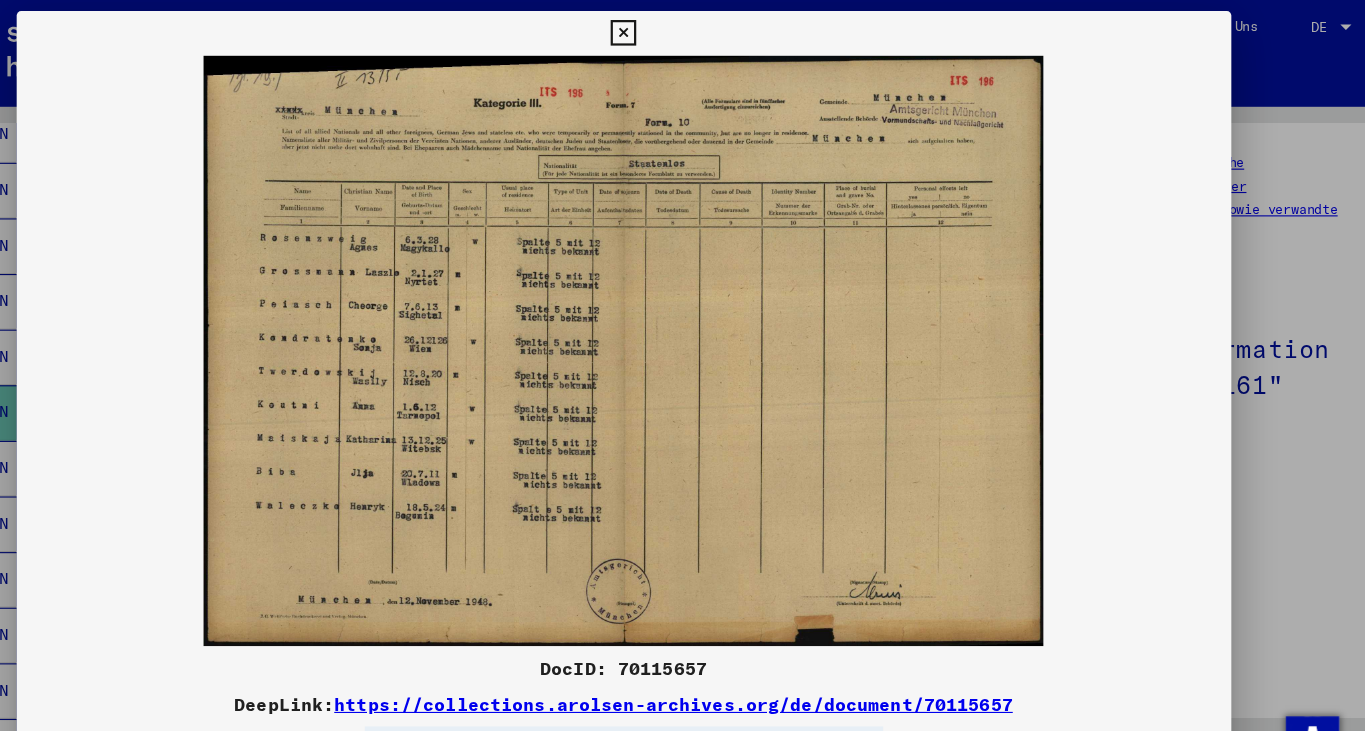 click at bounding box center (682, 30) 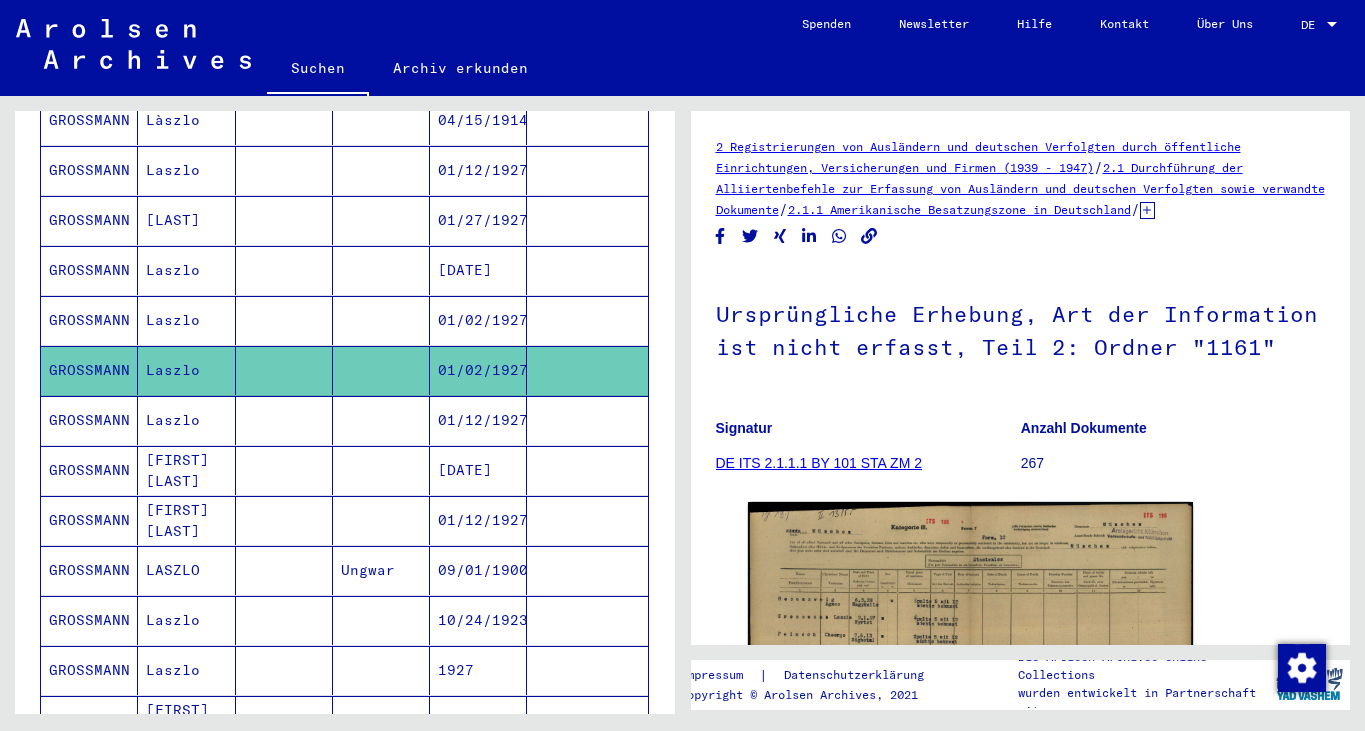 click on "GROSSMANN" at bounding box center (89, 470) 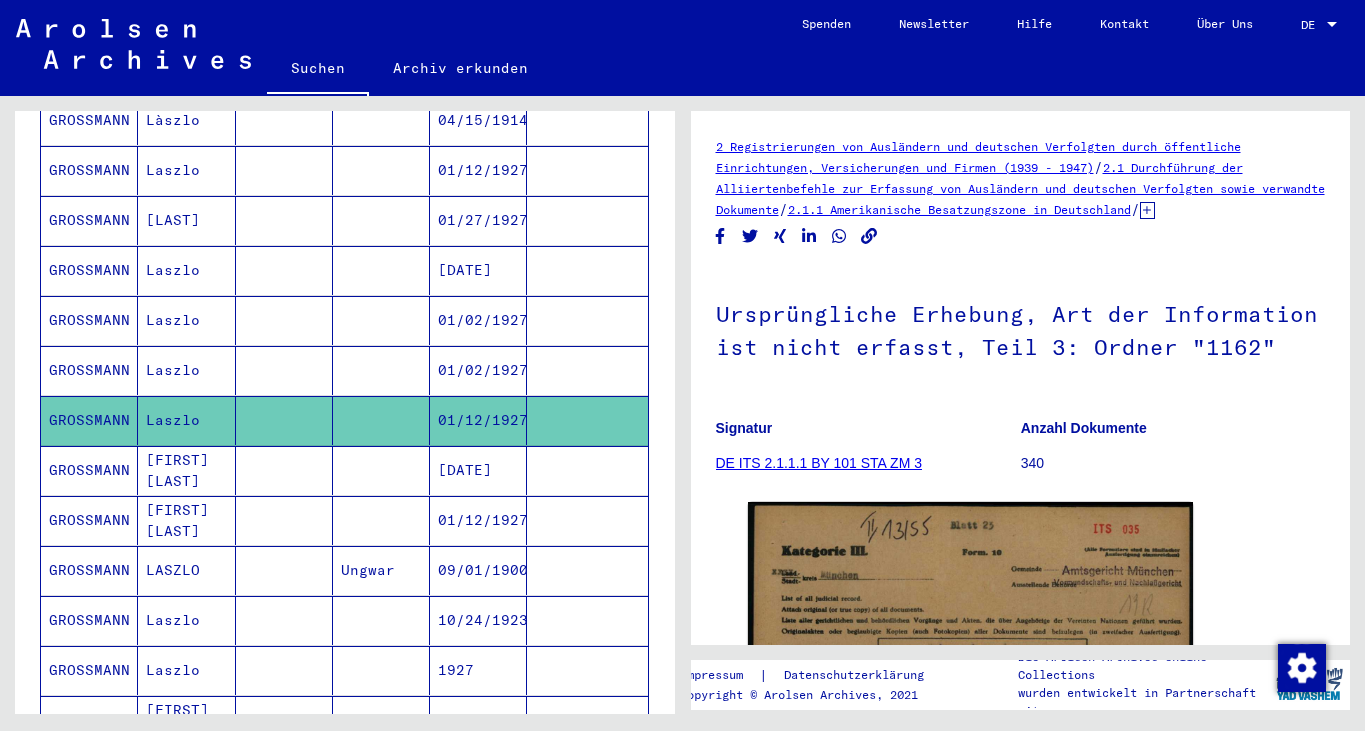 scroll, scrollTop: 0, scrollLeft: 0, axis: both 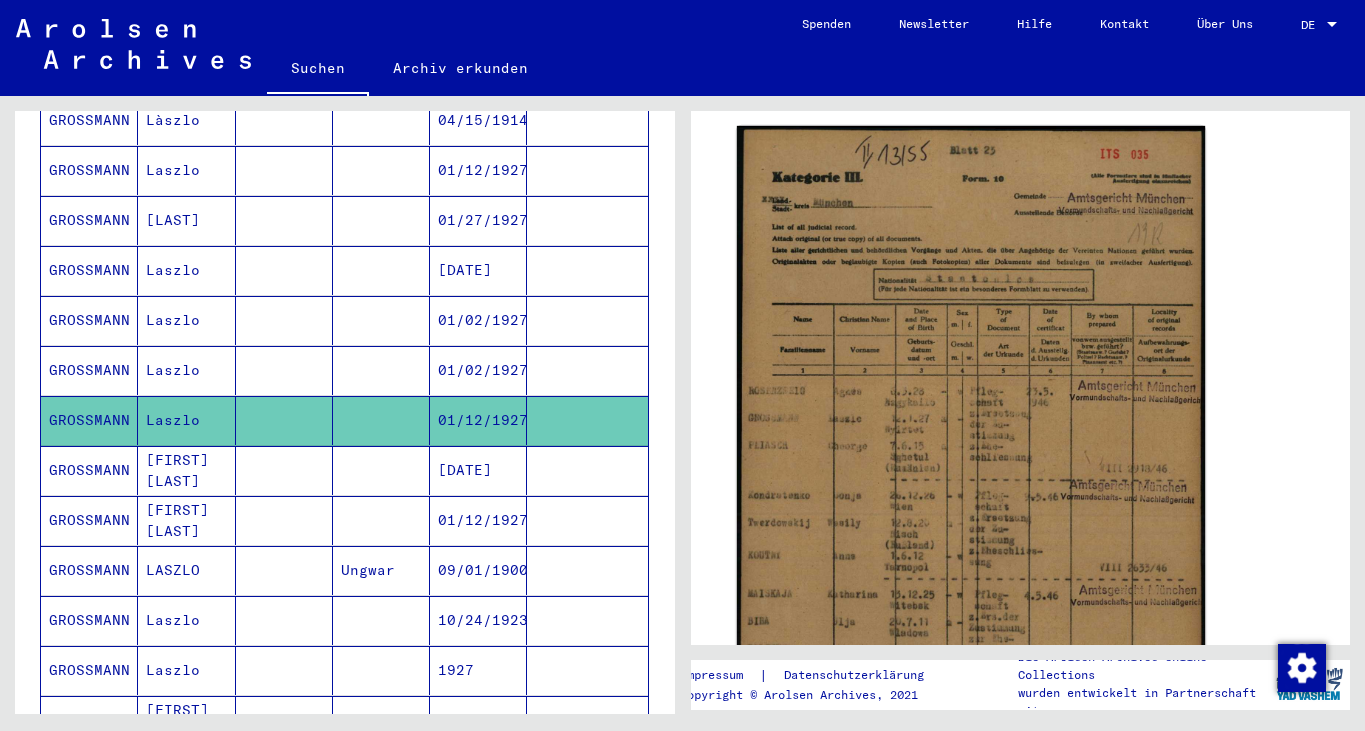 click 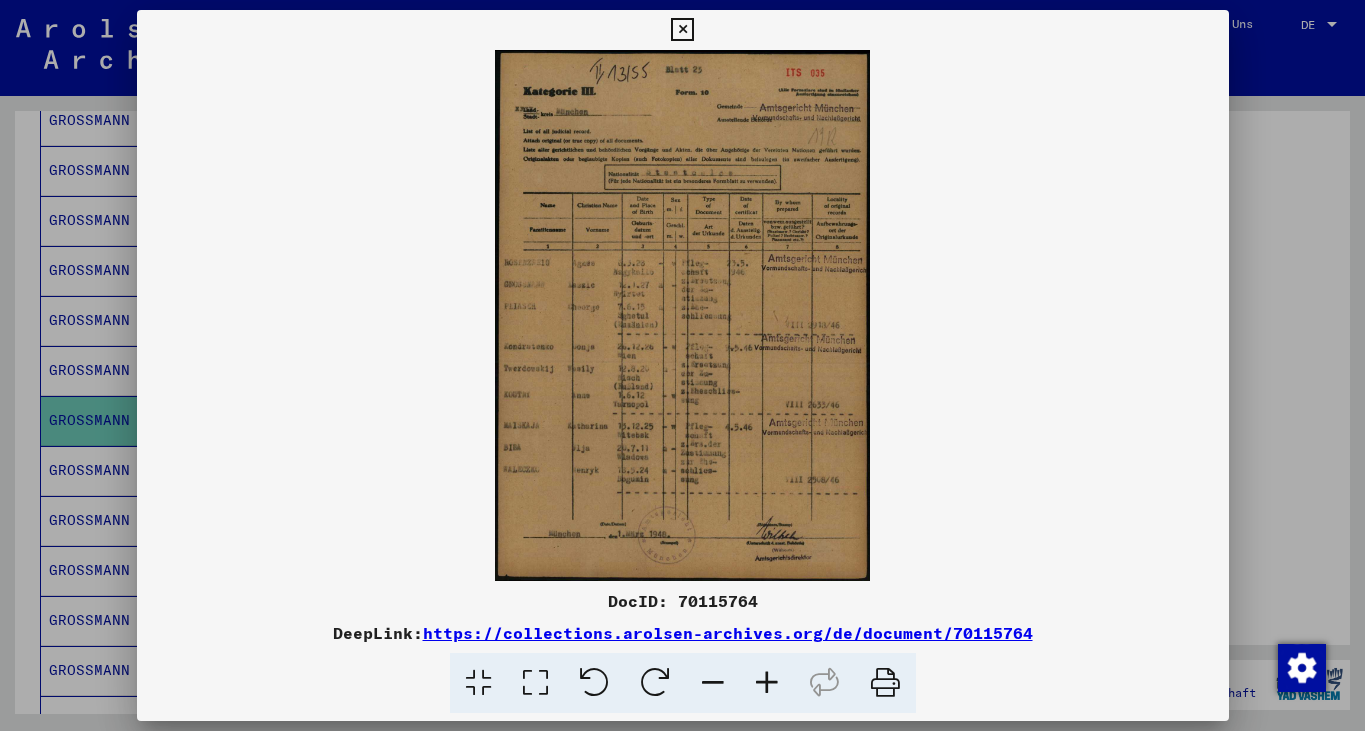 click at bounding box center (682, 30) 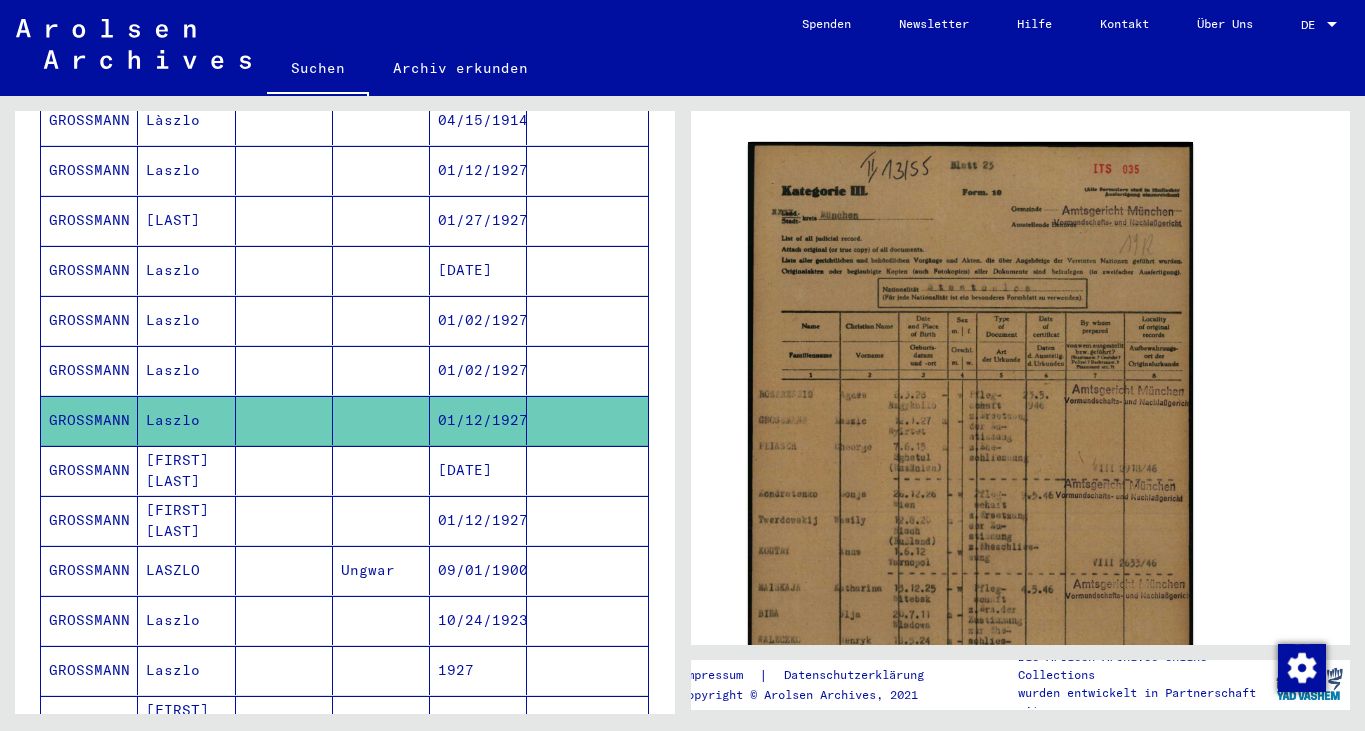 click on "GROSSMANN" at bounding box center (89, 520) 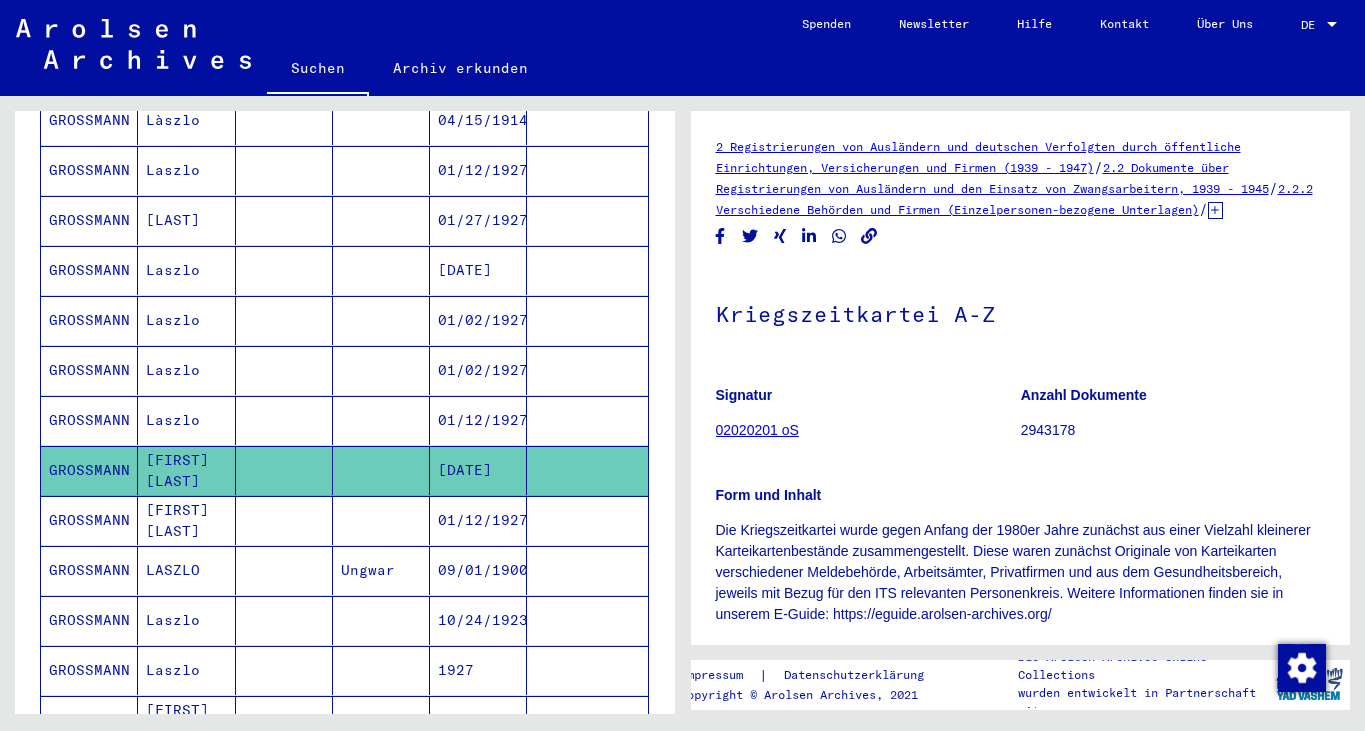 scroll, scrollTop: 0, scrollLeft: 0, axis: both 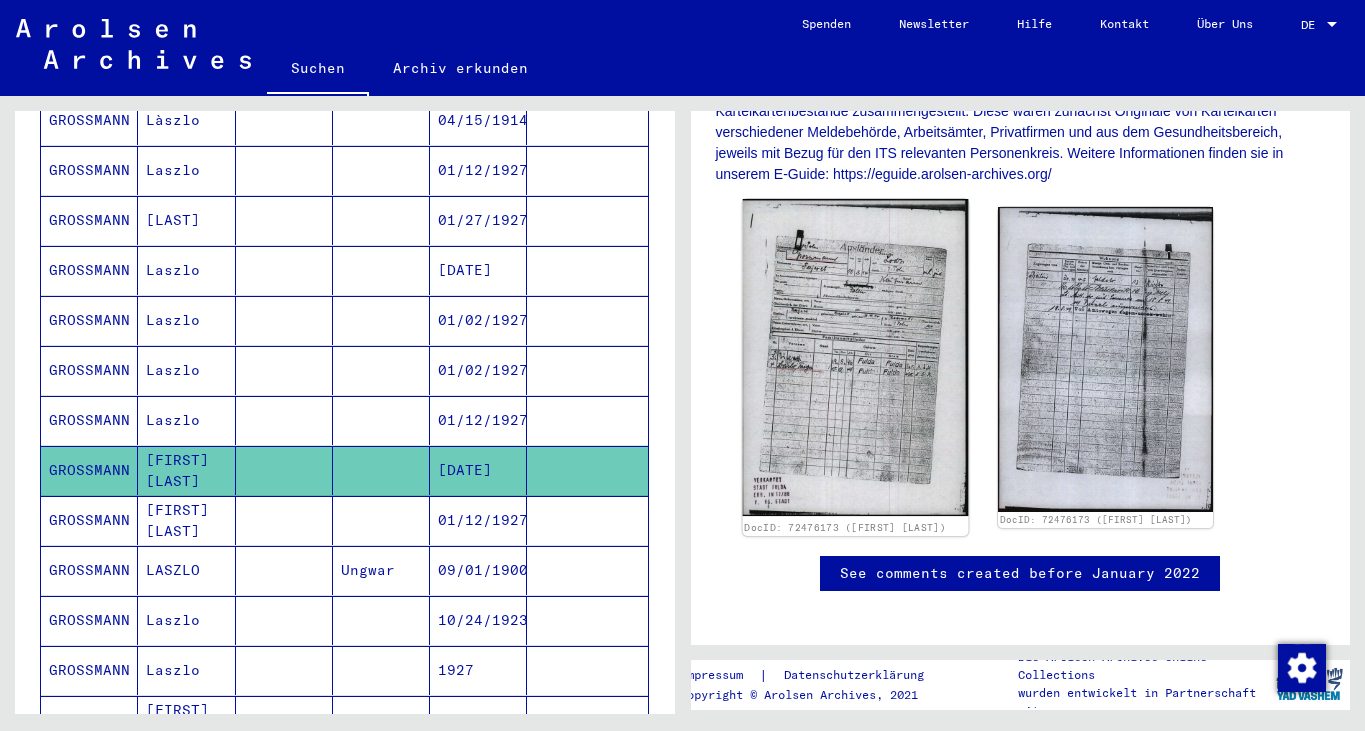 click 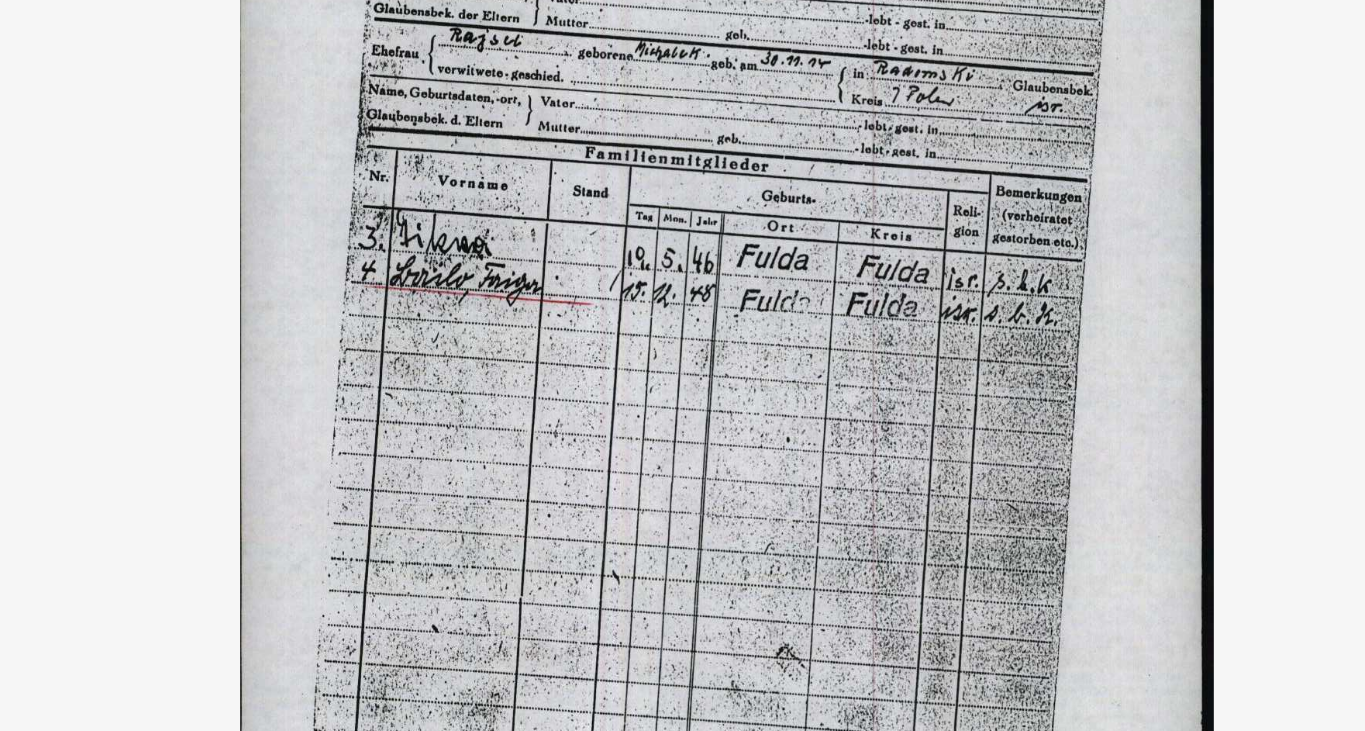 type 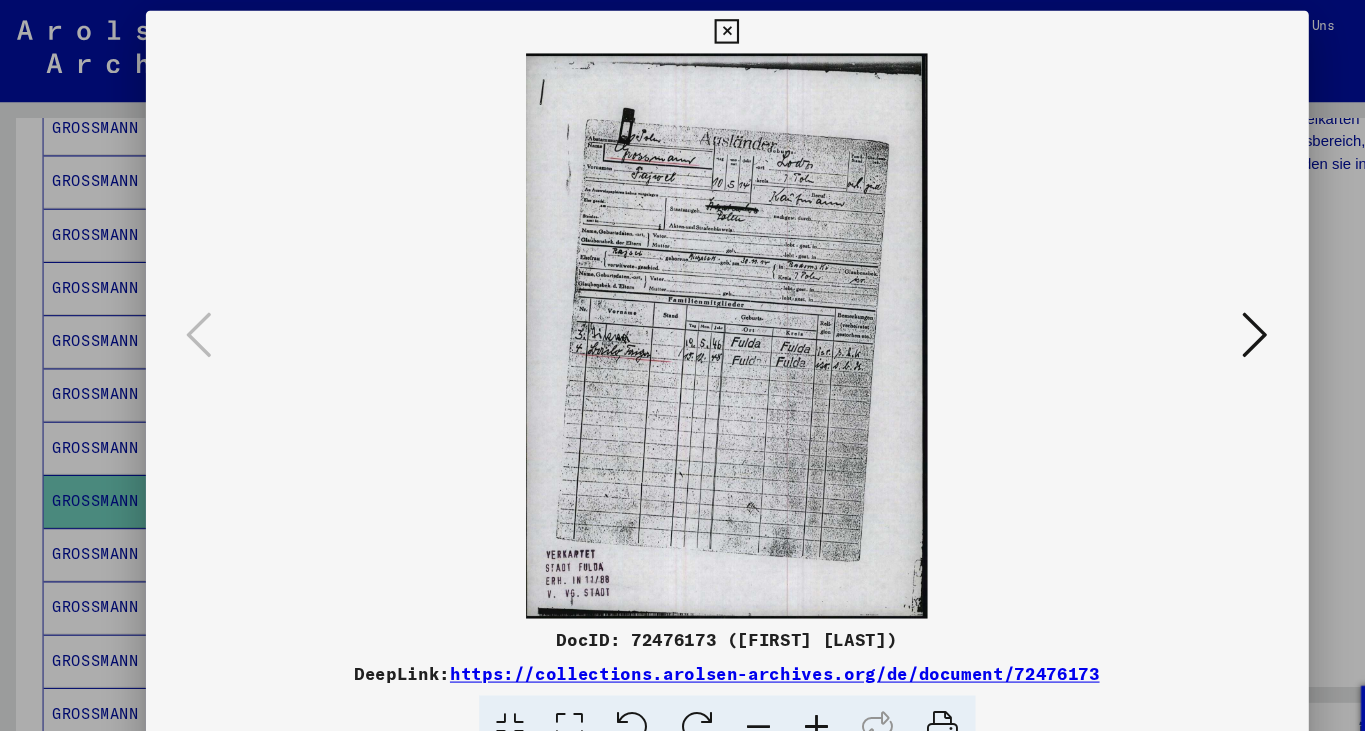 click at bounding box center (1179, 314) 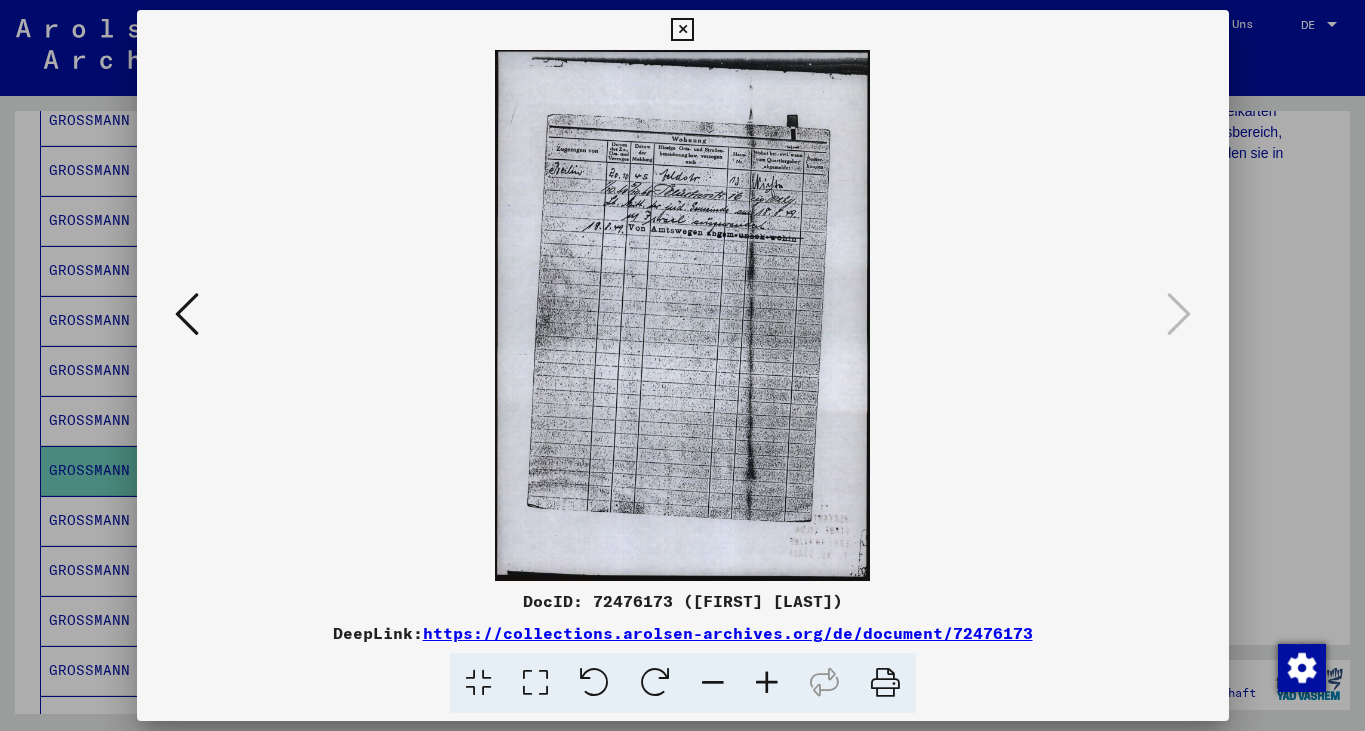 click at bounding box center [682, 30] 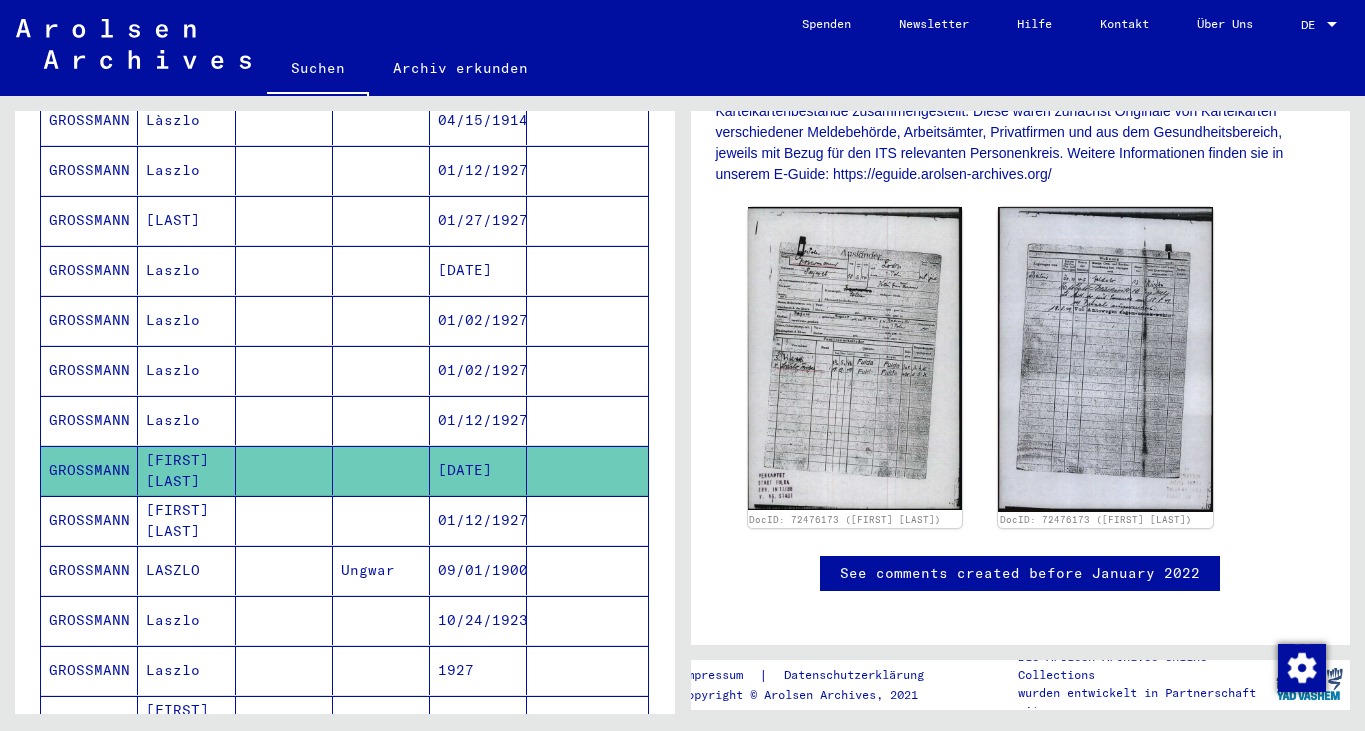 click on "GROSSMANN" at bounding box center [89, 570] 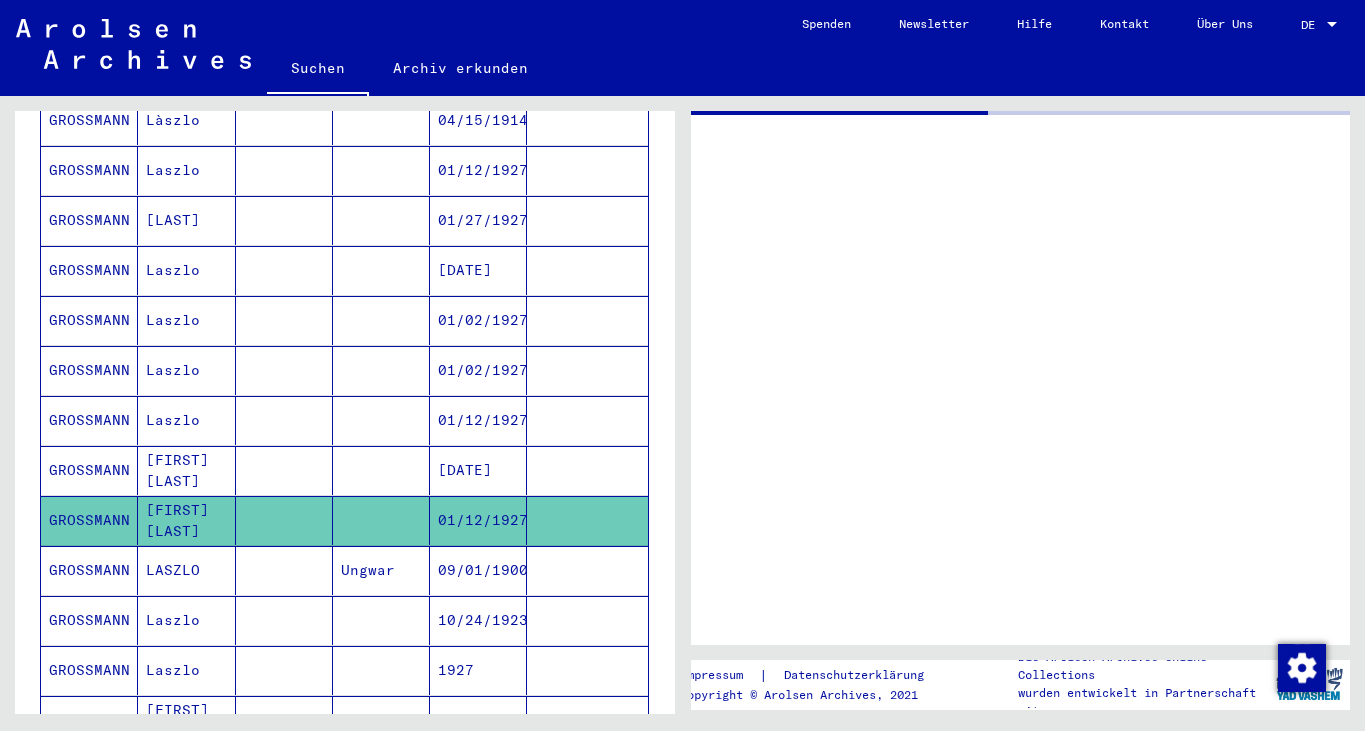 scroll, scrollTop: 0, scrollLeft: 0, axis: both 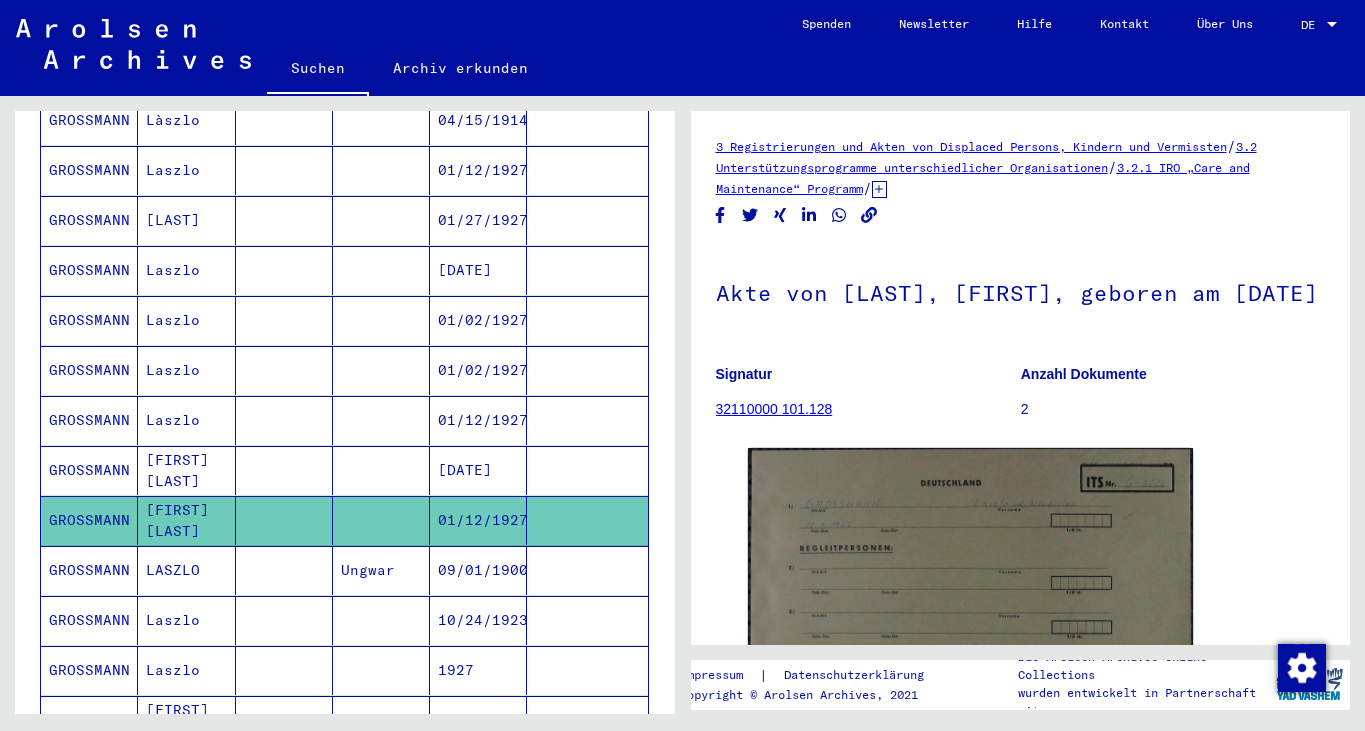 click on "3 Registrierungen und Akten von Displaced Persons, Kindern und Vermissten   /   3.2 Unterstützungsprogramme unterschiedlicher Organisationen   /   3.2.1 IRO „Care and Maintenance“ Programm   /   3.2.1.1 CM/1 Akten aus Deutschland   /   CM/1 Akten aus Deutschland, A-Z   /   Akten mit Namen ab GROSS   /  Akte von GROSSMANN, [FIRST], geboren am [DATE]  Signatur 32110000 101.128 Anzahl Dokumente 2 DocID: 79140499 ([FIRST] [LAST]) See comments created before January 2022" 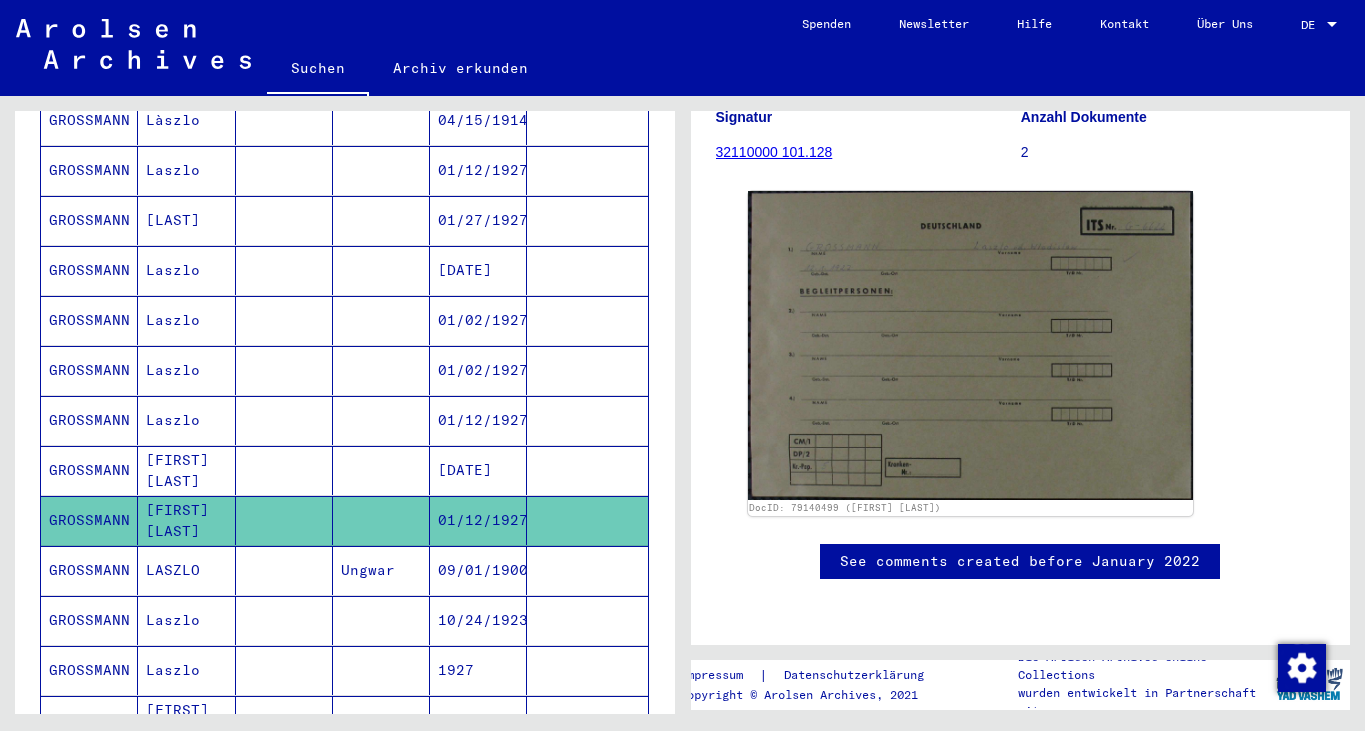 scroll, scrollTop: 440, scrollLeft: 0, axis: vertical 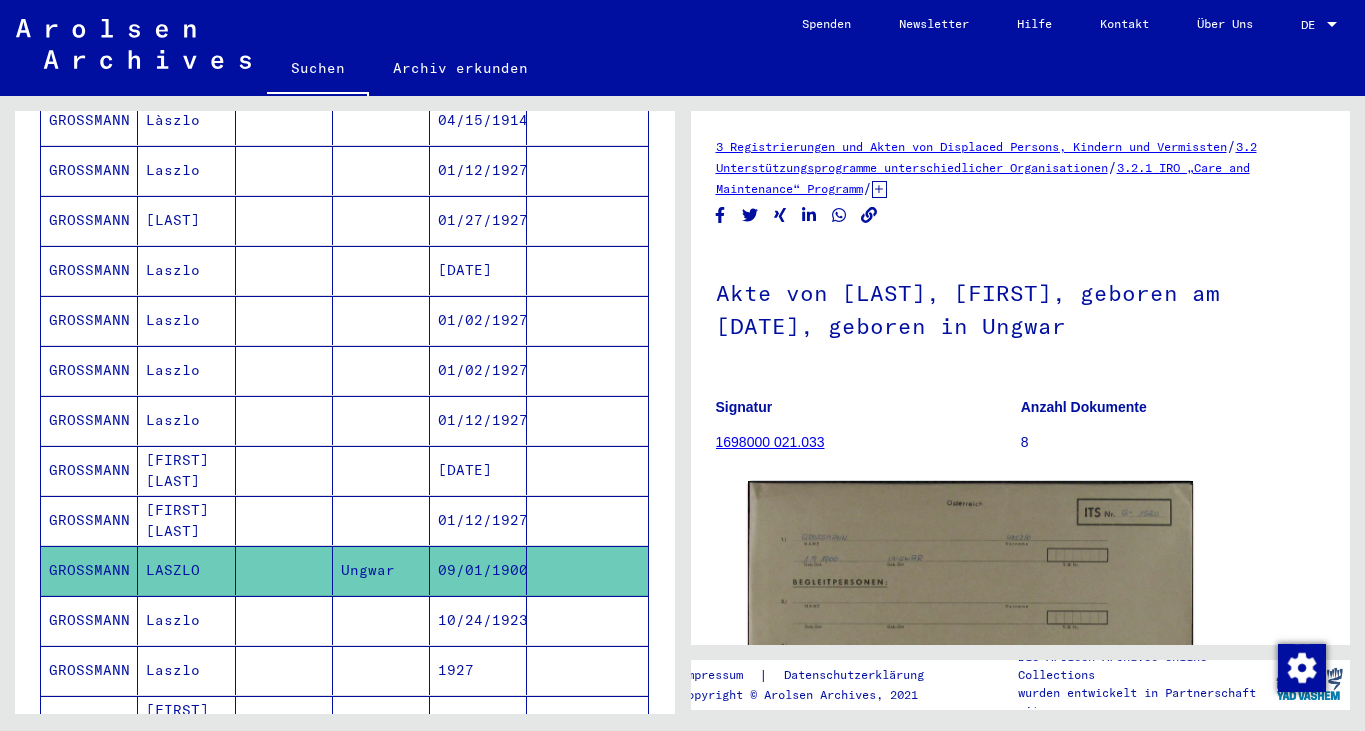 click on "**********" 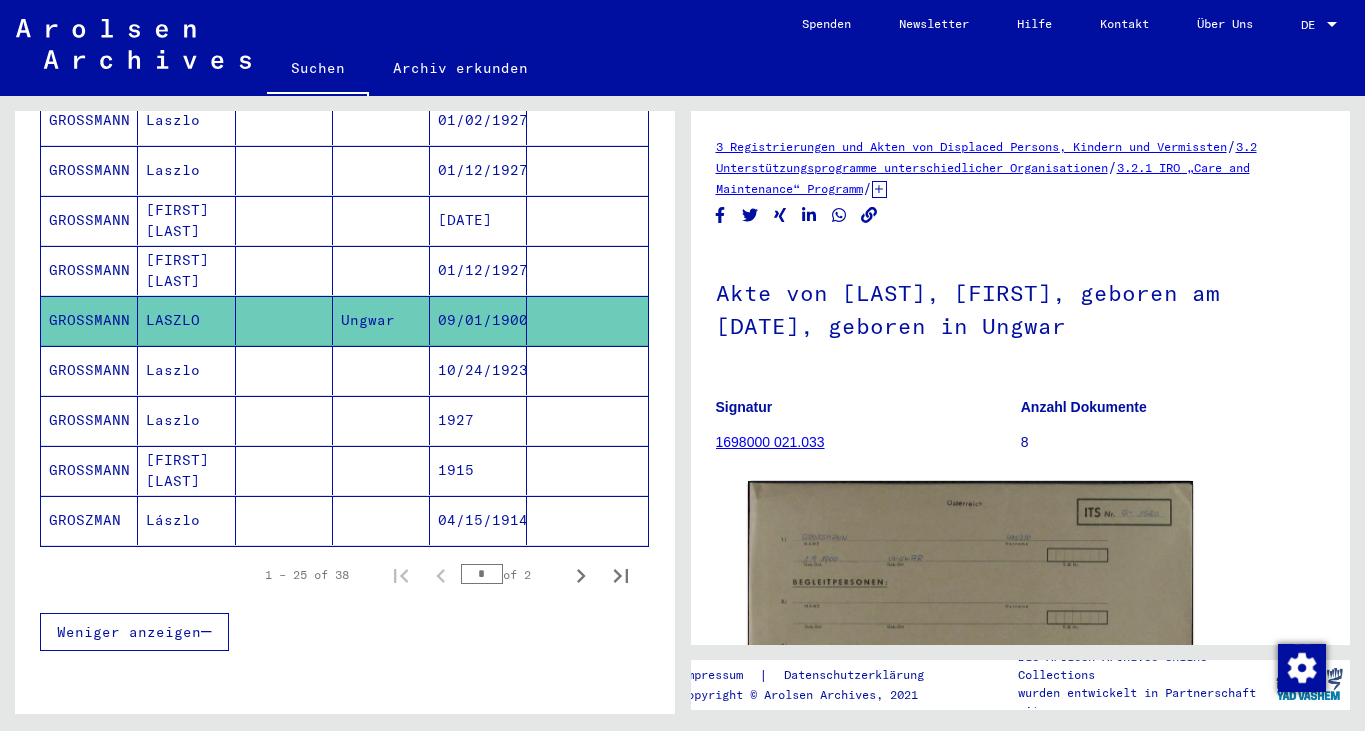 scroll, scrollTop: 1160, scrollLeft: 0, axis: vertical 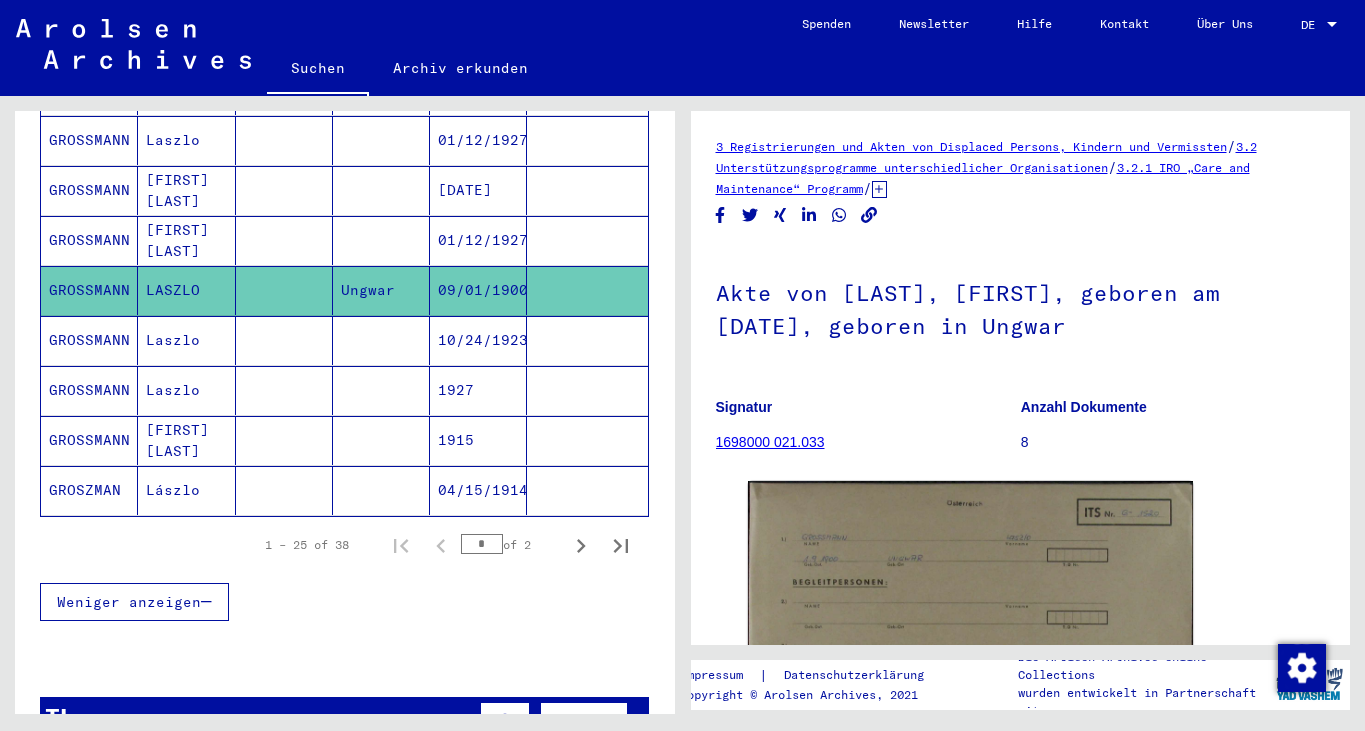 click on "3 Registrierungen und Akten von Displaced Persons, Kindern und Vermissten   /   3.2 Unterstützungsprogramme unterschiedlicher Organisationen   /   3.2.1 IRO „Care and Maintenance“ Programm   /   3.2.1.3 CM/1 Akten aus Österreich   /   CM/1 Formulare und verschiedene Begleitdokumente für DP´s in Österreich   /   Akten mit Namen ab GROSS   /  Akte von GROSSMANN, LASZLO, geboren am 01.09.1900, geboren in Ungwar  Signatur 1698000 021.033 Anzahl Dokumente 8 DocID: 80640441 ([FIRST] [LAST]) See comments created before January 2022" 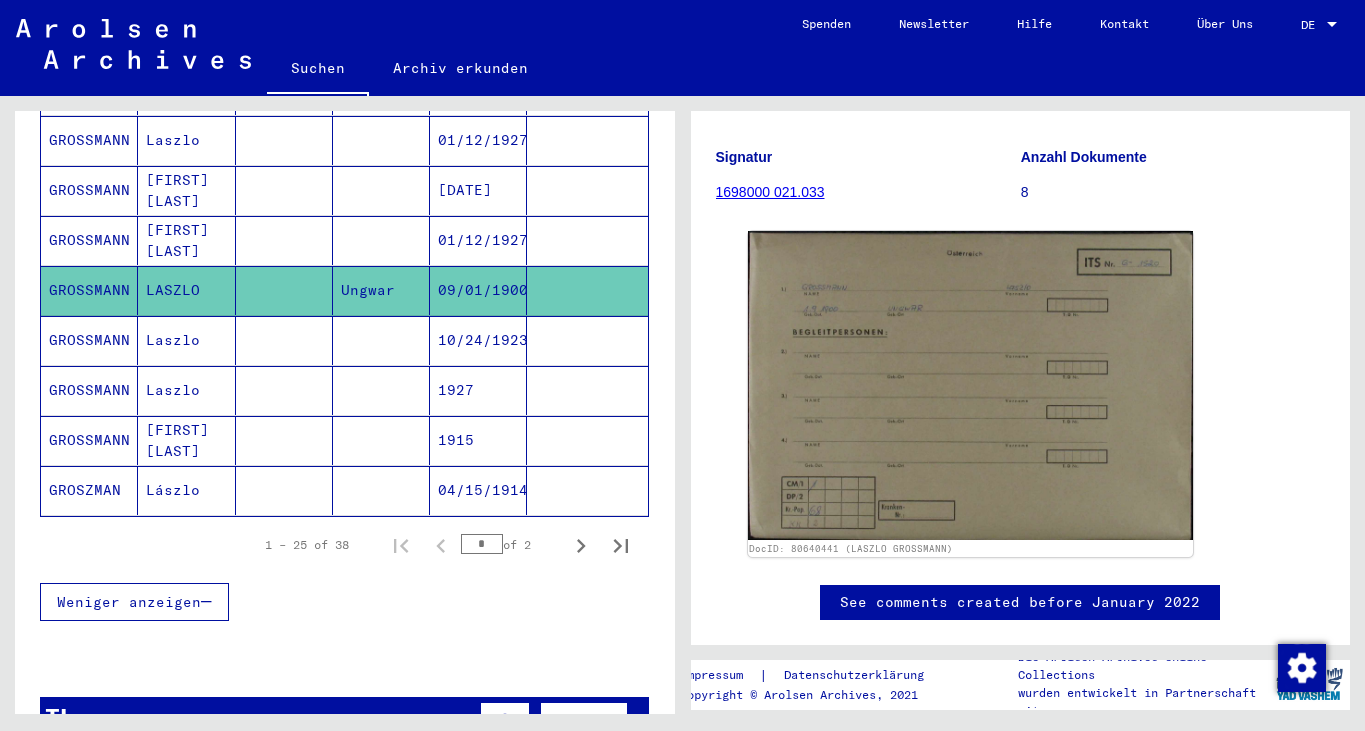 scroll, scrollTop: 280, scrollLeft: 0, axis: vertical 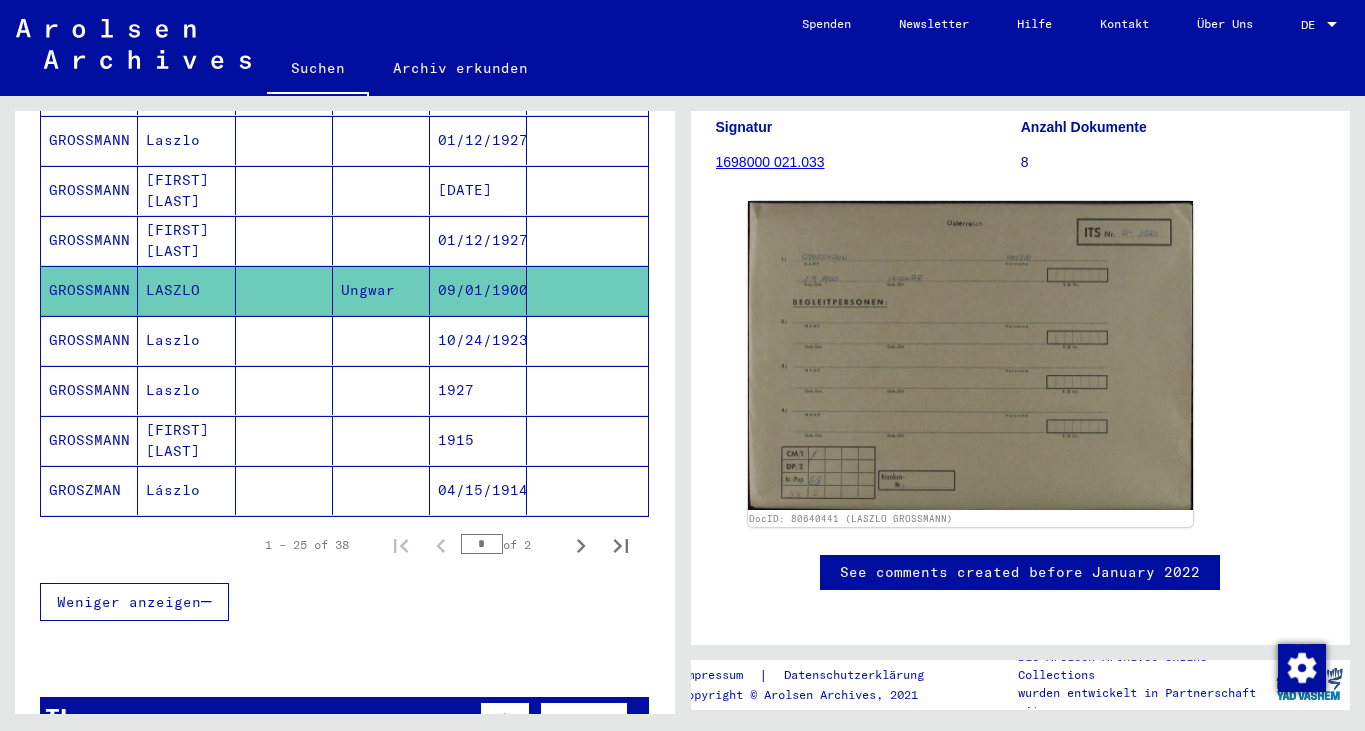 click on "GROSSMANN" at bounding box center [89, 390] 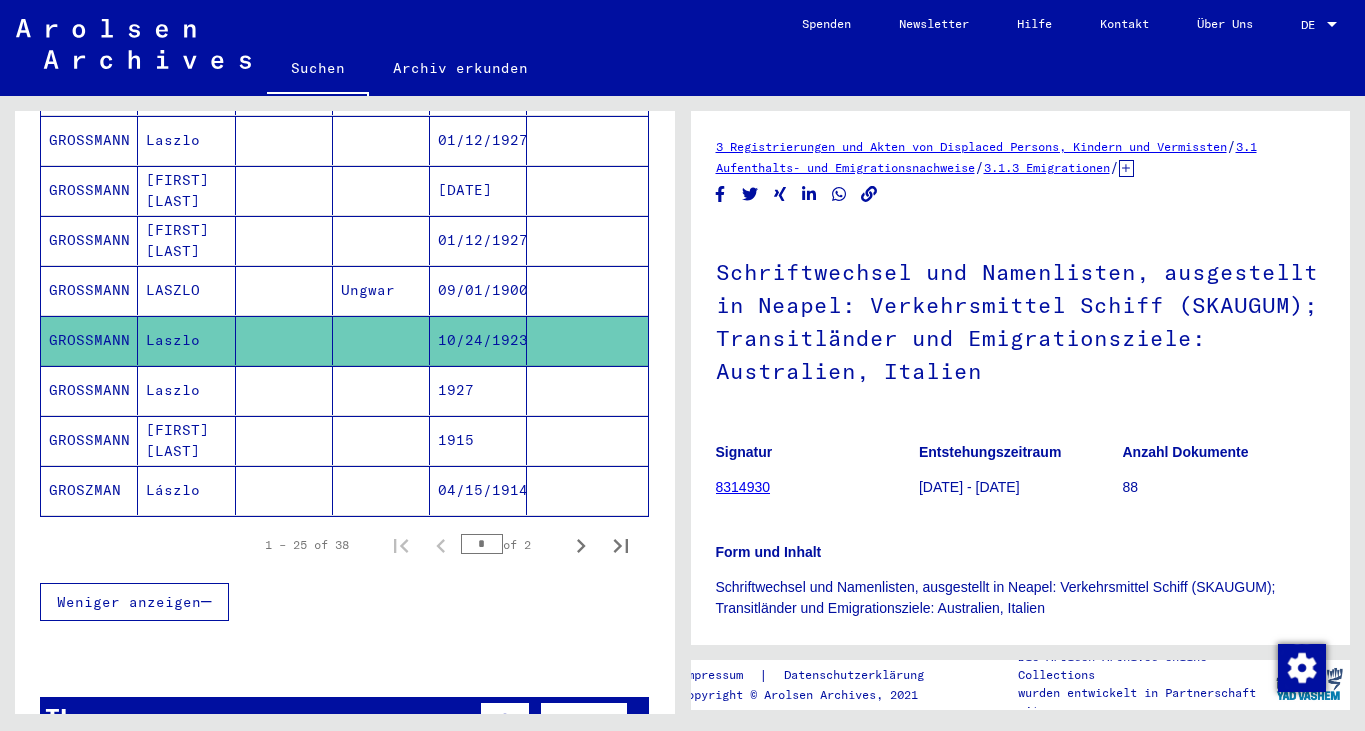 scroll, scrollTop: 0, scrollLeft: 0, axis: both 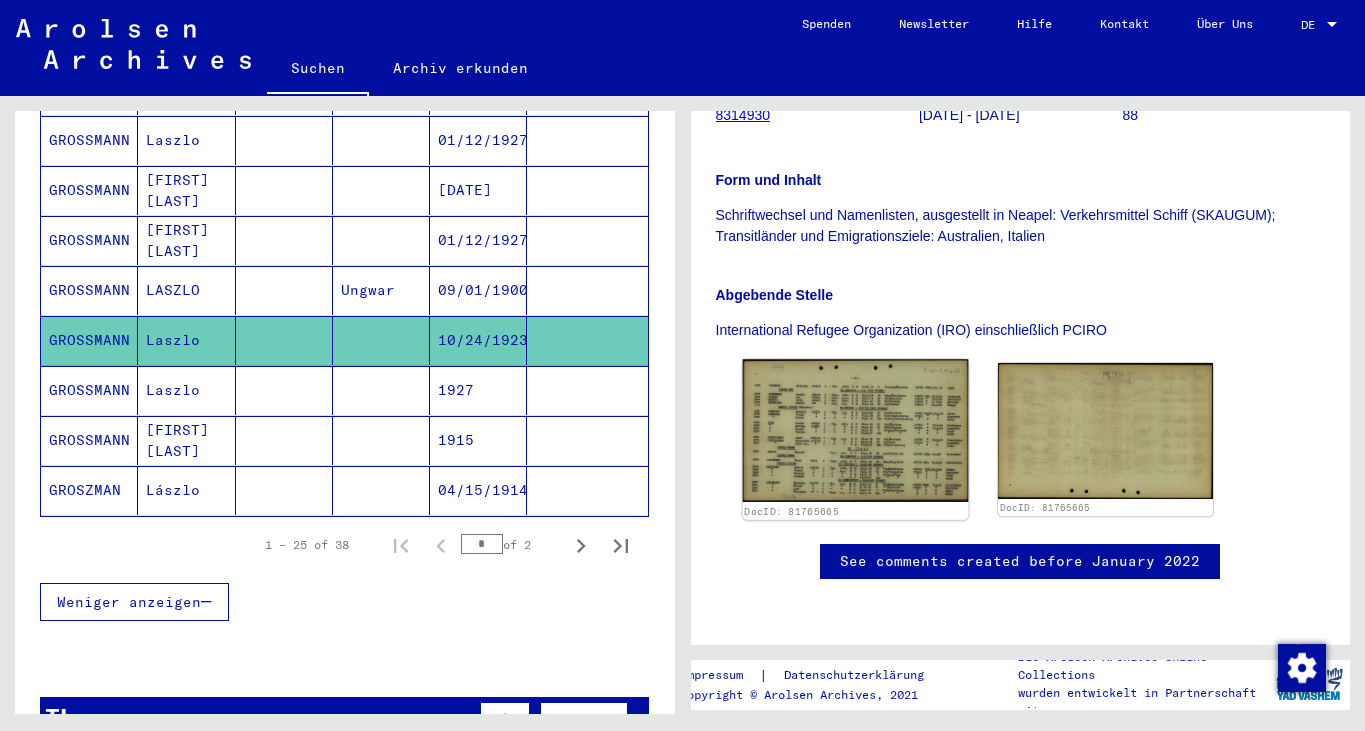 click 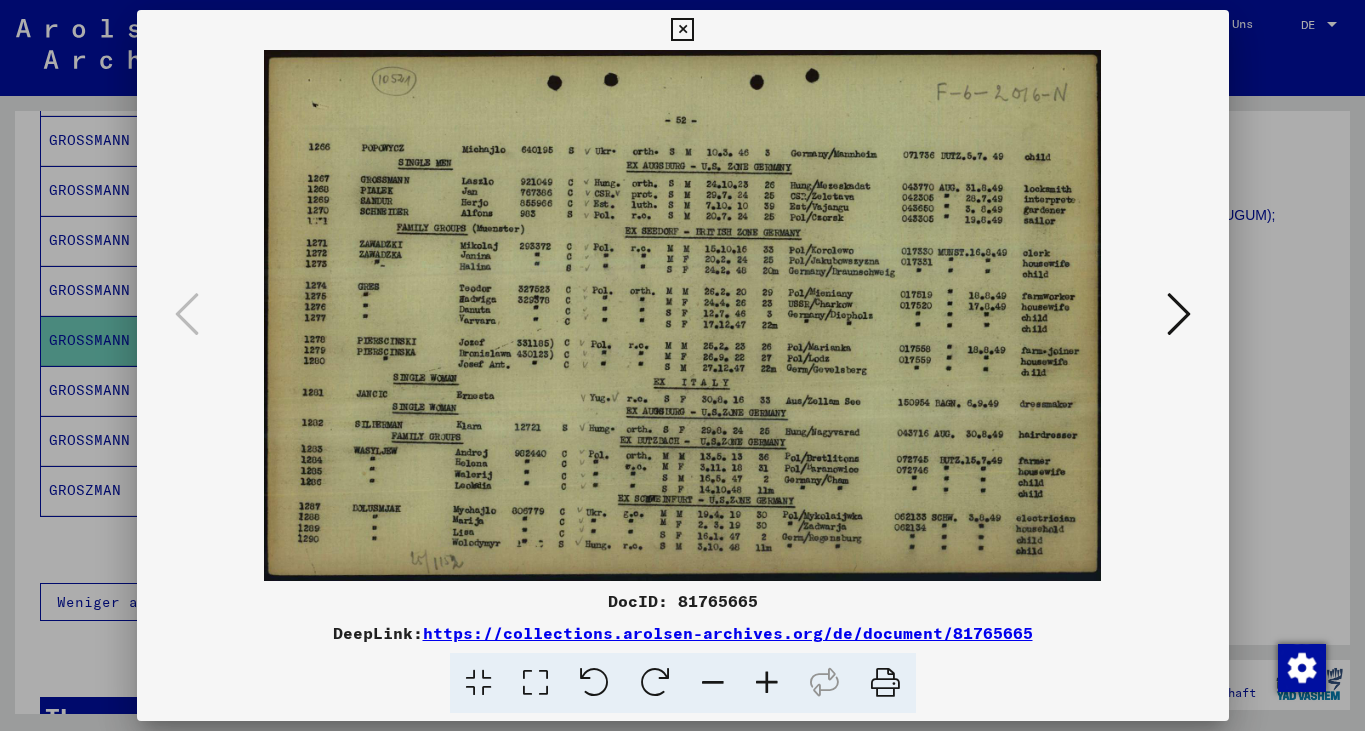 click at bounding box center (682, 30) 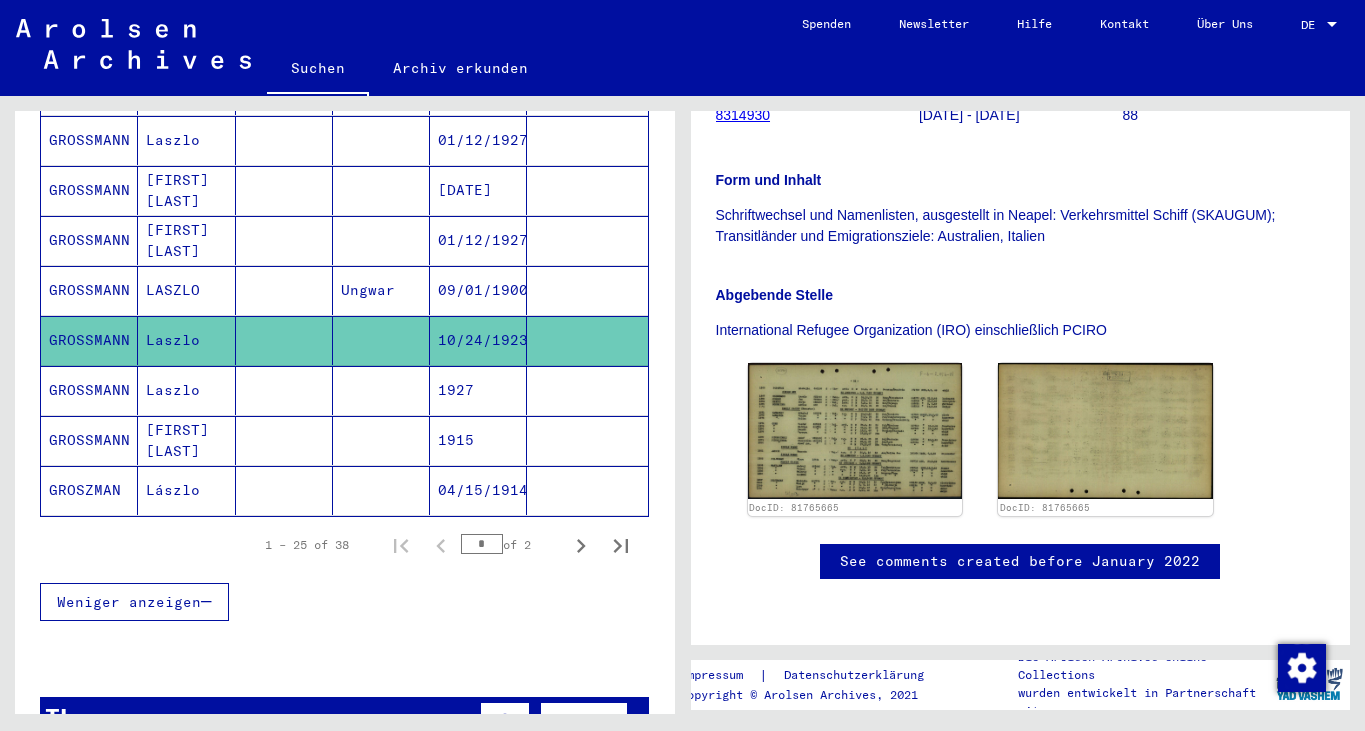 click on "GROSSMANN" at bounding box center (89, 440) 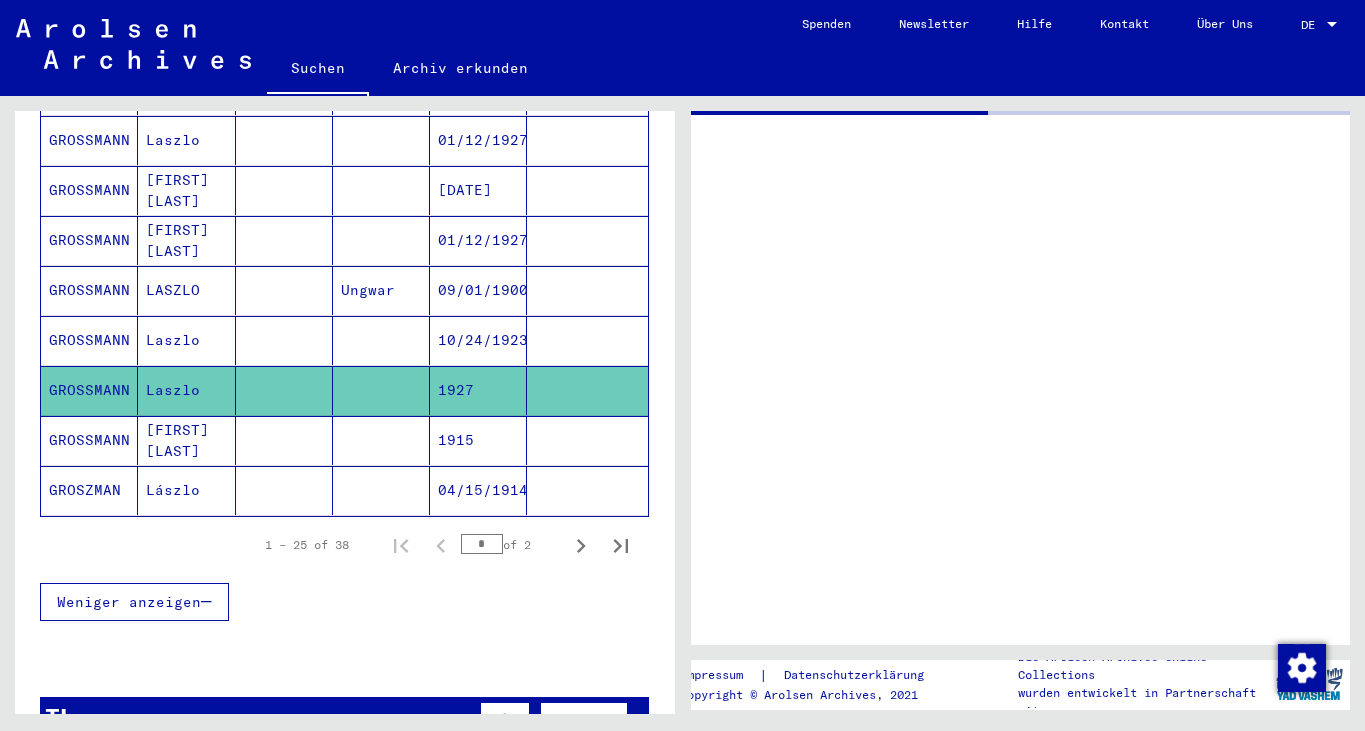scroll, scrollTop: 0, scrollLeft: 0, axis: both 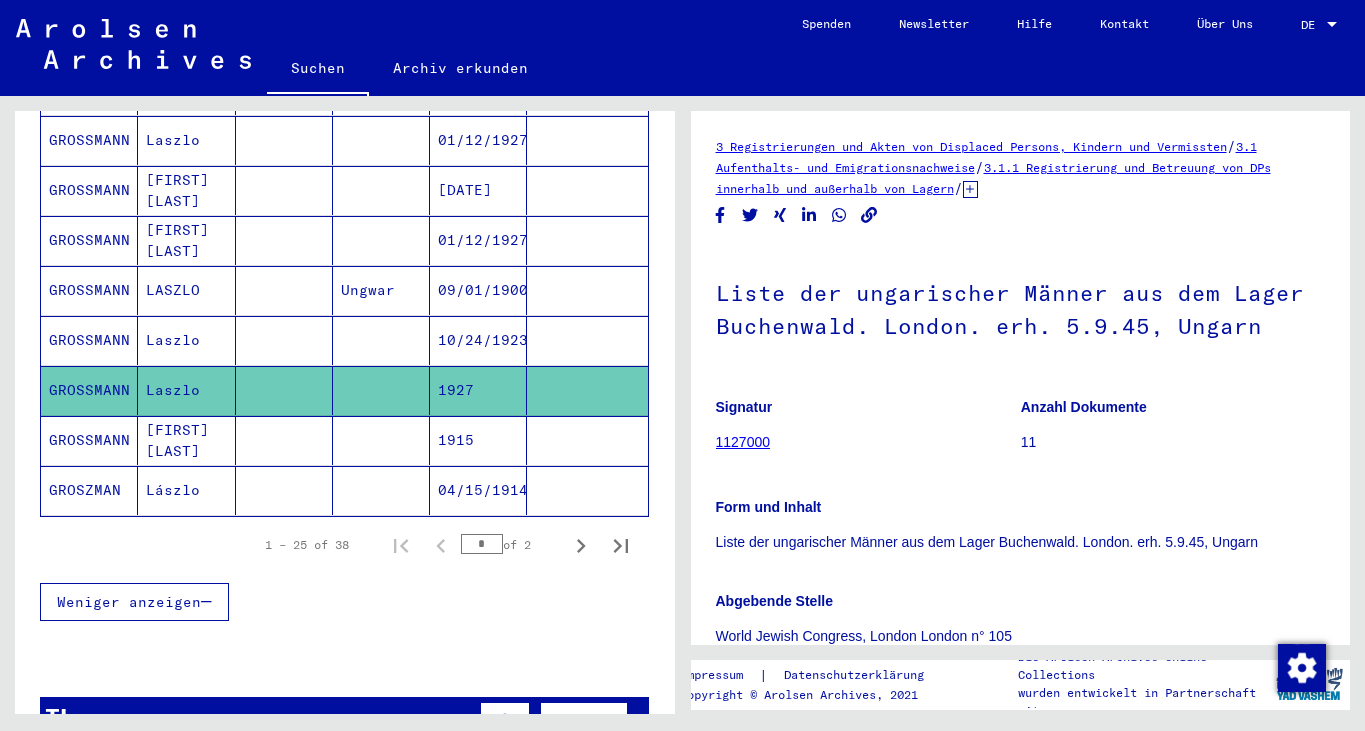 click on "3 Registrierungen und Akten von Displaced Persons, Kindern und Vermissten   /   3.1 Aufenthalts- und Emigrationsnachweise   /   3.1.1 Registrierung und Betreuung von DPs innerhalb und außerhalb von Lagern   /   3.1.1.2 Listenmäßige Erfassung von DPs in DP-Lagern   /  Liste der ungarischer Männer aus dem Lager Buchenwald. London. erh. 5.9.45, Ungarn  Signatur 1127000 Anzahl Dokumente 11 Form und Inhalt Liste der ungarischer Männer aus dem Lager Buchenwald. London. erh. 5.9.45, Ungarn Abgebende Stelle World Jewish Congress, London London n° 105 Zeige alle Metadaten  DocID: 81972953 DocID: 81972953 See comments created before January 2022" 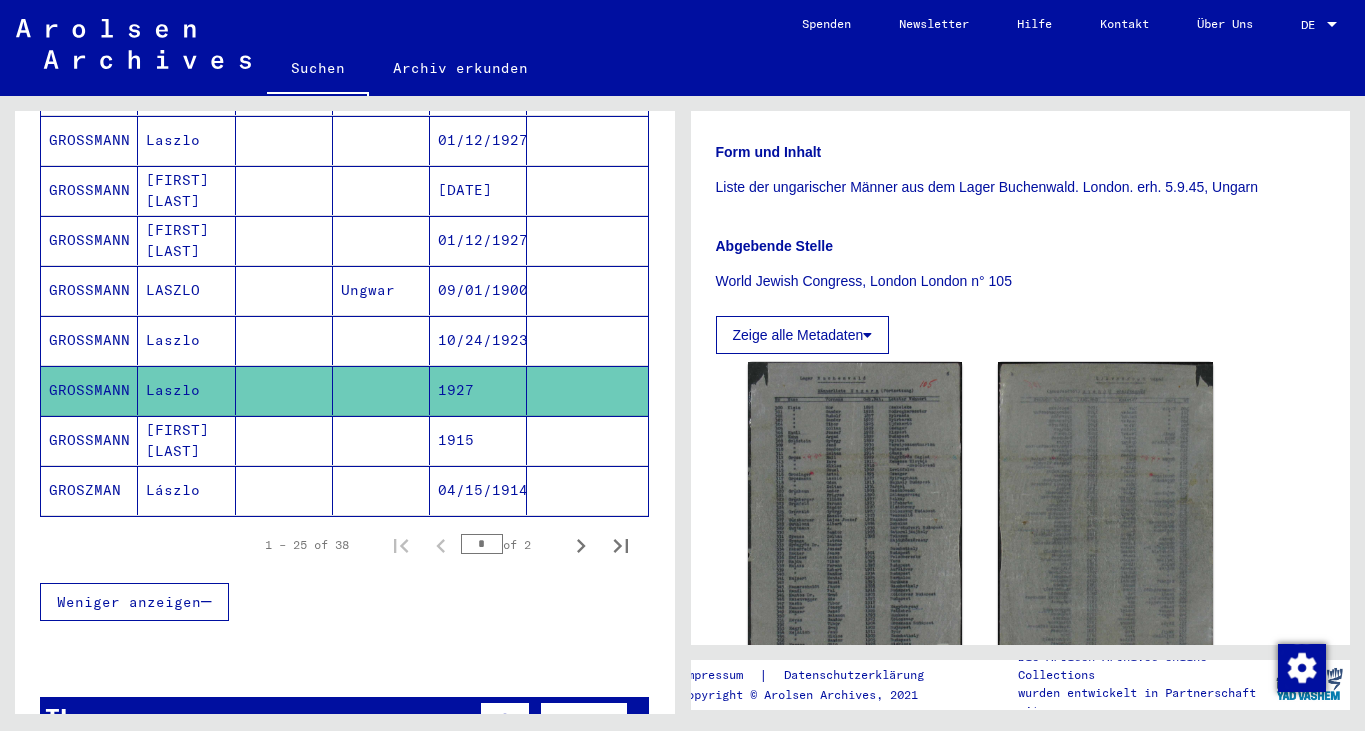 scroll, scrollTop: 360, scrollLeft: 0, axis: vertical 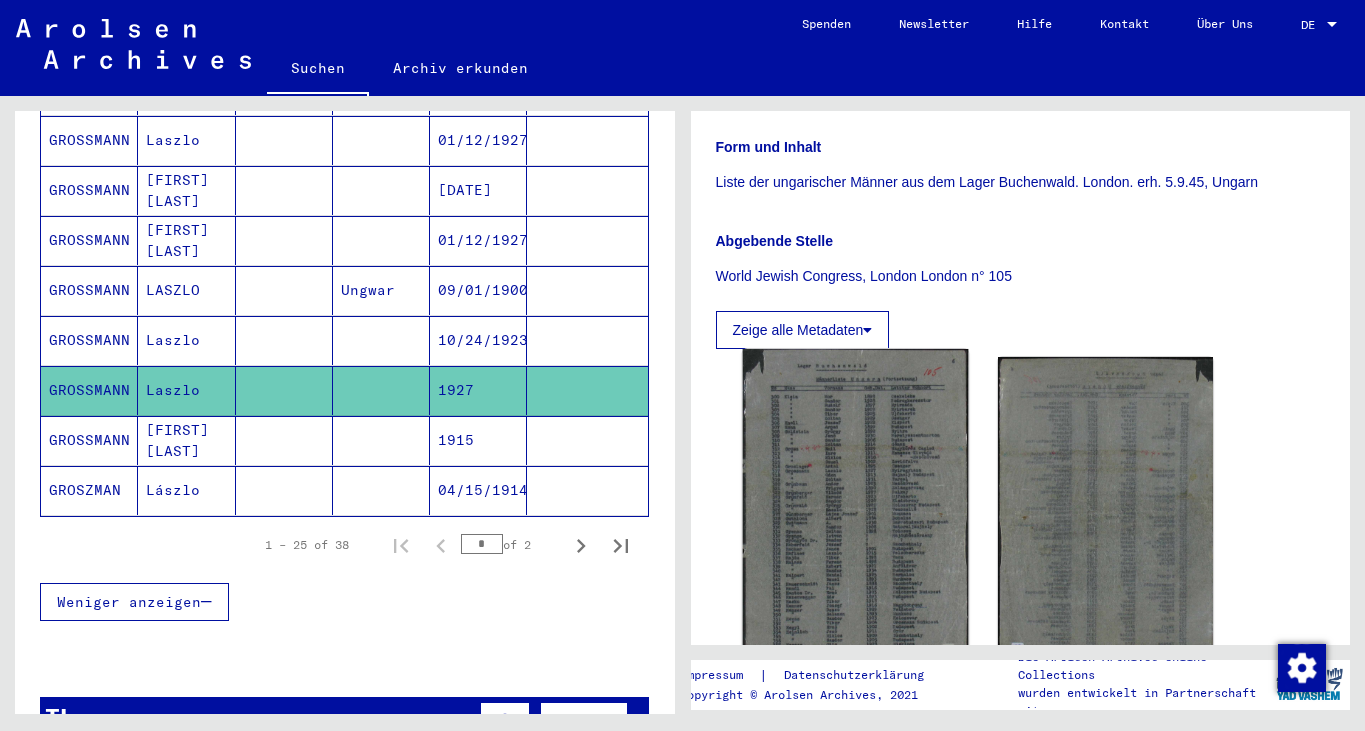 click 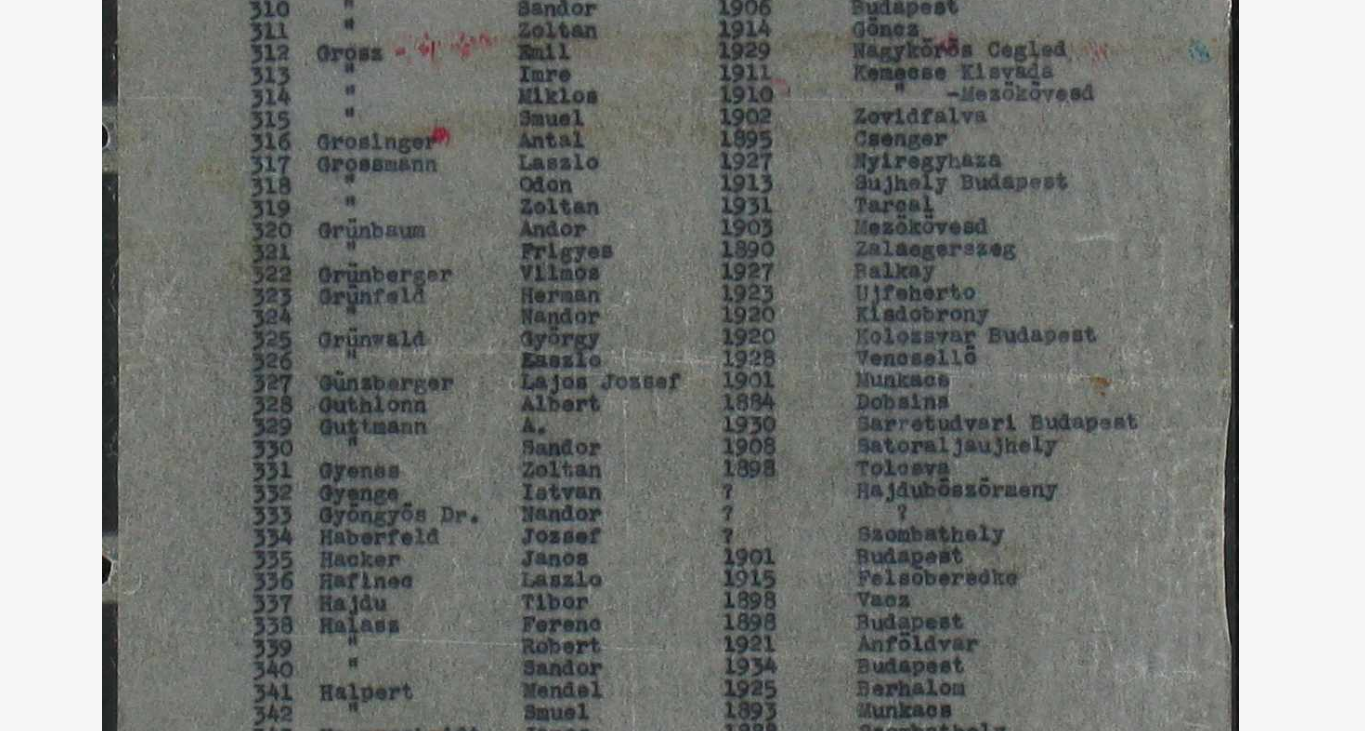click at bounding box center [683, 315] 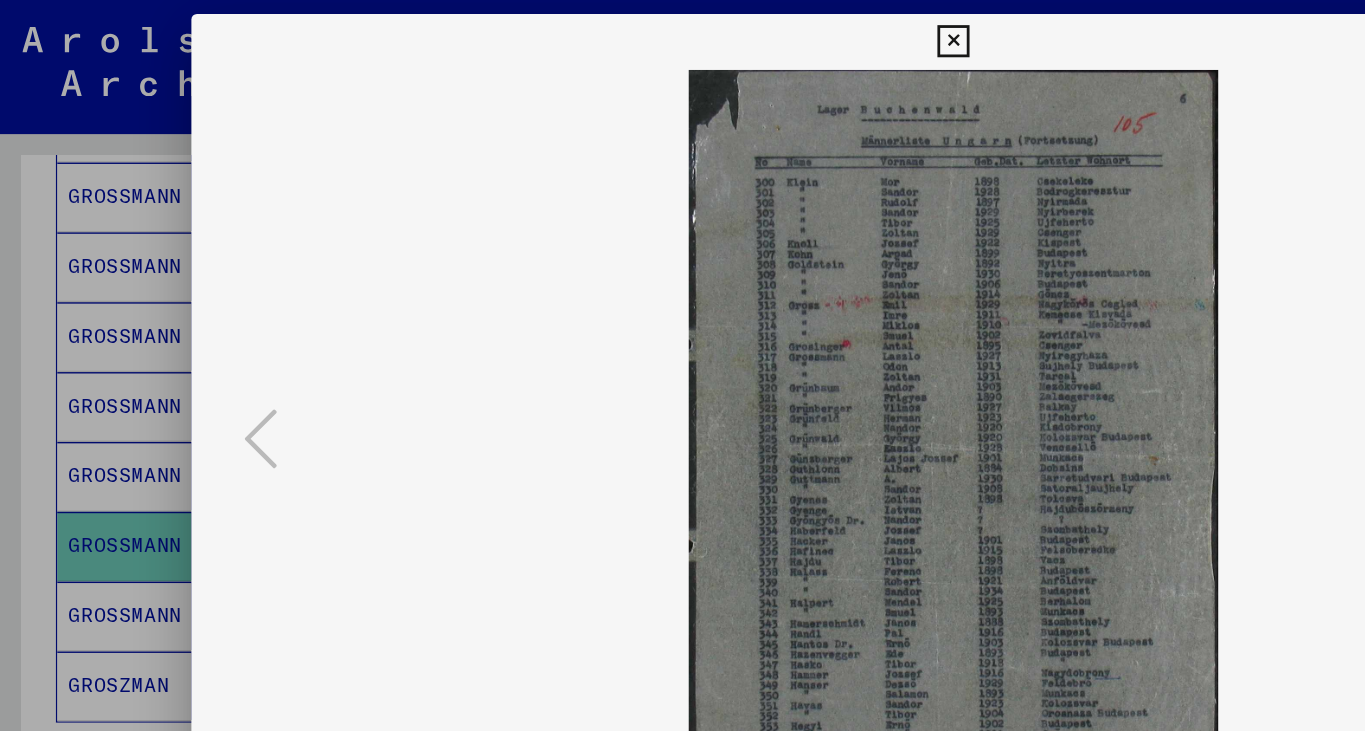 click at bounding box center [682, 30] 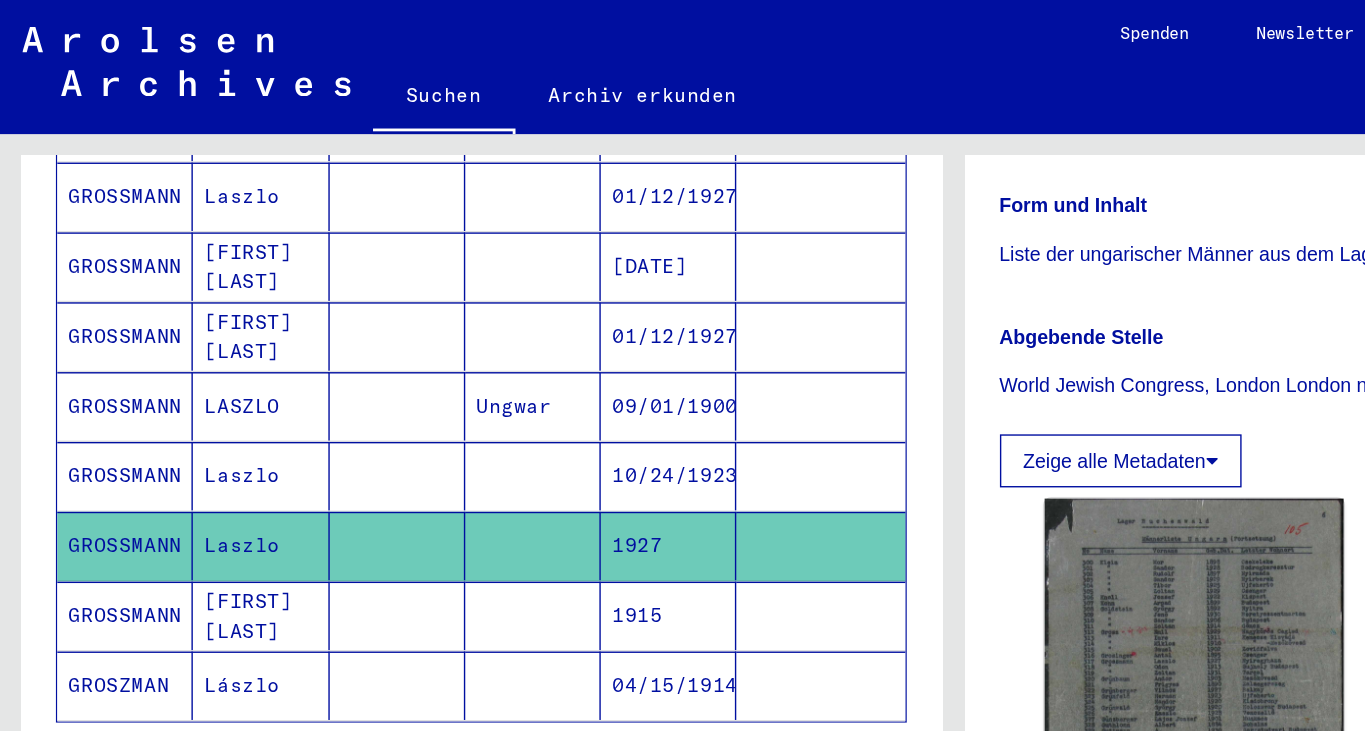 click on "GROSSMANN" at bounding box center [89, 490] 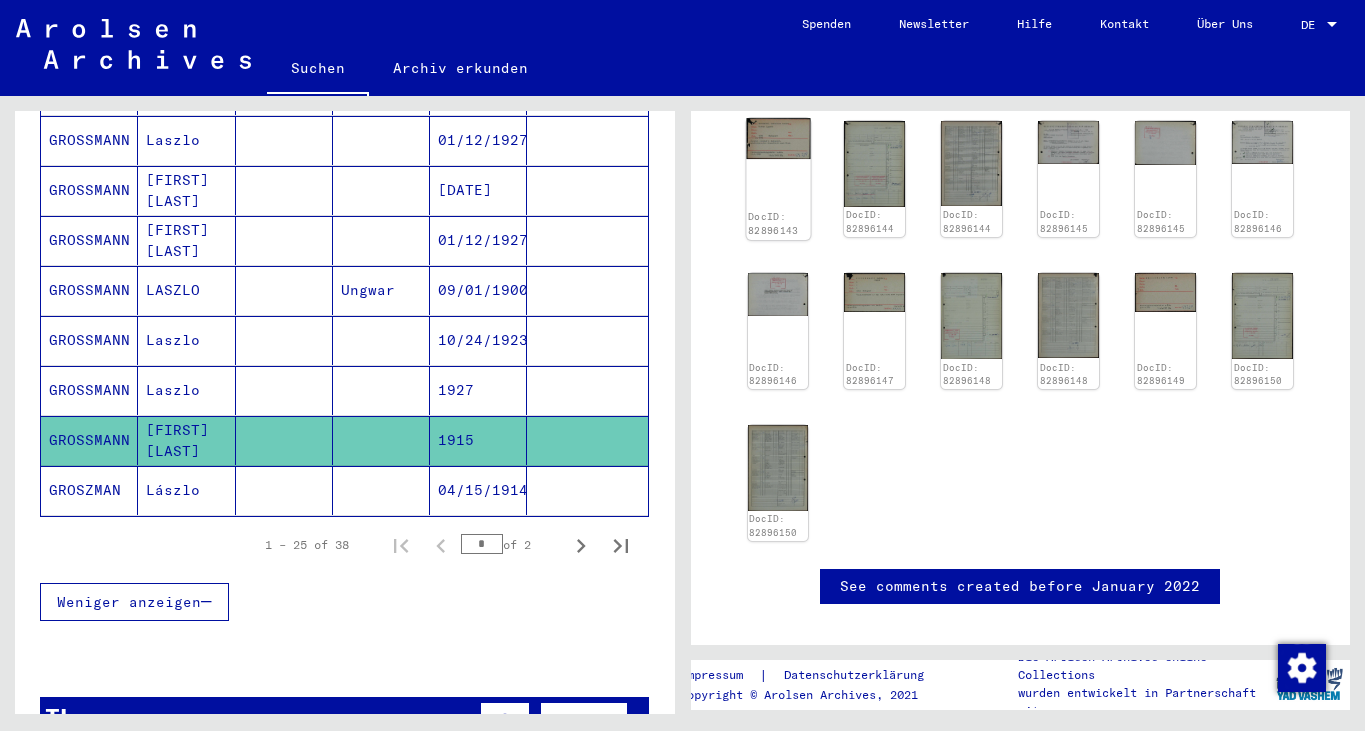 click 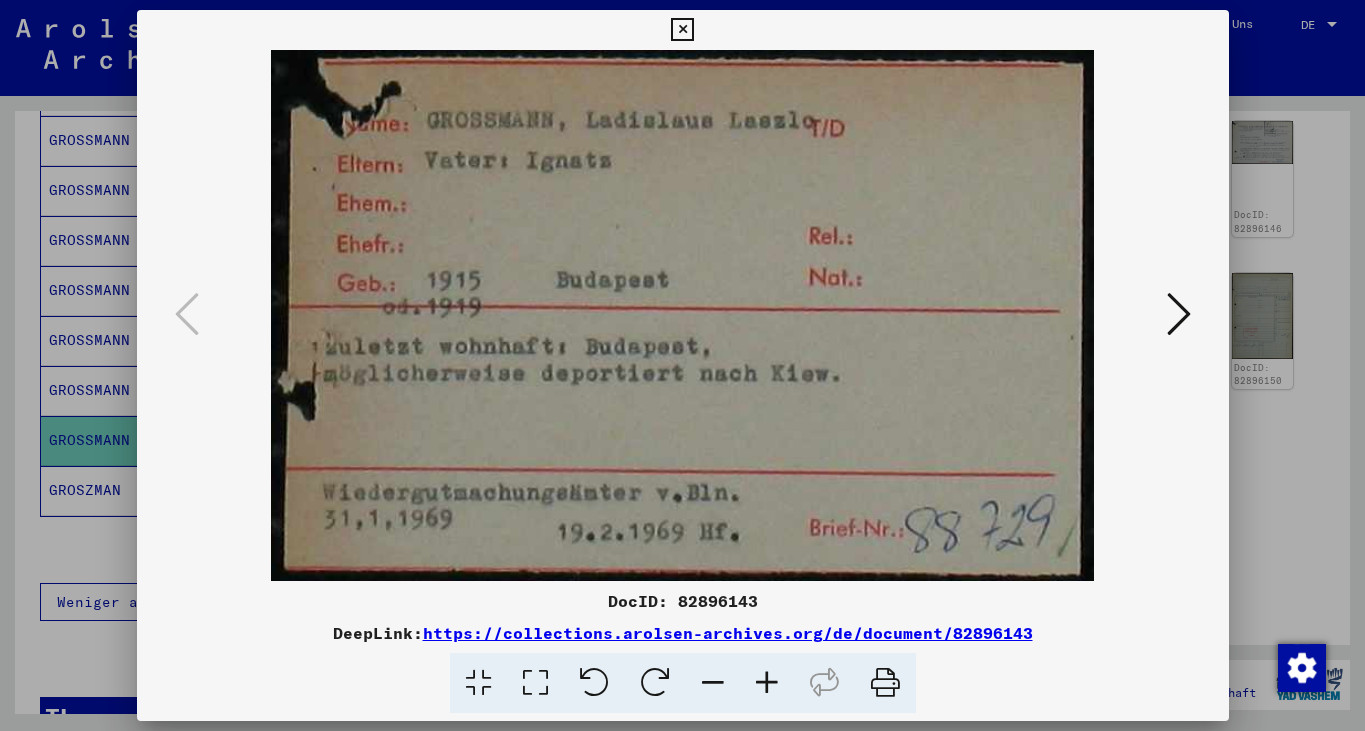 click at bounding box center (1179, 314) 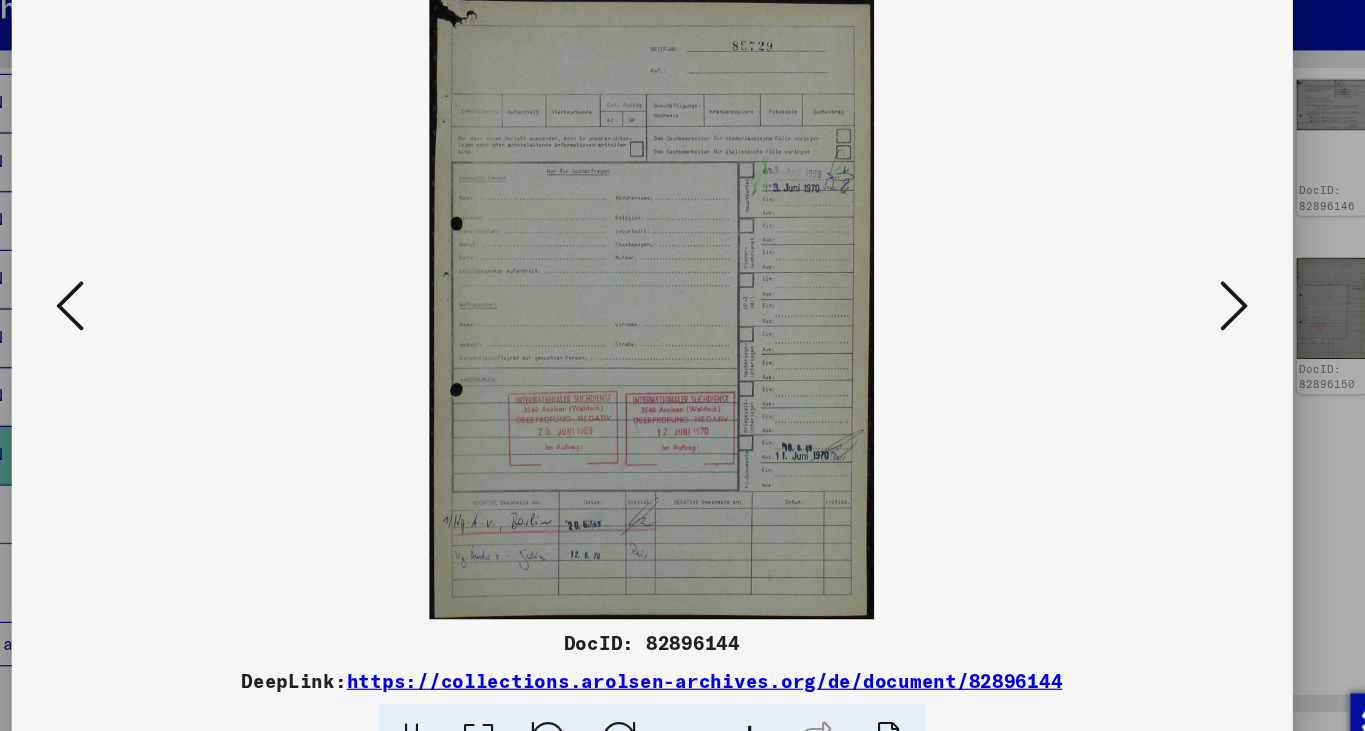 click at bounding box center (1179, 314) 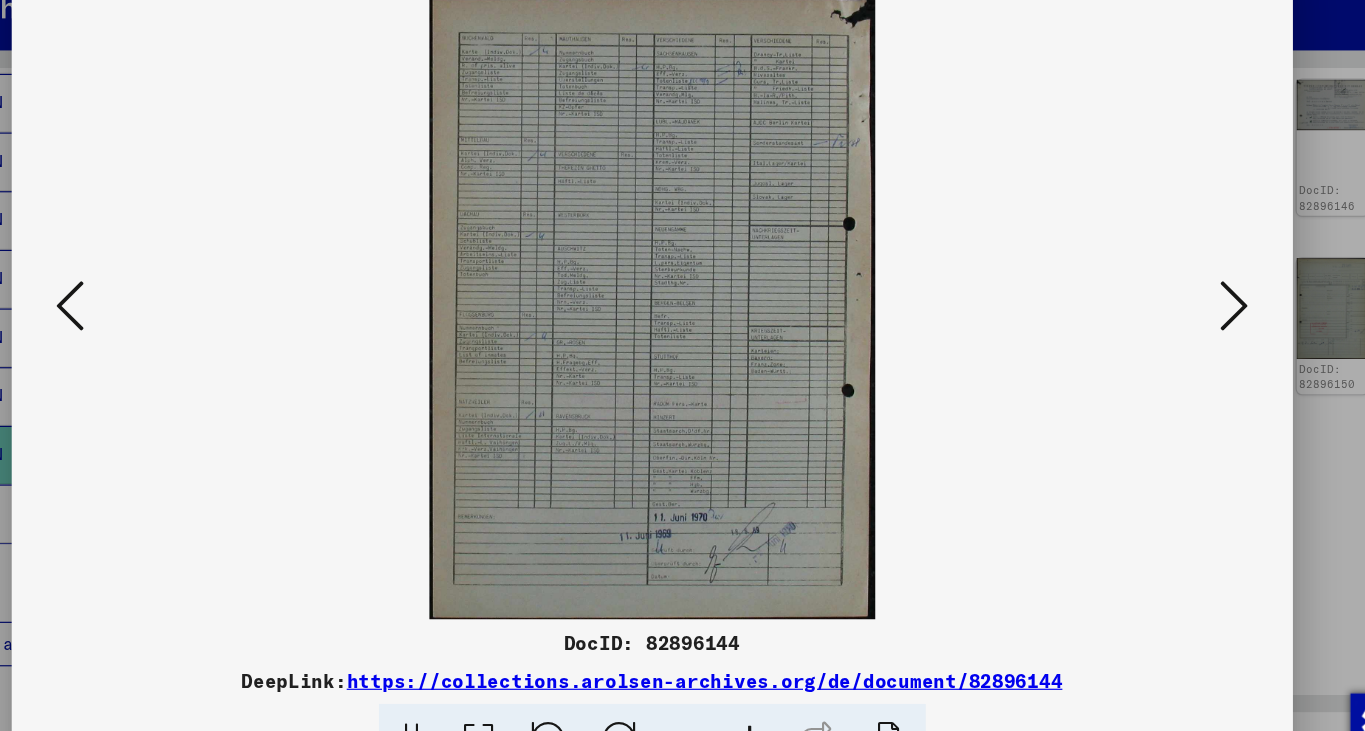 click at bounding box center (1179, 314) 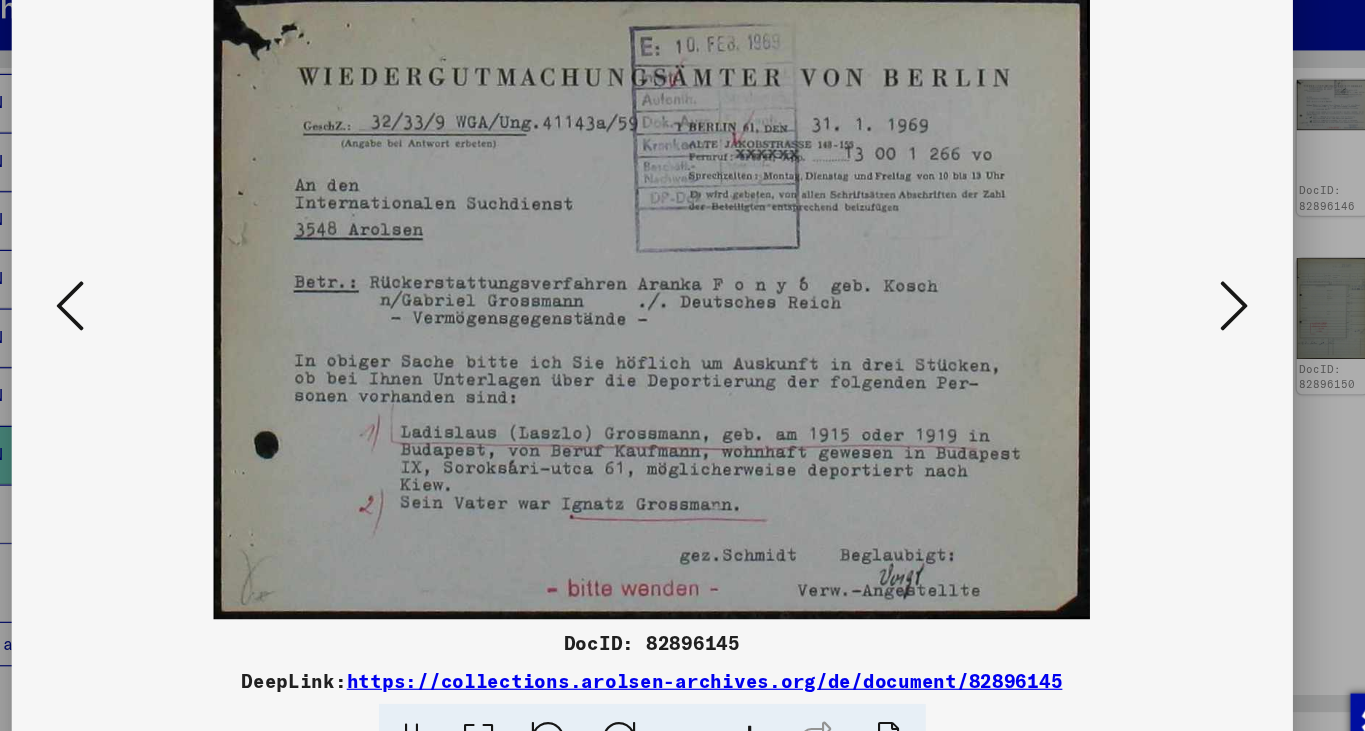 click at bounding box center (1179, 314) 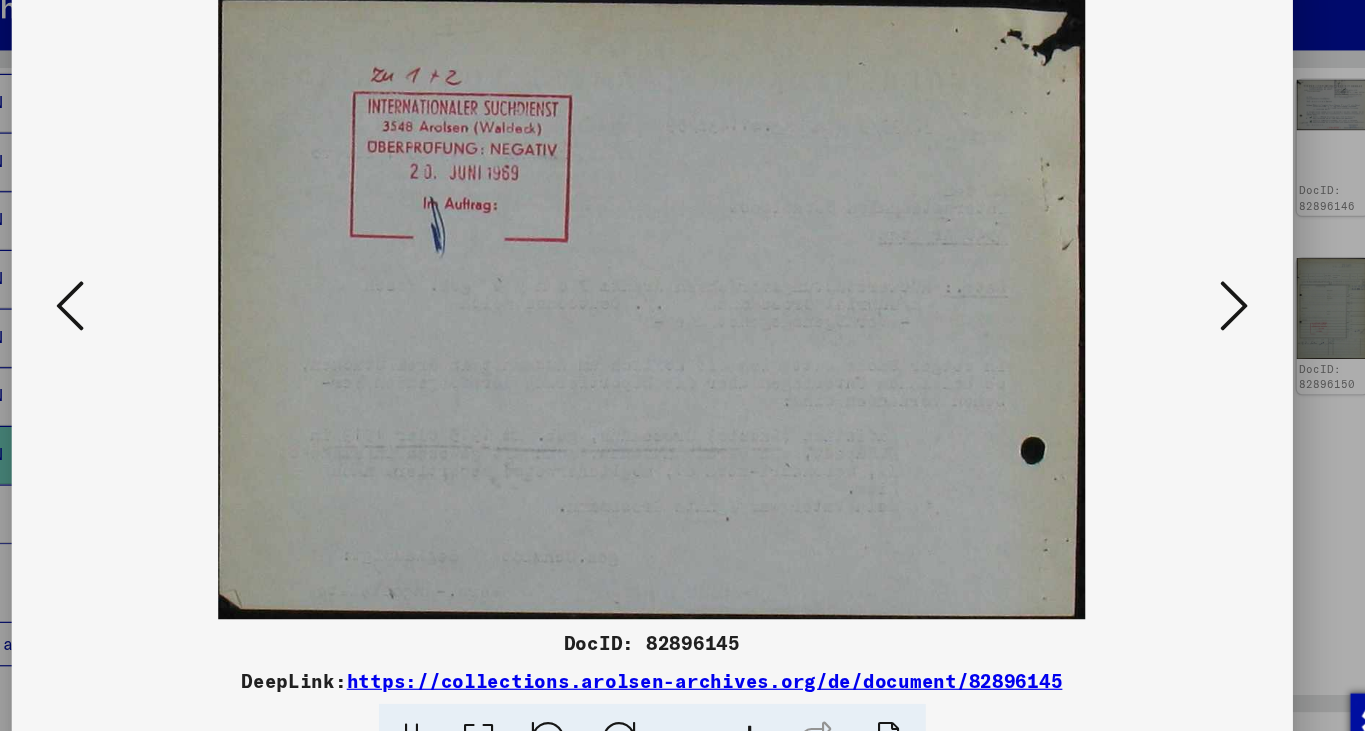 click at bounding box center (1179, 314) 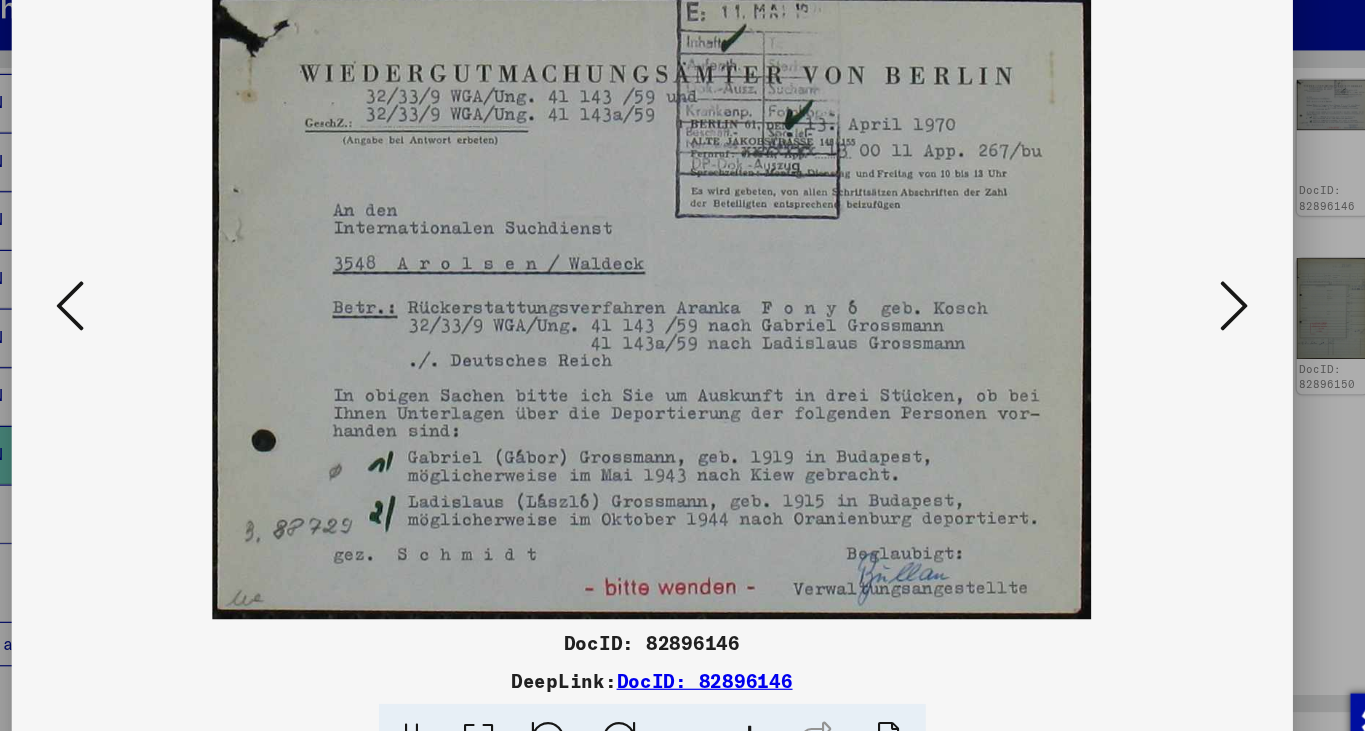 click at bounding box center (1179, 314) 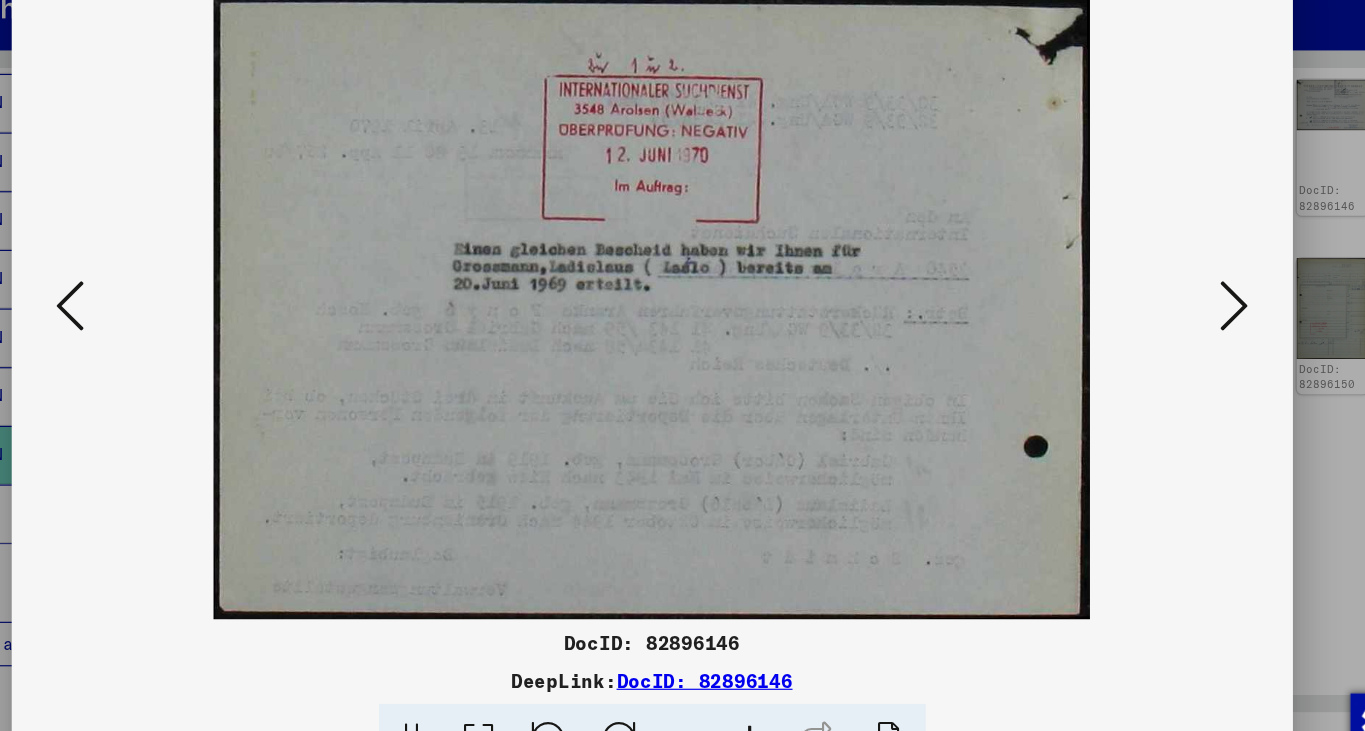click at bounding box center [1179, 314] 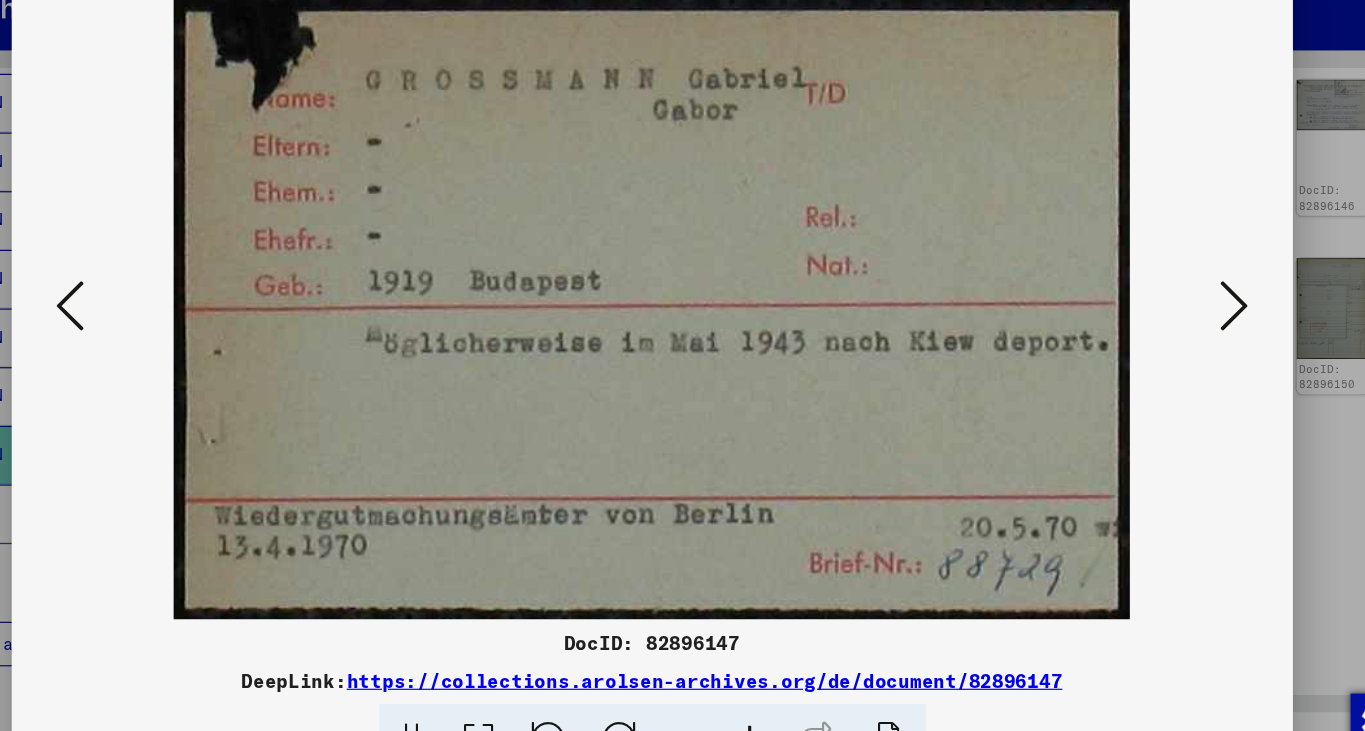 click at bounding box center [1179, 314] 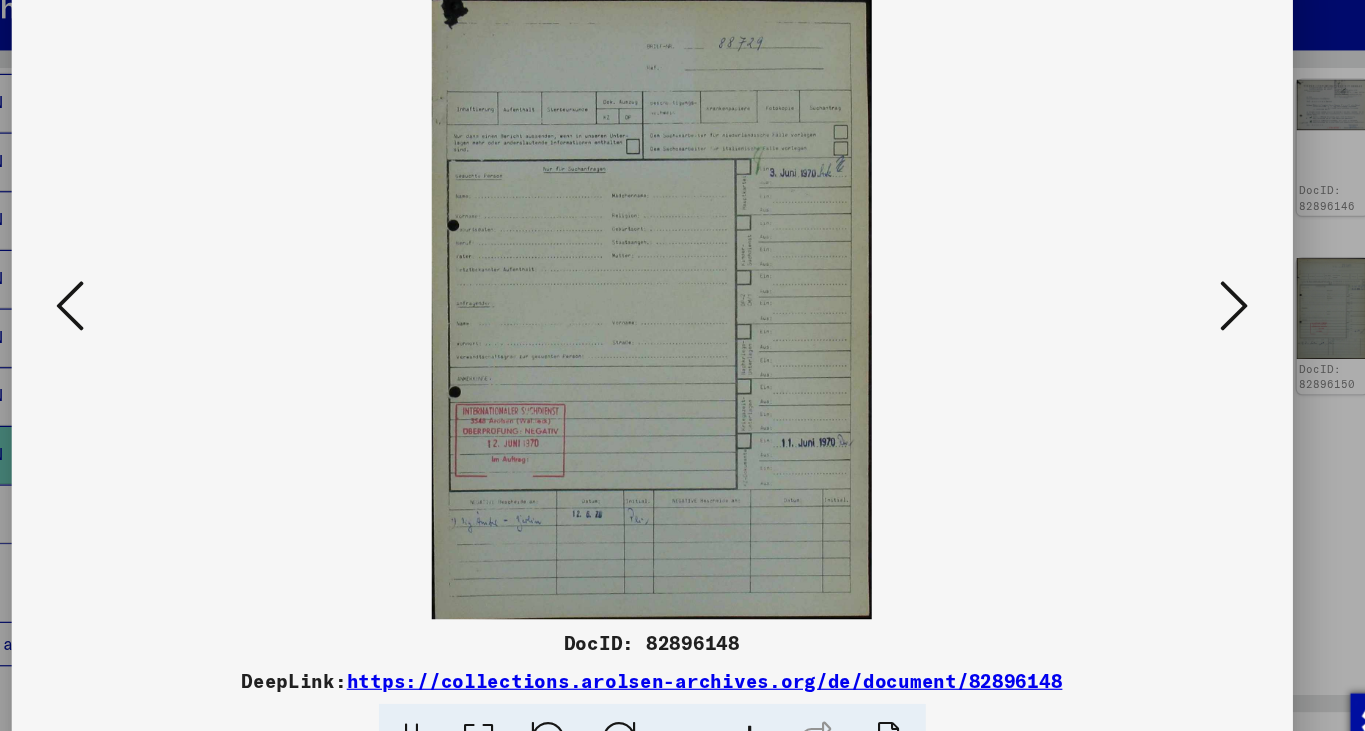 click at bounding box center [1179, 314] 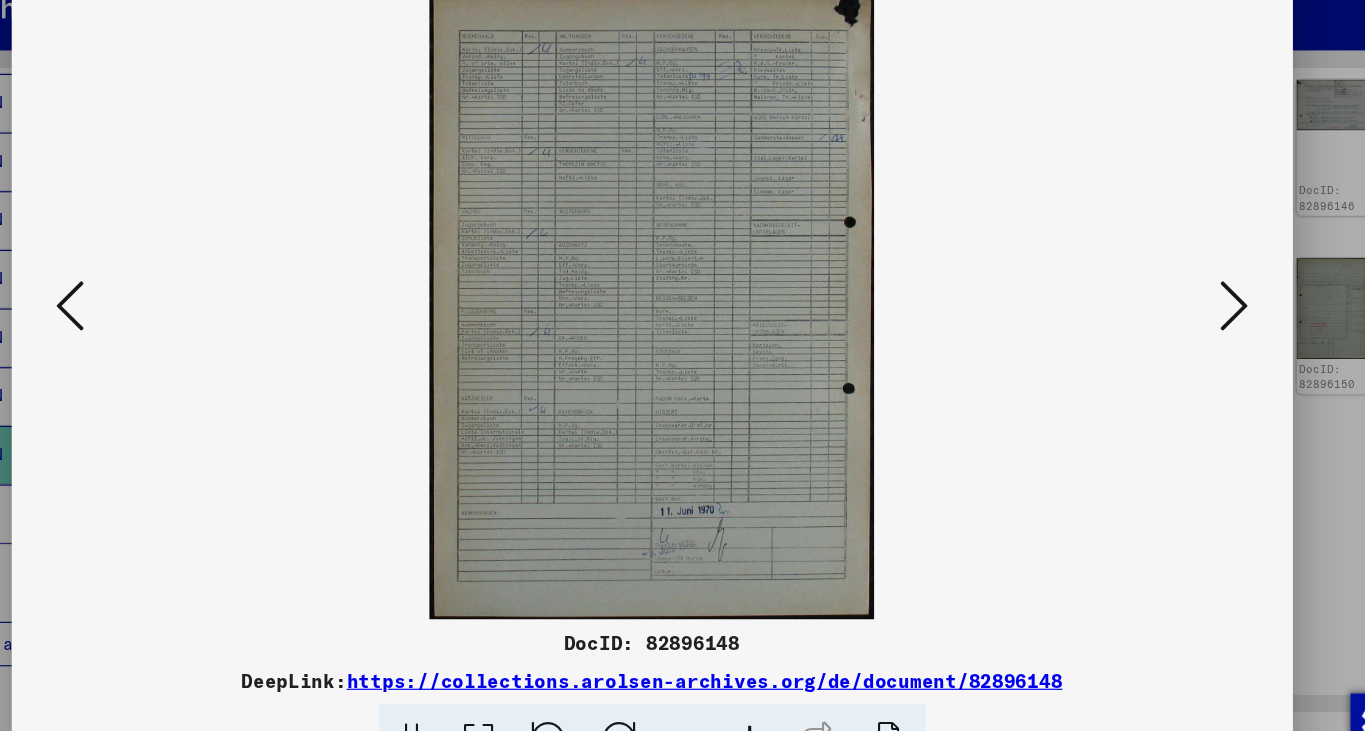 click at bounding box center (1179, 314) 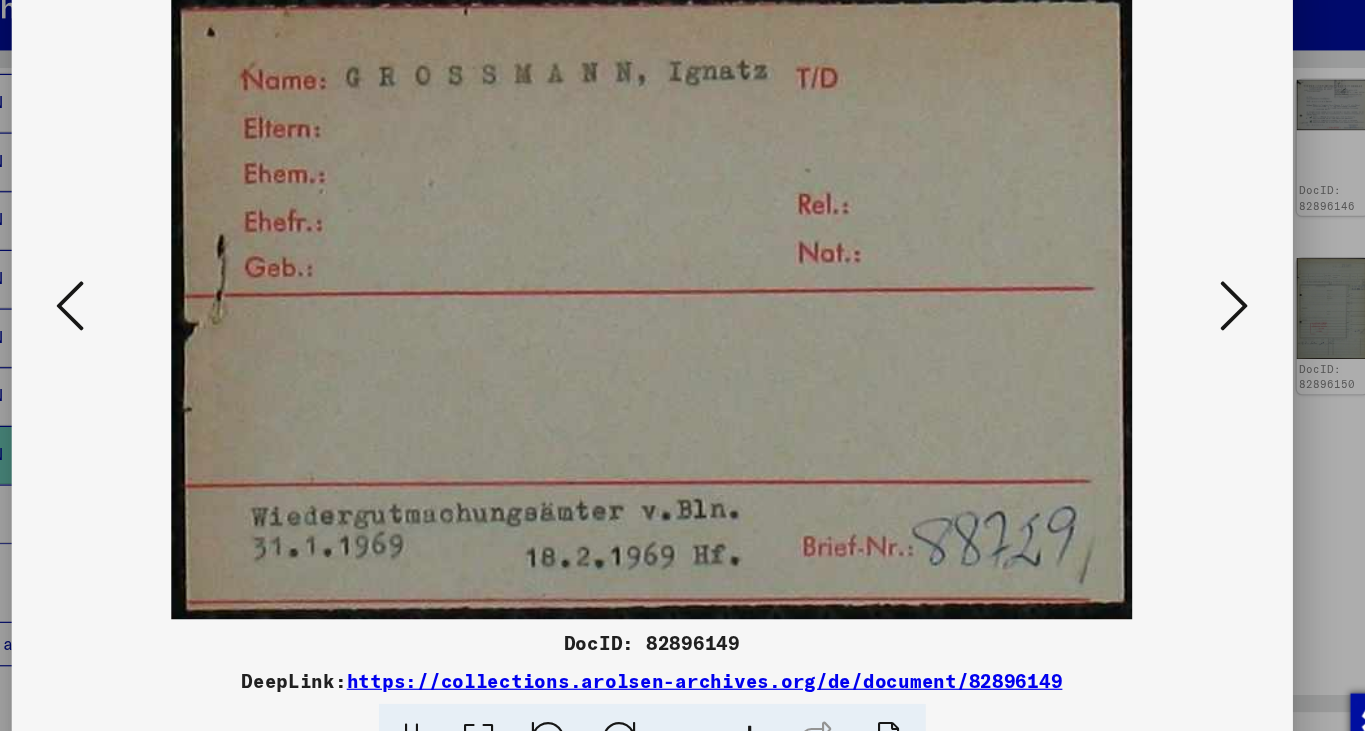 click at bounding box center (1179, 314) 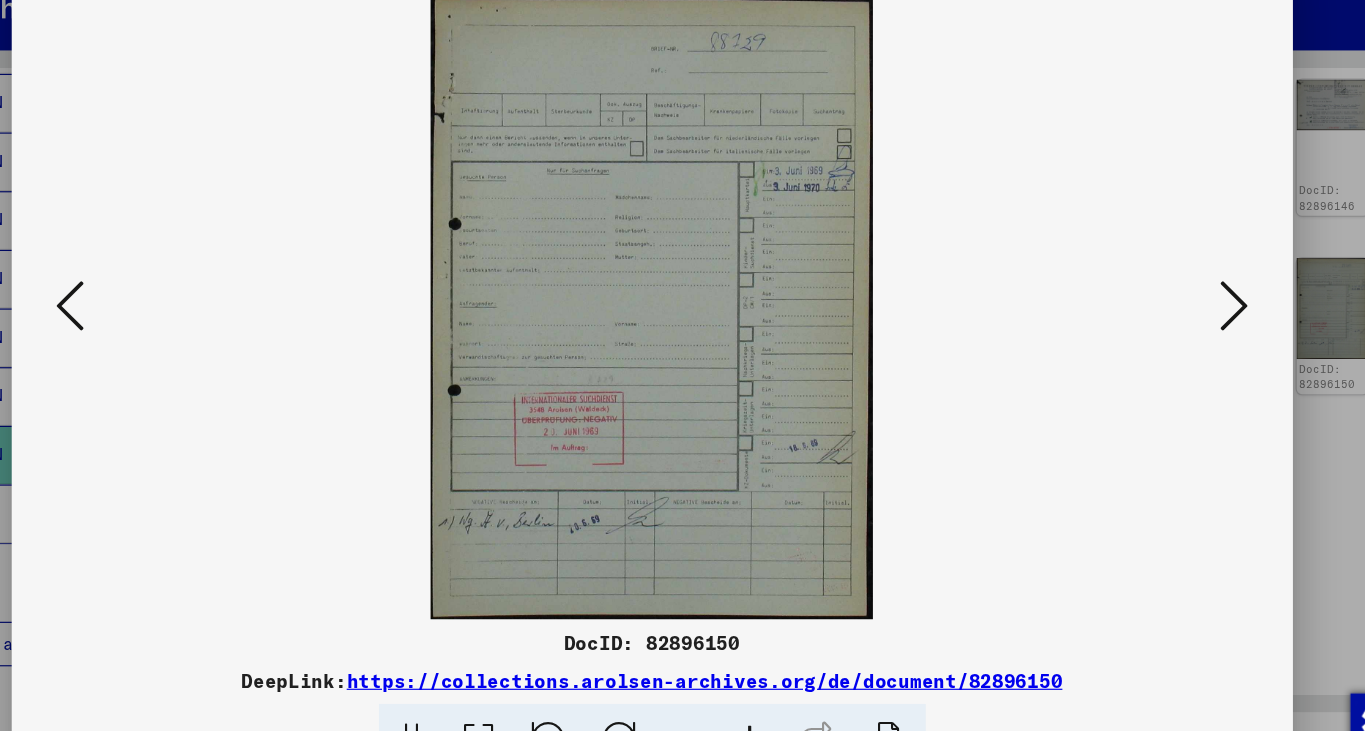 click at bounding box center [1179, 314] 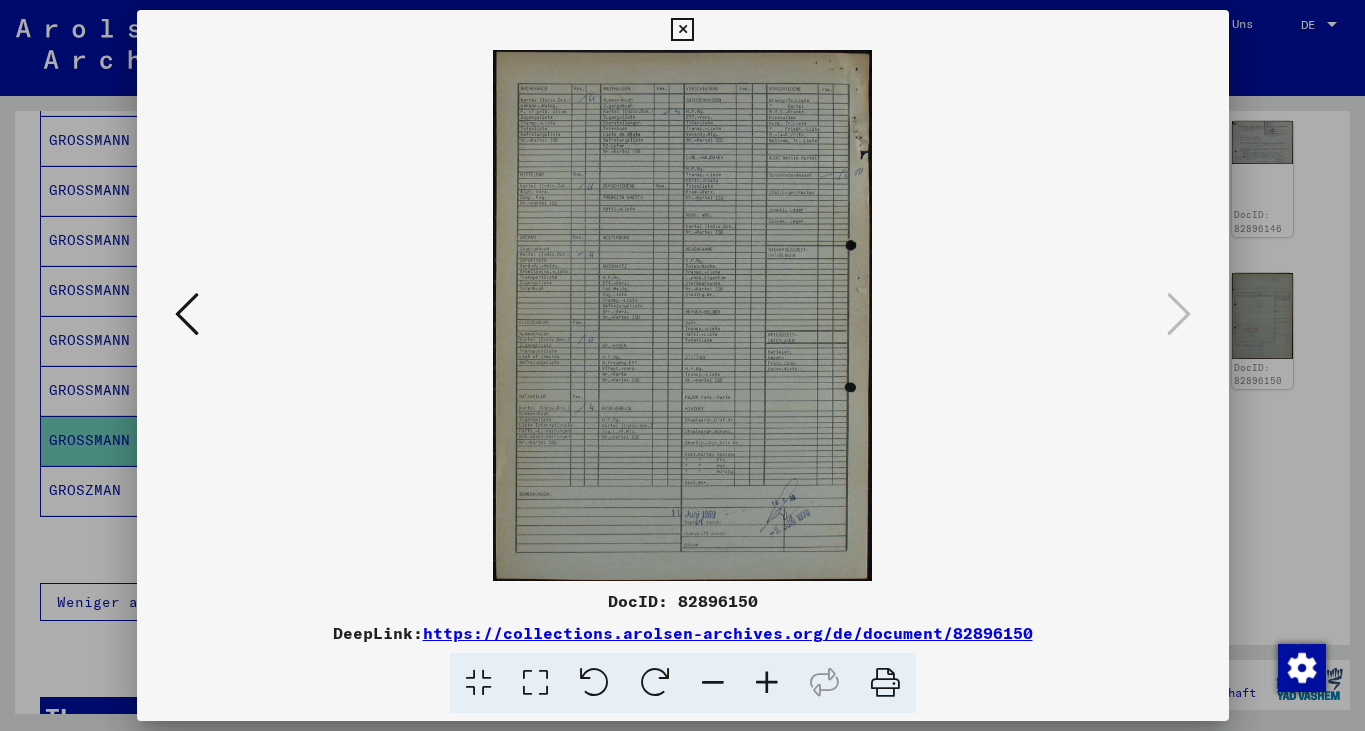 click at bounding box center [682, 30] 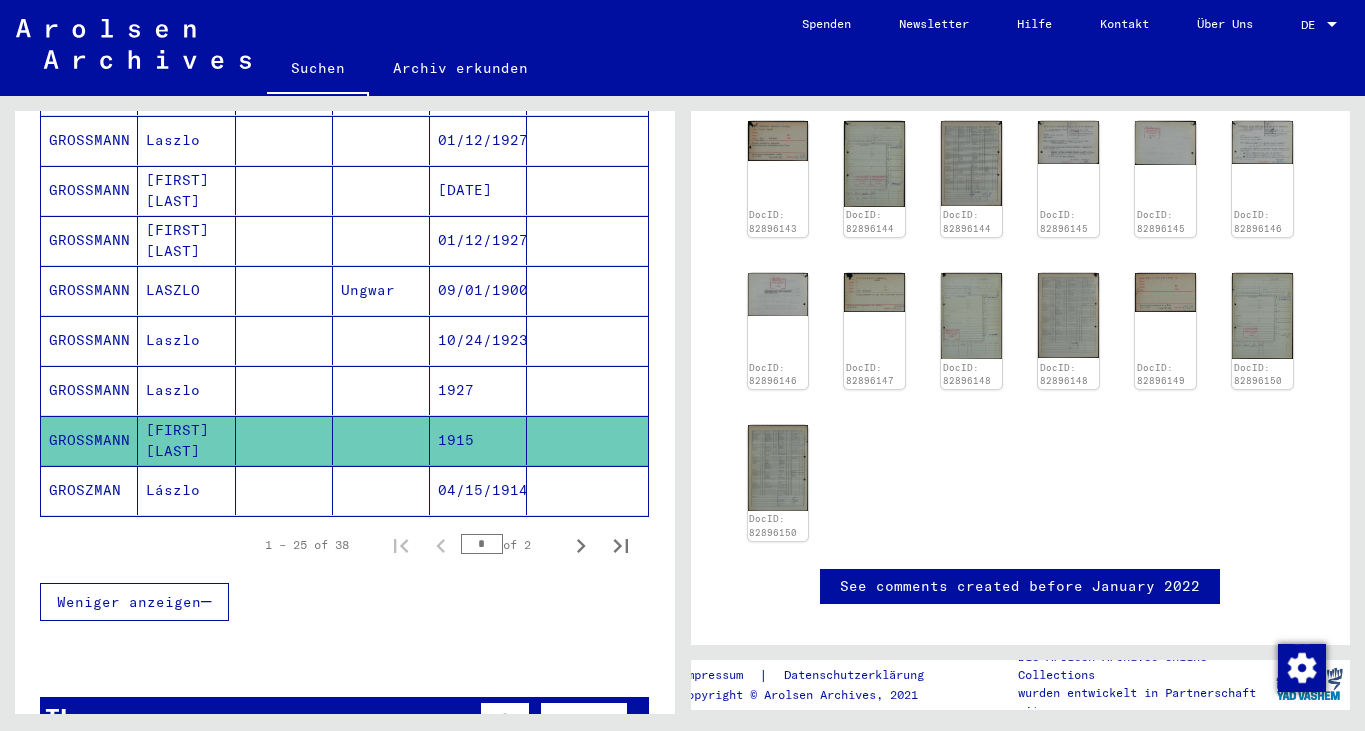 click on "GROSZMAN" 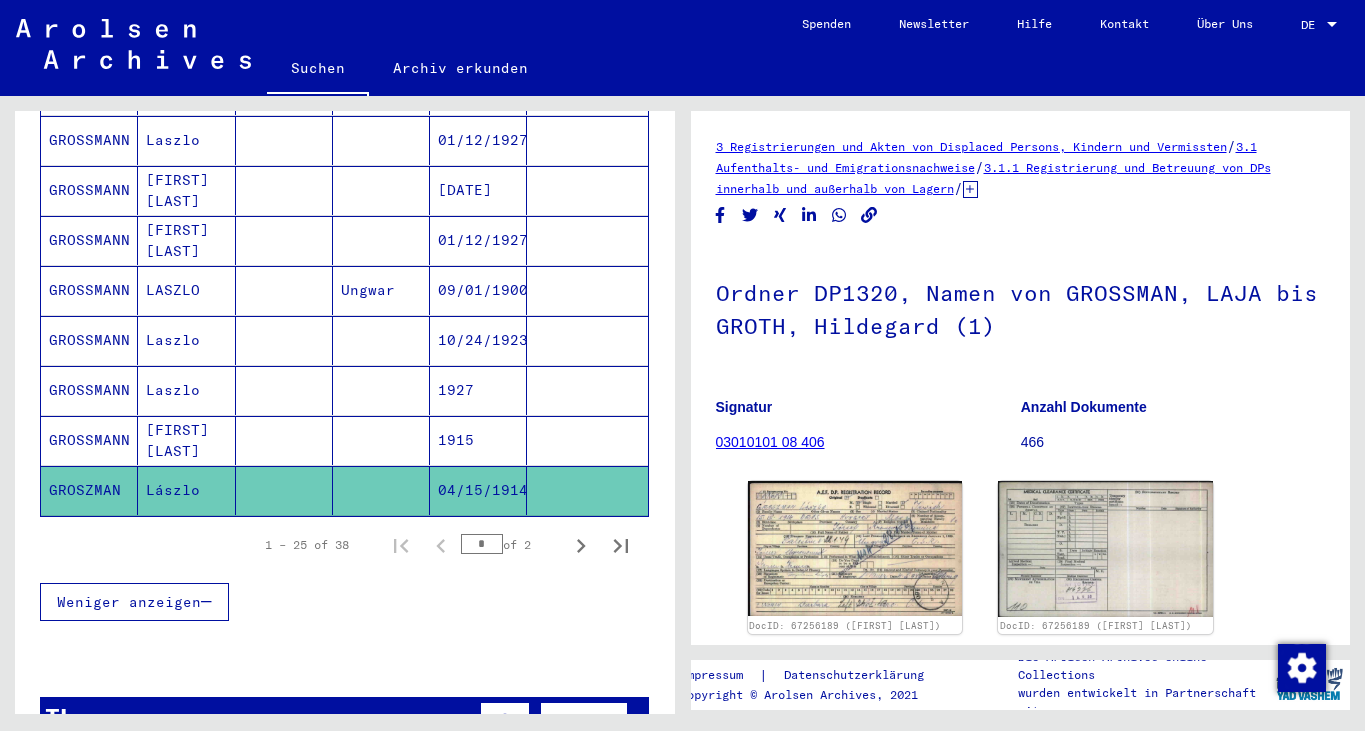 click on "3 Registrierungen und Akten von Displaced Persons, Kindern und Vermissten   /   3.1 Aufenthalts- und Emigrationsnachweise   /   3.1.1 Registrierung und Betreuung von DPs innerhalb und außerhalb von Lagern   /   3.1.1.1 Nachkriegszeitkartei   /   Nachkriegszeitkartei (A-Z)   /   Namen in der "phonetischen" Sortierung ab G   /  Ordner DP1320, Namen von GROSSMAN, LAJA bis GROTH, Hildegard (1)  Signatur 03010101 08 406 Anzahl Dokumente 466 DocID: 67256189 ([FIRST] [LAST]) DocID: 67256189 ([FIRST] [LAST]) See comments created before January 2022 Impressum  |  Datenschutzerklärung Copyright © Arolsen Archives, 2021 Die Arolsen Archives Online-Collections wurden entwickelt in Partnerschaft mit" 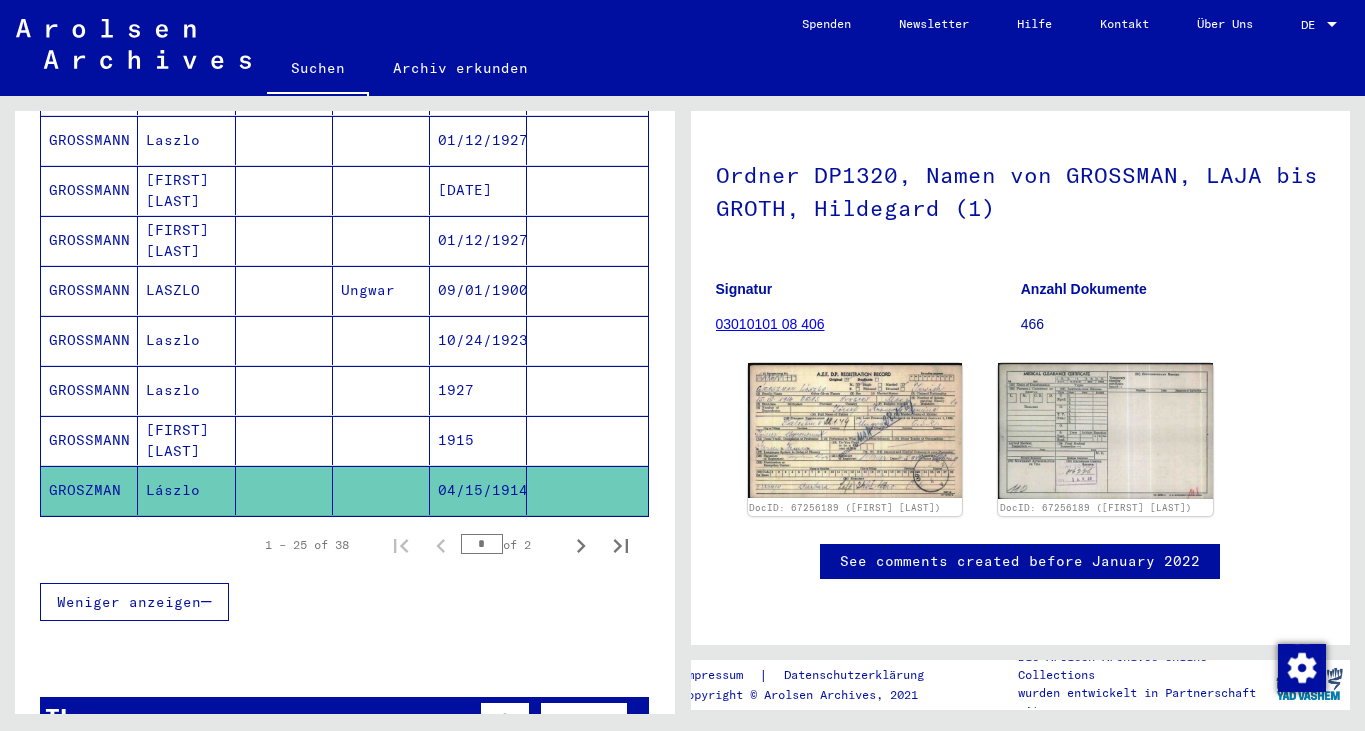scroll, scrollTop: 280, scrollLeft: 0, axis: vertical 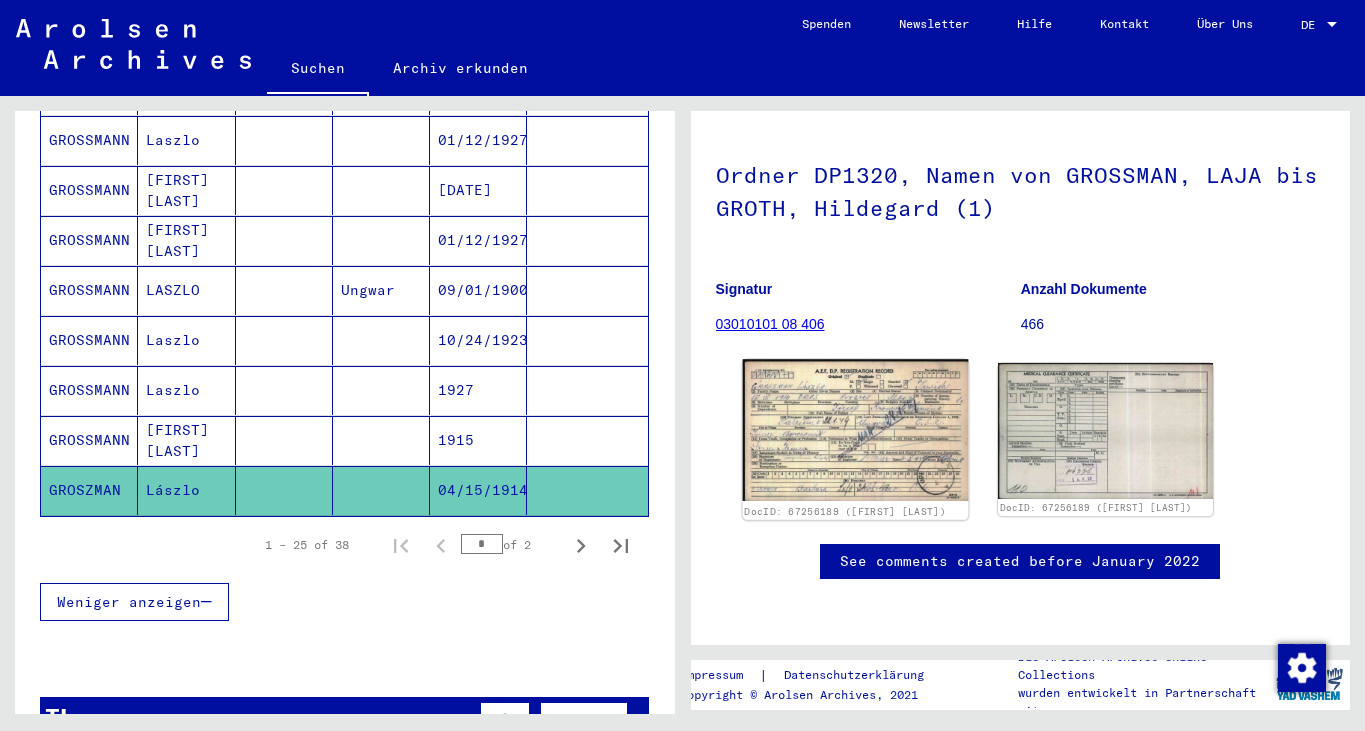click 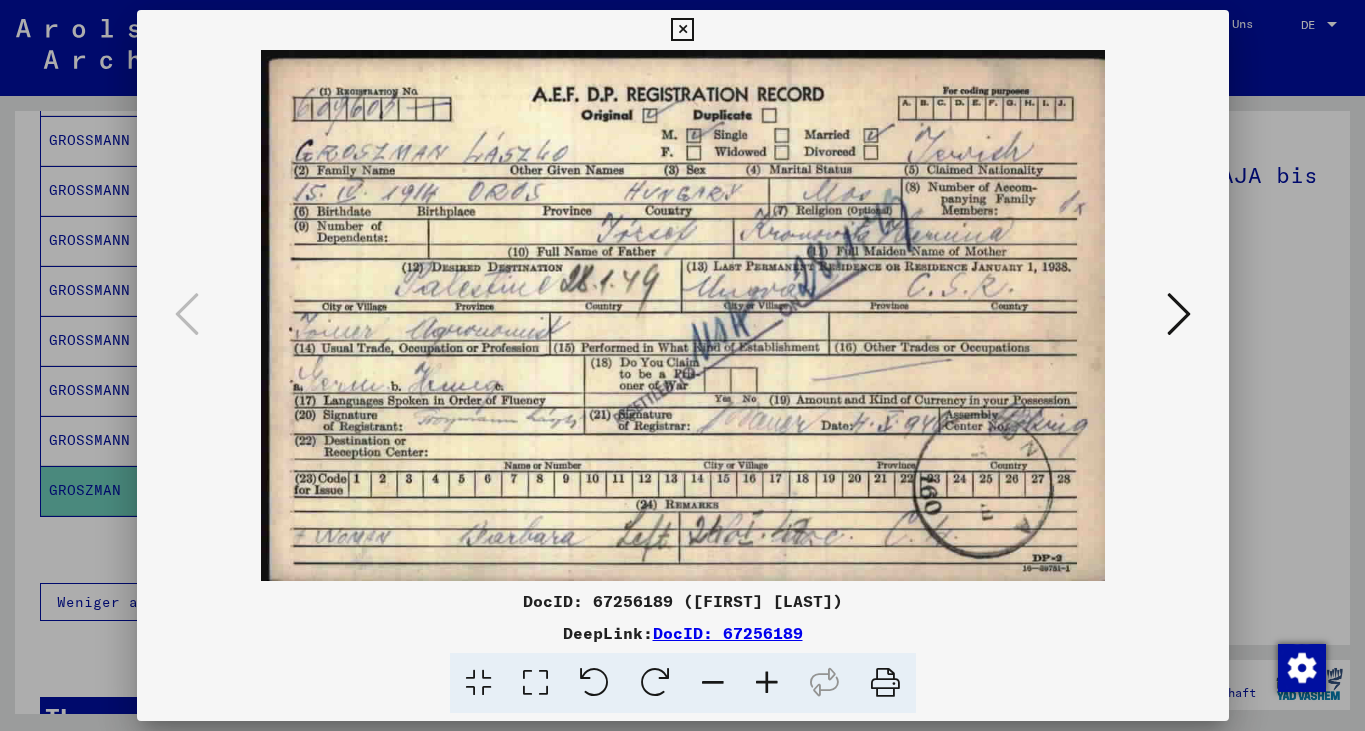 click at bounding box center (1179, 314) 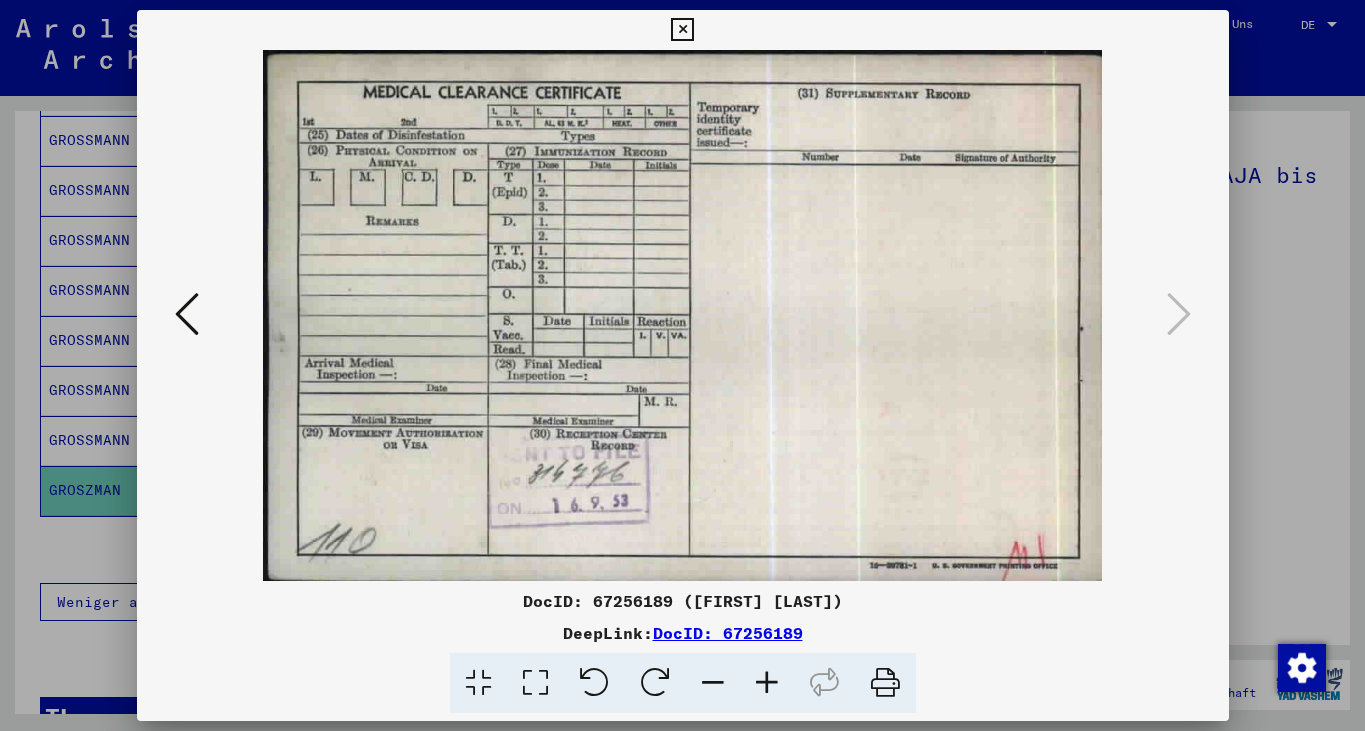 click at bounding box center [682, 30] 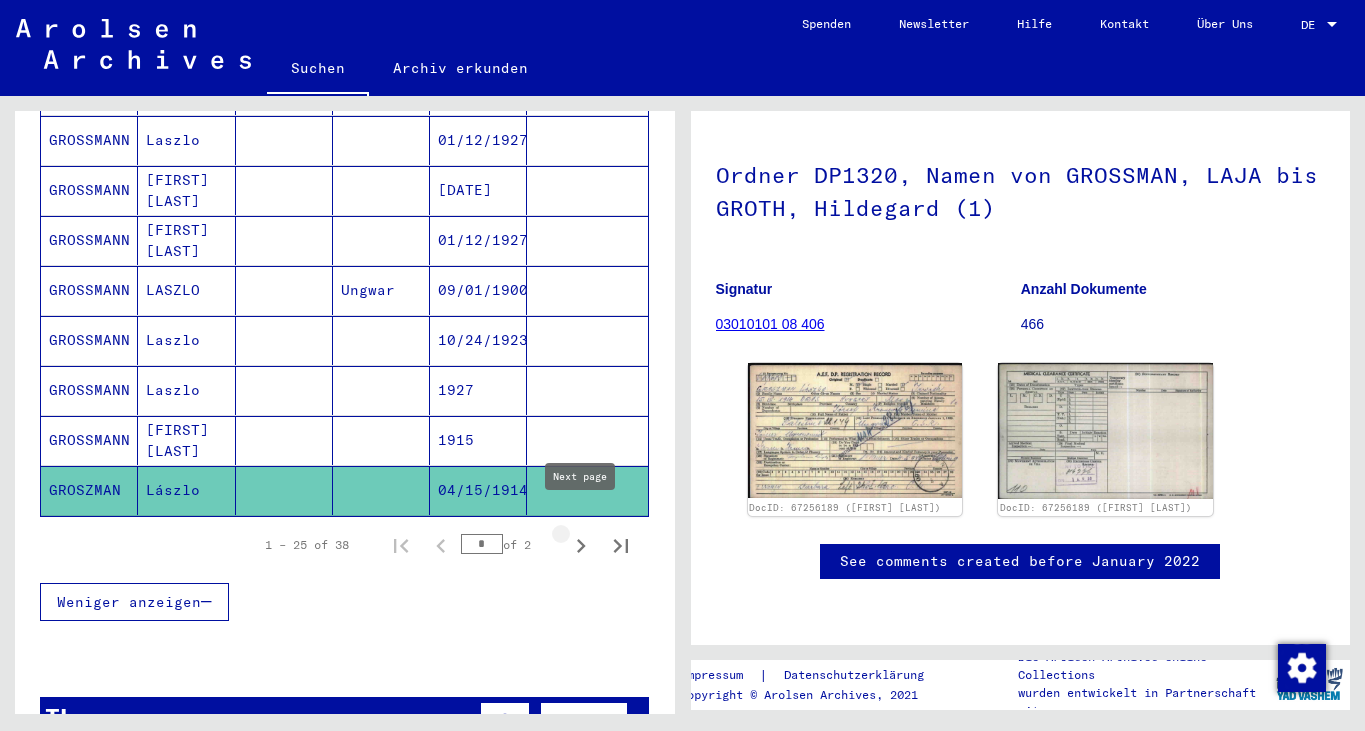 click 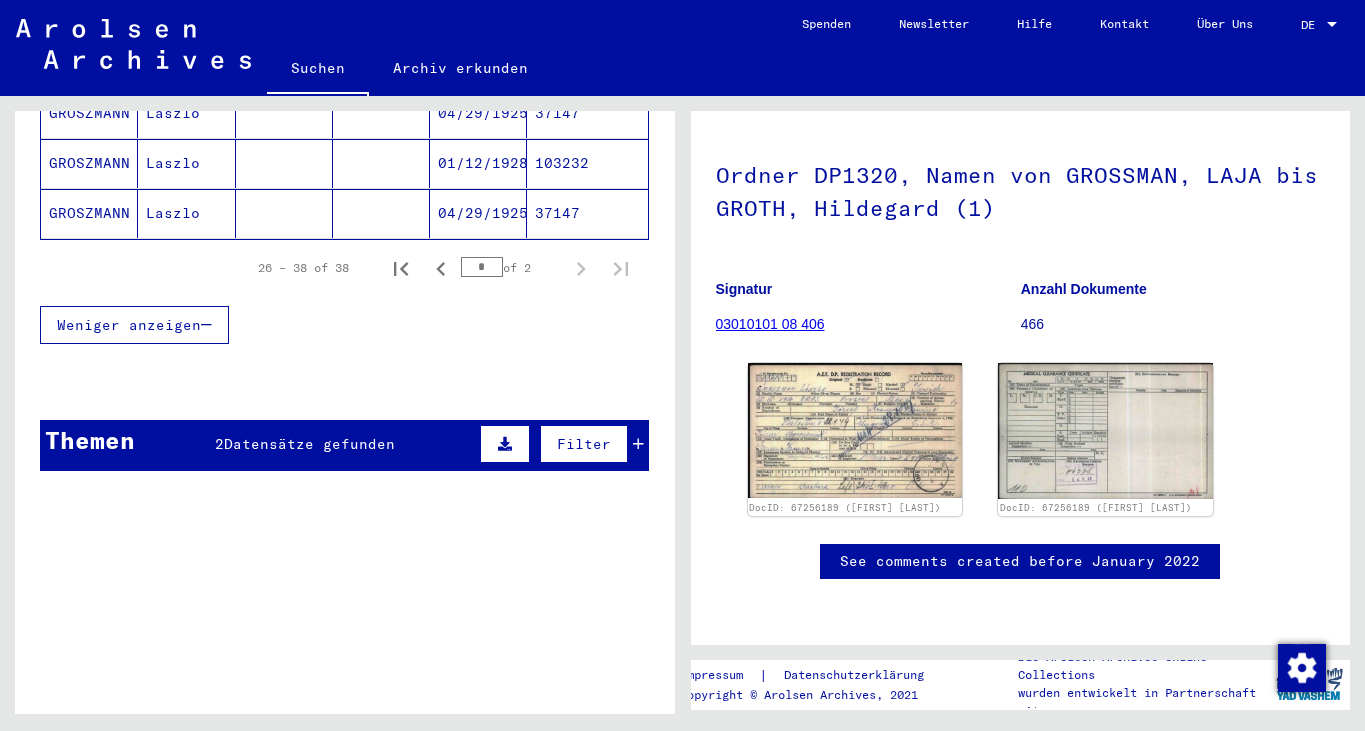 click on "**********" 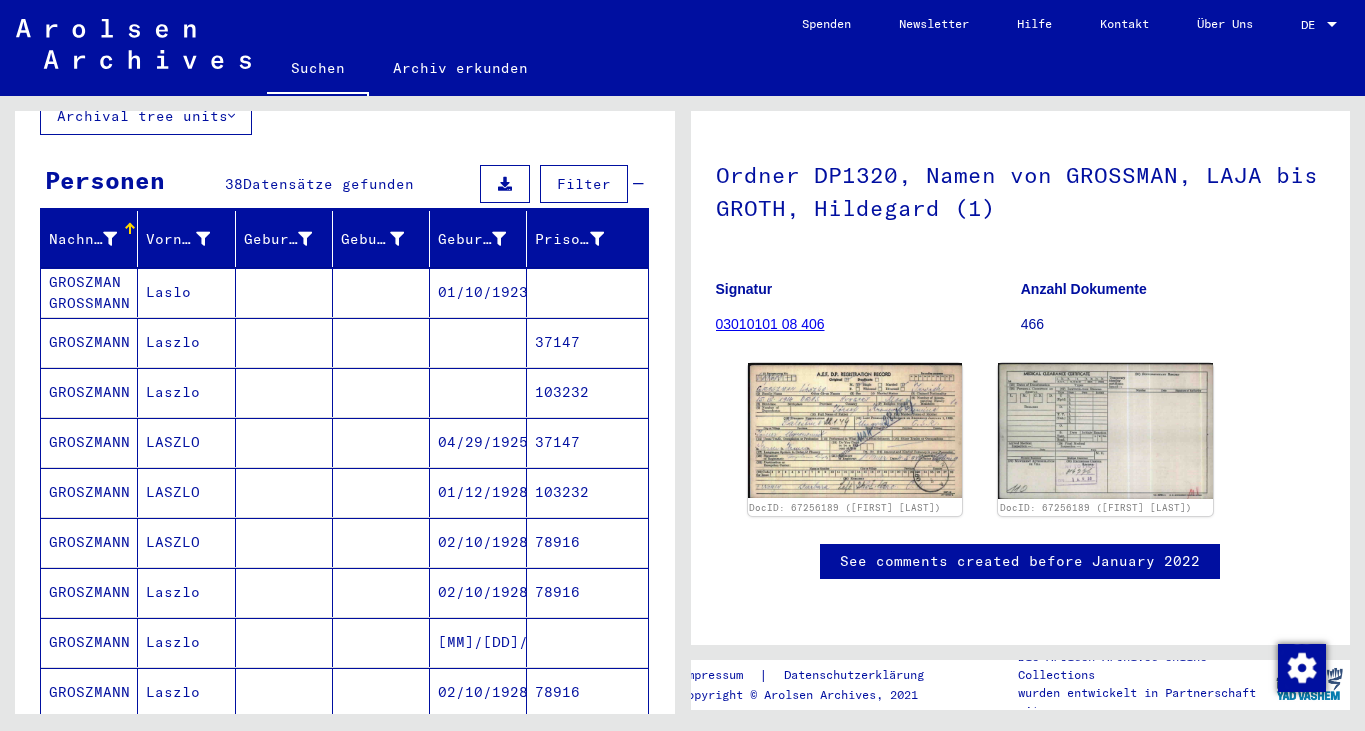 scroll, scrollTop: 157, scrollLeft: 0, axis: vertical 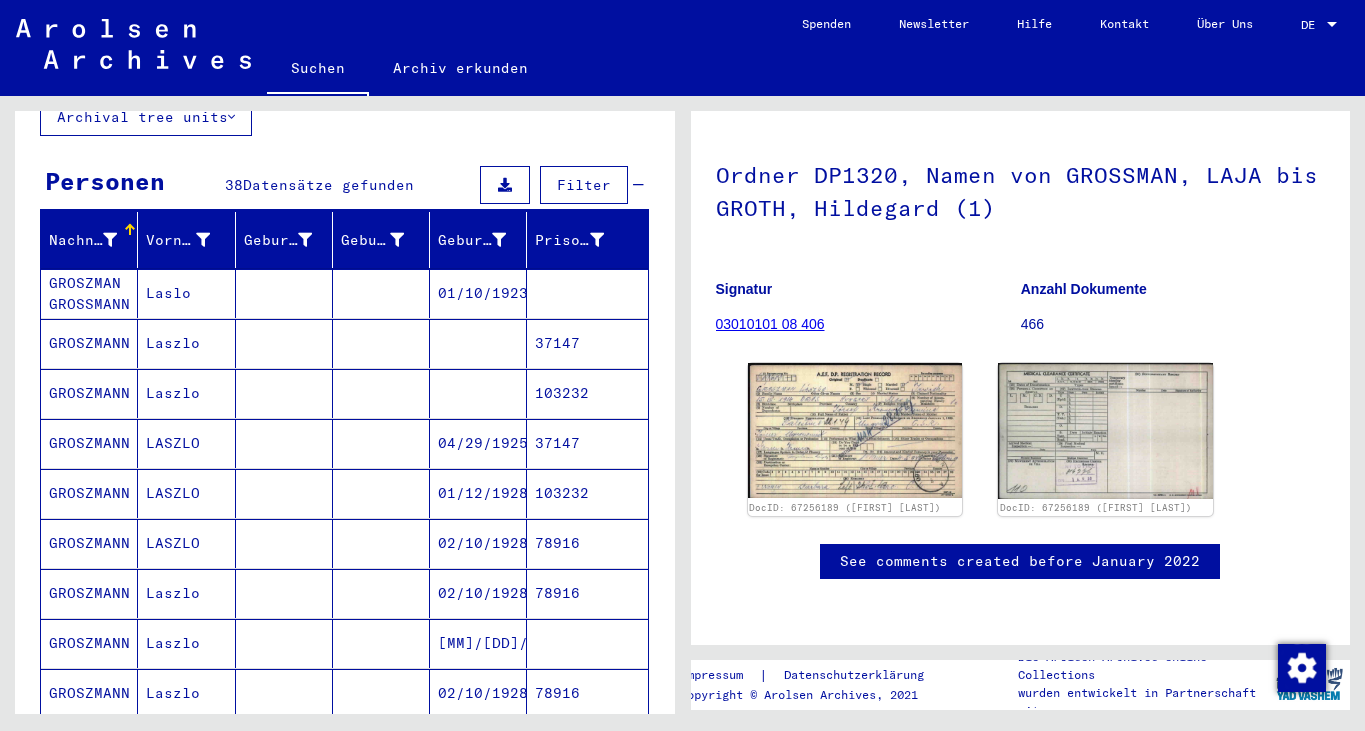 click on "GROSZMAN GROSSMANN" at bounding box center [89, 343] 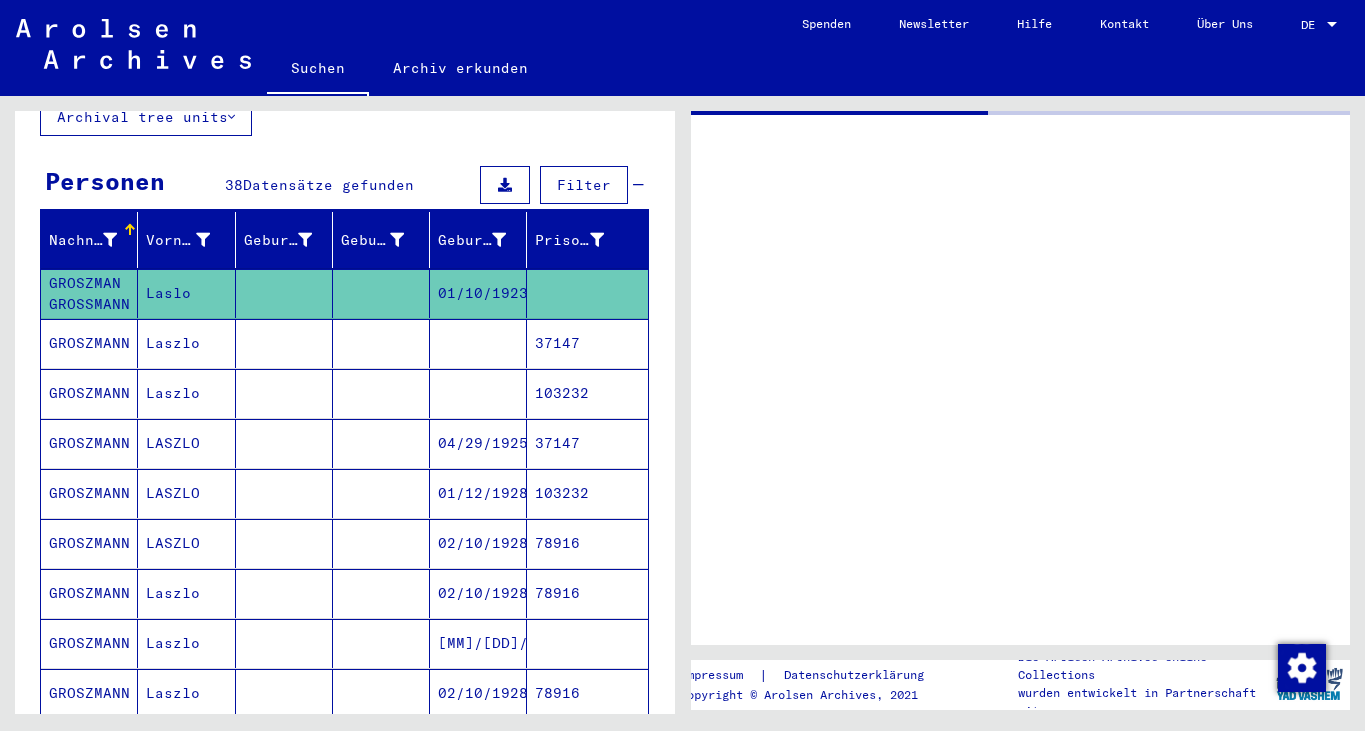 scroll, scrollTop: 0, scrollLeft: 0, axis: both 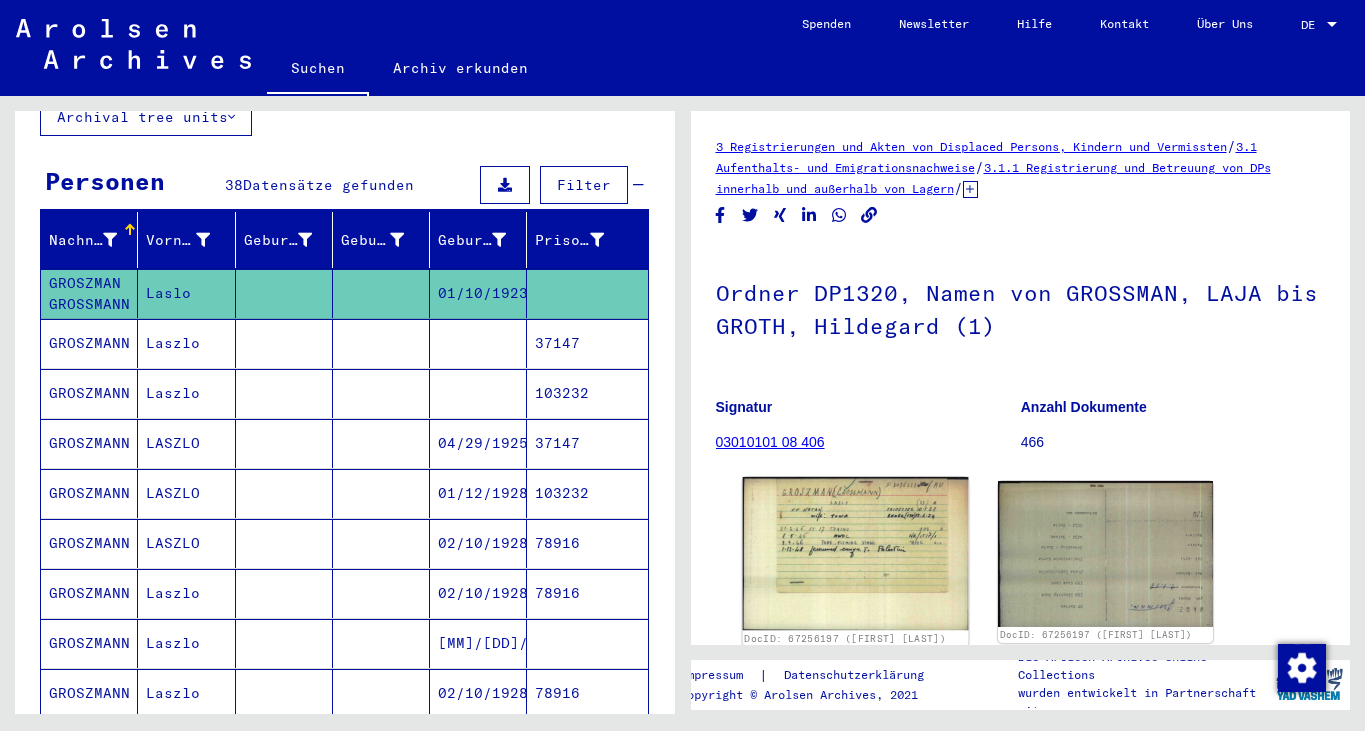 click 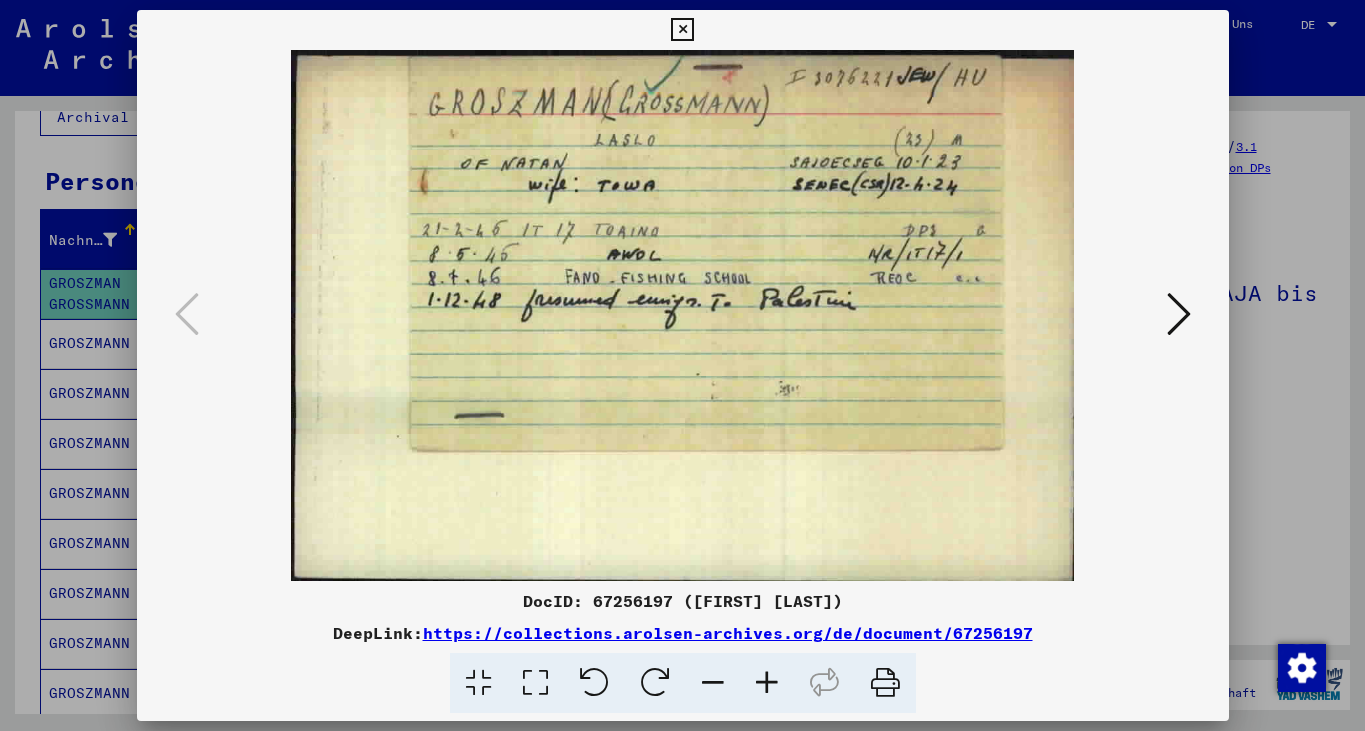 click at bounding box center [1179, 315] 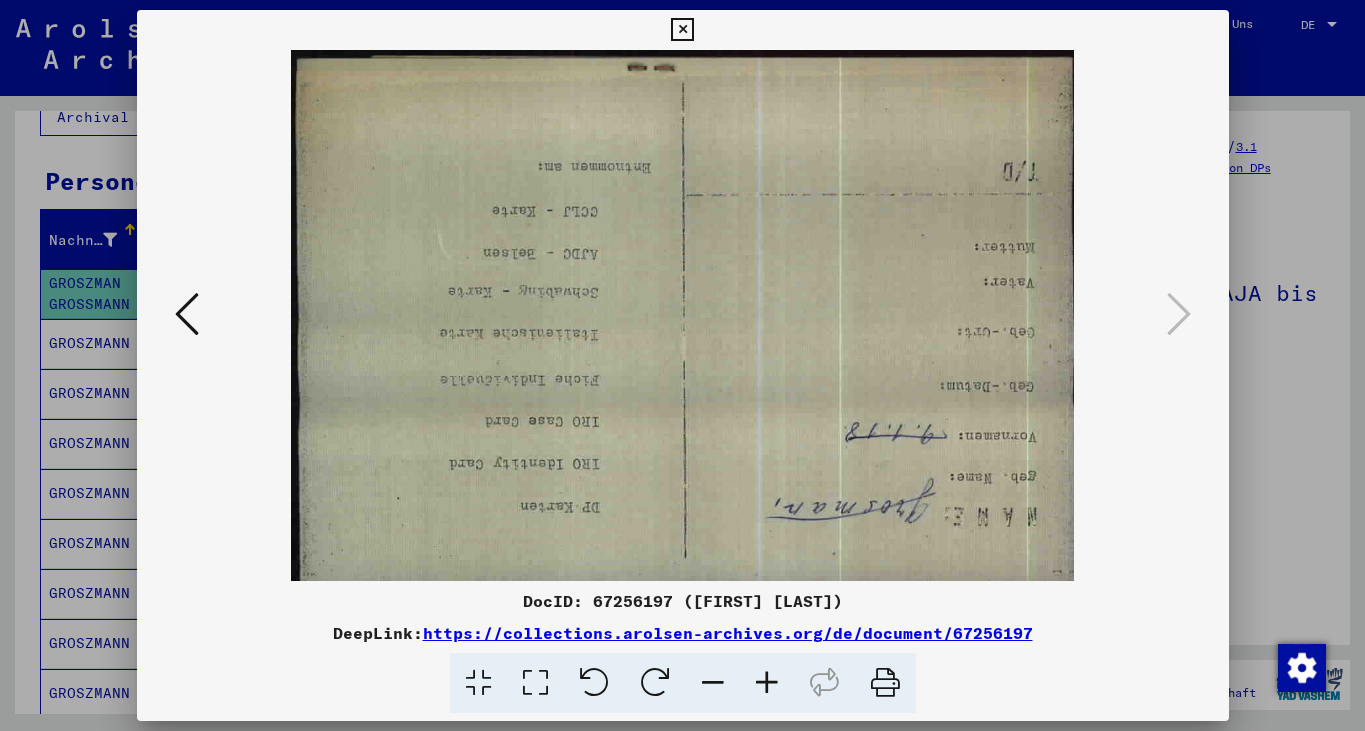 click at bounding box center (682, 30) 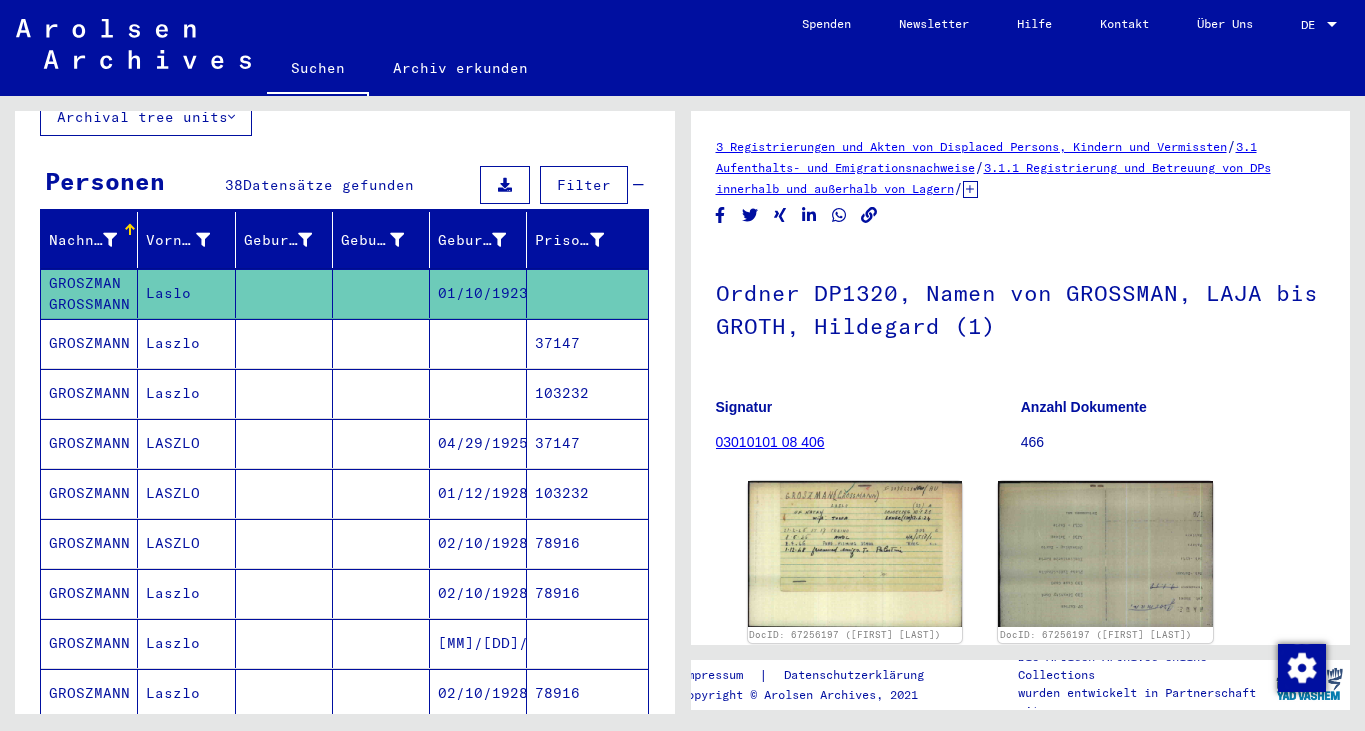 click on "**********" 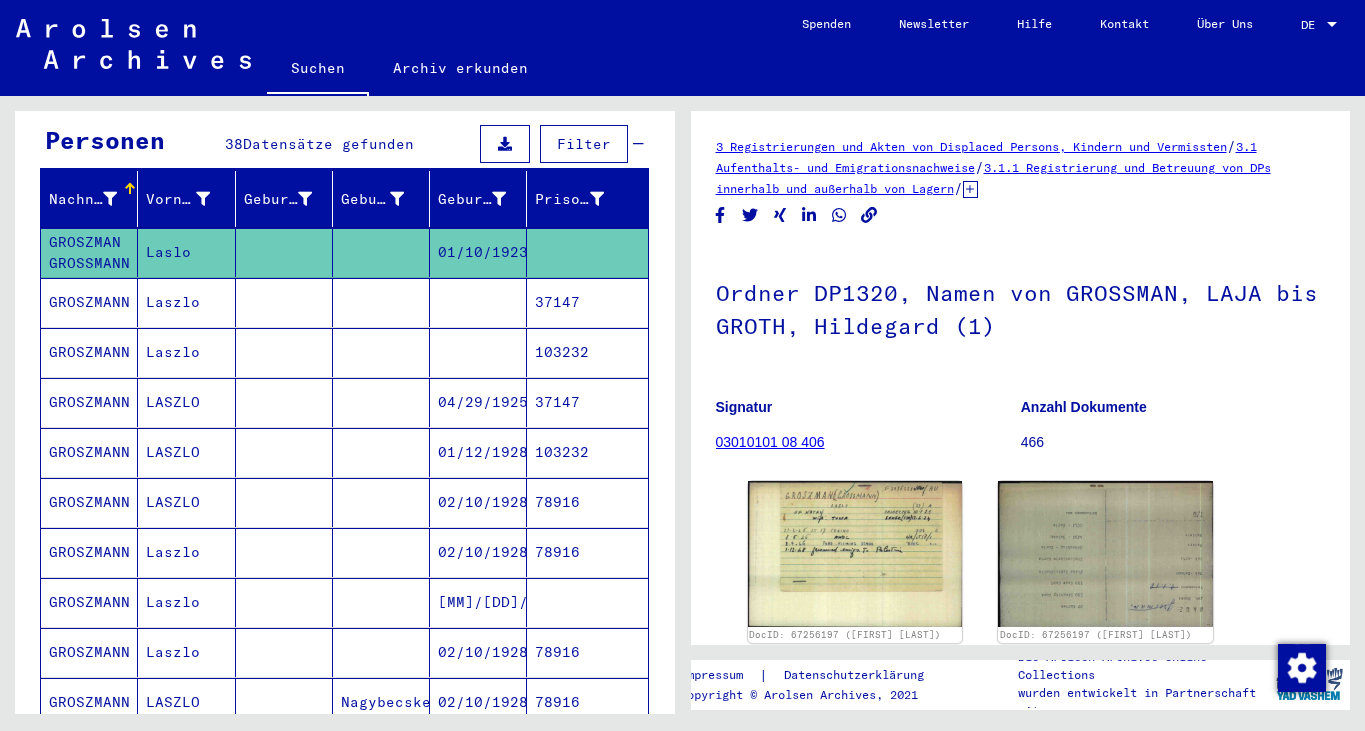 scroll, scrollTop: 197, scrollLeft: 0, axis: vertical 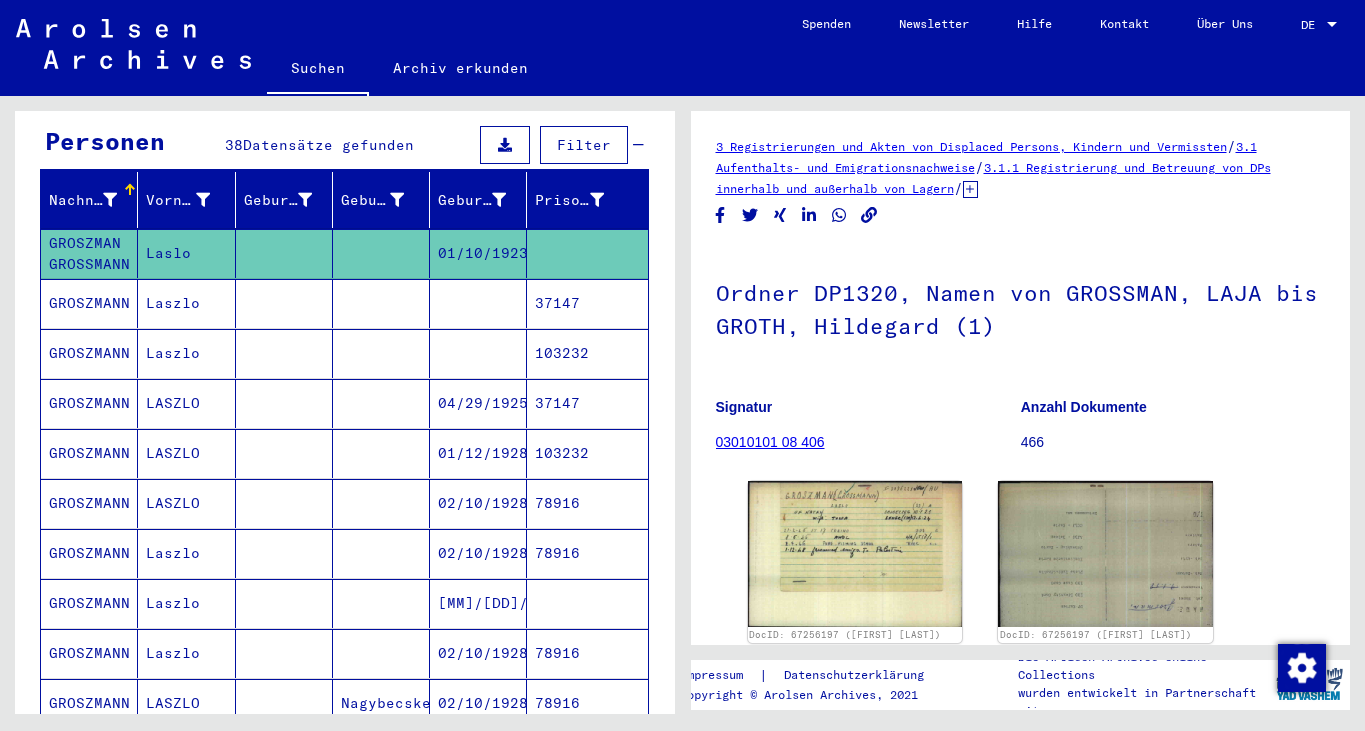 click on "GROSZMANN" at bounding box center [89, 353] 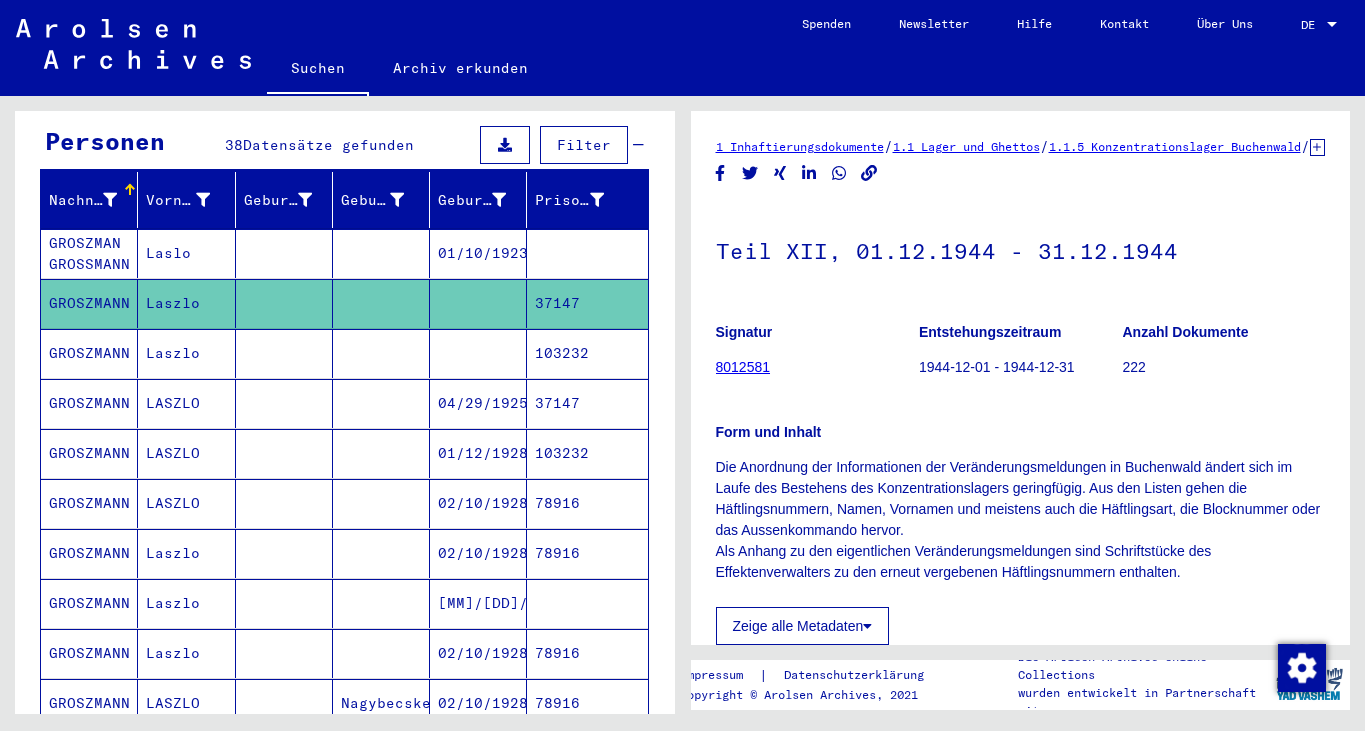 scroll, scrollTop: 0, scrollLeft: 0, axis: both 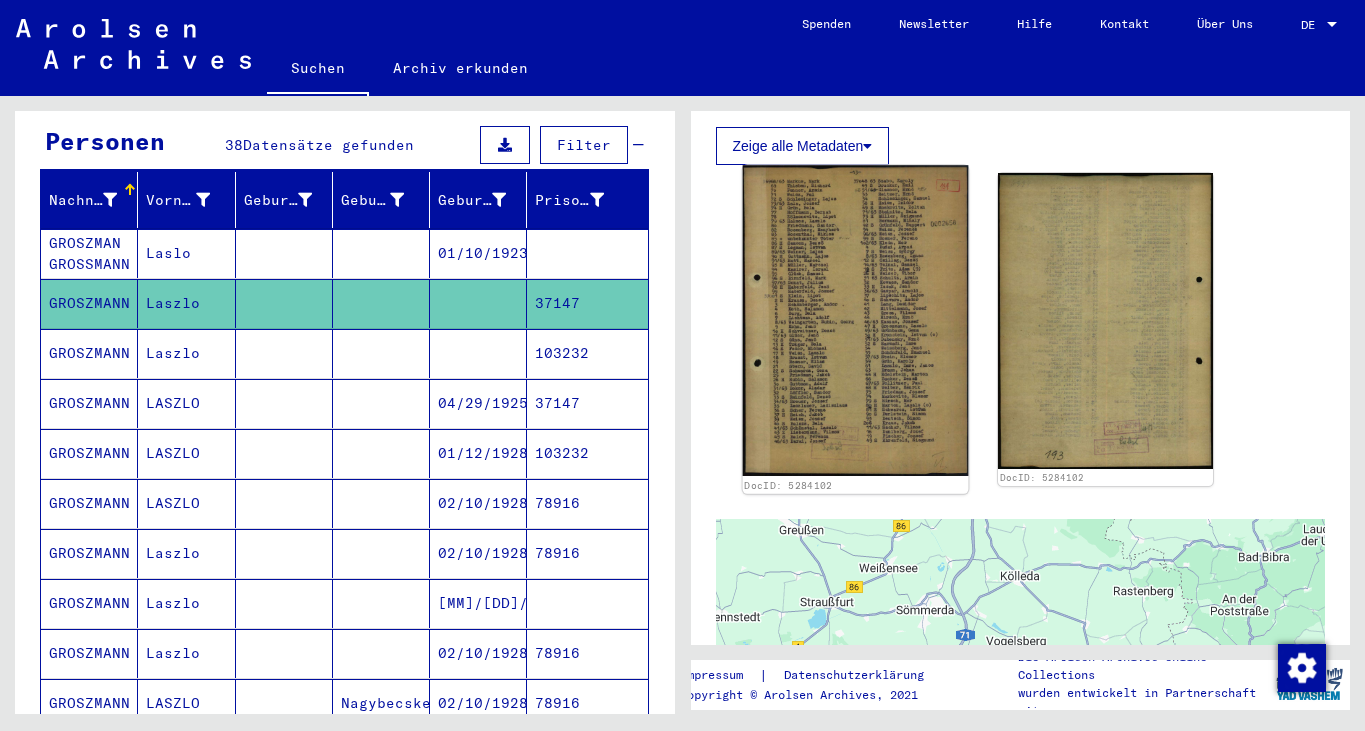 click 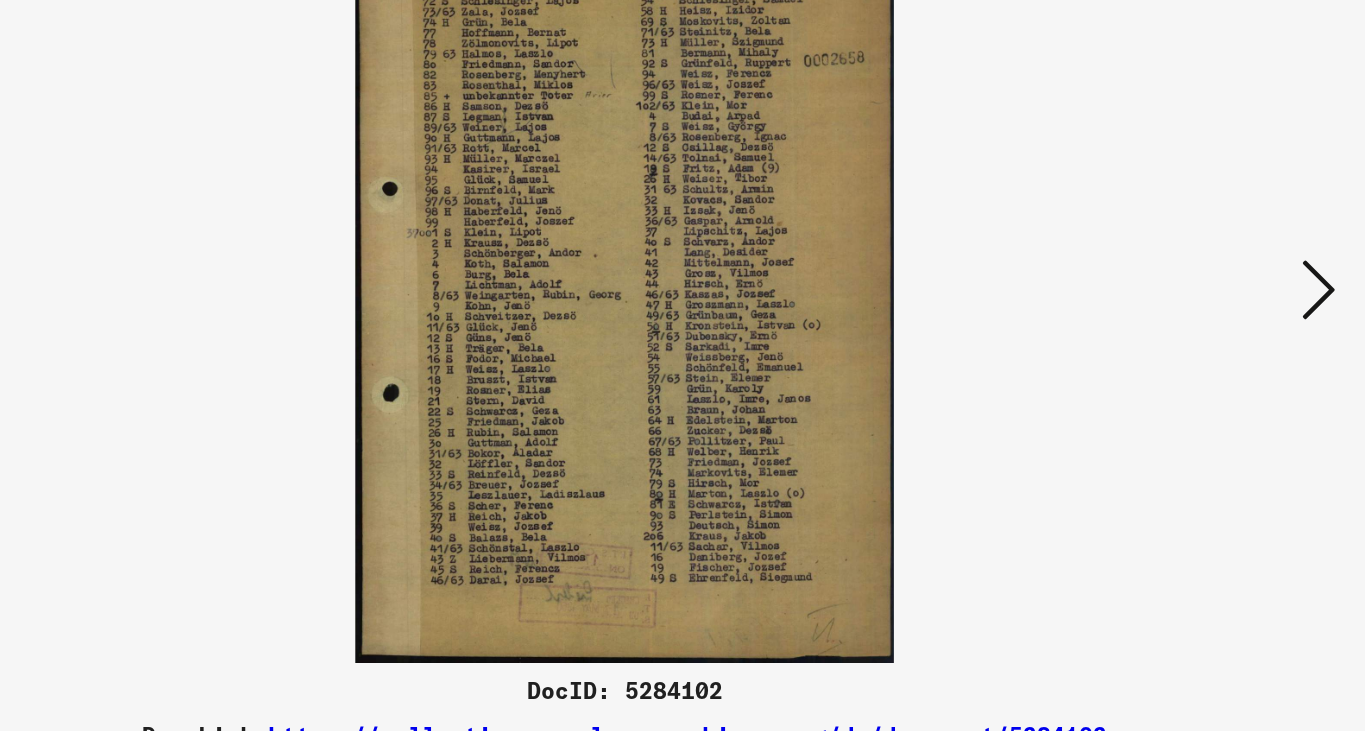 type 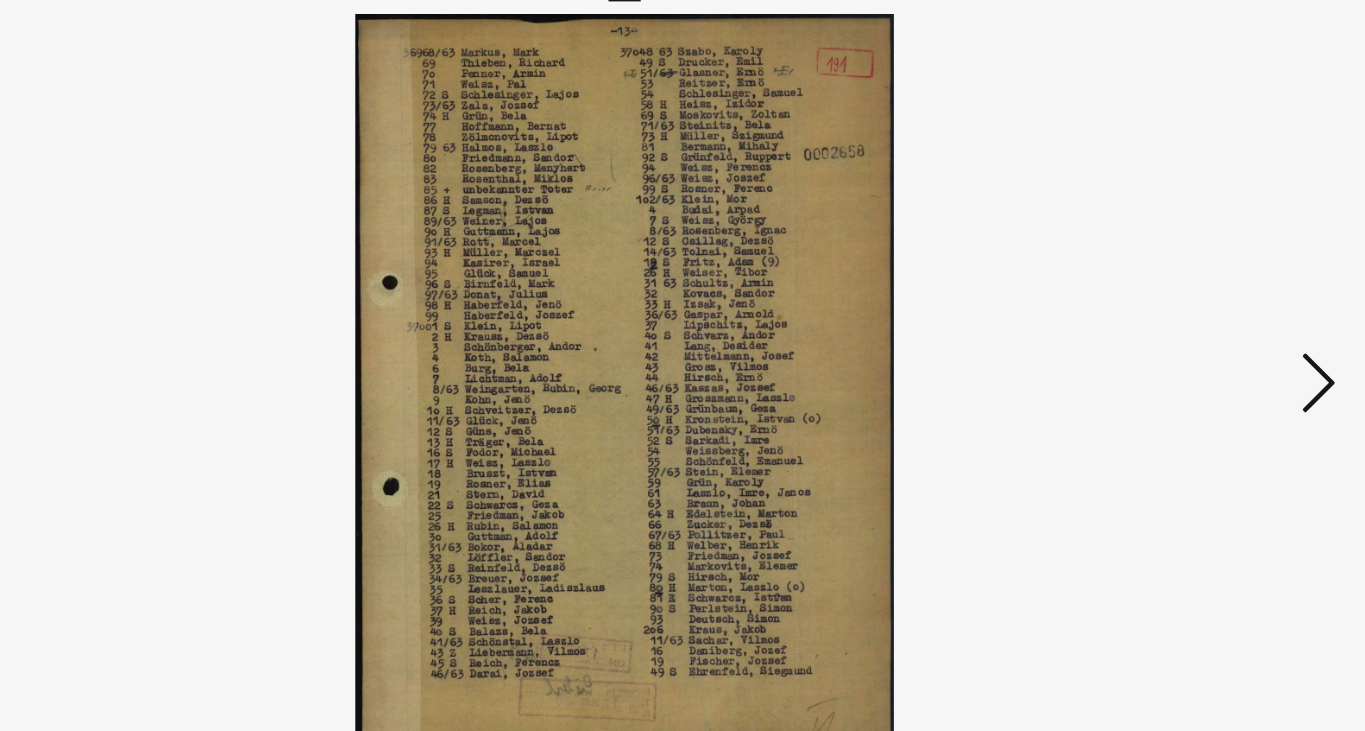 click at bounding box center (1179, 314) 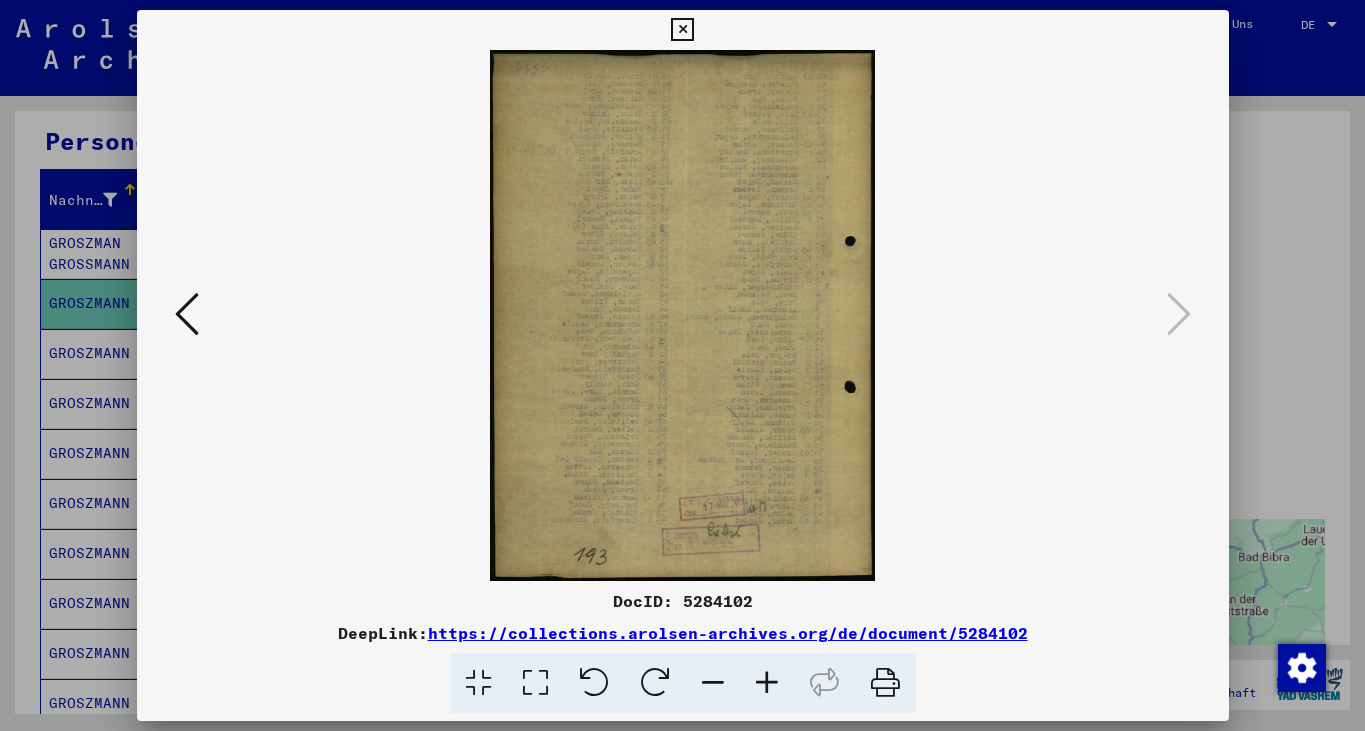 click at bounding box center (682, 30) 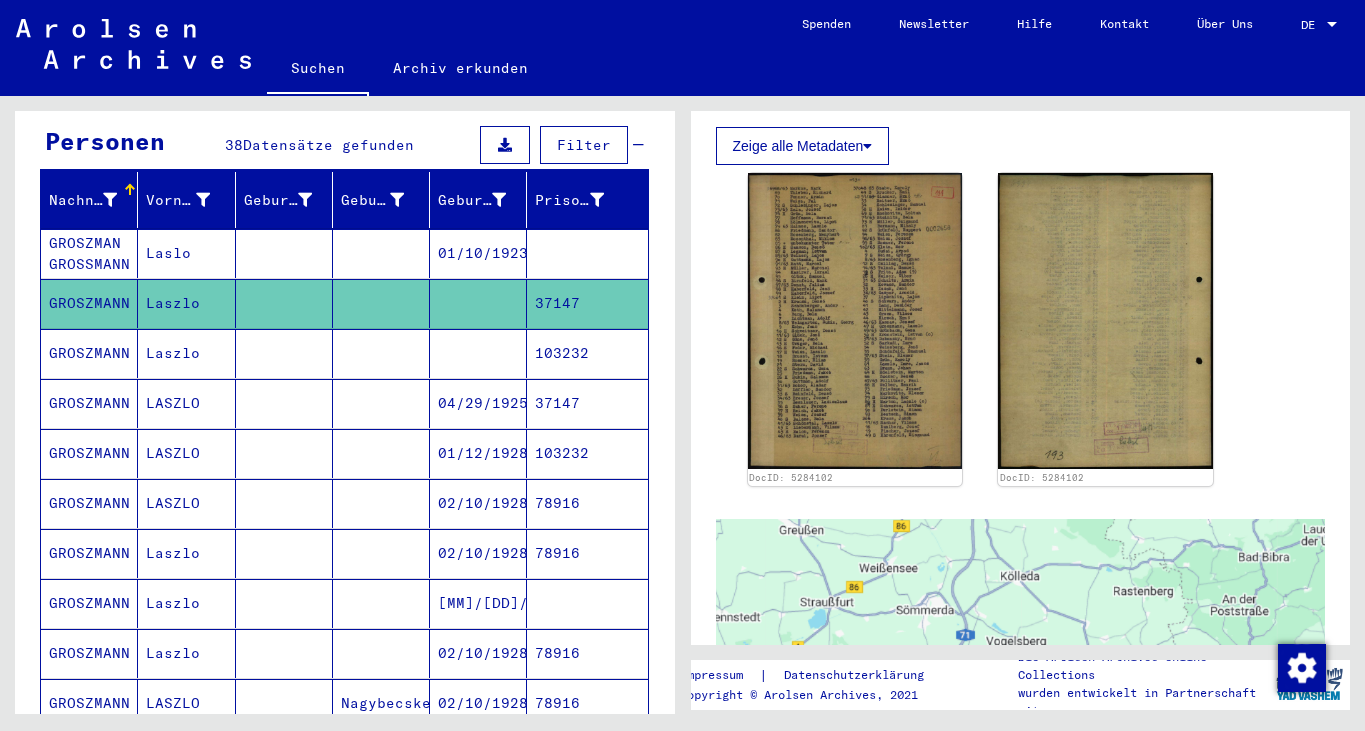 click on "GROSZMANN" at bounding box center (89, 403) 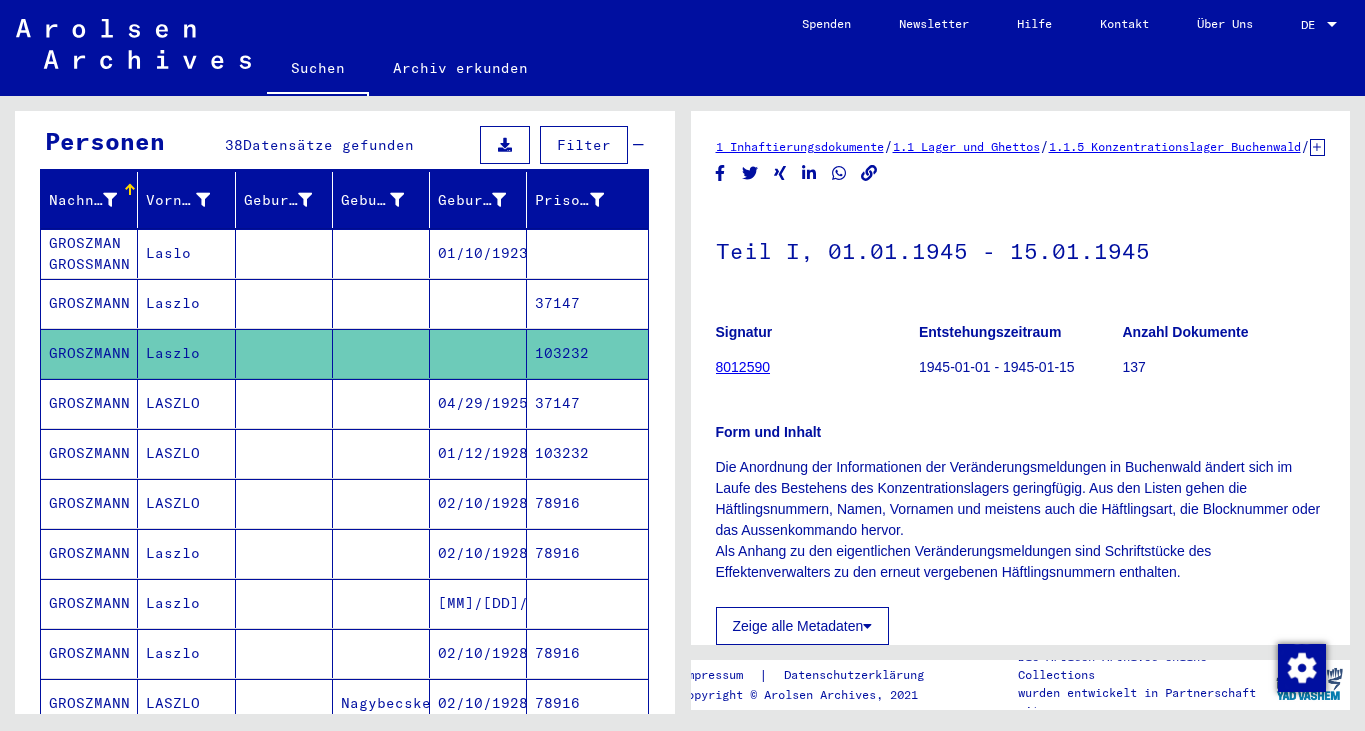 scroll, scrollTop: 0, scrollLeft: 0, axis: both 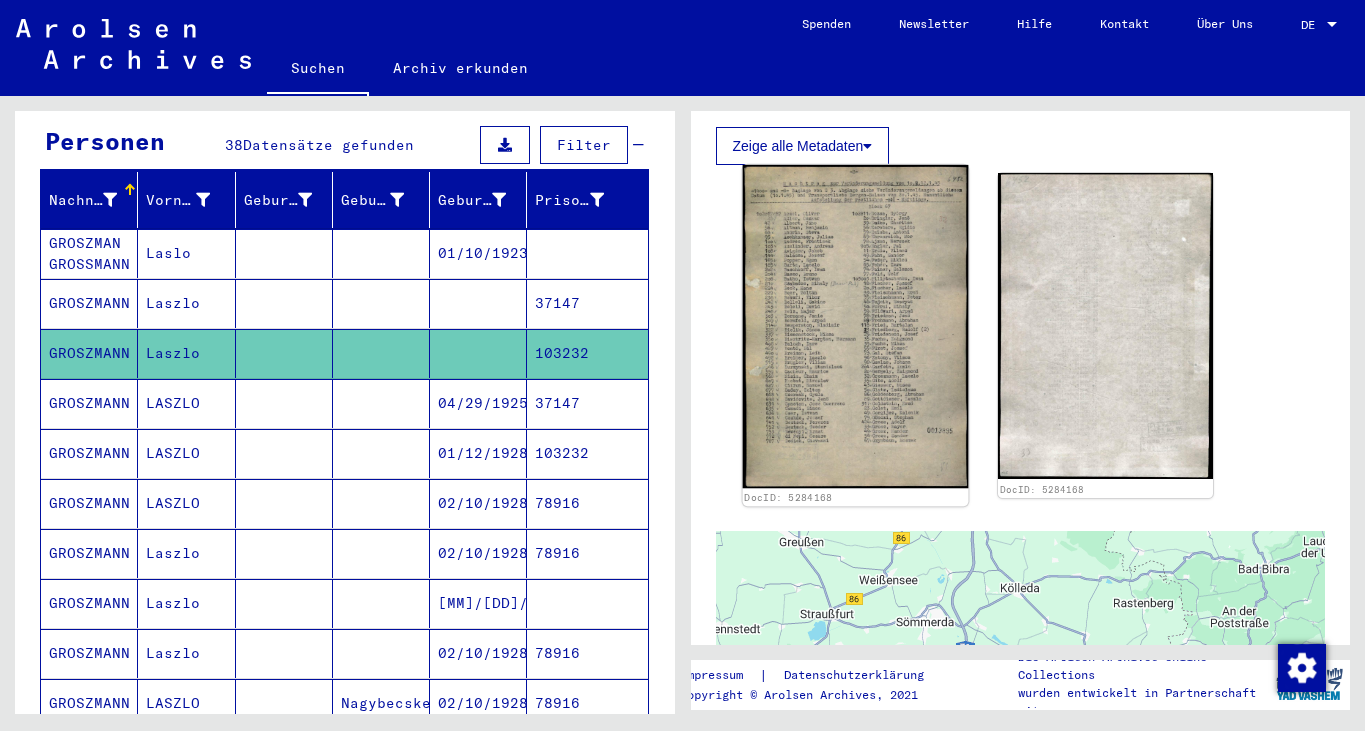 click 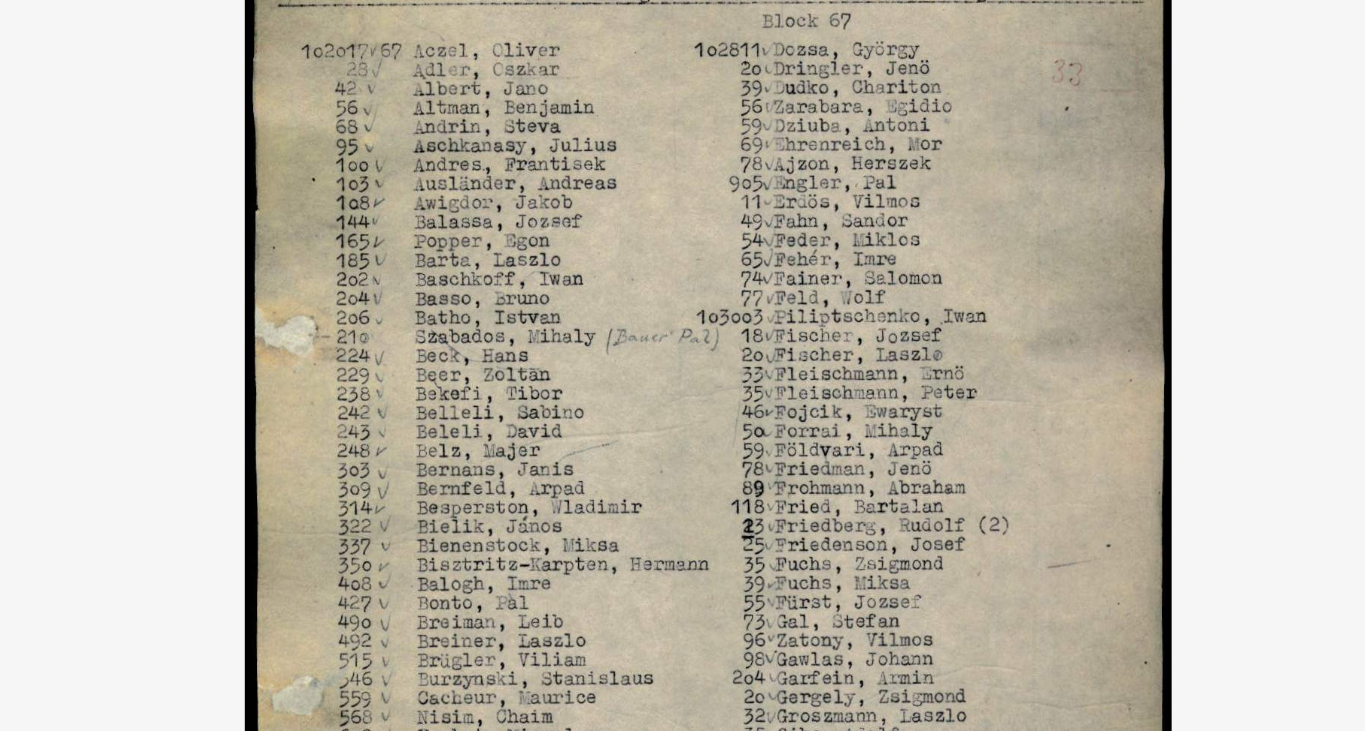 click at bounding box center [683, 315] 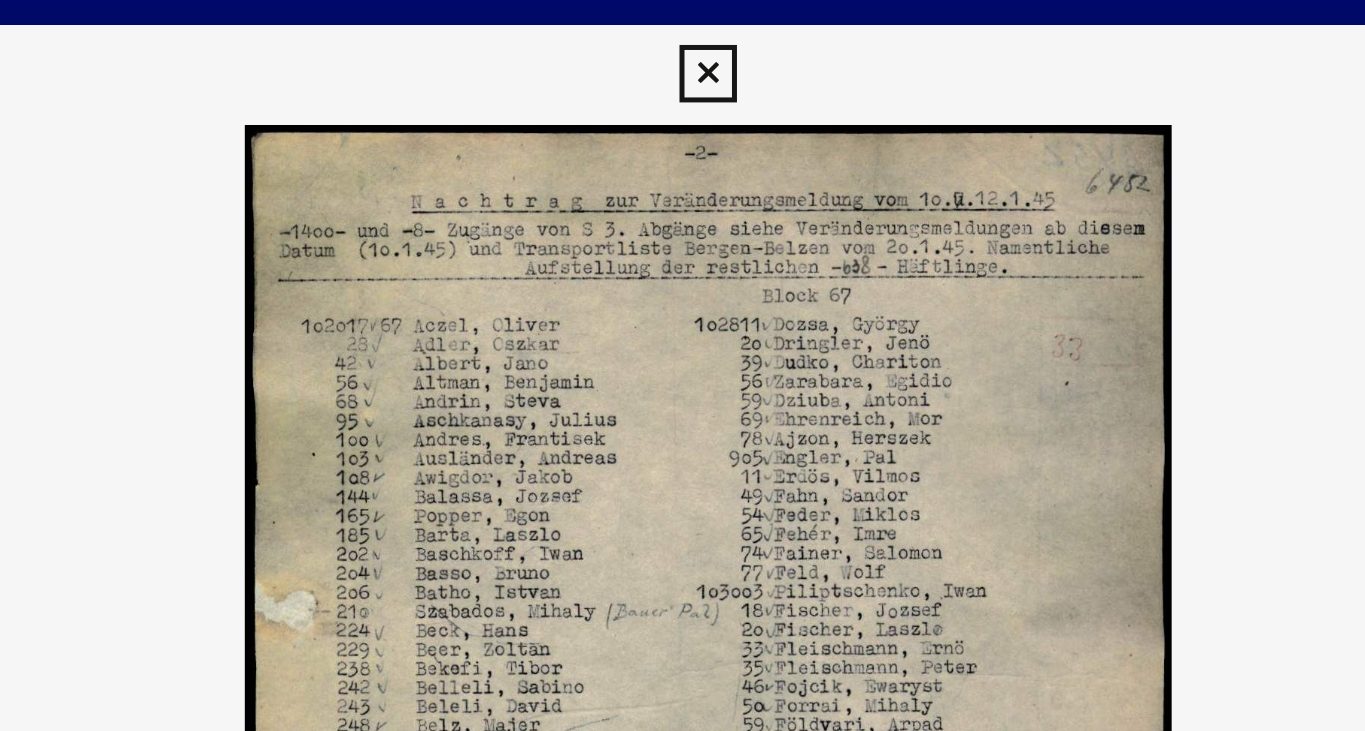 drag, startPoint x: 564, startPoint y: 79, endPoint x: 708, endPoint y: 84, distance: 144.08678 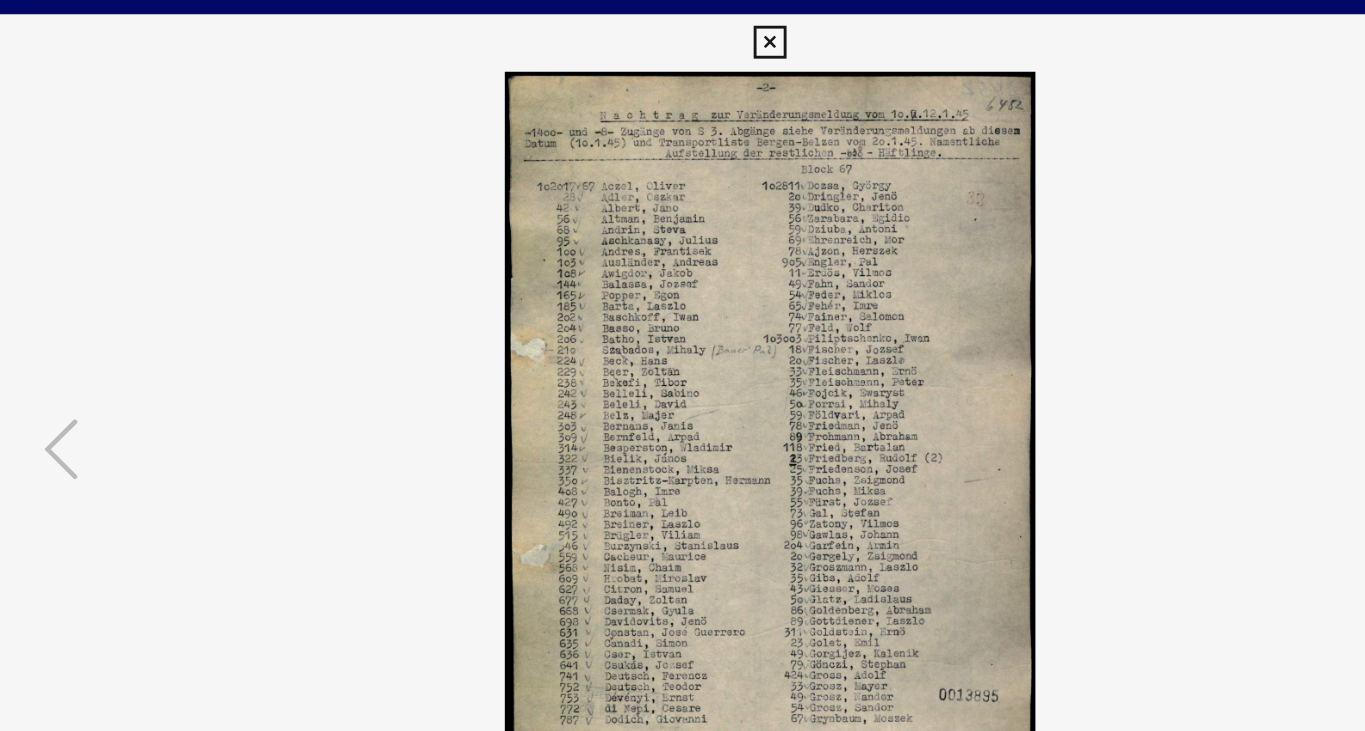 click at bounding box center [683, 315] 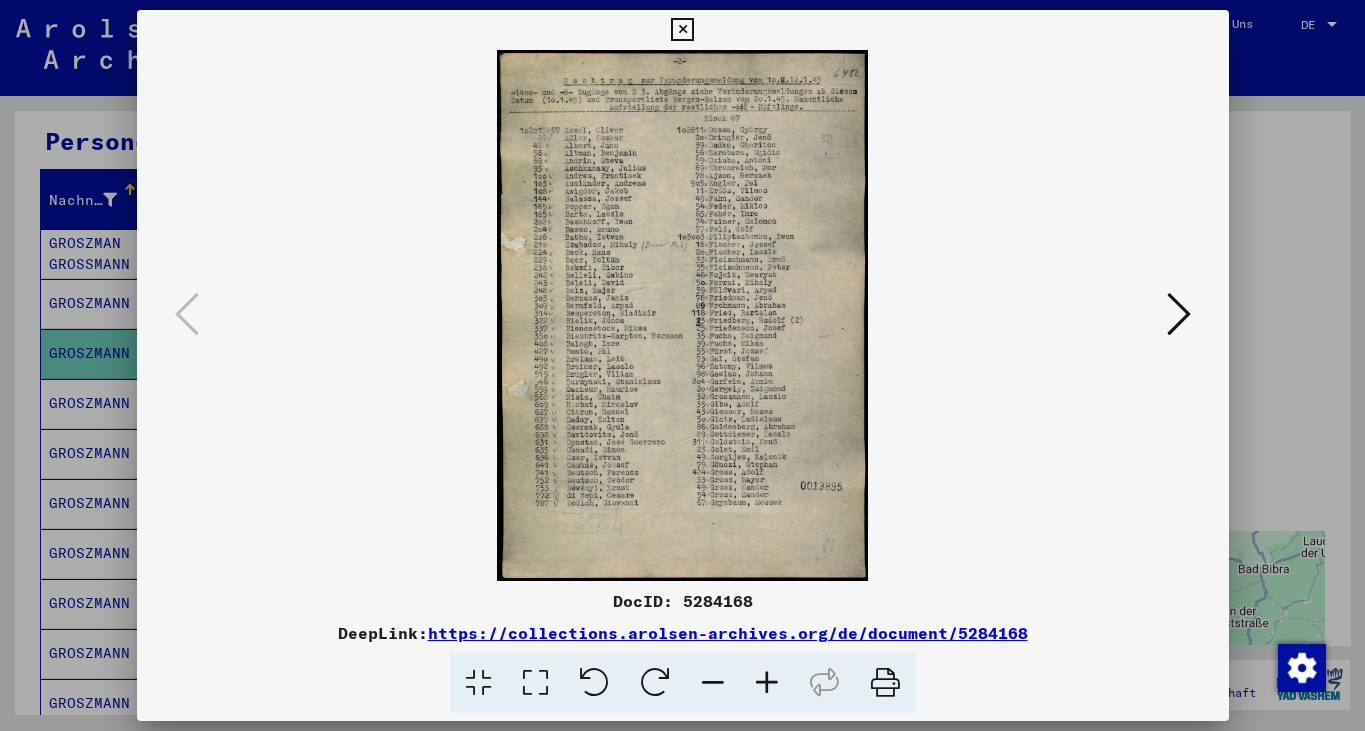 click at bounding box center (885, 683) 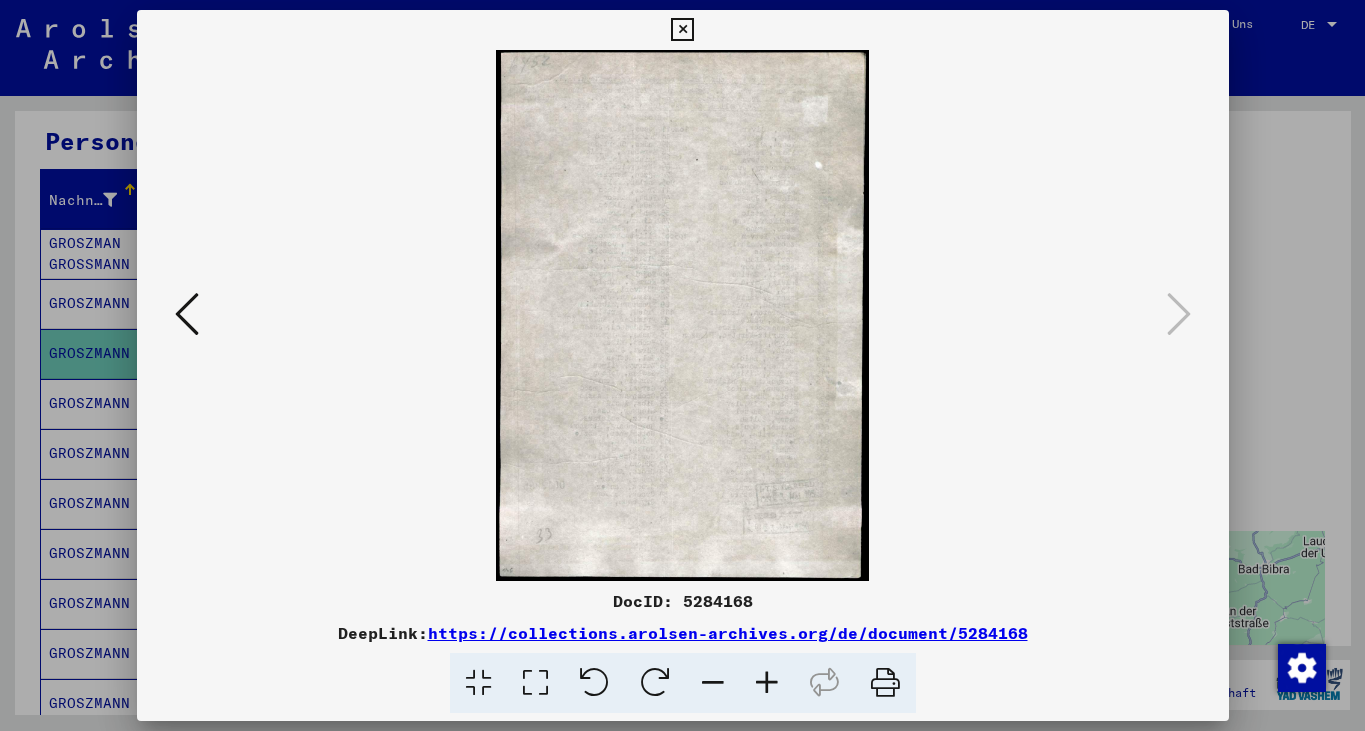 click at bounding box center [682, 30] 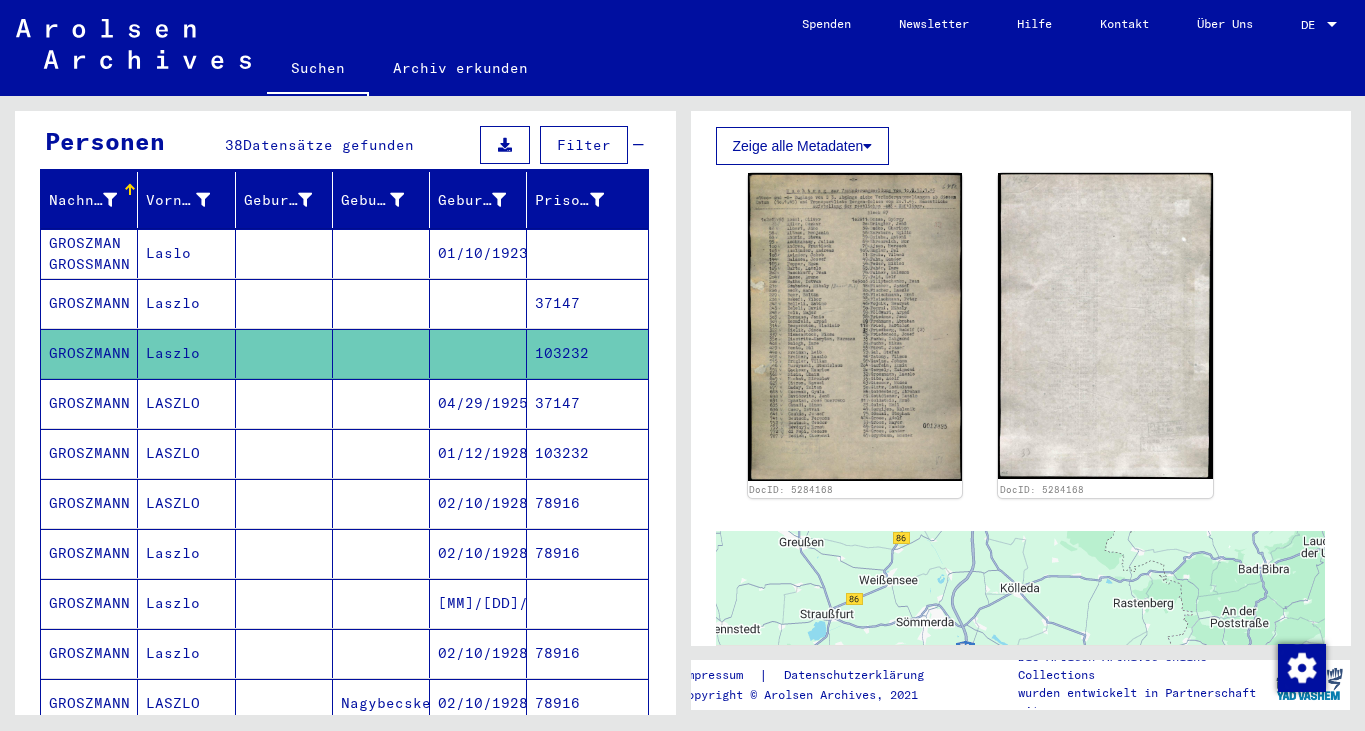 click on "GROSZMANN" at bounding box center [89, 453] 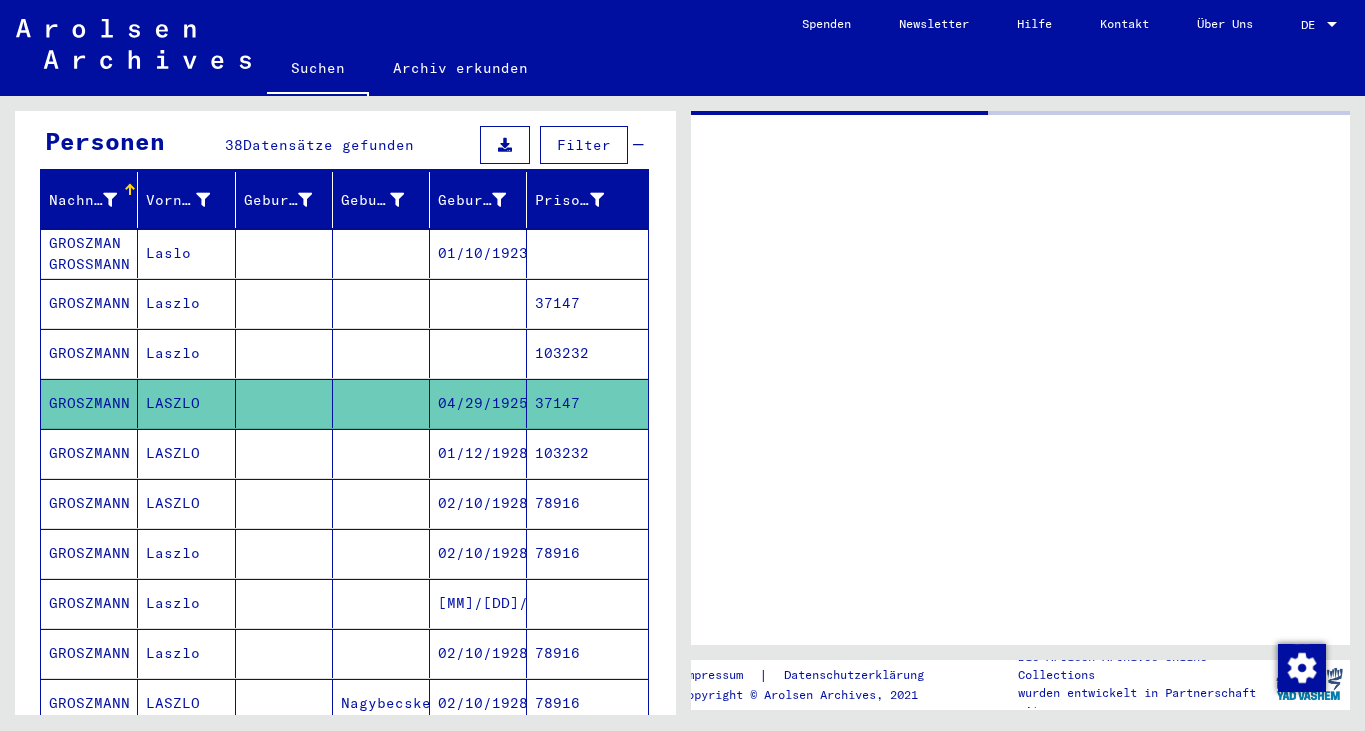 scroll, scrollTop: 0, scrollLeft: 0, axis: both 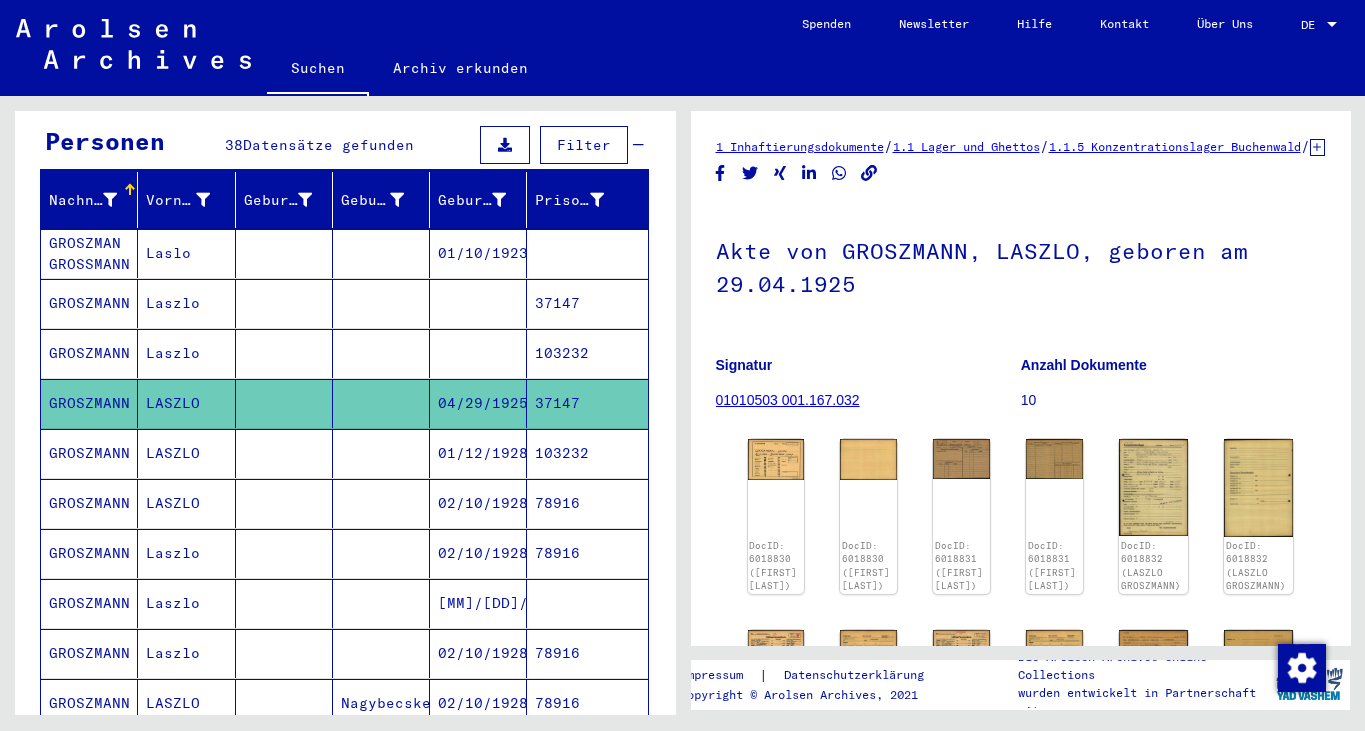 click on "1 Inhaftierungsdokumente   /   1.1 Lager und Ghettos   /   1.1.5 Konzentrationslager Buchenwald   /   1.1.5.3 Individuelle Unterlagen Männer Buchenwald    /   Individuelle Häftlingsunterlagen - KL Buchenwald   /   Akten mit Namen ab A bis SYS und weiterer Untergliederung   /   Akten mit Namen ab GROSZ   /  Akte von [LAST], [FIRST], geboren am [DATE]  Signatur 01010503 001.167.032 Anzahl Dokumente 10 DocID: 6018830 ([FIRST] [LAST]) DocID: 6018830 ([FIRST] [LAST]) DocID: 6018831 ([FIRST] [LAST]) DocID: 6018831 ([FIRST] [LAST]) DocID: 6018832 ([FIRST] [LAST]) DocID: 6018832 ([FIRST] [LAST]) DocID: 6018833 ([FIRST] [LAST]) DocID: 6018833 ([FIRST] [LAST]) DocID: 6018834 ([FIRST] [LAST]) DocID: 6018834 ([FIRST] [LAST]) DocID: 6018835 ([FIRST] [LAST]) DocID: 6018835 ([FIRST] [LAST]) DocID: 6018836 ([FIRST] [LAST]) DocID: 6018836 ([FIRST] [LAST]) DocID: 6018837 ([FIRST] [LAST]) DocID: 6018837 ([FIRST] [LAST]) DocID: 6018838 ([FIRST] [LAST]) DocID: 6018838 ([FIRST] [LAST])" 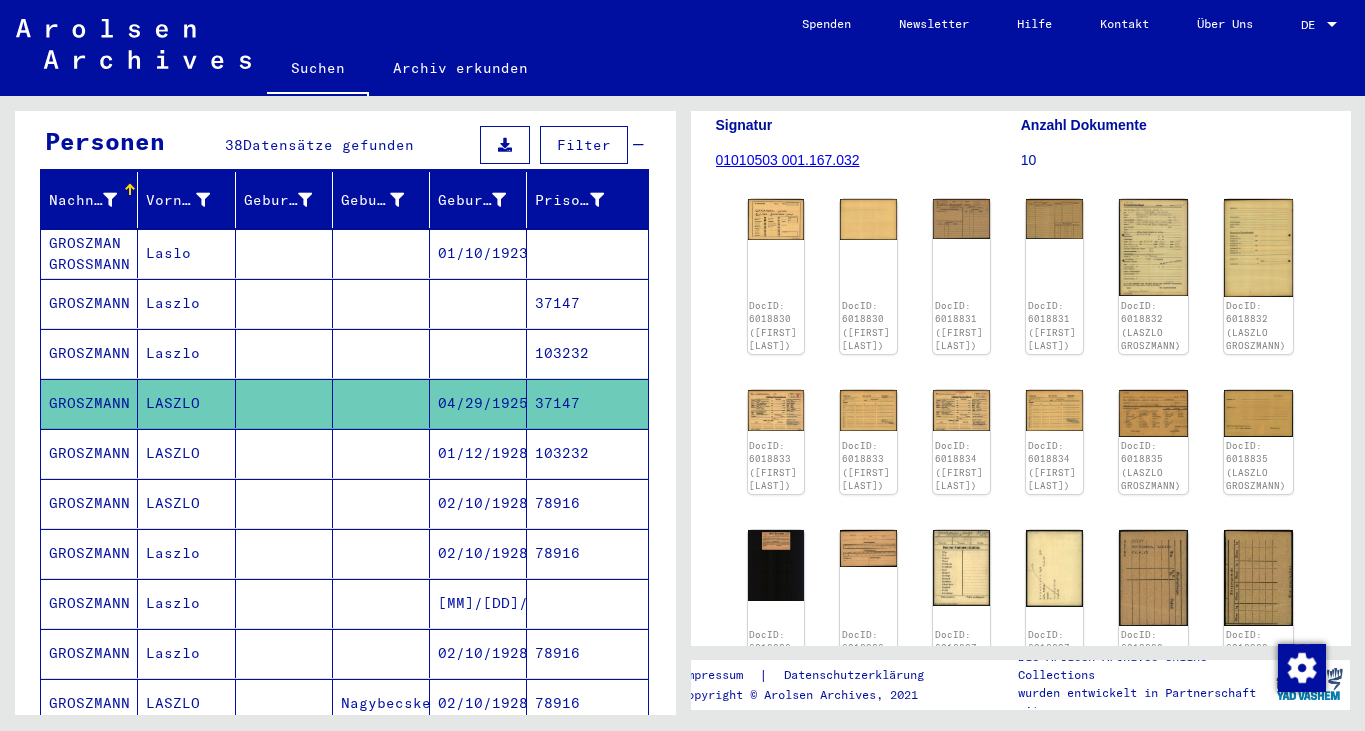 scroll, scrollTop: 280, scrollLeft: 0, axis: vertical 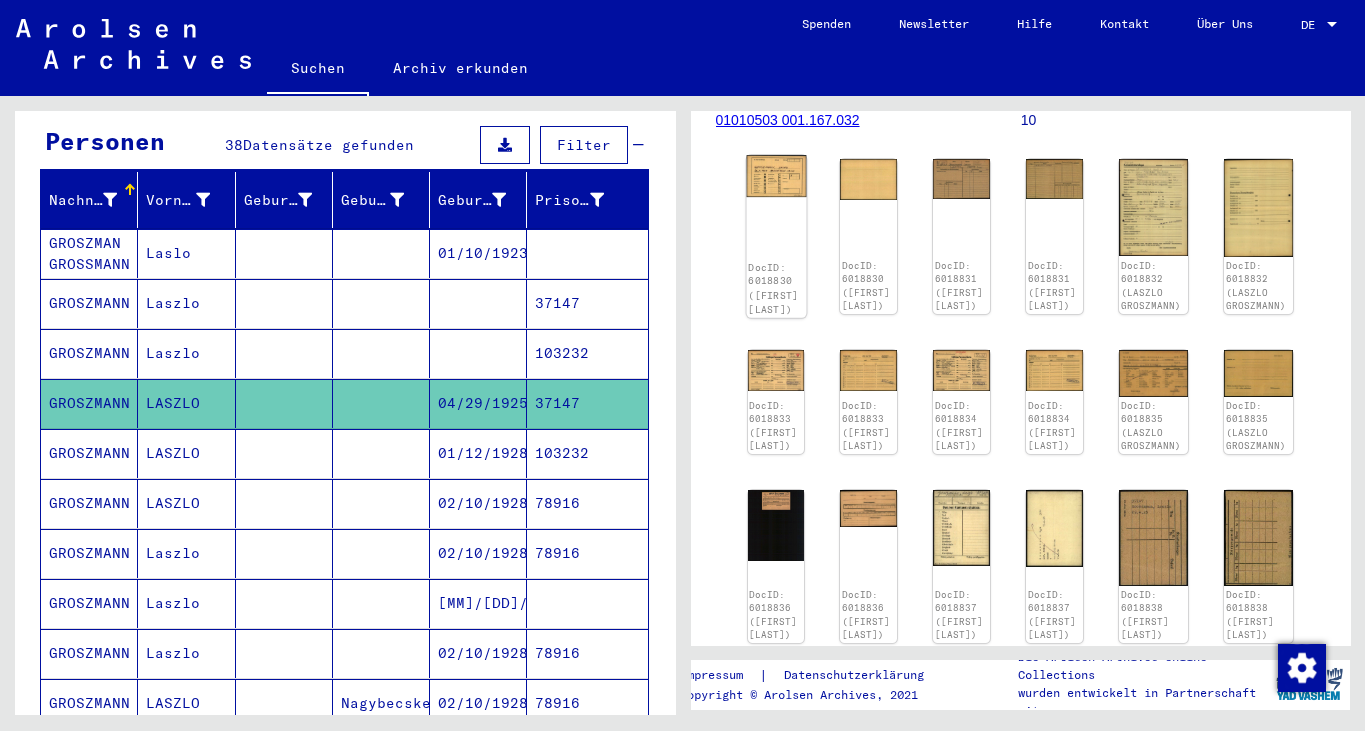 click 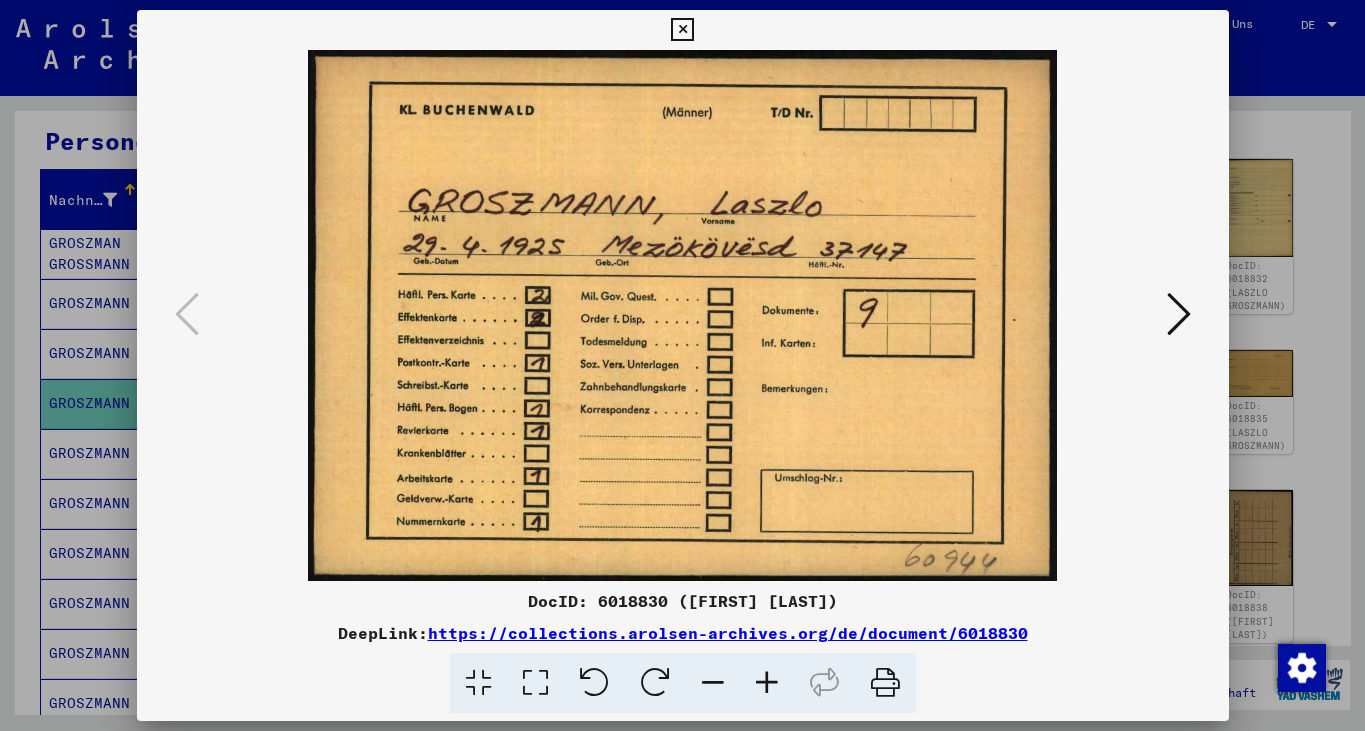 click at bounding box center [1179, 314] 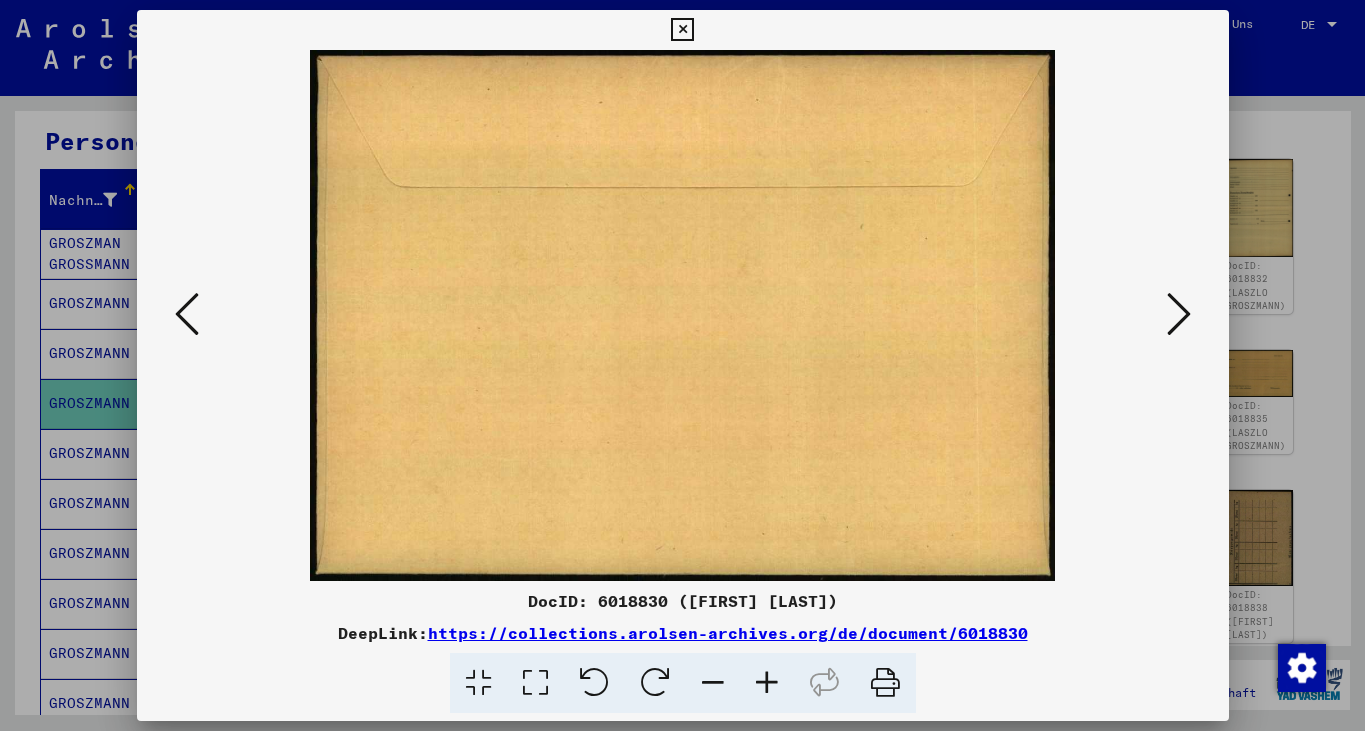 click at bounding box center (1179, 314) 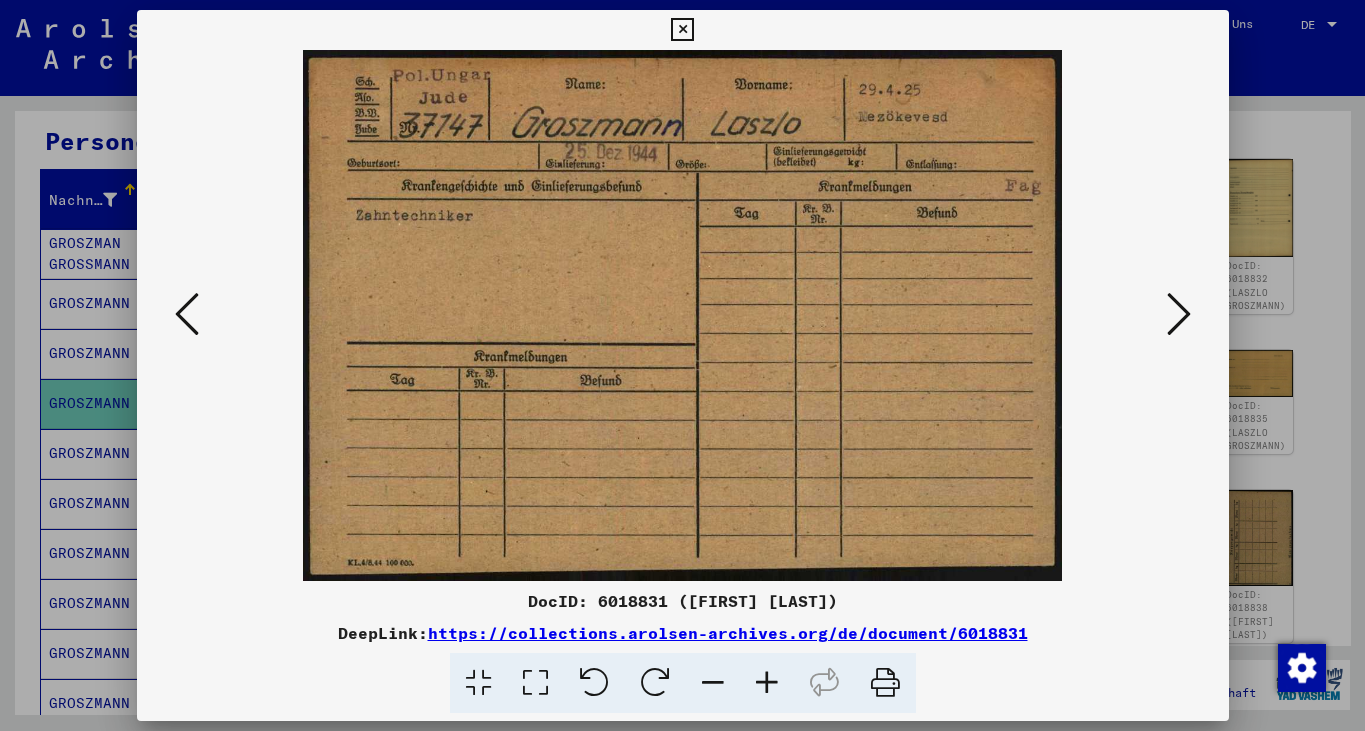 click at bounding box center (1179, 314) 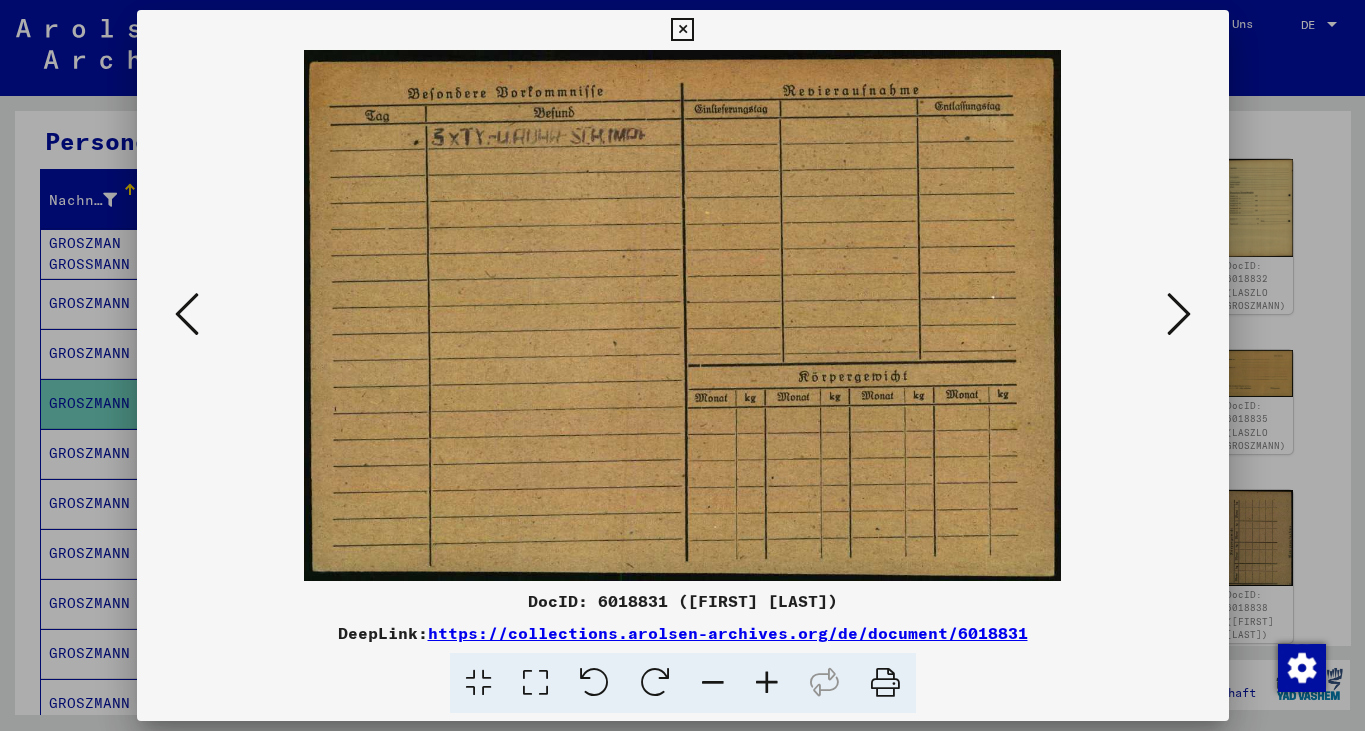 click at bounding box center (1179, 314) 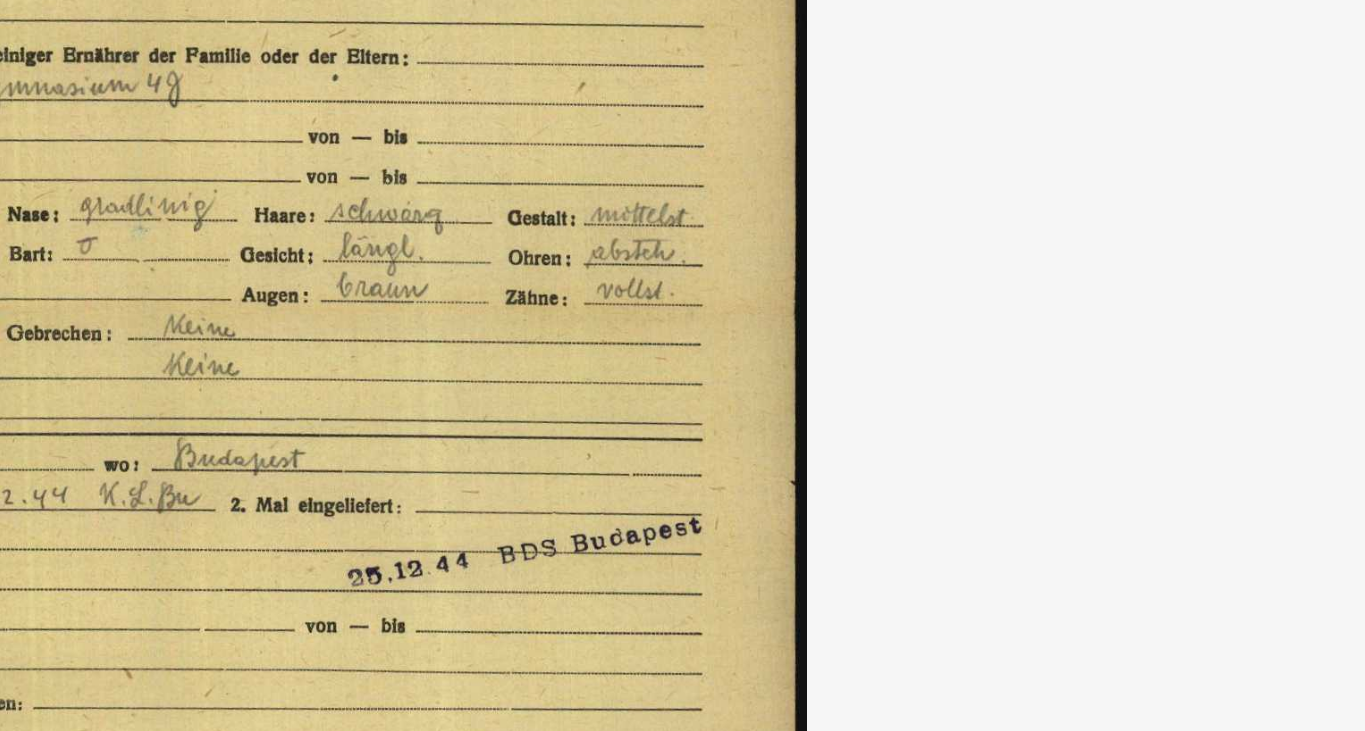 drag, startPoint x: 831, startPoint y: 354, endPoint x: 955, endPoint y: 364, distance: 124.40257 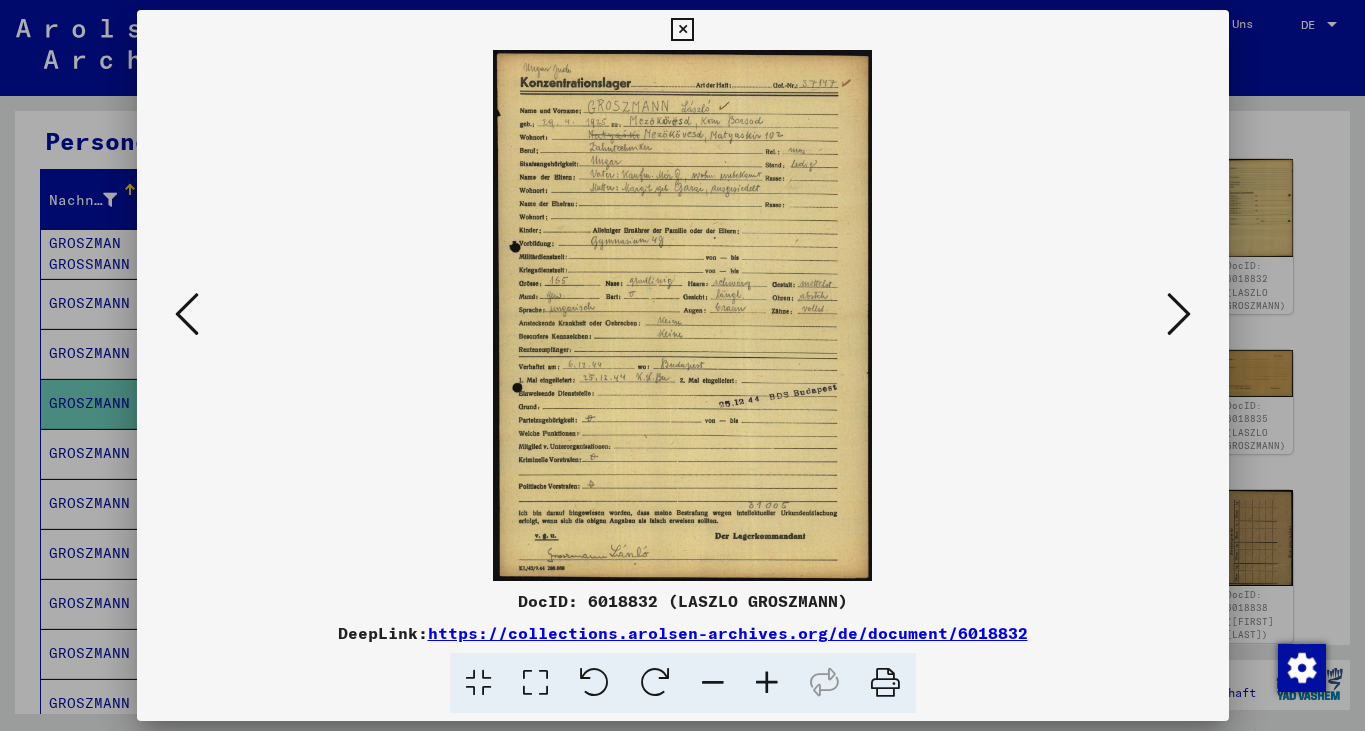 click at bounding box center [1179, 314] 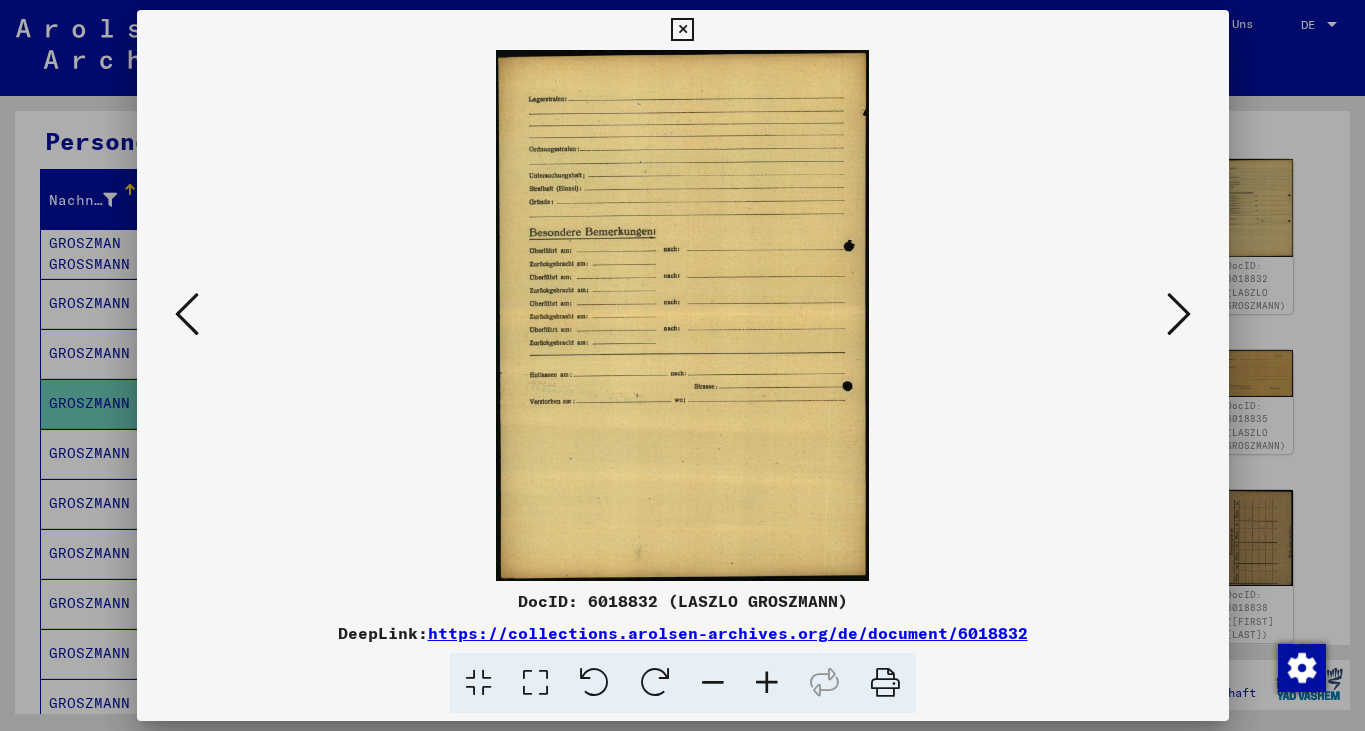 click at bounding box center [1179, 314] 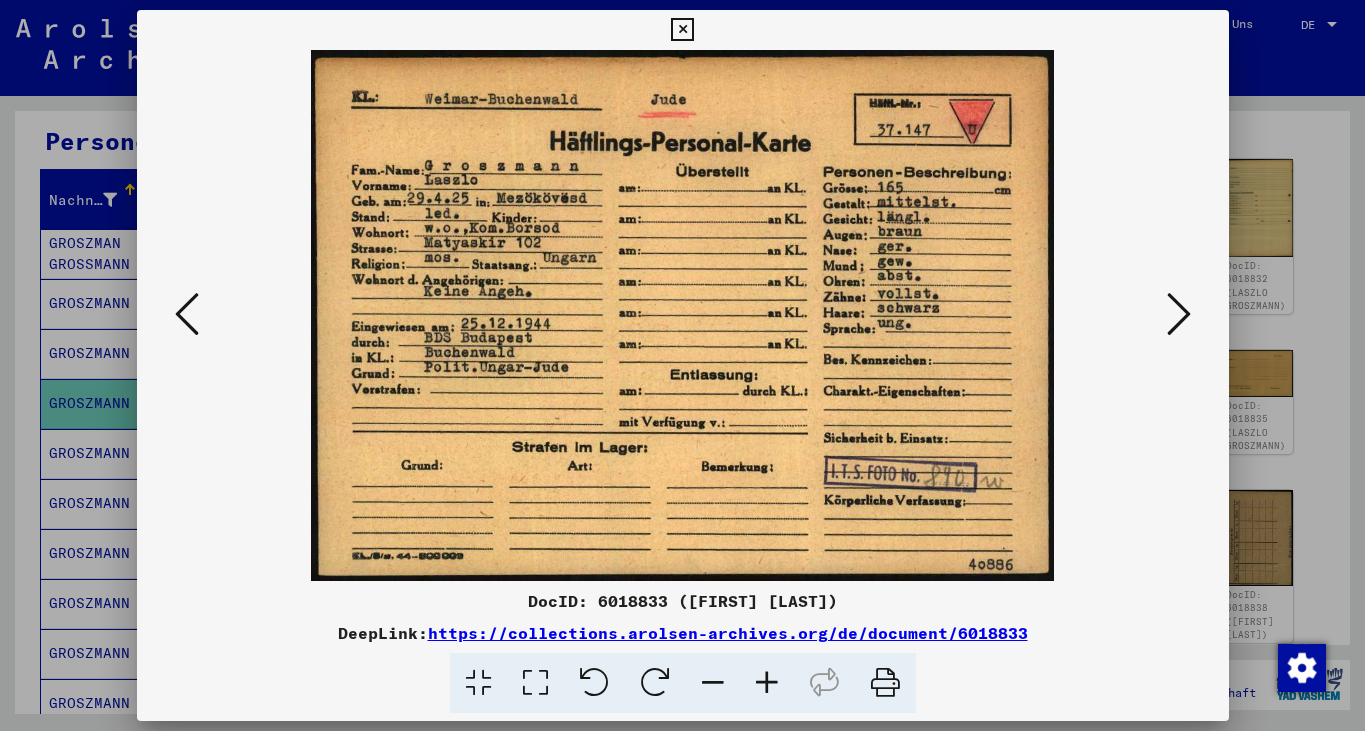 click at bounding box center [1179, 314] 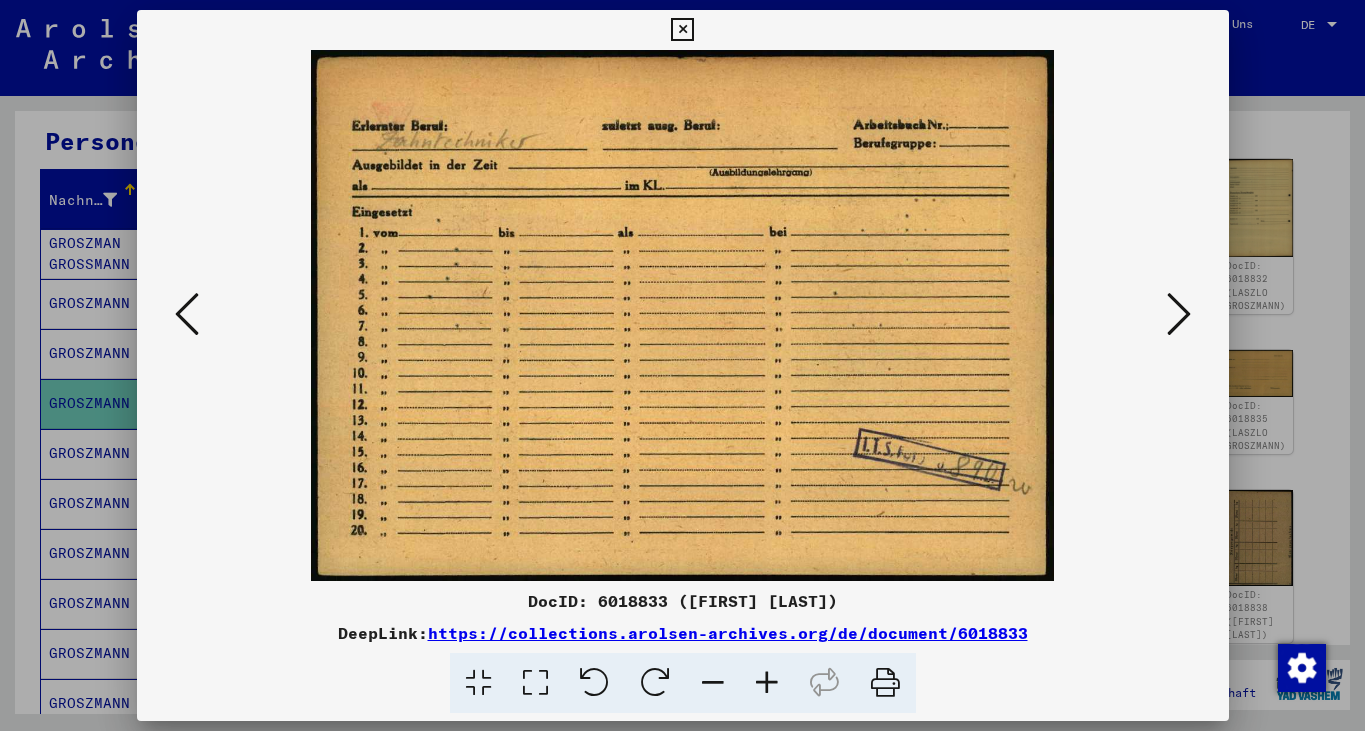 click at bounding box center (1179, 314) 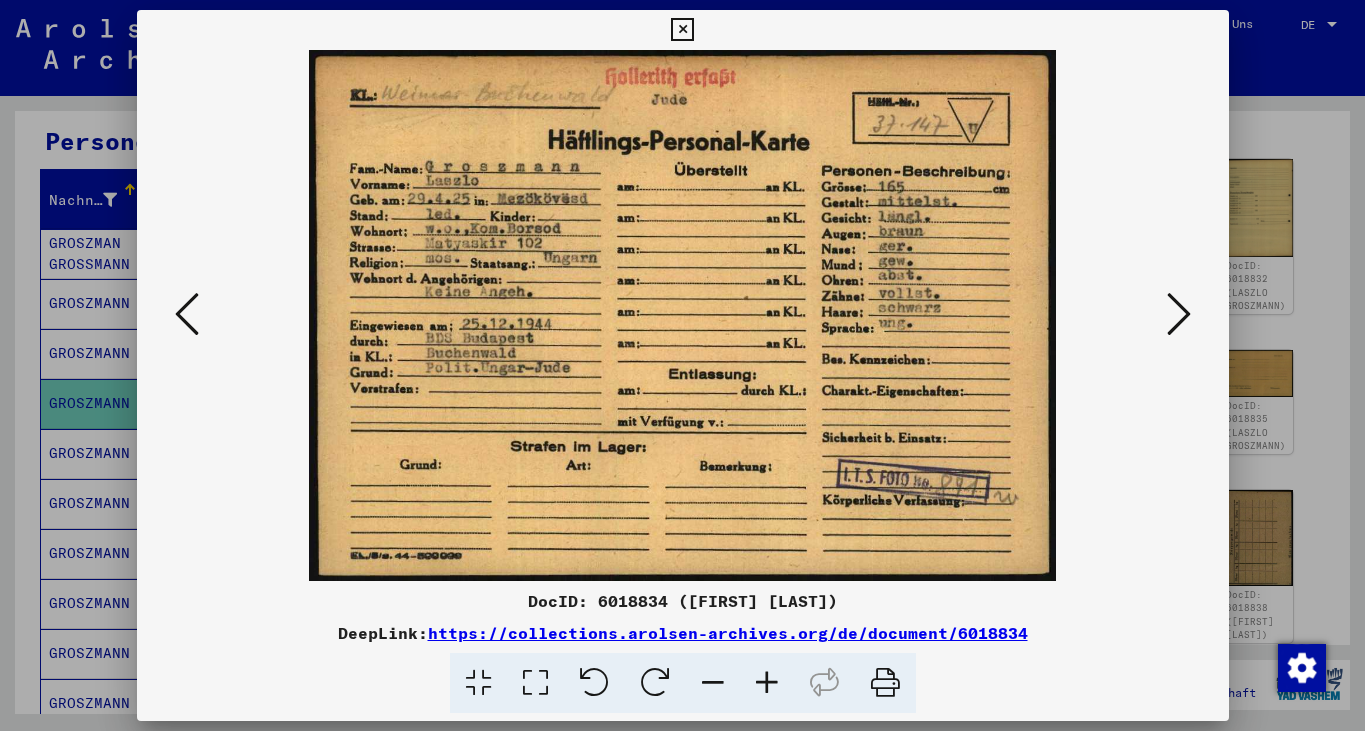 click at bounding box center (1179, 314) 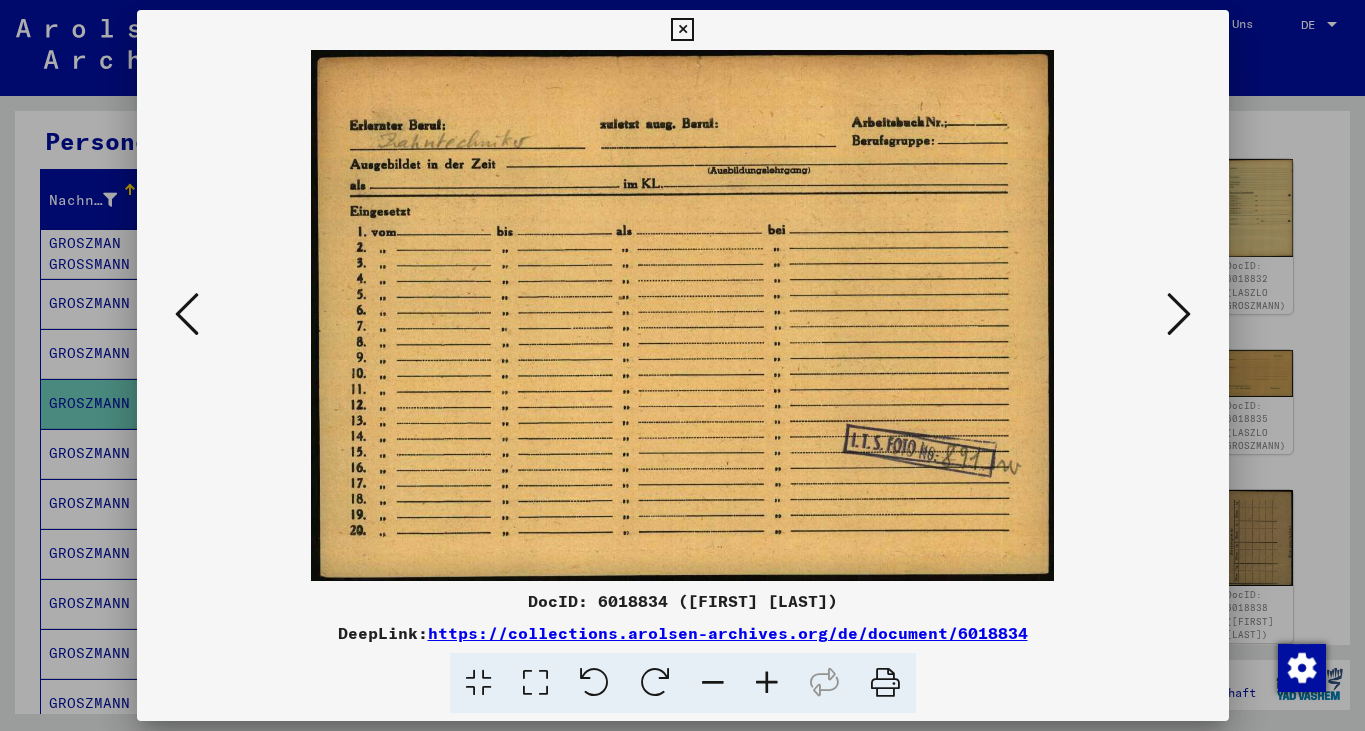 click at bounding box center (1179, 314) 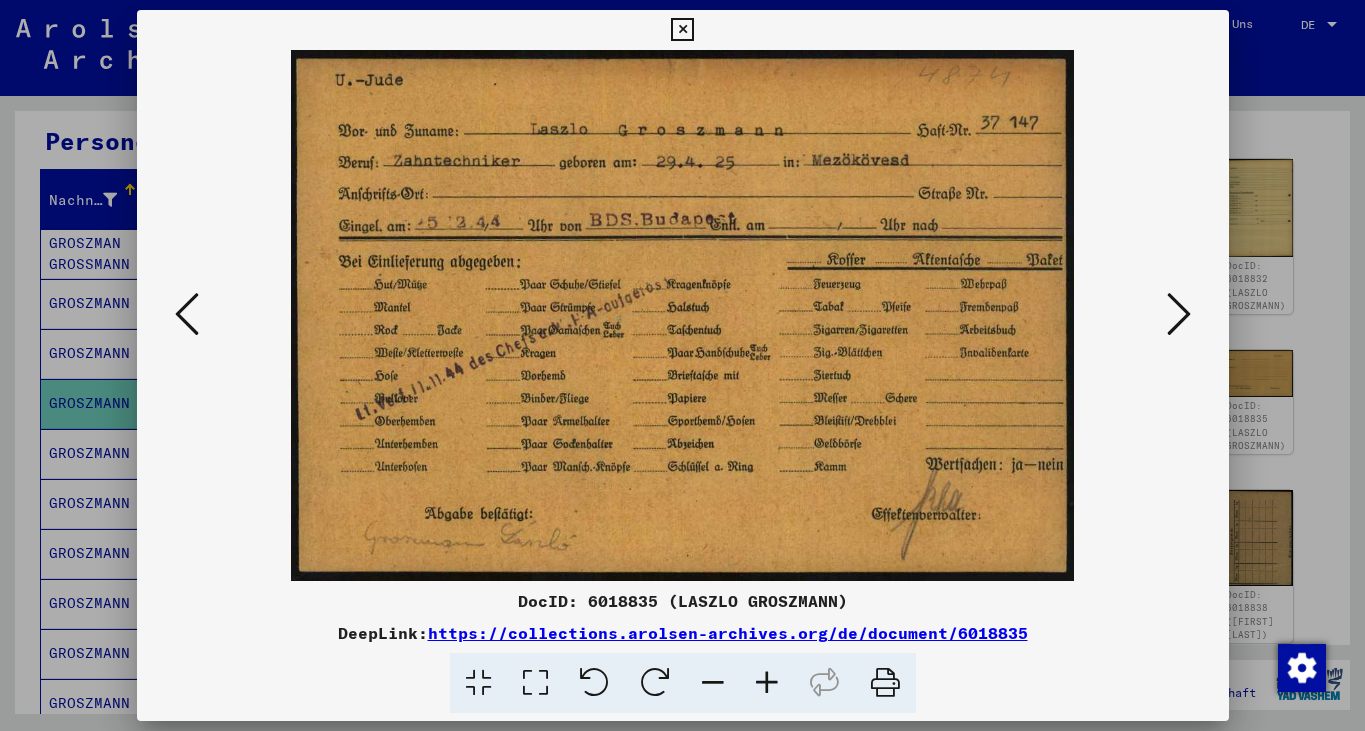click at bounding box center (1179, 314) 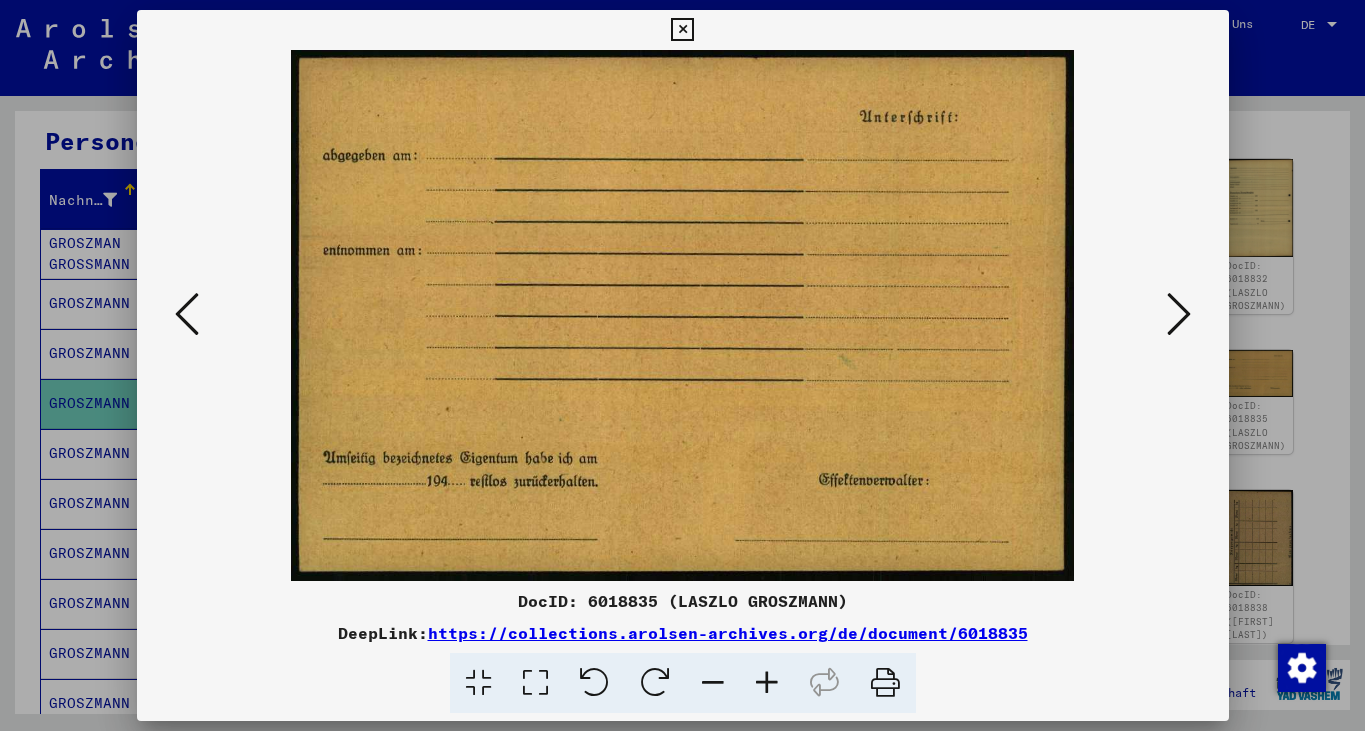 click at bounding box center (1179, 314) 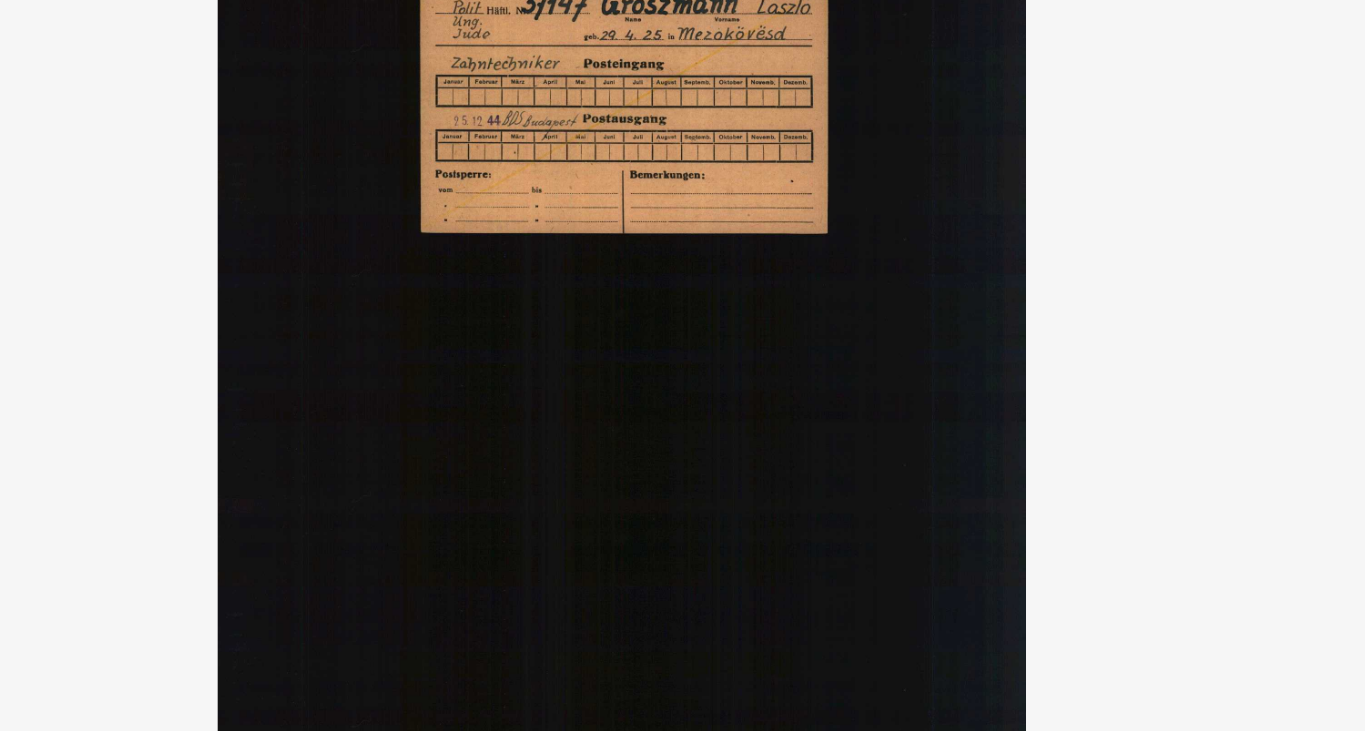 click at bounding box center (683, 315) 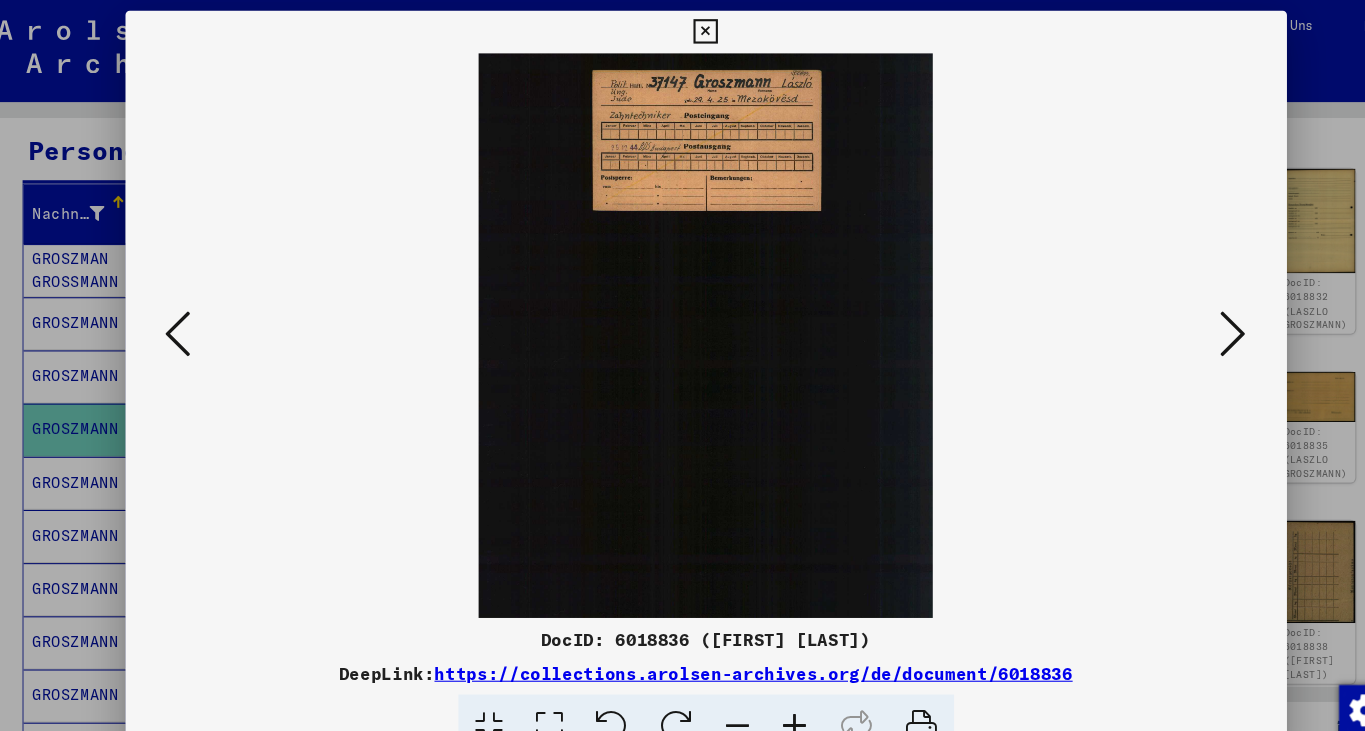 click at bounding box center [1179, 314] 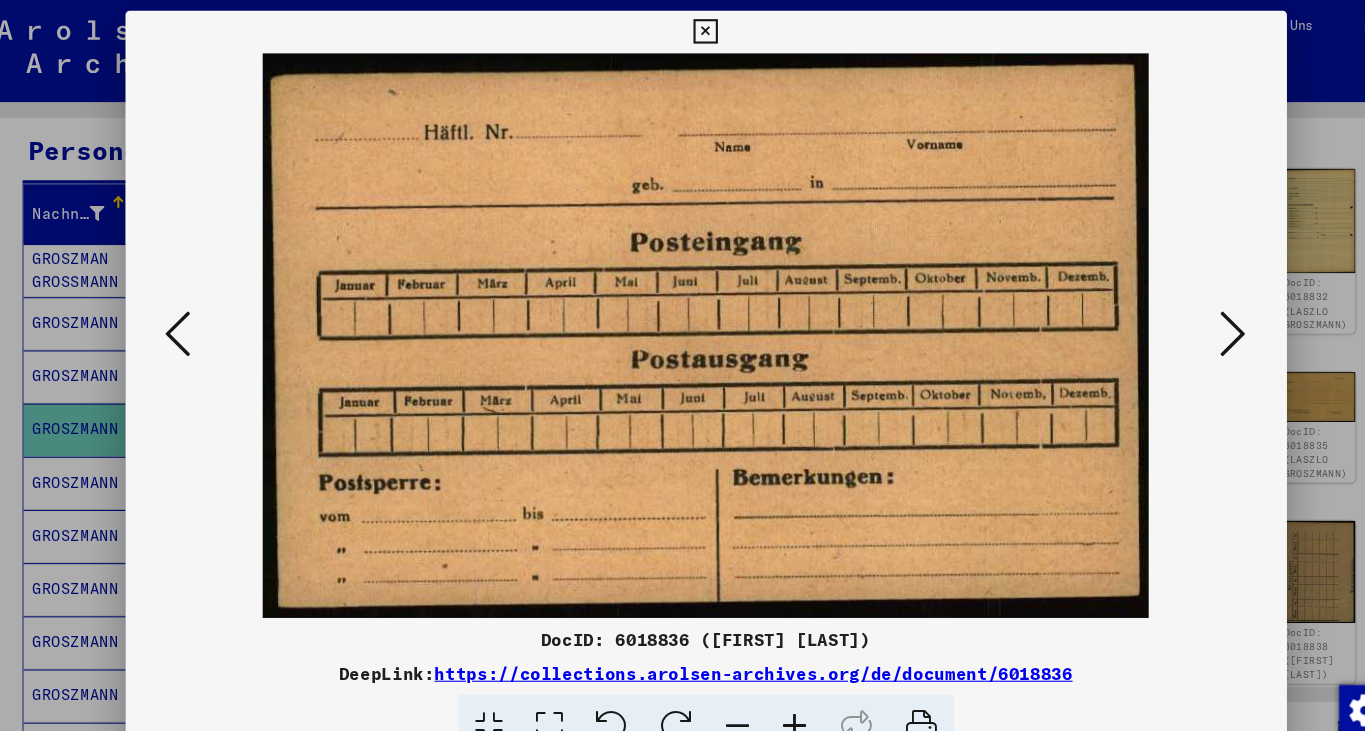 click at bounding box center (1179, 314) 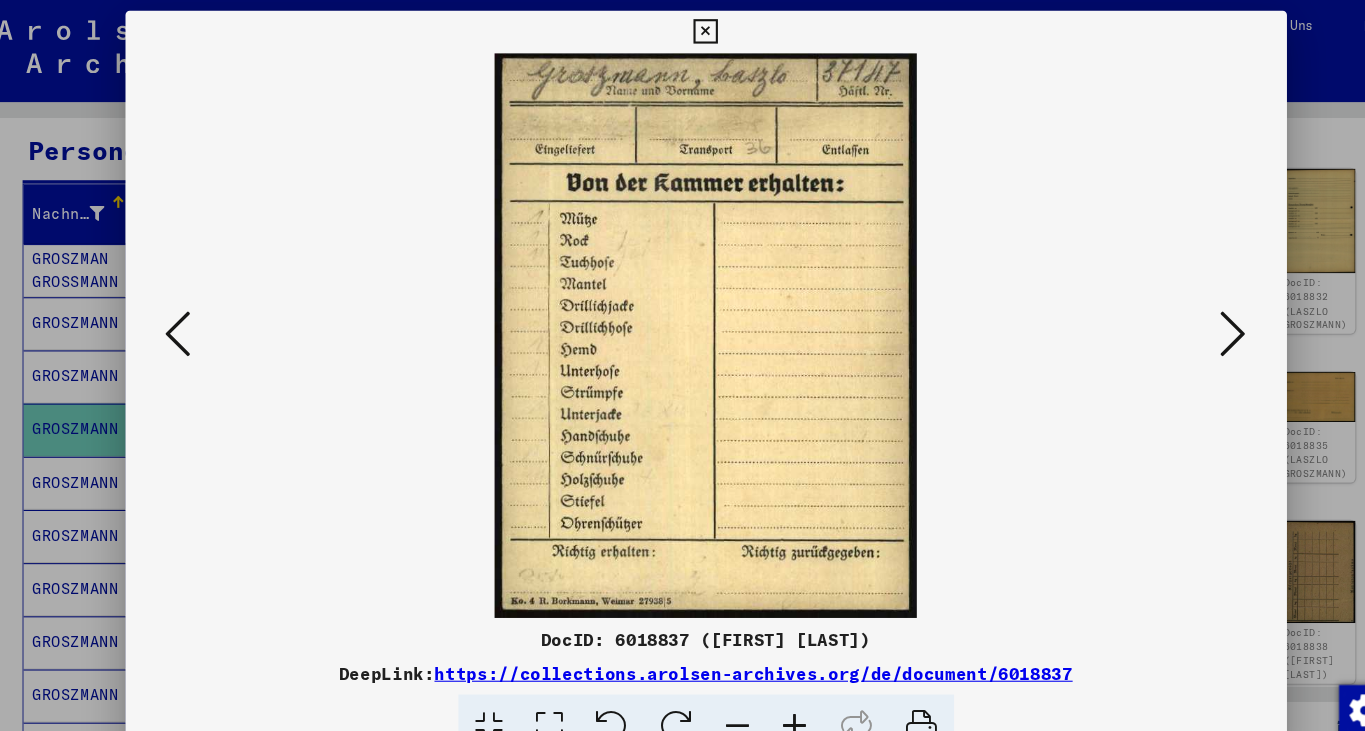 click at bounding box center [1179, 314] 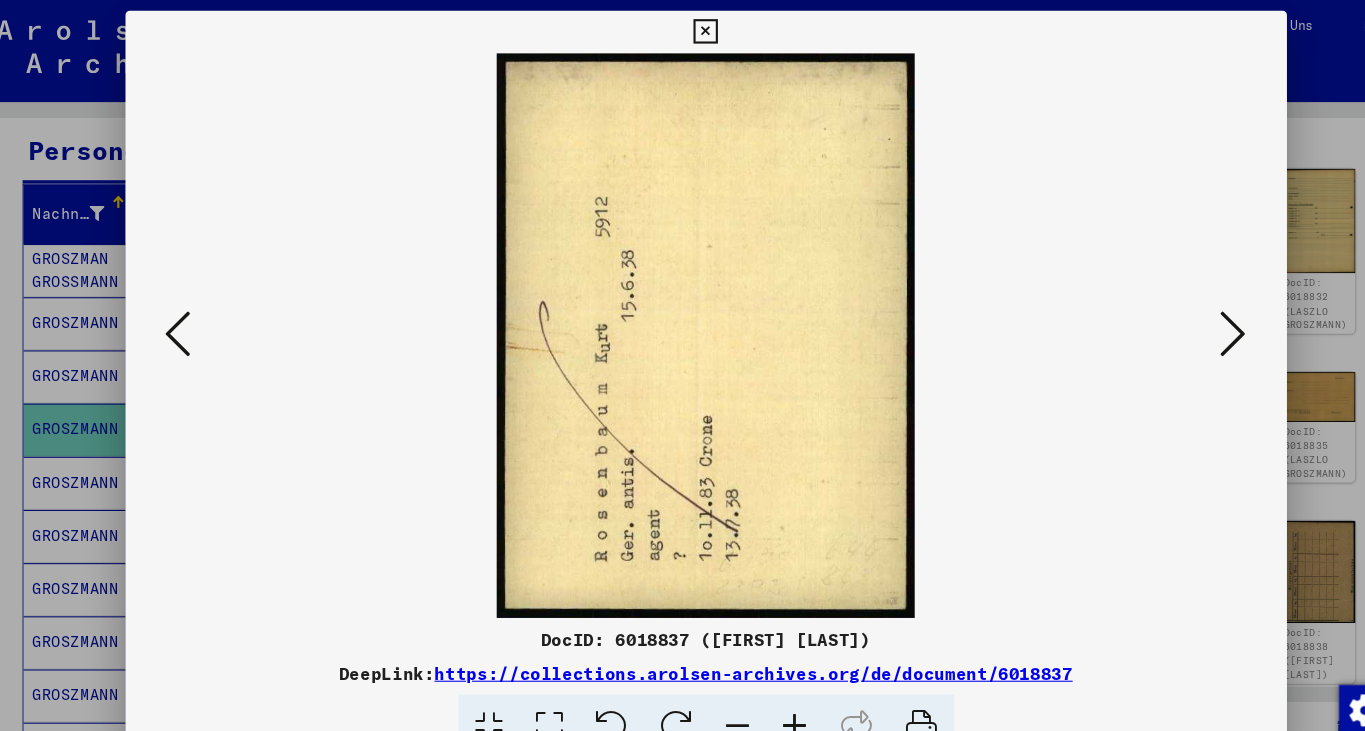 click at bounding box center [1179, 314] 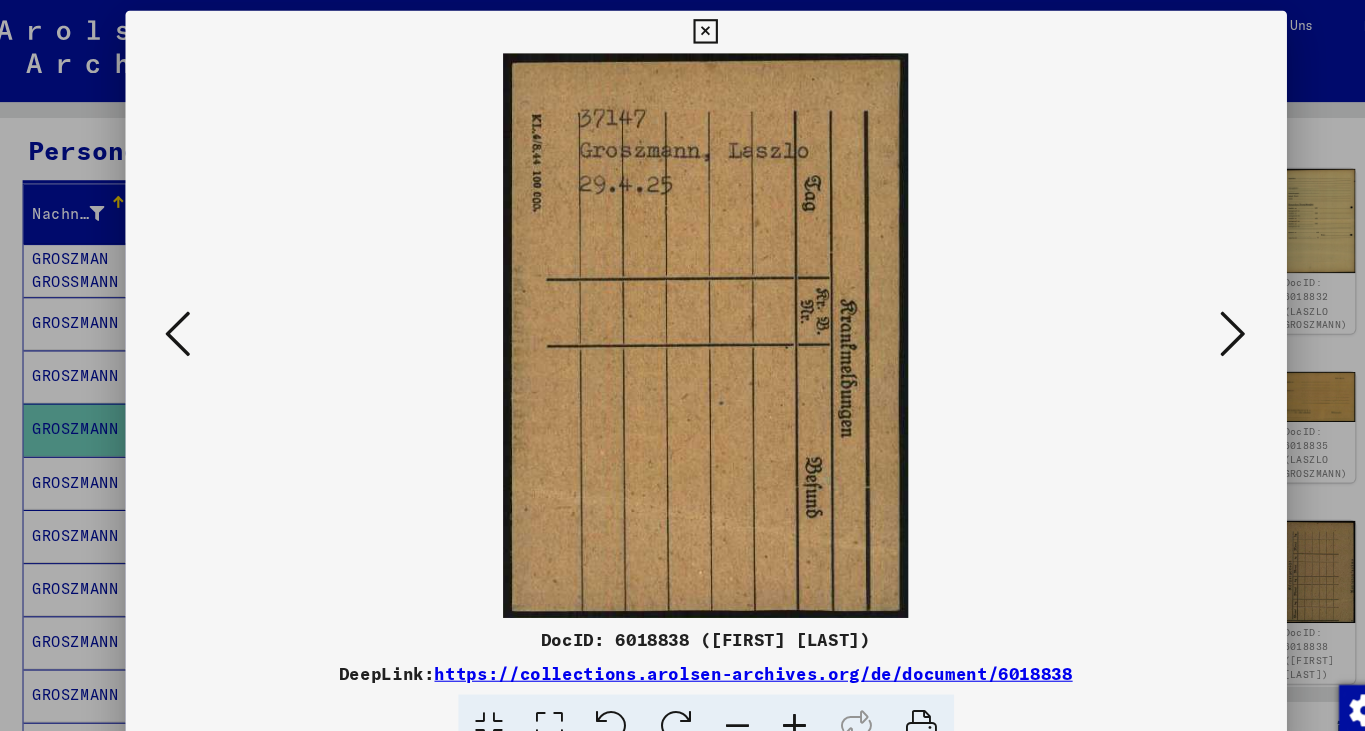 click at bounding box center (1179, 314) 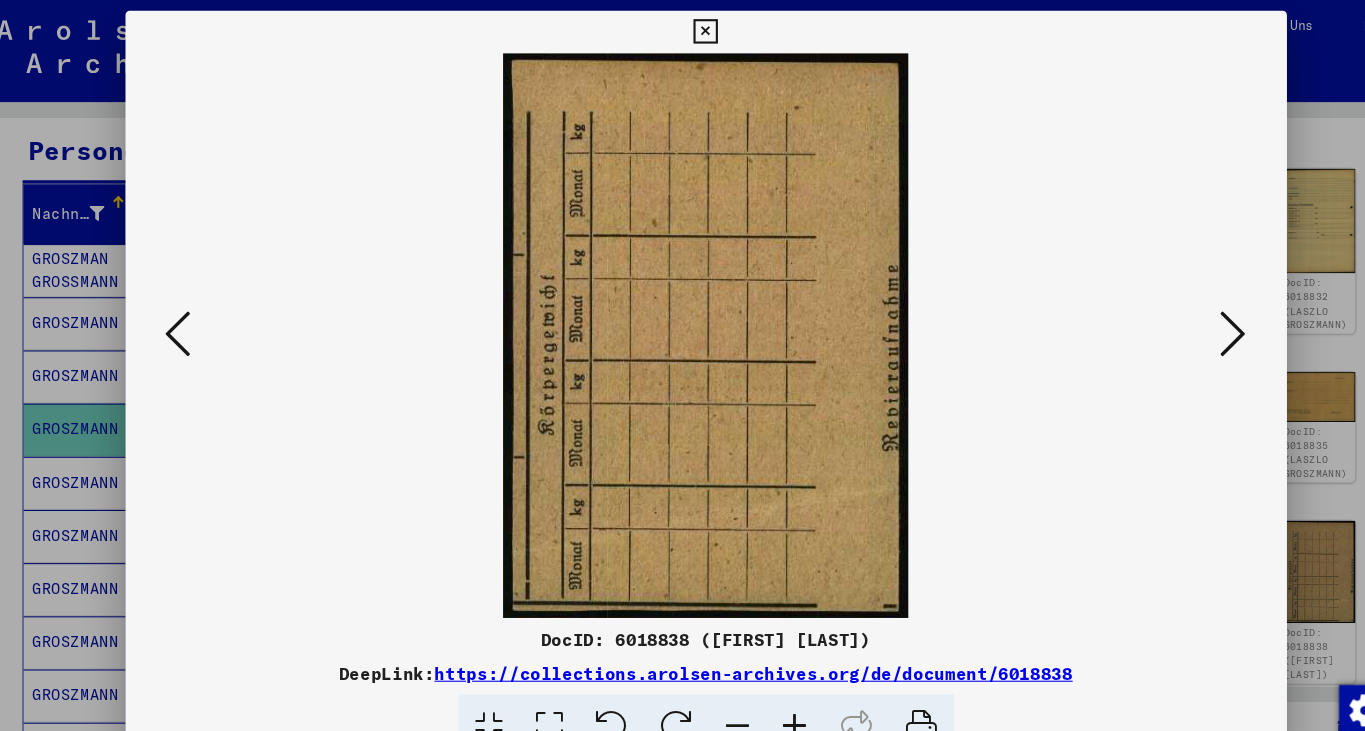 click at bounding box center [1179, 314] 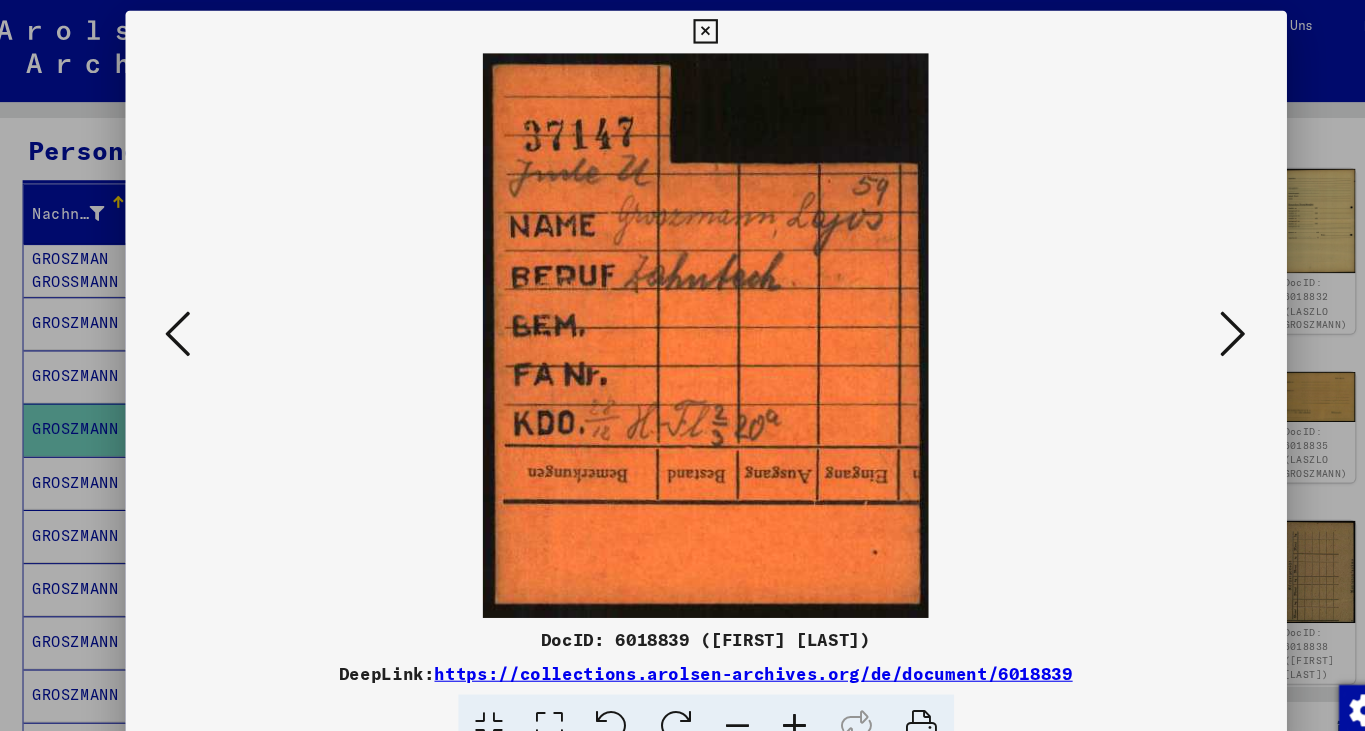 click at bounding box center [1179, 314] 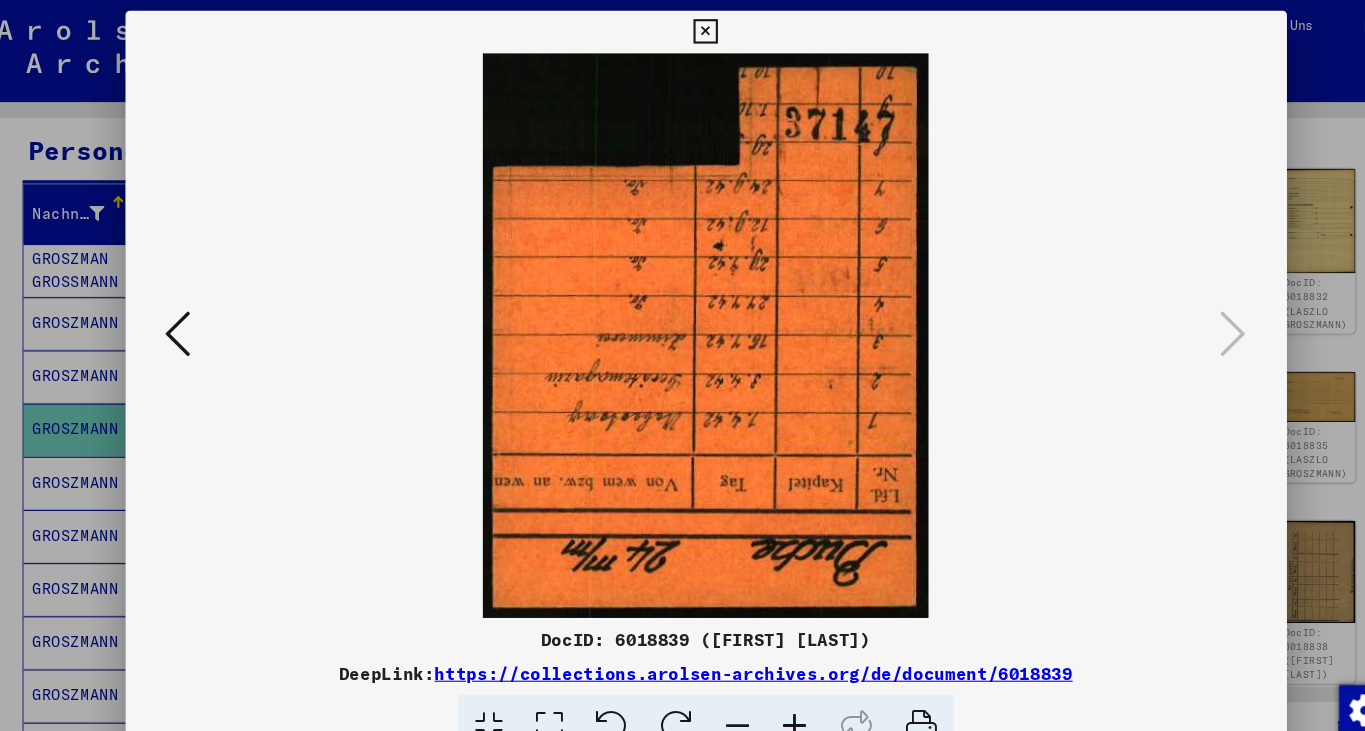 click at bounding box center (594, 683) 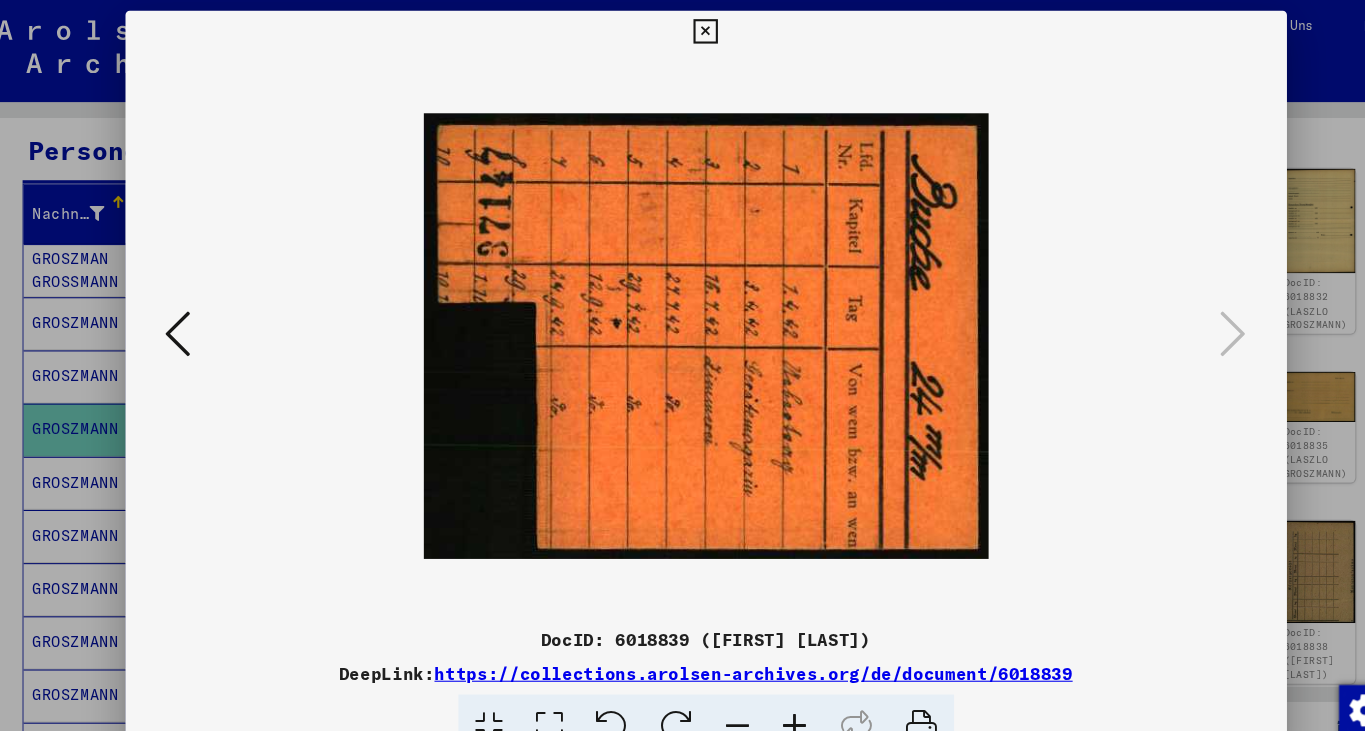 click at bounding box center (594, 683) 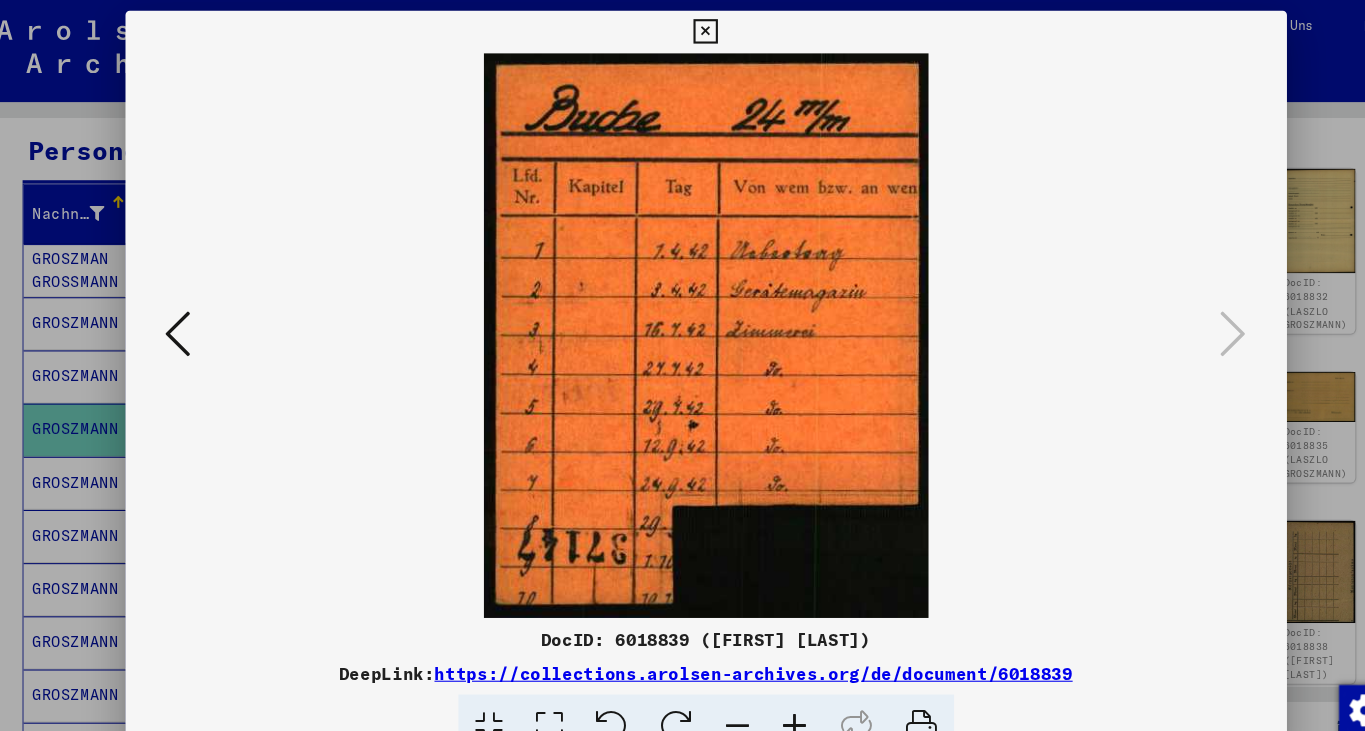 click at bounding box center (682, 30) 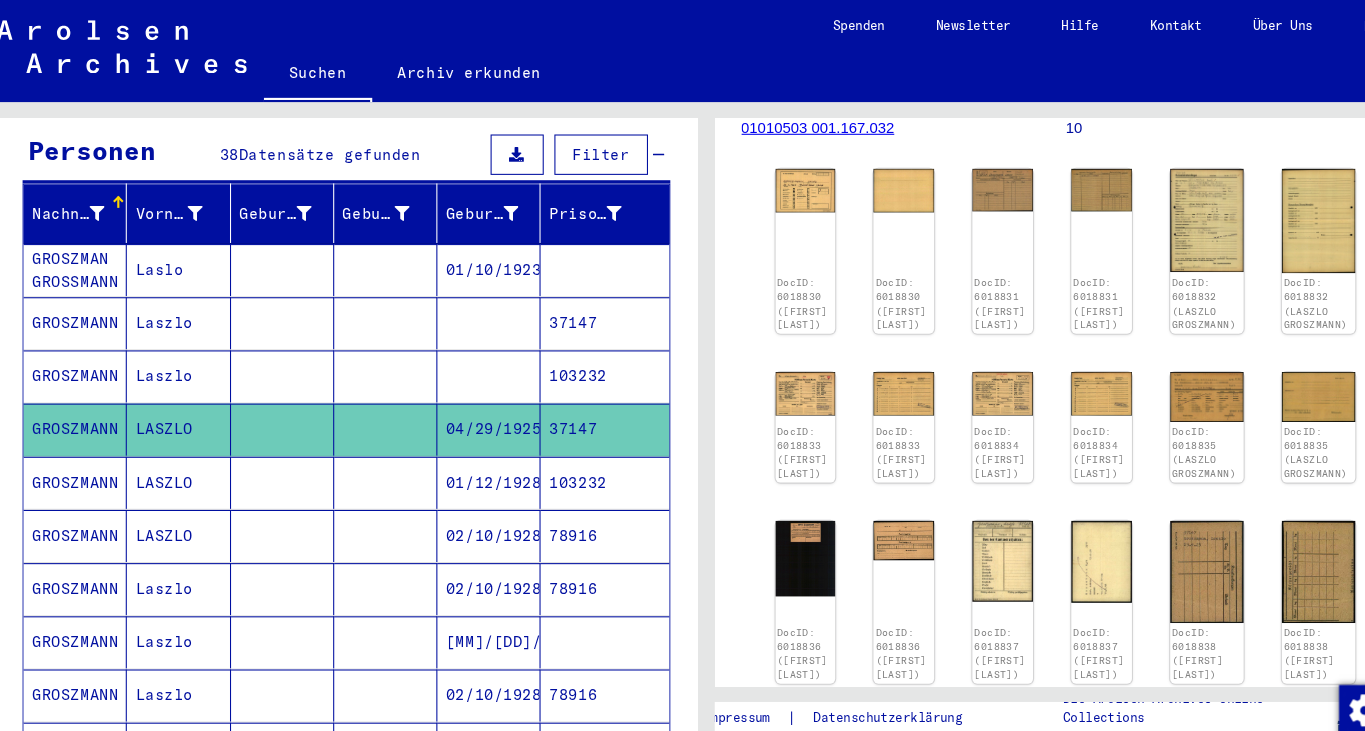 click on "GROSZMANN" at bounding box center [89, 503] 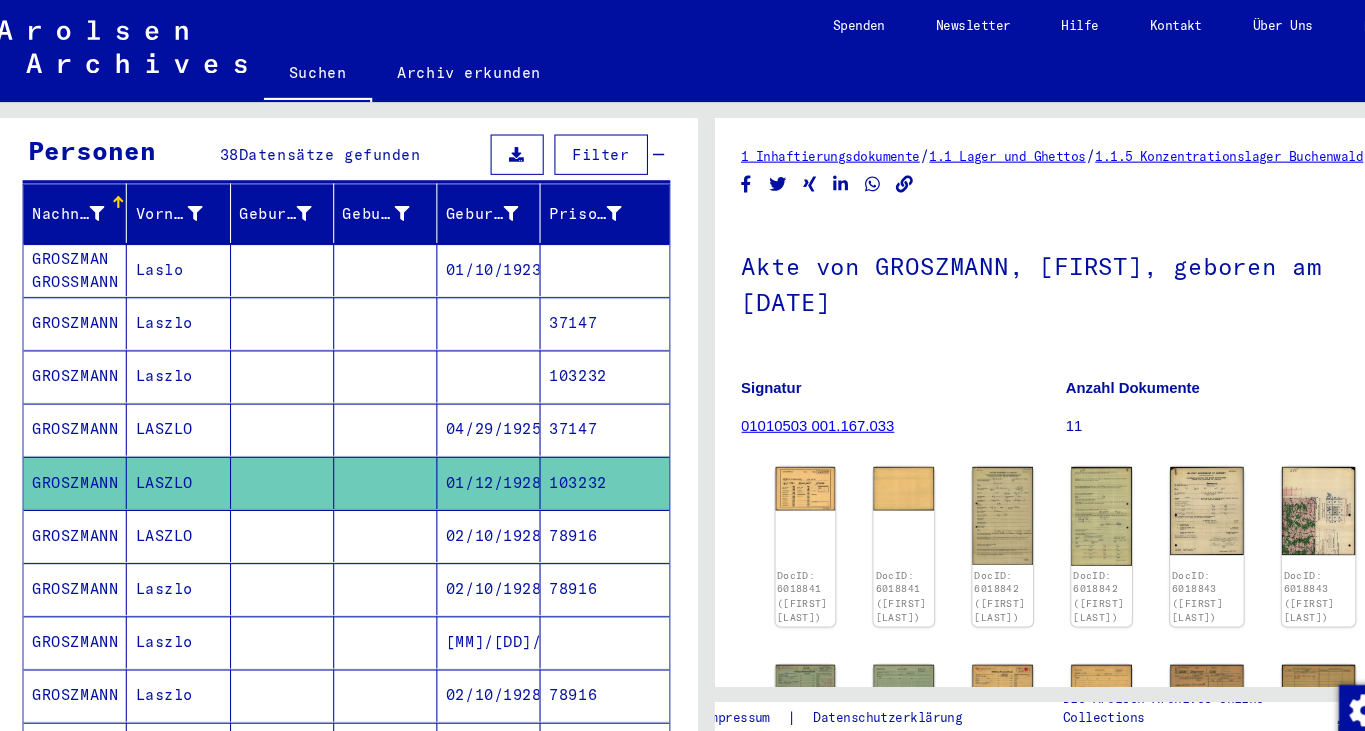 scroll, scrollTop: 0, scrollLeft: 0, axis: both 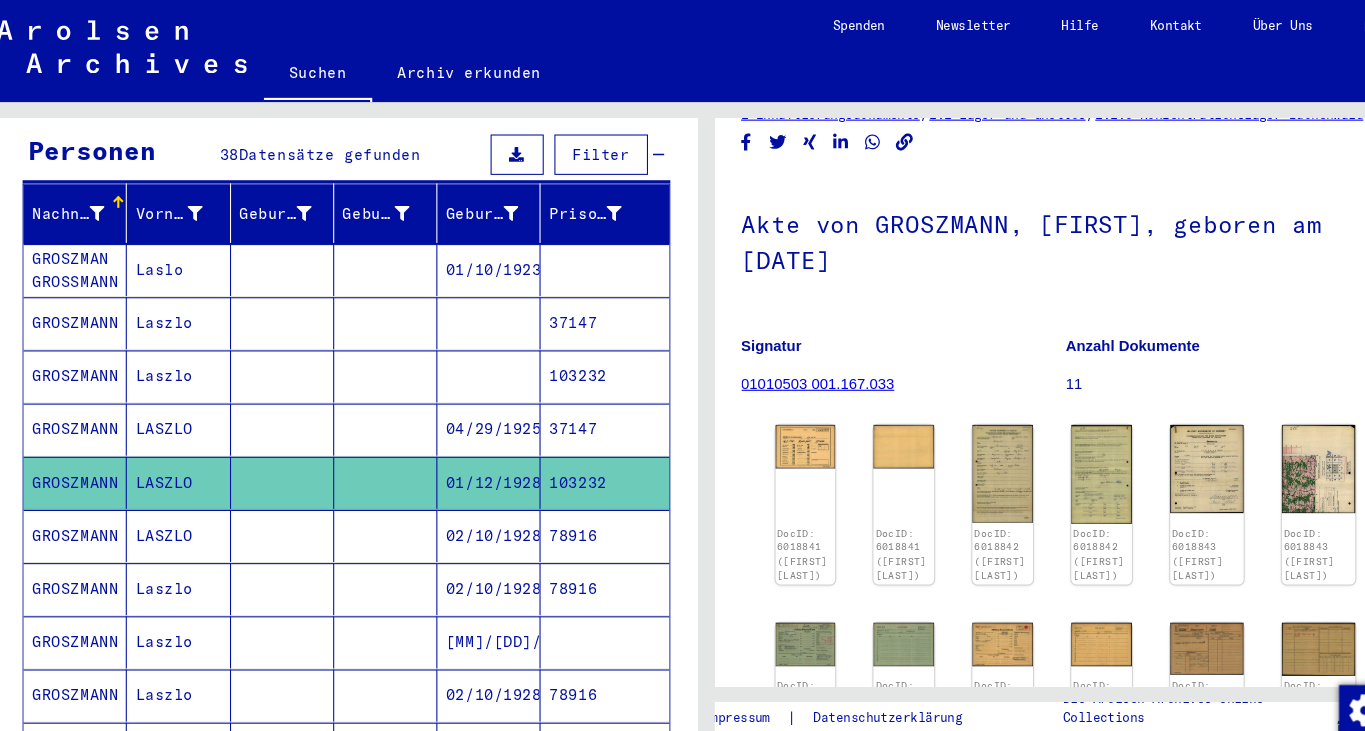 click on "GROSZMANN" at bounding box center (89, 353) 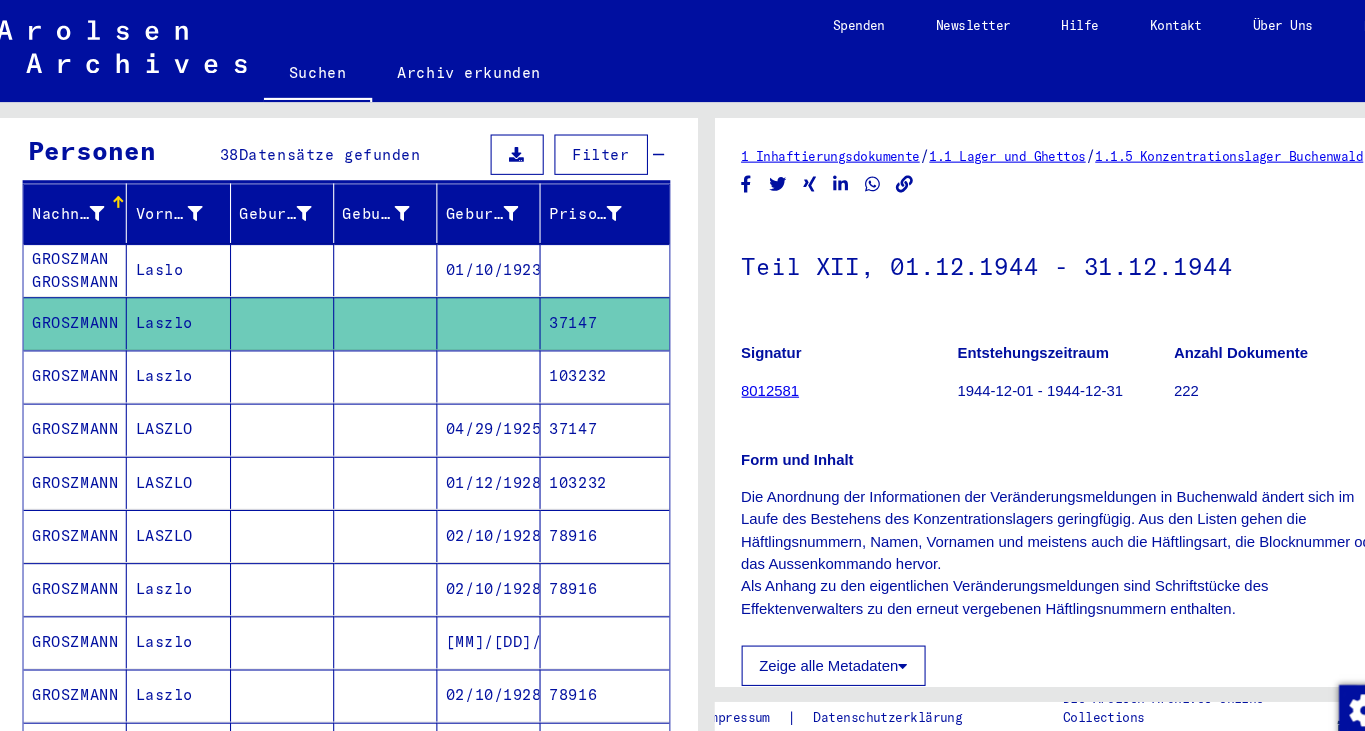 scroll, scrollTop: 0, scrollLeft: 0, axis: both 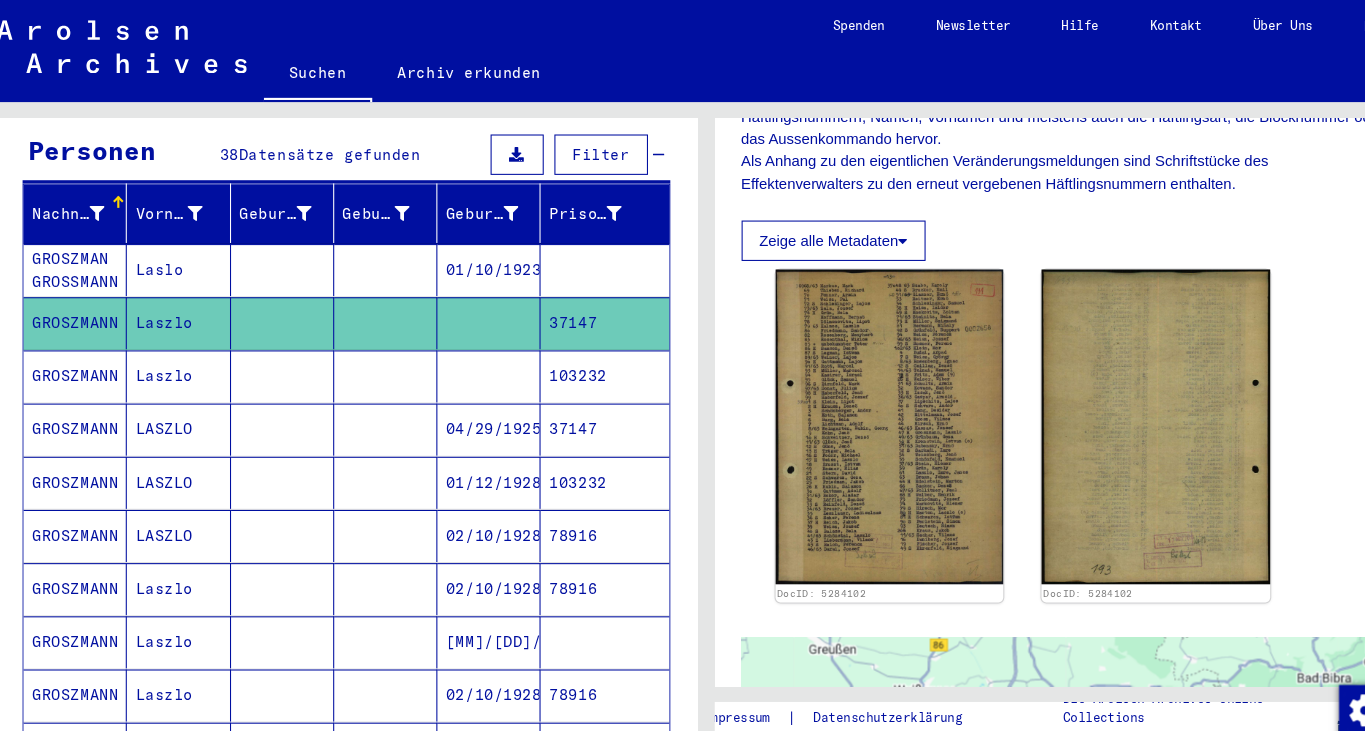 click on "GROSZMAN GROSSMANN" at bounding box center [89, 303] 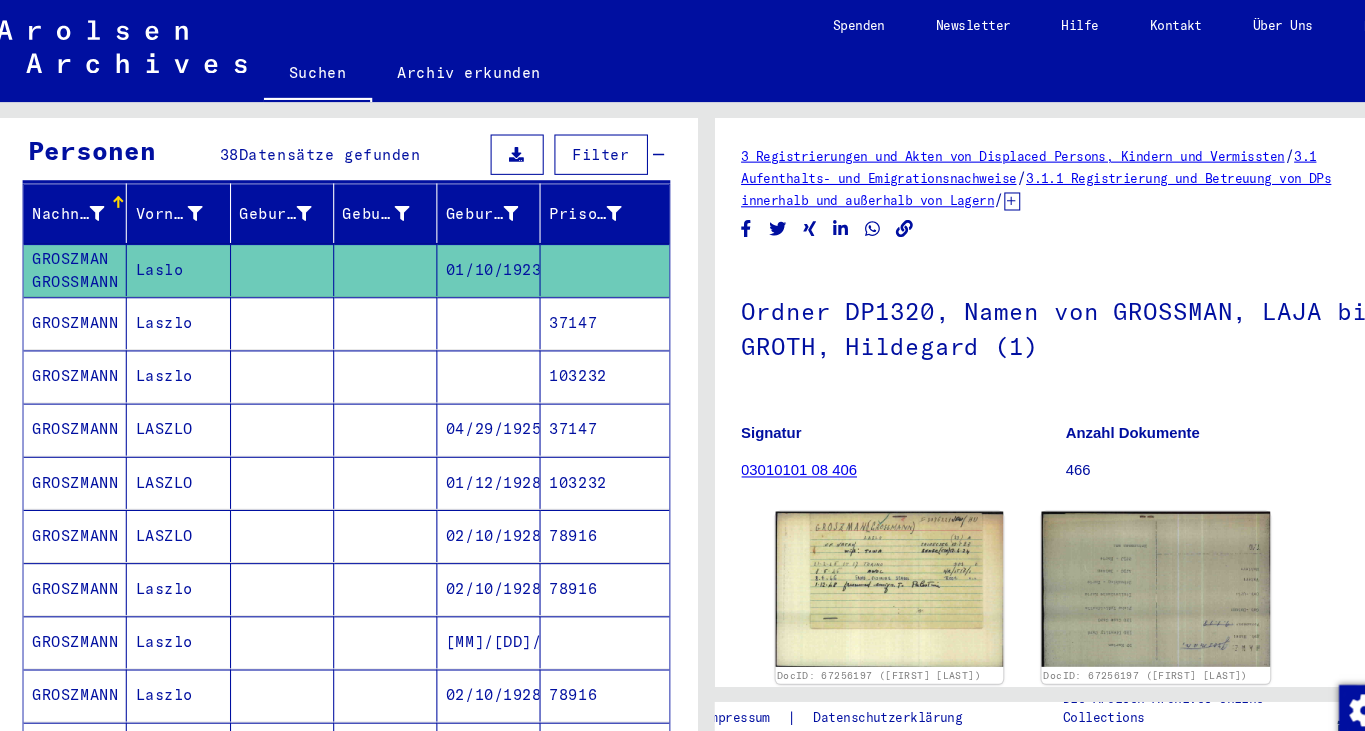 click on "3 Registrierungen und Akten von Displaced Persons, Kindern und Vermissten   /   3.1 Aufenthalts- und Emigrationsnachweise   /   3.1.1 Registrierung und Betreuung von DPs innerhalb und außerhalb von Lagern   /   3.1.1.1 Nachkriegszeitkartei   /   Nachkriegszeitkartei (A-Z)   /   Namen in der "phonetischen" Sortierung ab G   /  Ordner DP1320, Namen von GROSSMAN, LAJA bis GROTH, Hildegard (1)  Signatur 03010101 08 406 Anzahl Dokumente 466 DocID: 67256197 ([FIRST] [LAST]) DocID: 67256197 ([FIRST] [LAST]) See comments created before January 2022" 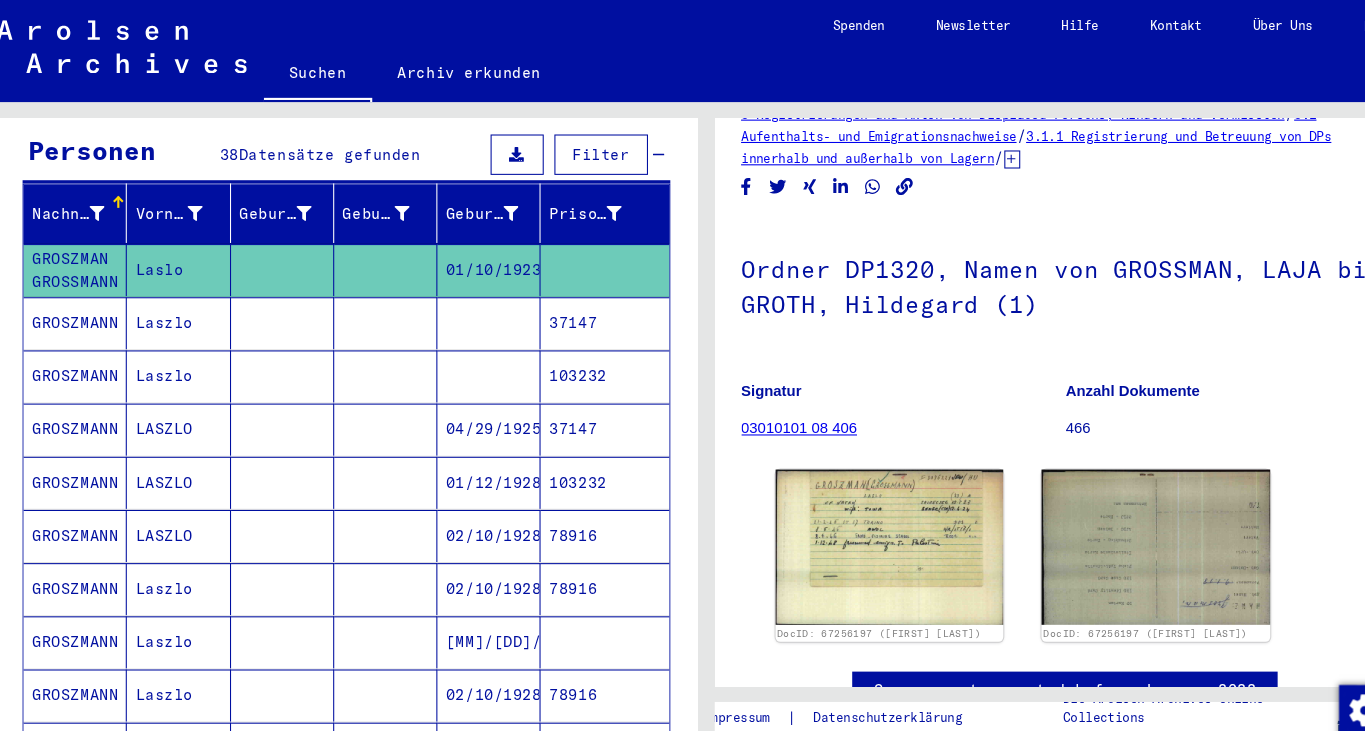 scroll, scrollTop: 120, scrollLeft: 0, axis: vertical 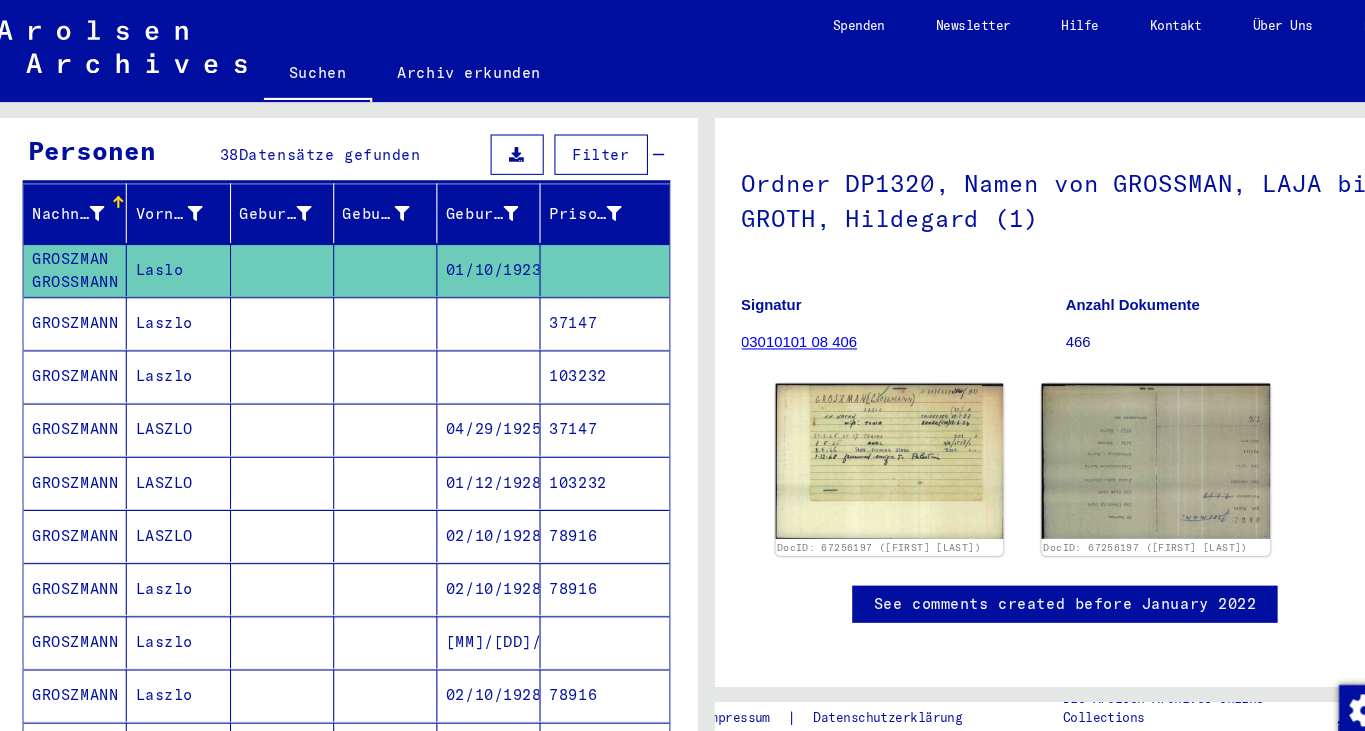 click on "GROSZMANN" at bounding box center (89, 453) 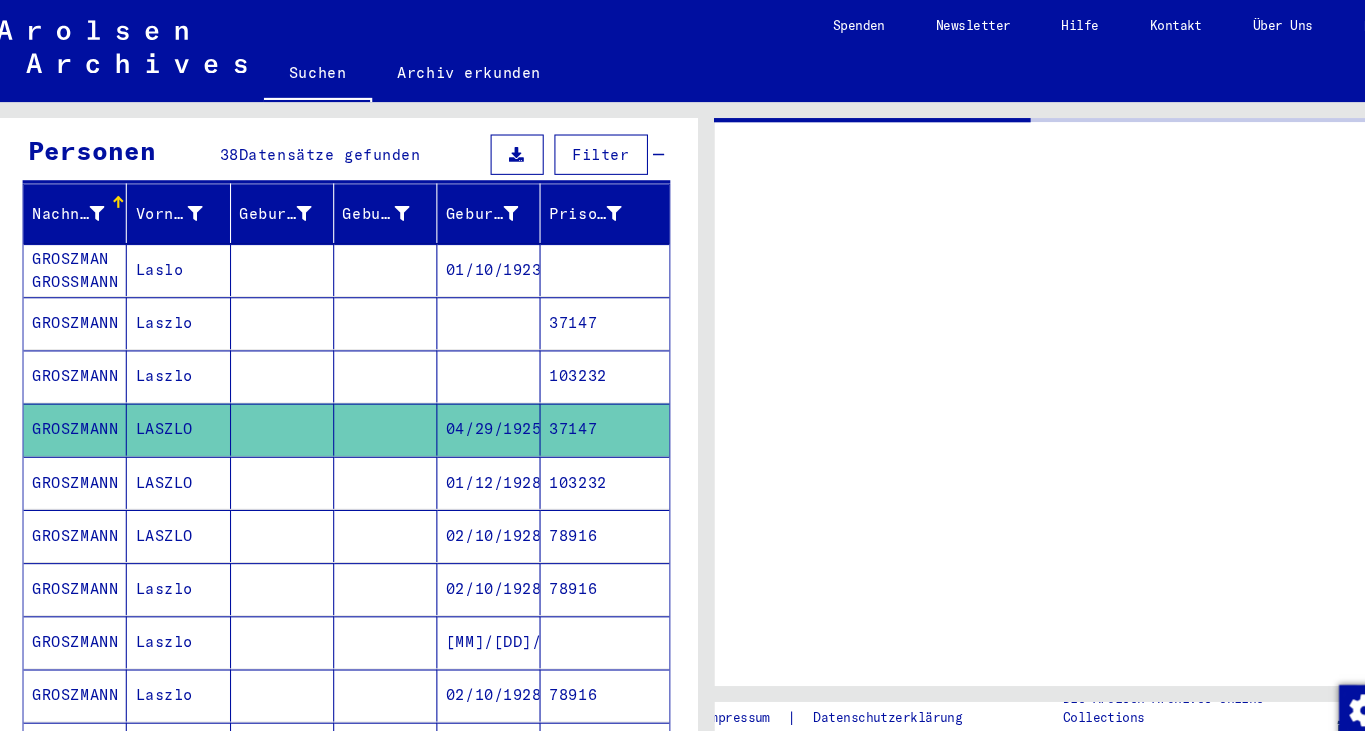 scroll, scrollTop: 0, scrollLeft: 0, axis: both 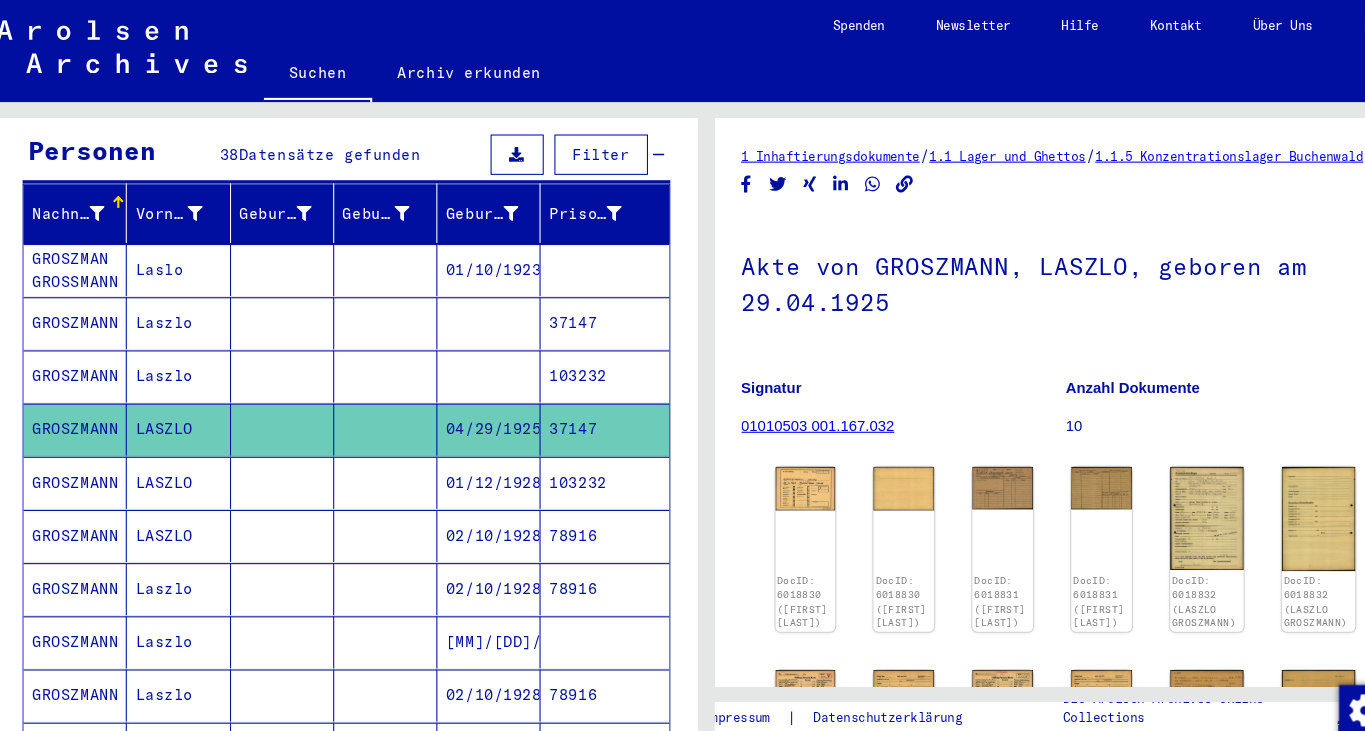 click on "1 Inhaftierungsdokumente   /   1.1 Lager und Ghettos   /   1.1.5 Konzentrationslager Buchenwald   /   1.1.5.3 Individuelle Unterlagen Männer Buchenwald    /   Individuelle Häftlingsunterlagen - KL Buchenwald   /   Akten mit Namen ab A bis SYS und weiterer Untergliederung   /   Akten mit Namen ab GROSZ   /  Akte von [LAST], [FIRST], geboren am [DATE]  Signatur 01010503 001.167.032 Anzahl Dokumente 10 DocID: 6018830 ([FIRST] [LAST]) DocID: 6018830 ([FIRST] [LAST]) DocID: 6018831 ([FIRST] [LAST]) DocID: 6018831 ([FIRST] [LAST]) DocID: 6018832 ([FIRST] [LAST]) DocID: 6018832 ([FIRST] [LAST]) DocID: 6018833 ([FIRST] [LAST]) DocID: 6018833 ([FIRST] [LAST]) DocID: 6018834 ([FIRST] [LAST]) DocID: 6018834 ([FIRST] [LAST]) DocID: 6018835 ([FIRST] [LAST]) DocID: 6018835 ([FIRST] [LAST]) DocID: 6018836 ([FIRST] [LAST]) DocID: 6018836 ([FIRST] [LAST]) DocID: 6018837 ([FIRST] [LAST]) DocID: 6018837 ([FIRST] [LAST]) DocID: 6018838 ([FIRST] [LAST]) DocID: 6018838 ([FIRST] [LAST])" 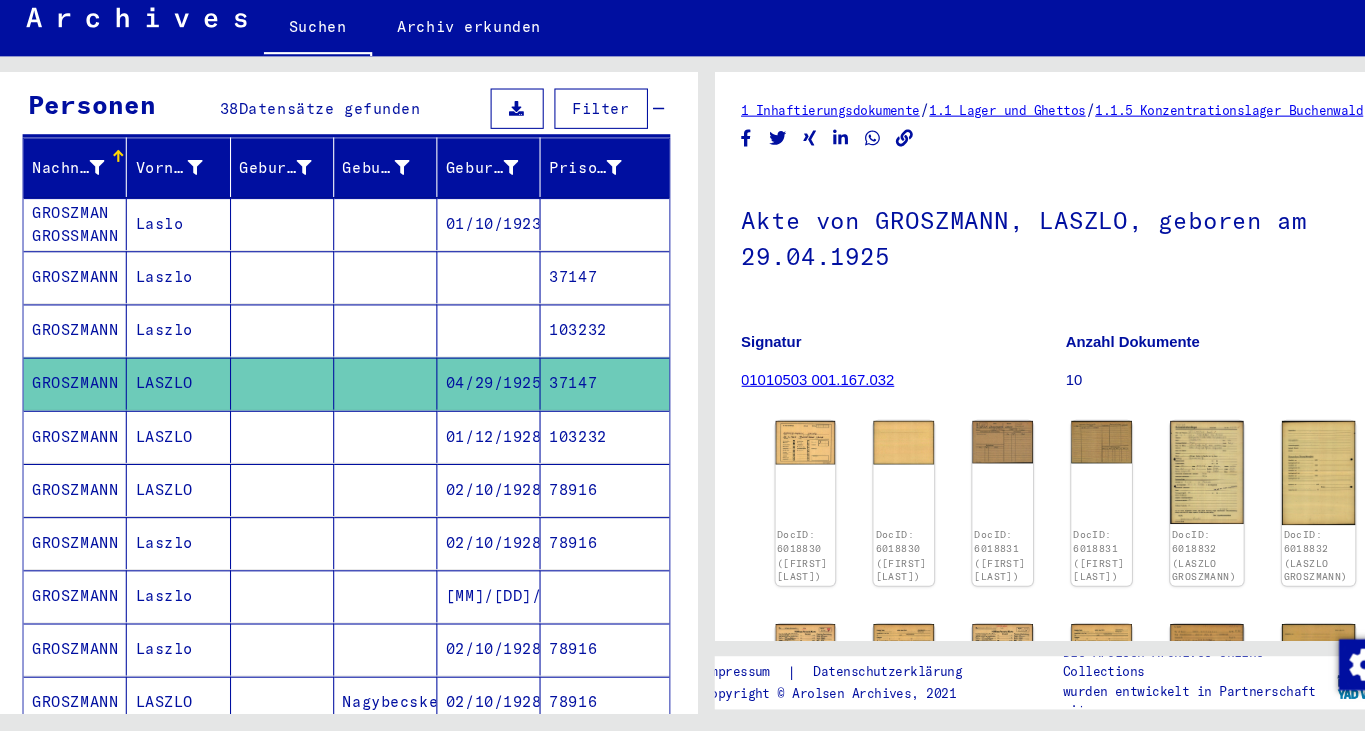 click on "GROSZMANN" at bounding box center [89, 503] 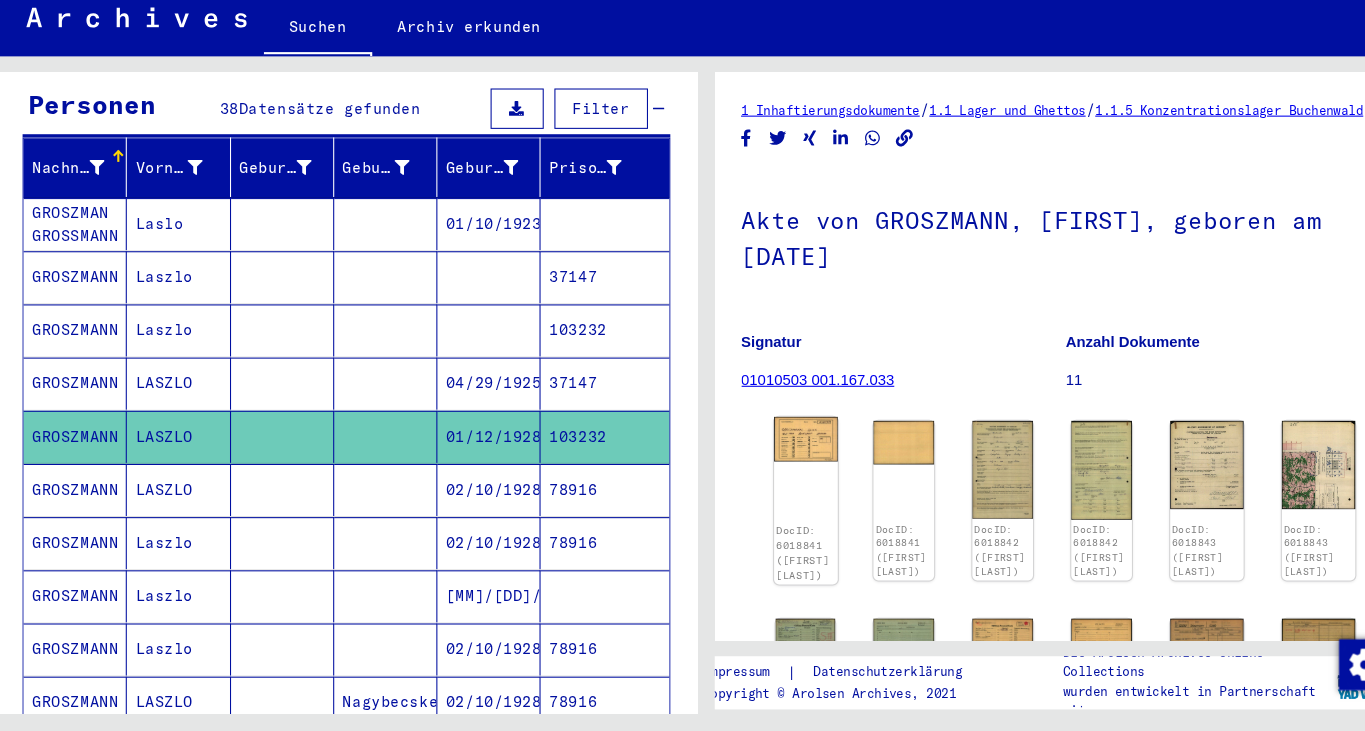 click 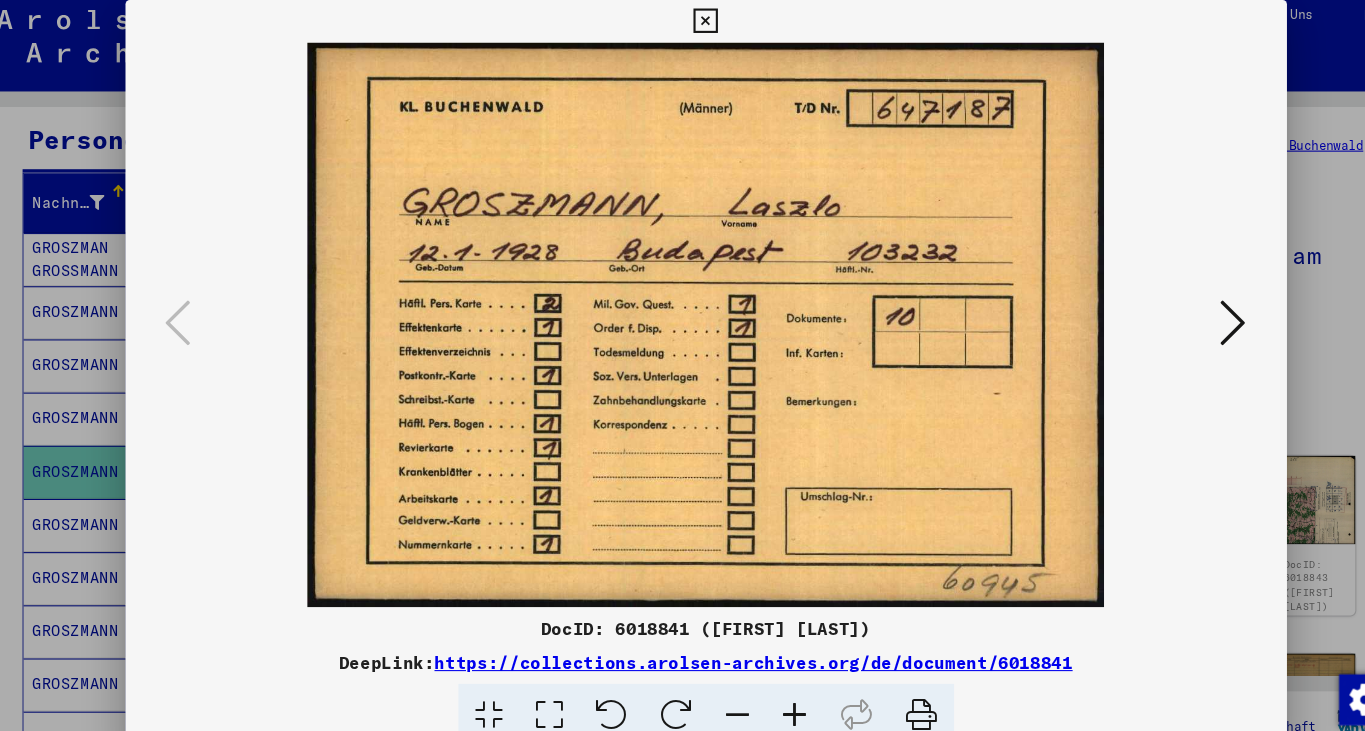 click at bounding box center (1179, 315) 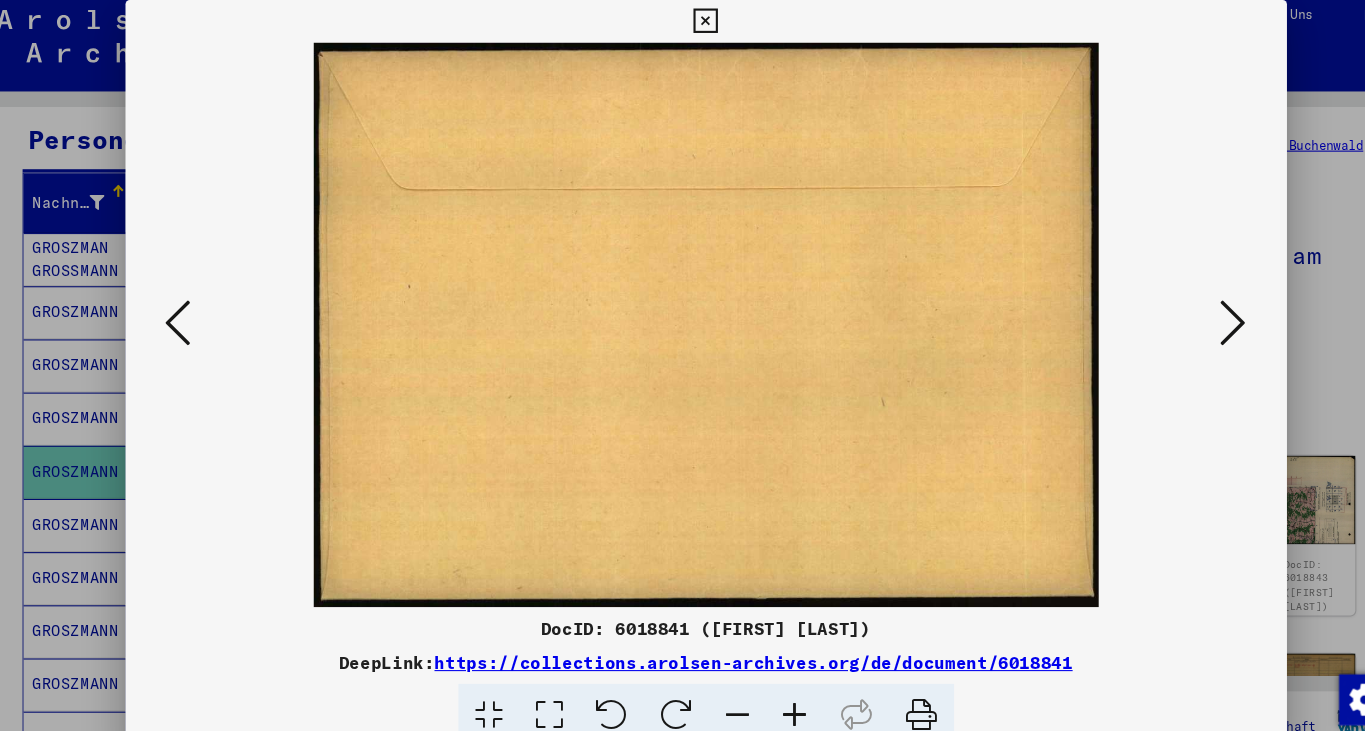 click at bounding box center [1179, 315] 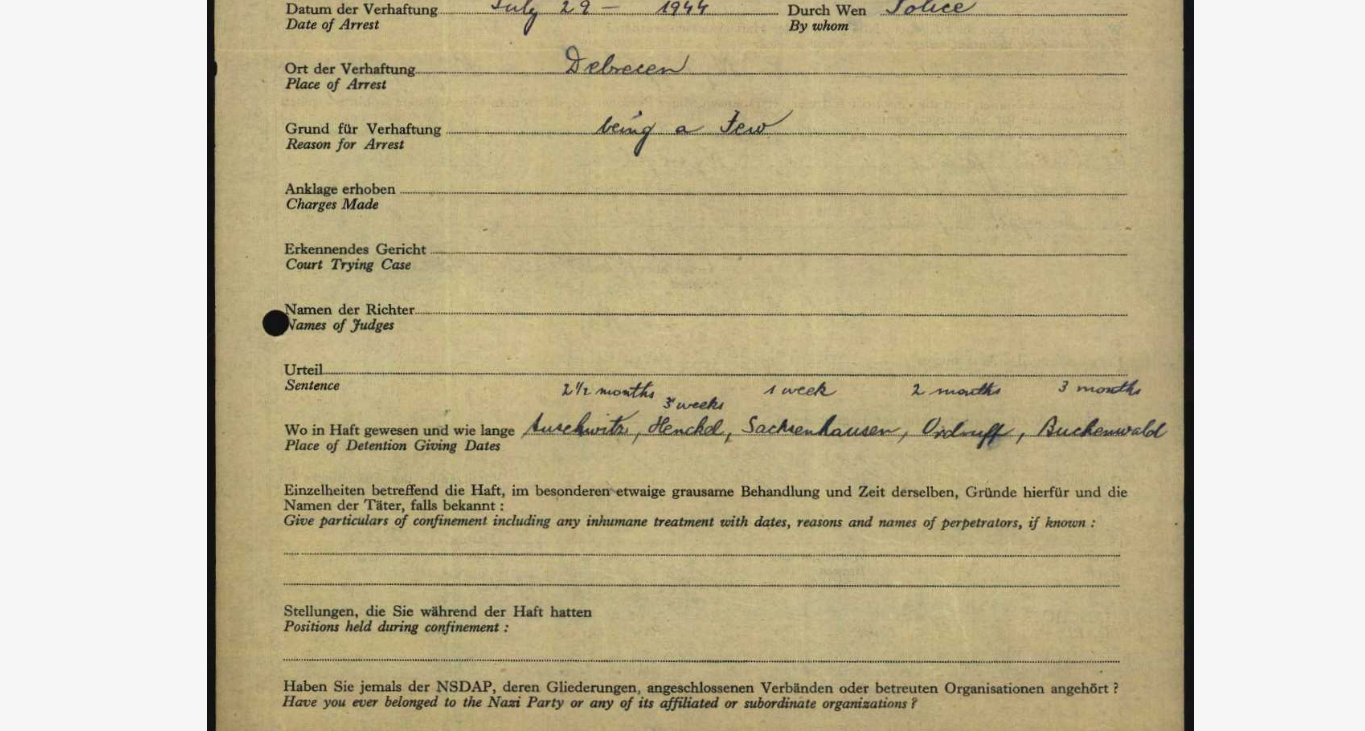 click at bounding box center [683, 315] 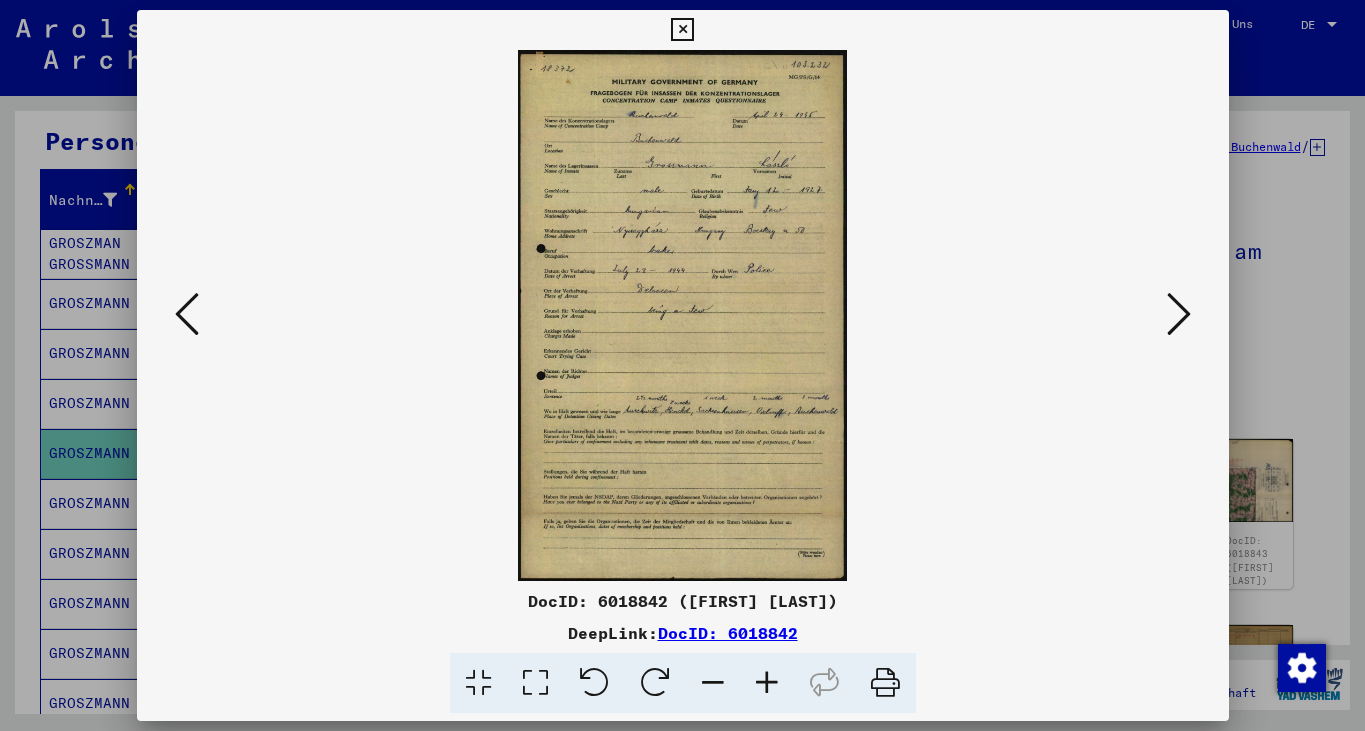 click at bounding box center (1179, 314) 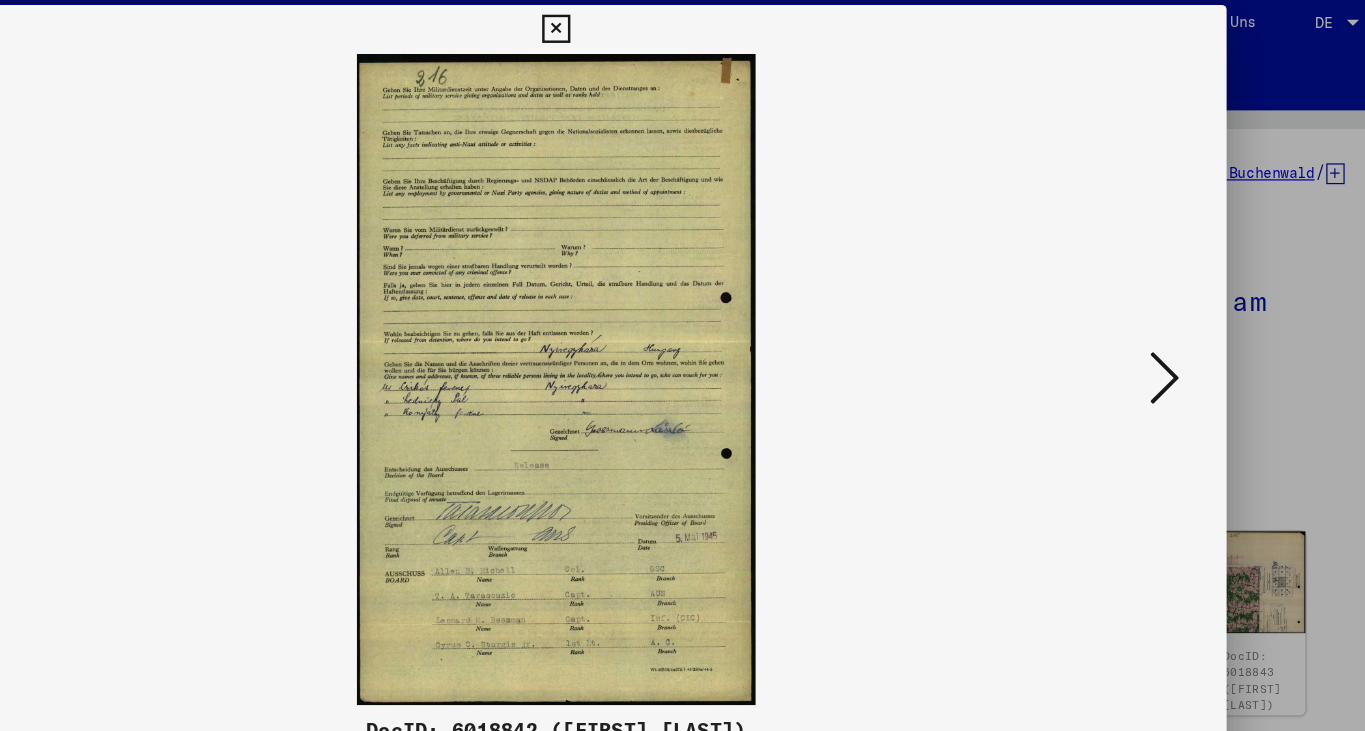 click at bounding box center [682, 30] 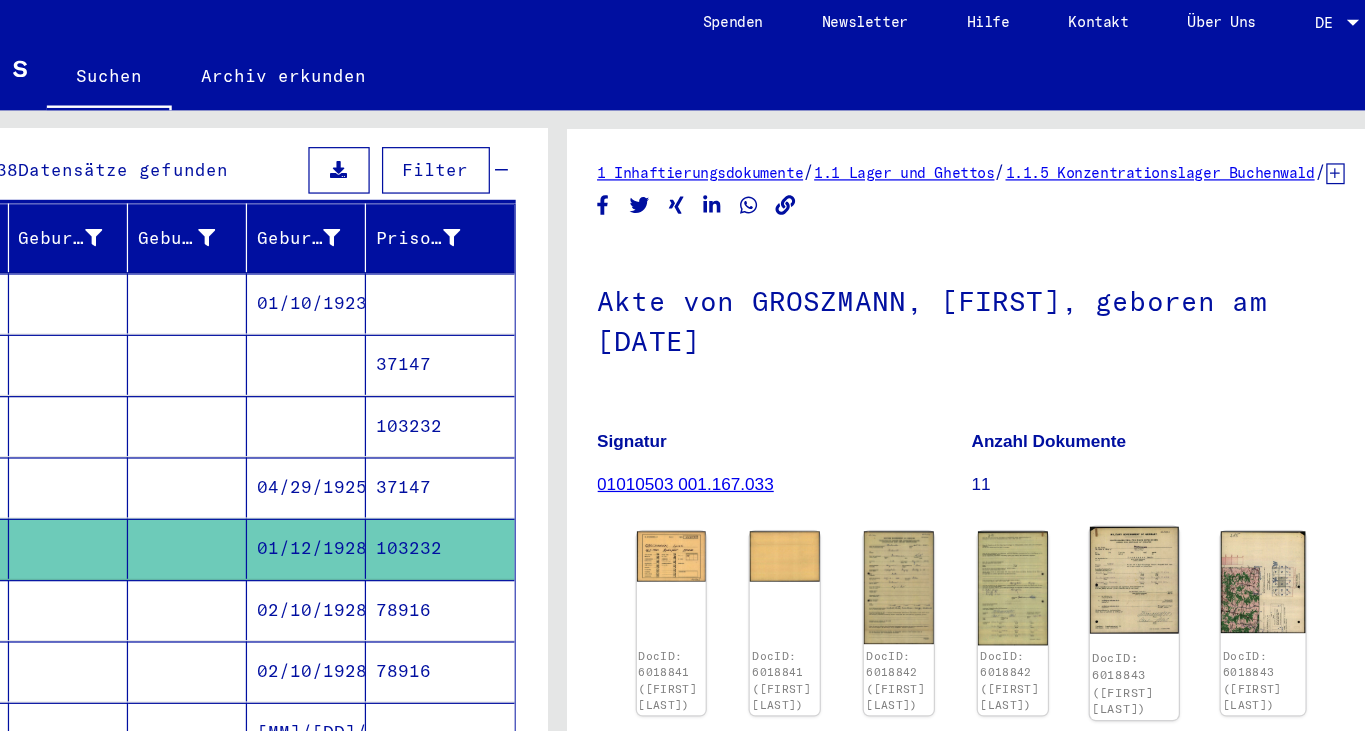 click 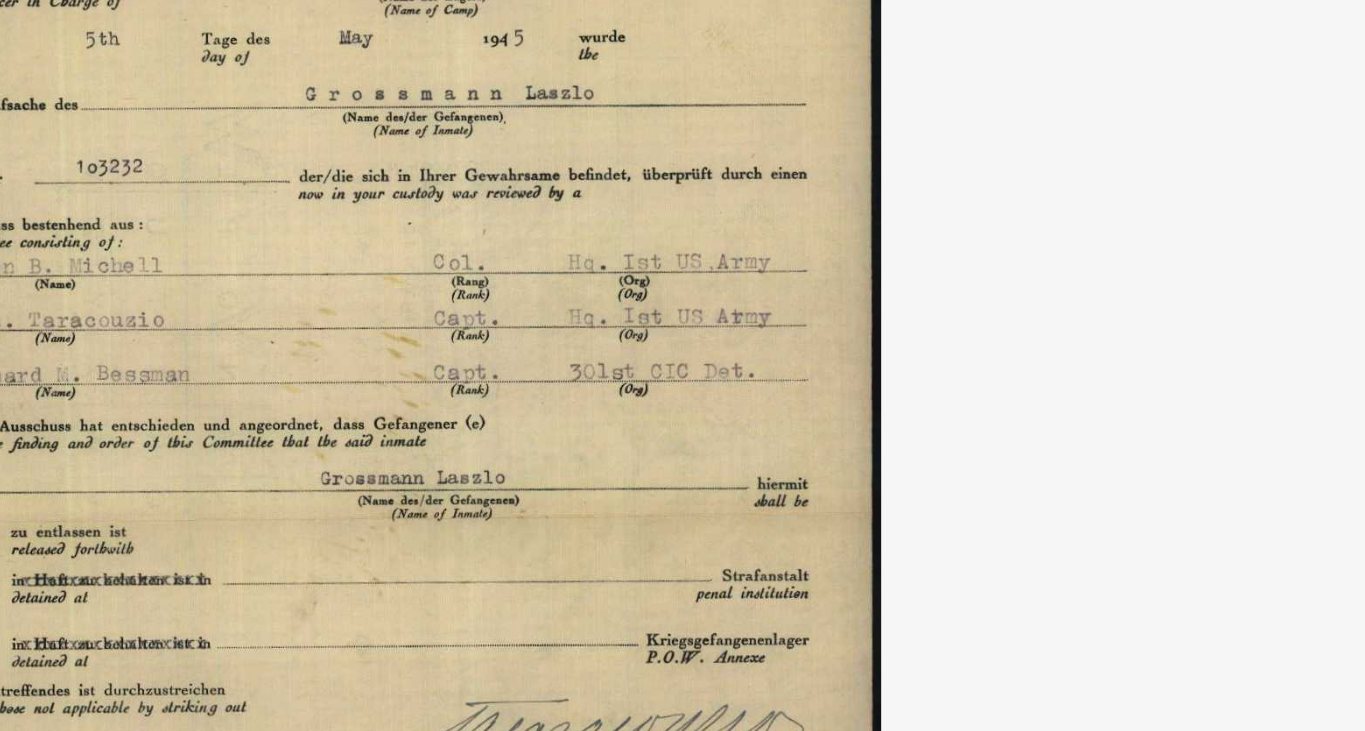 type 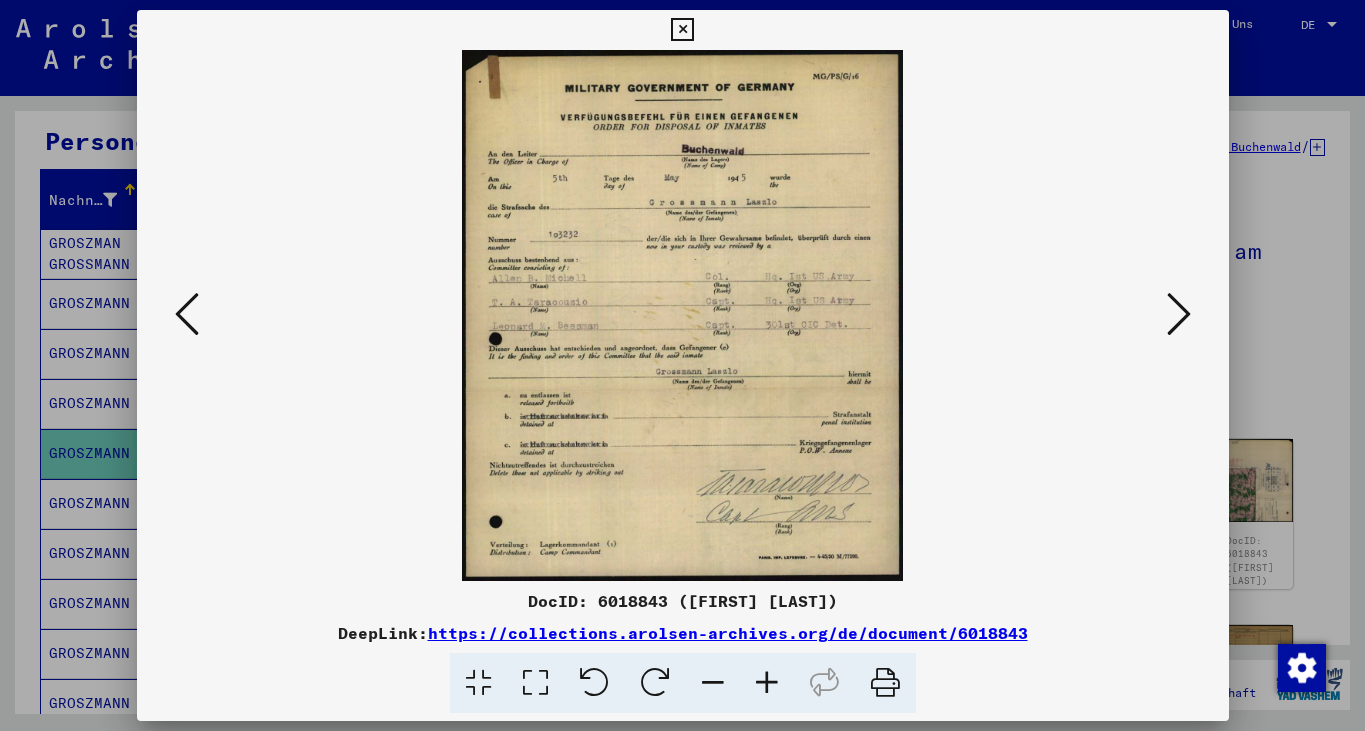 click at bounding box center [1179, 314] 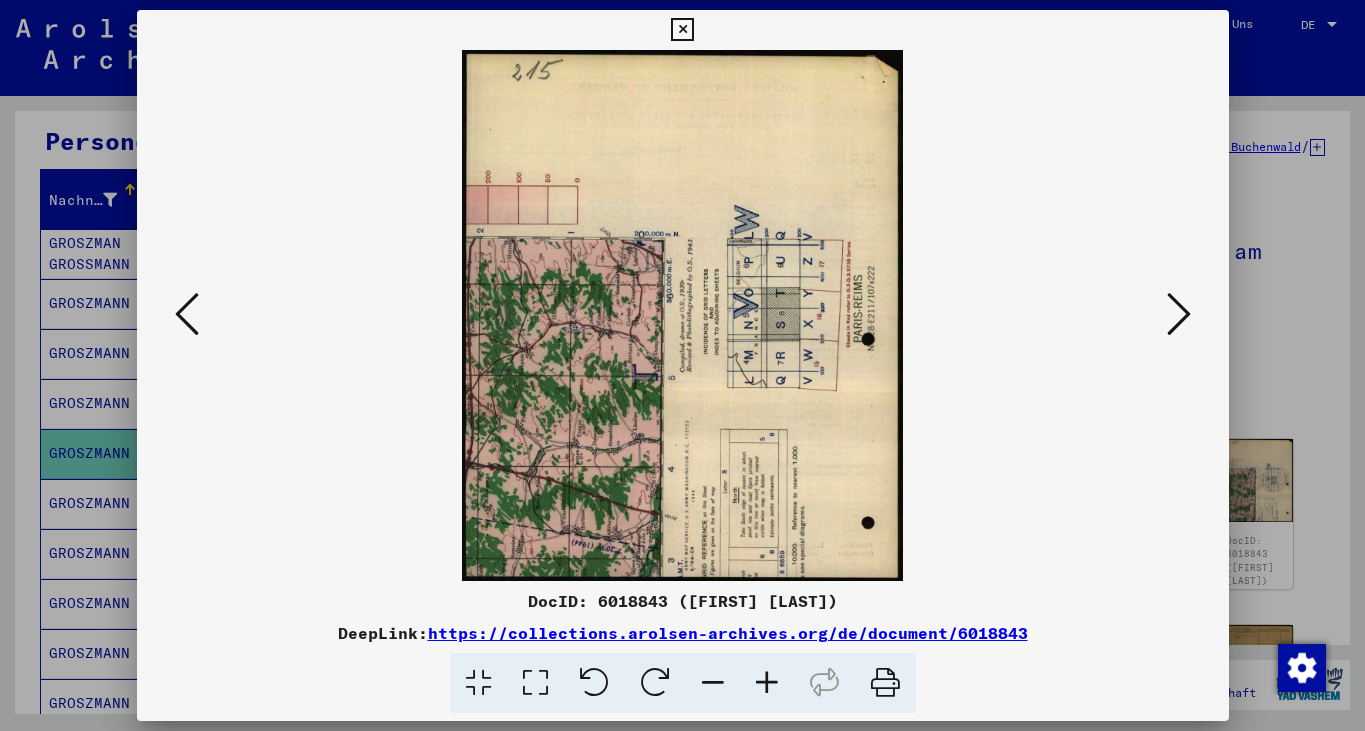 click at bounding box center [1179, 314] 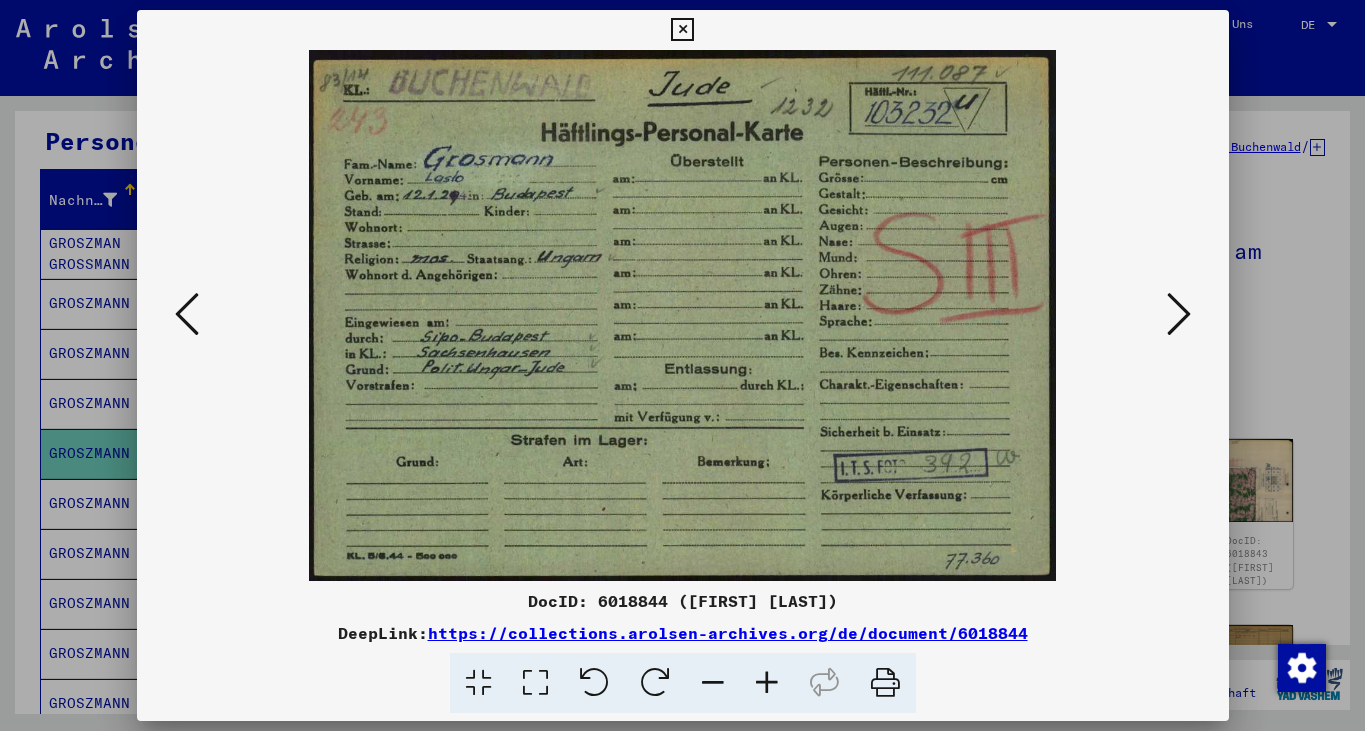 click at bounding box center (1179, 314) 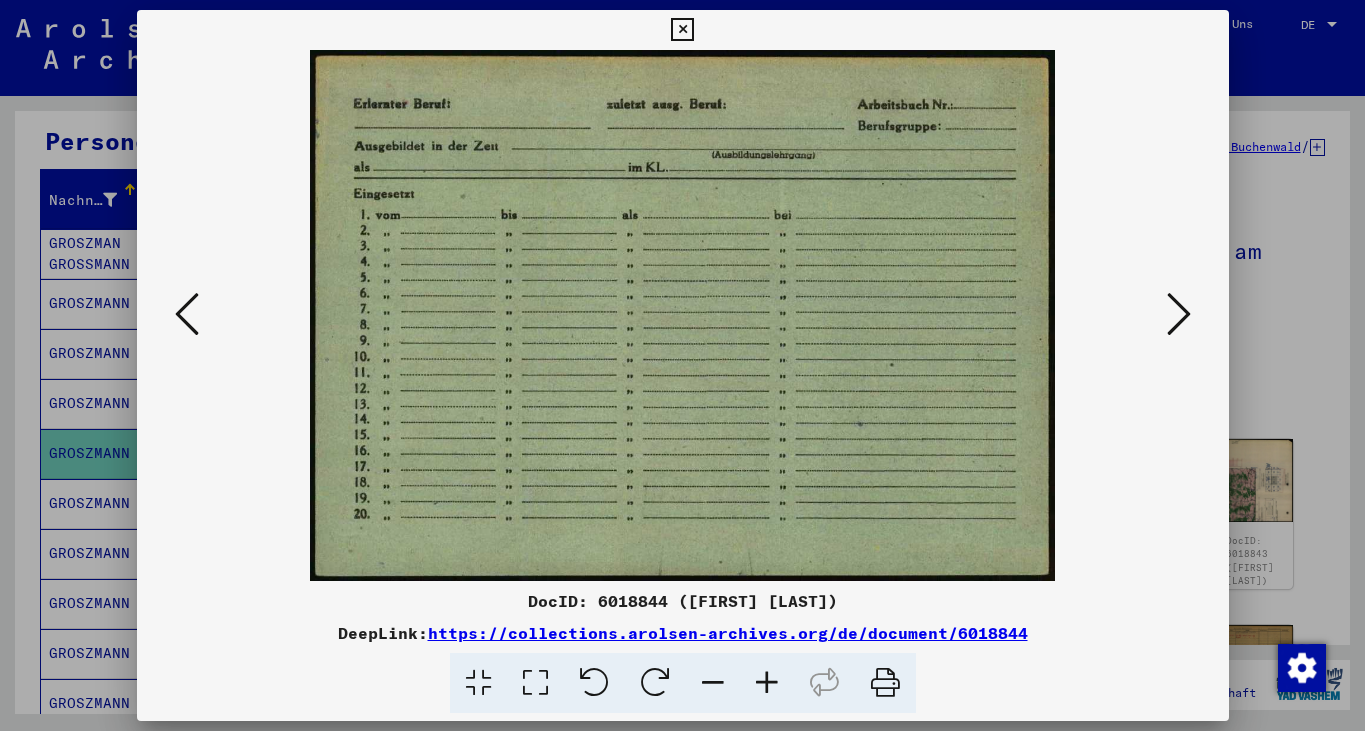 click at bounding box center [1179, 314] 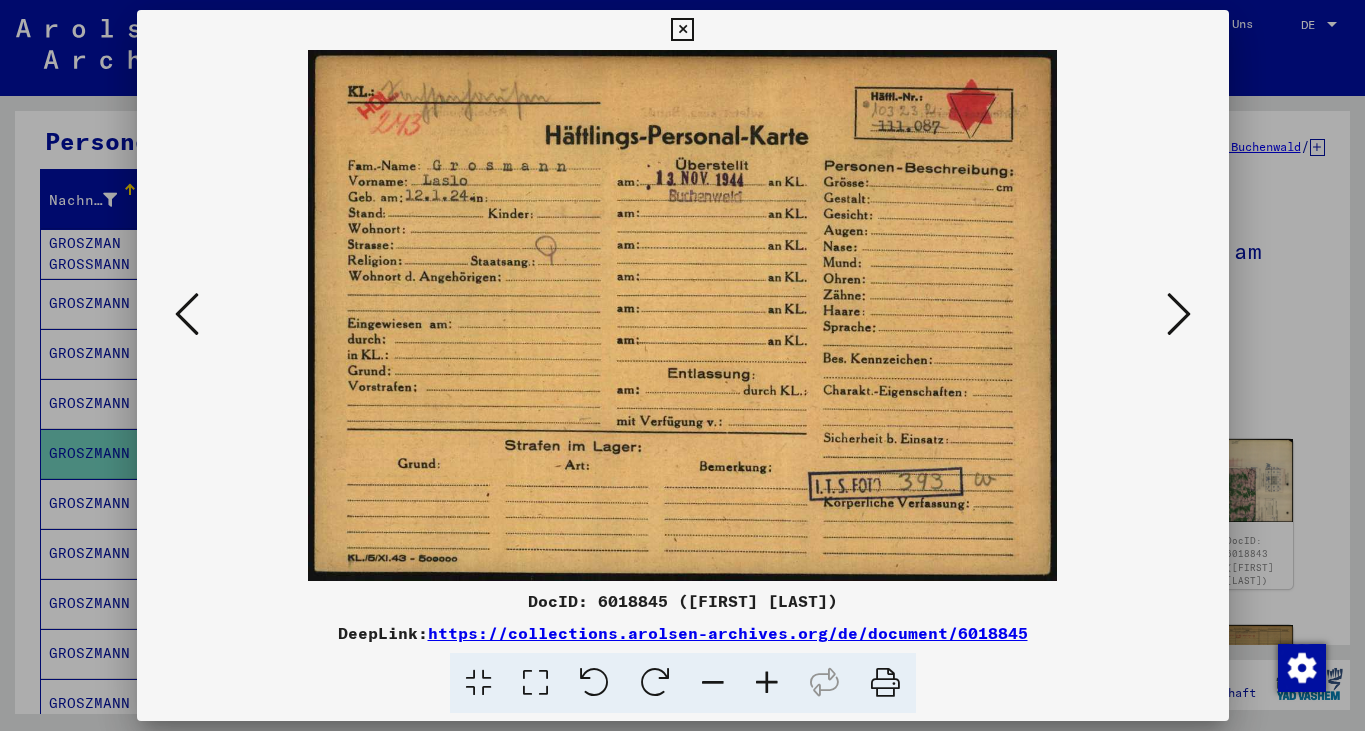 click at bounding box center [1179, 314] 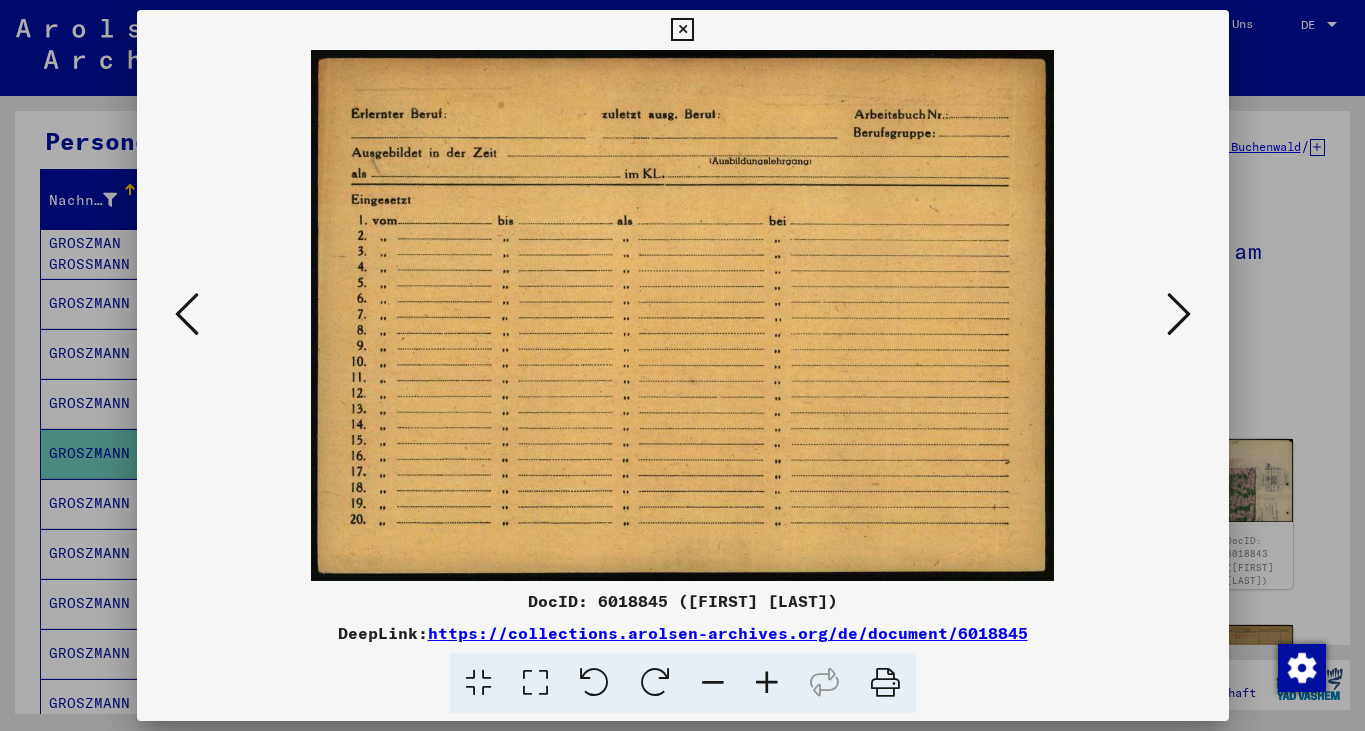 click at bounding box center [1179, 314] 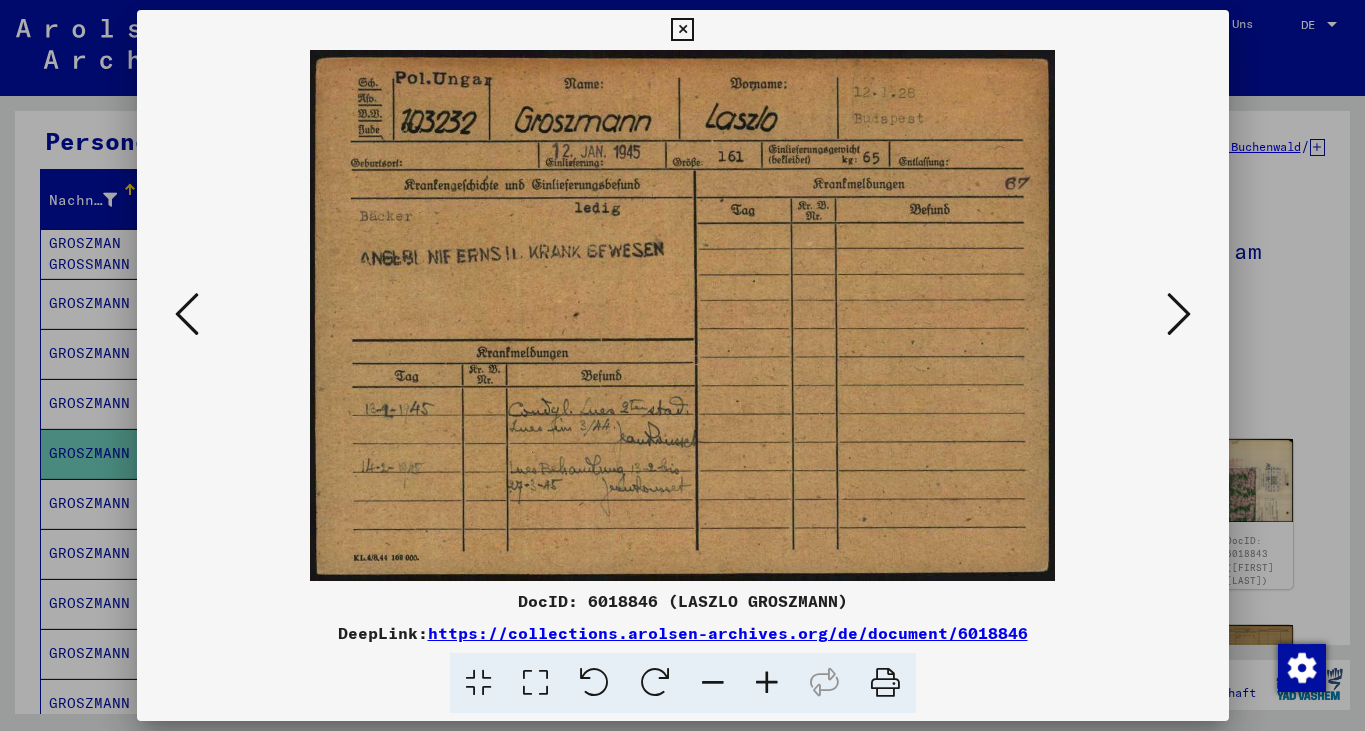 click at bounding box center (1179, 314) 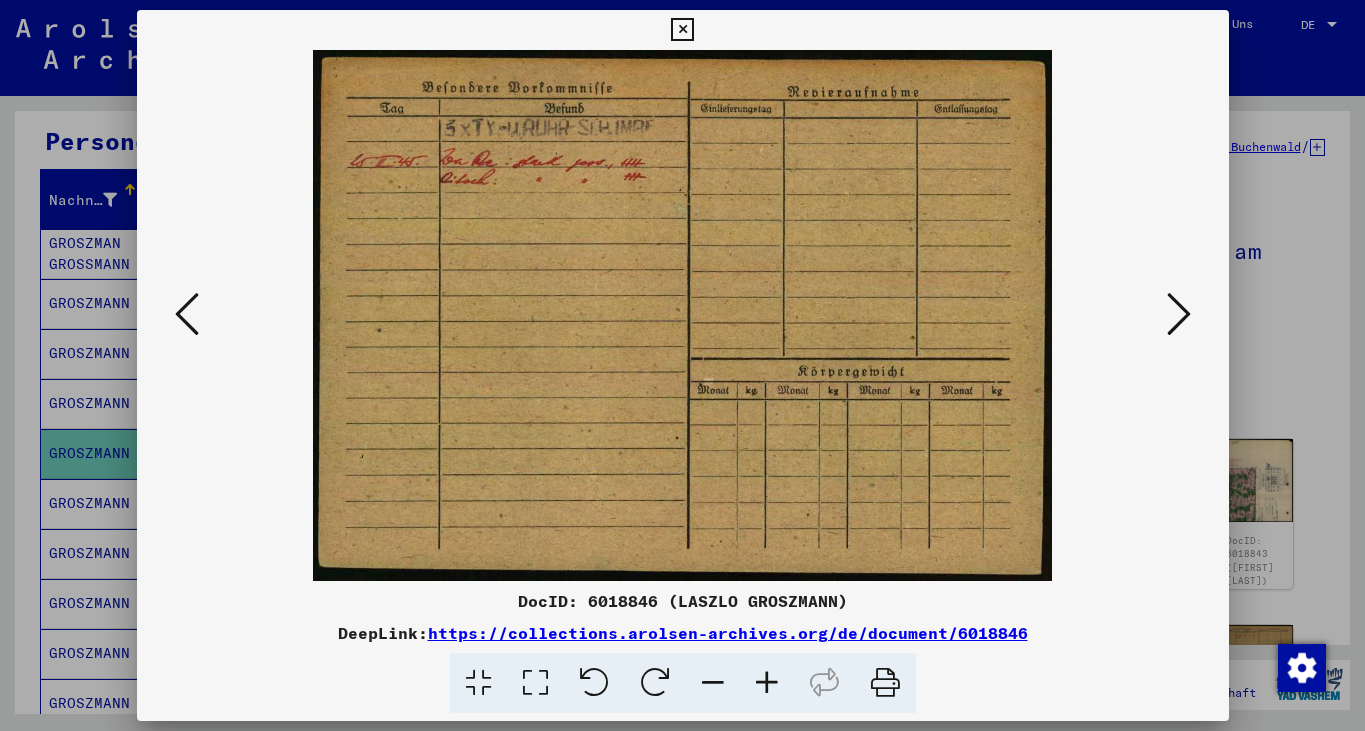 click at bounding box center [1179, 314] 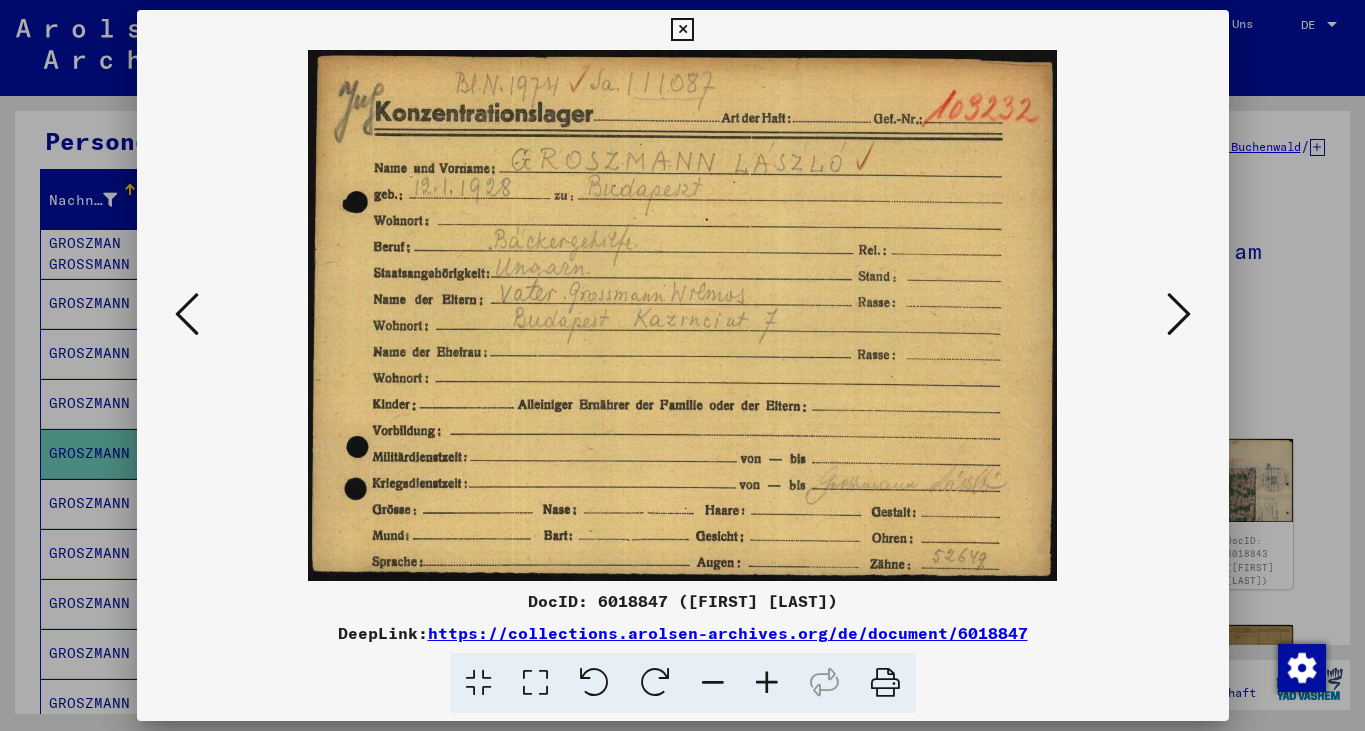 click at bounding box center (1179, 315) 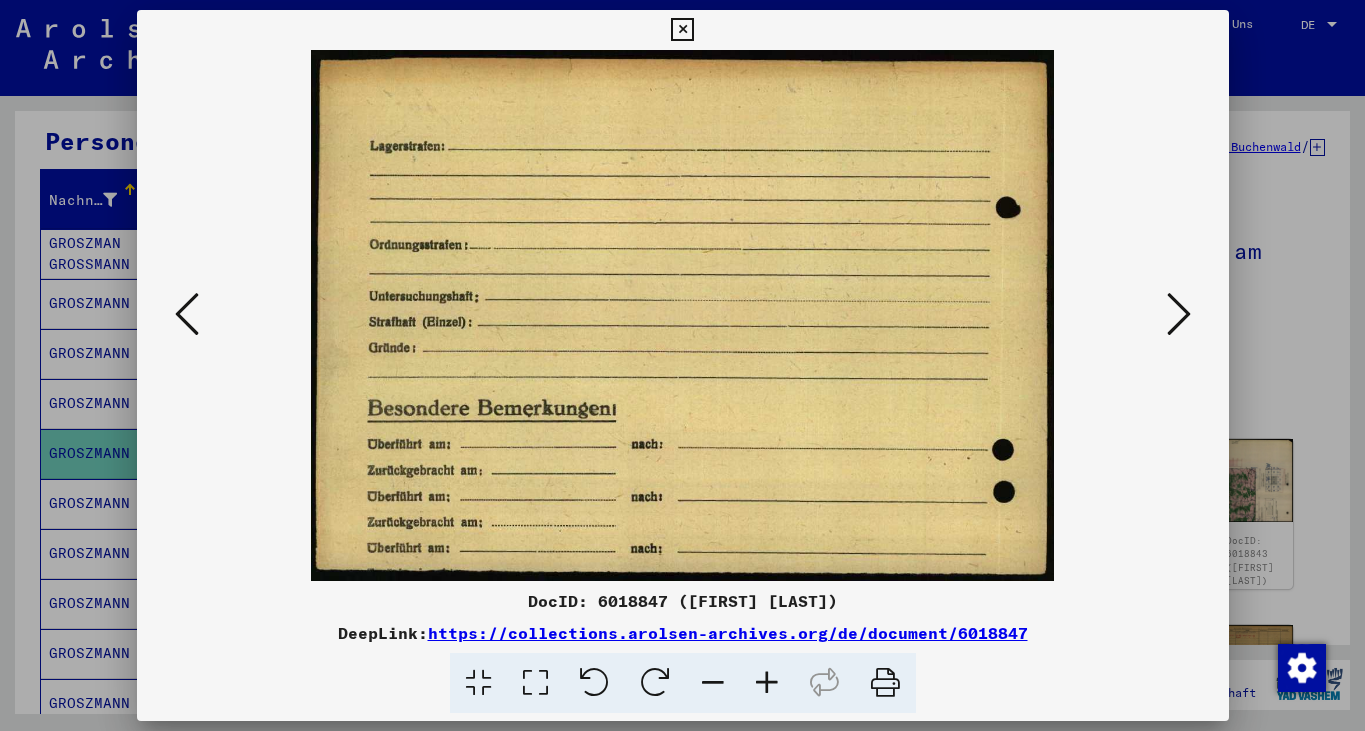 click at bounding box center [1179, 314] 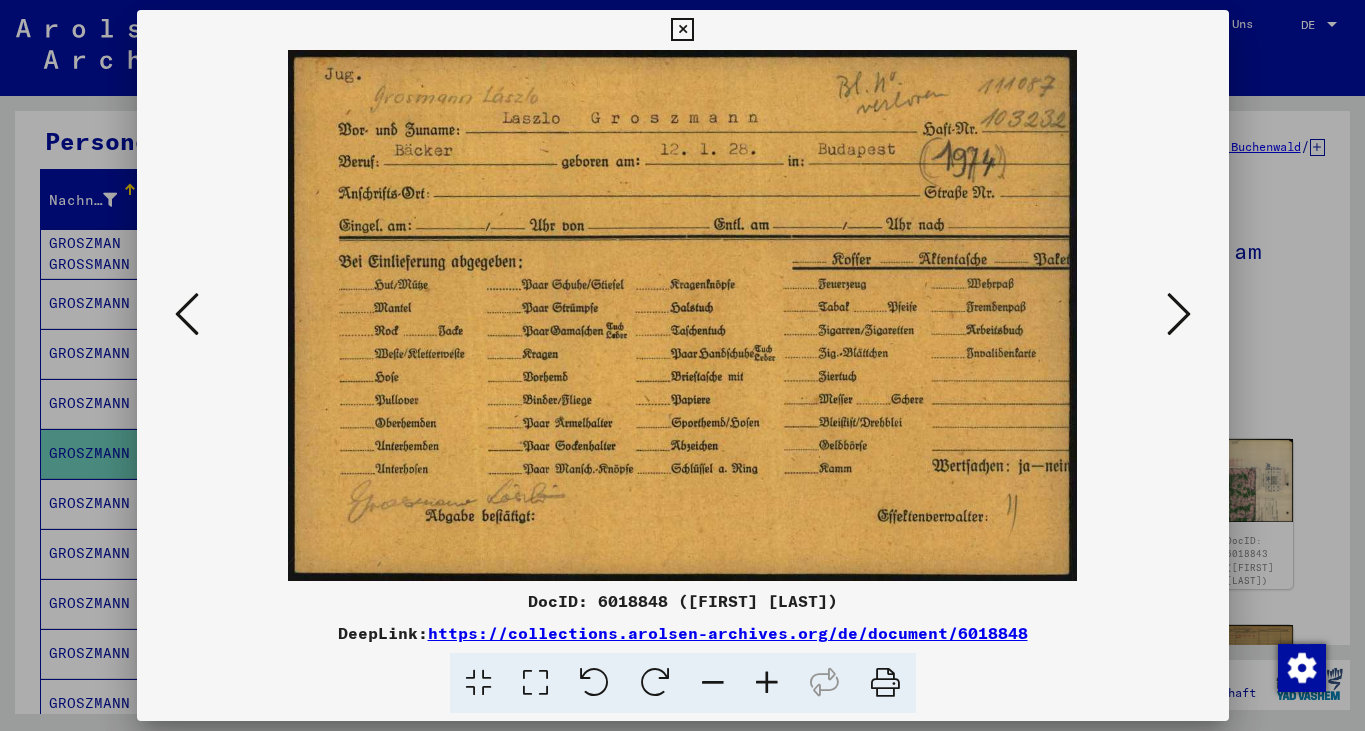 click at bounding box center (1179, 314) 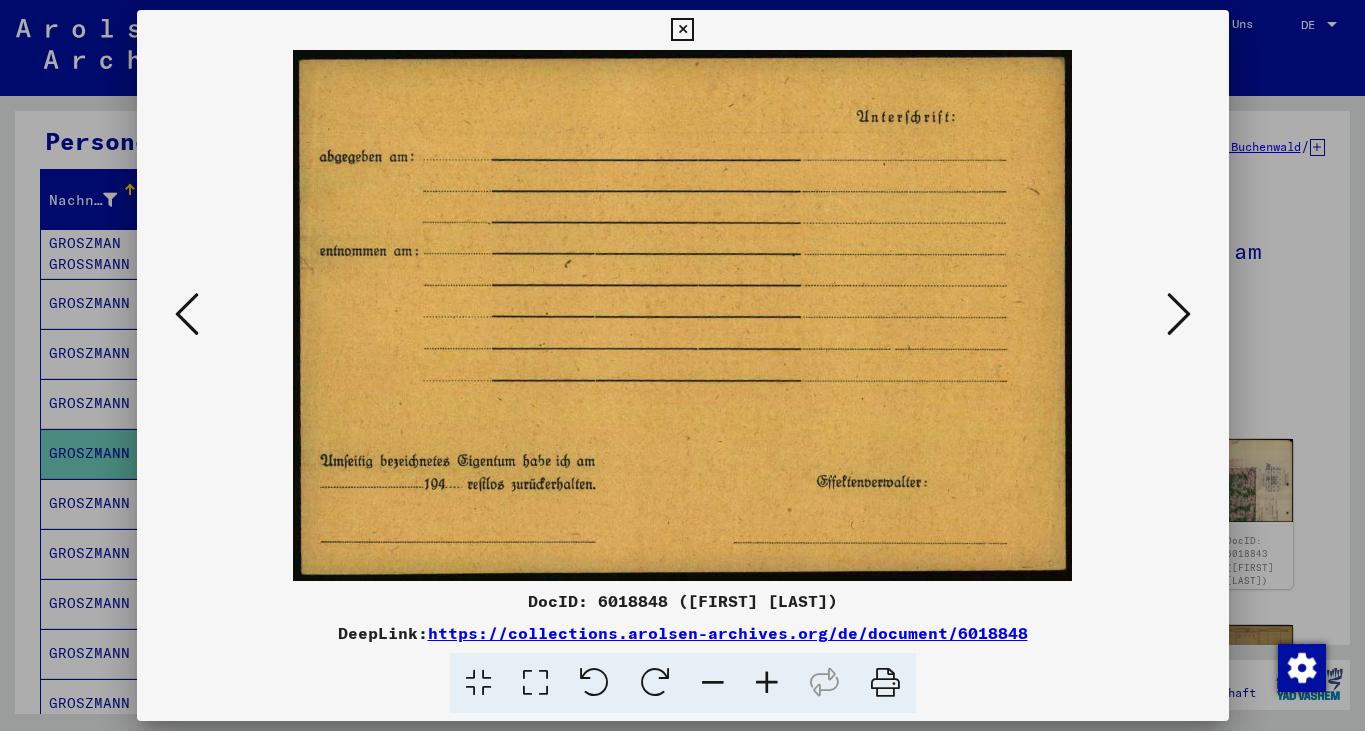 click at bounding box center [1179, 314] 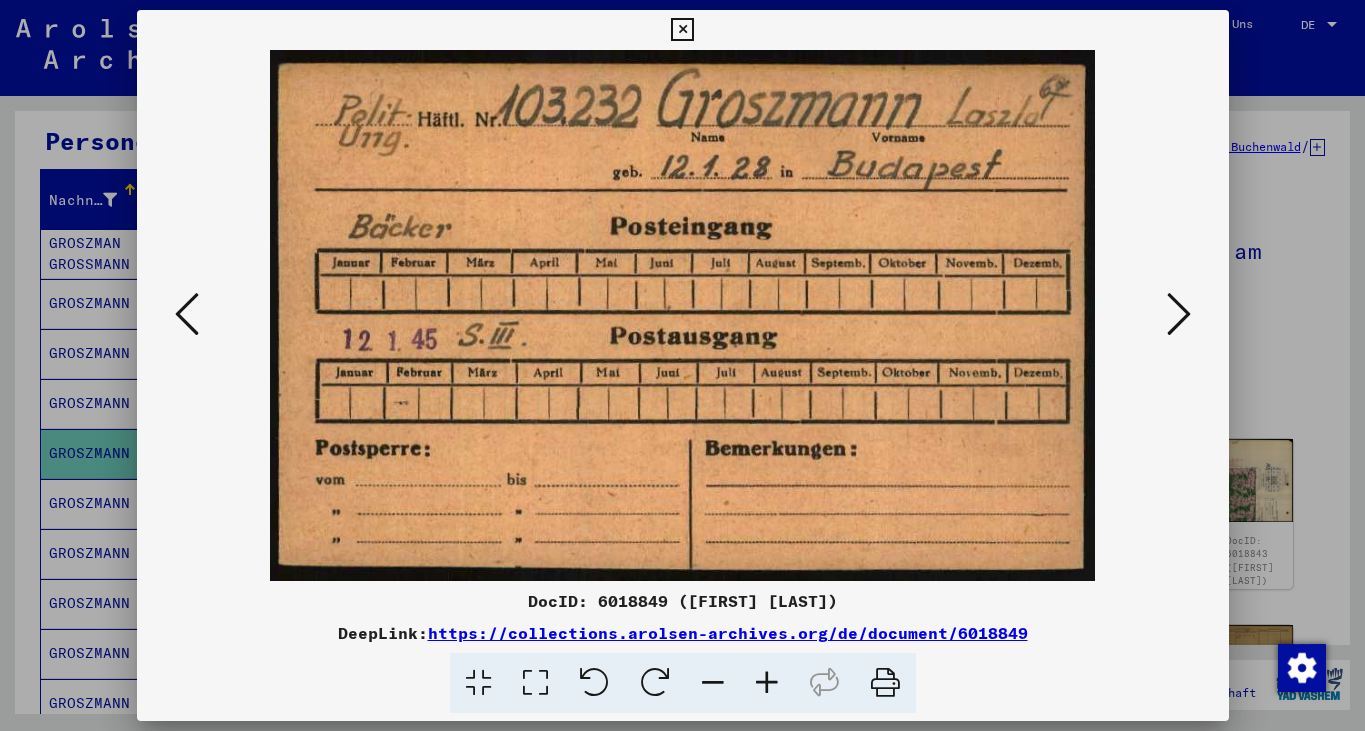 click at bounding box center (1179, 314) 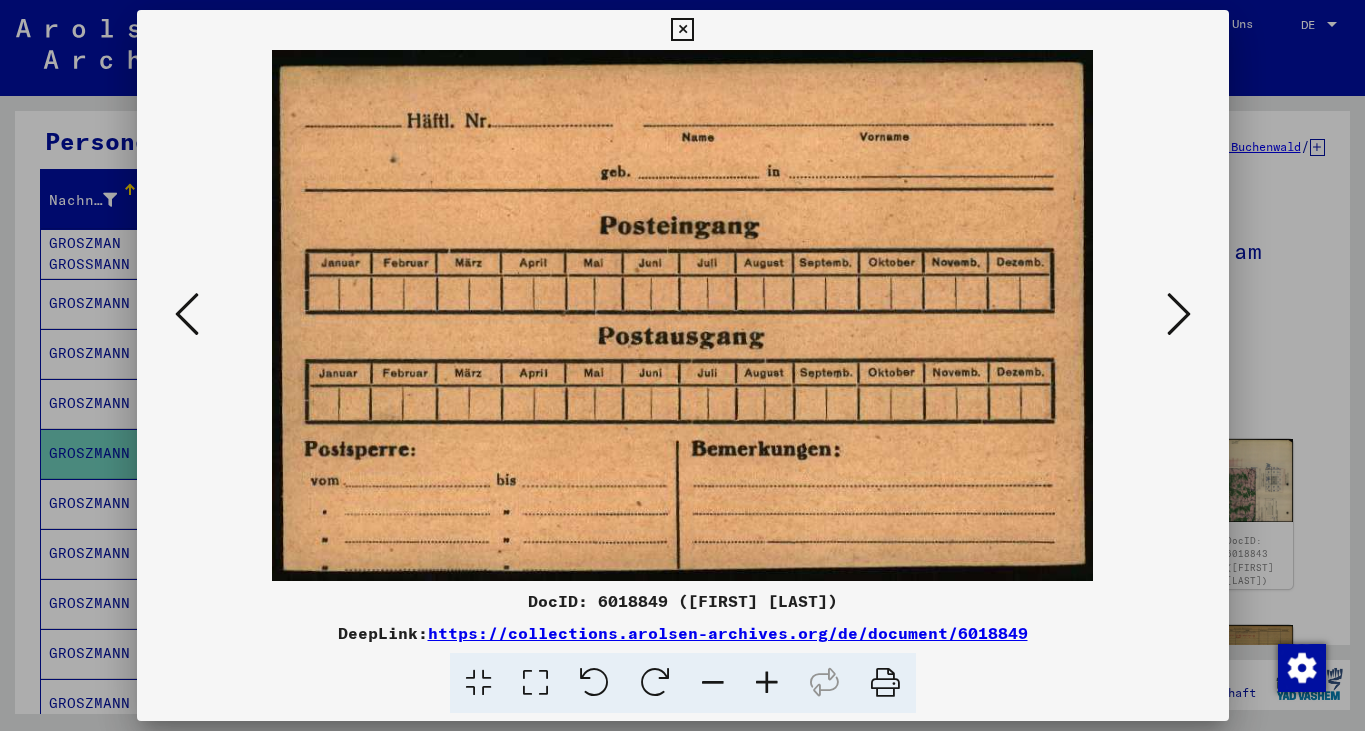 click at bounding box center (1179, 314) 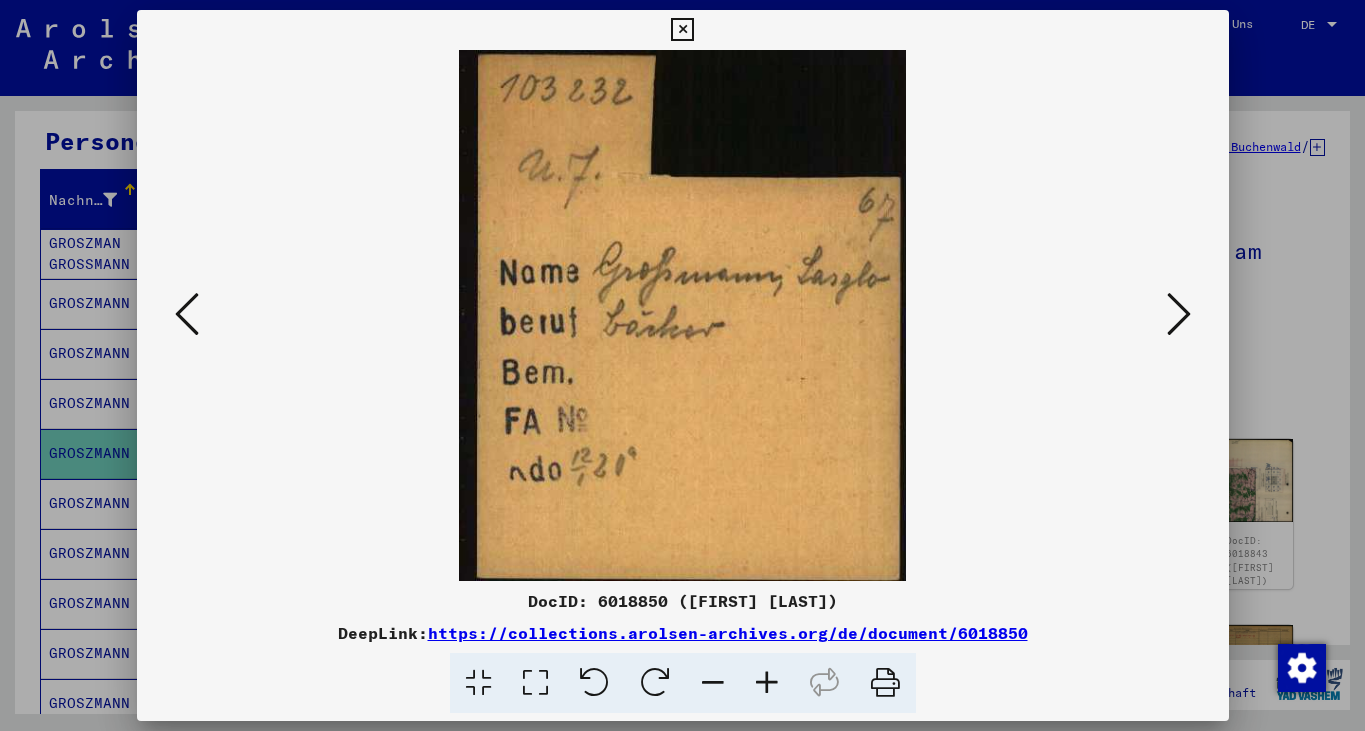 click at bounding box center [1179, 314] 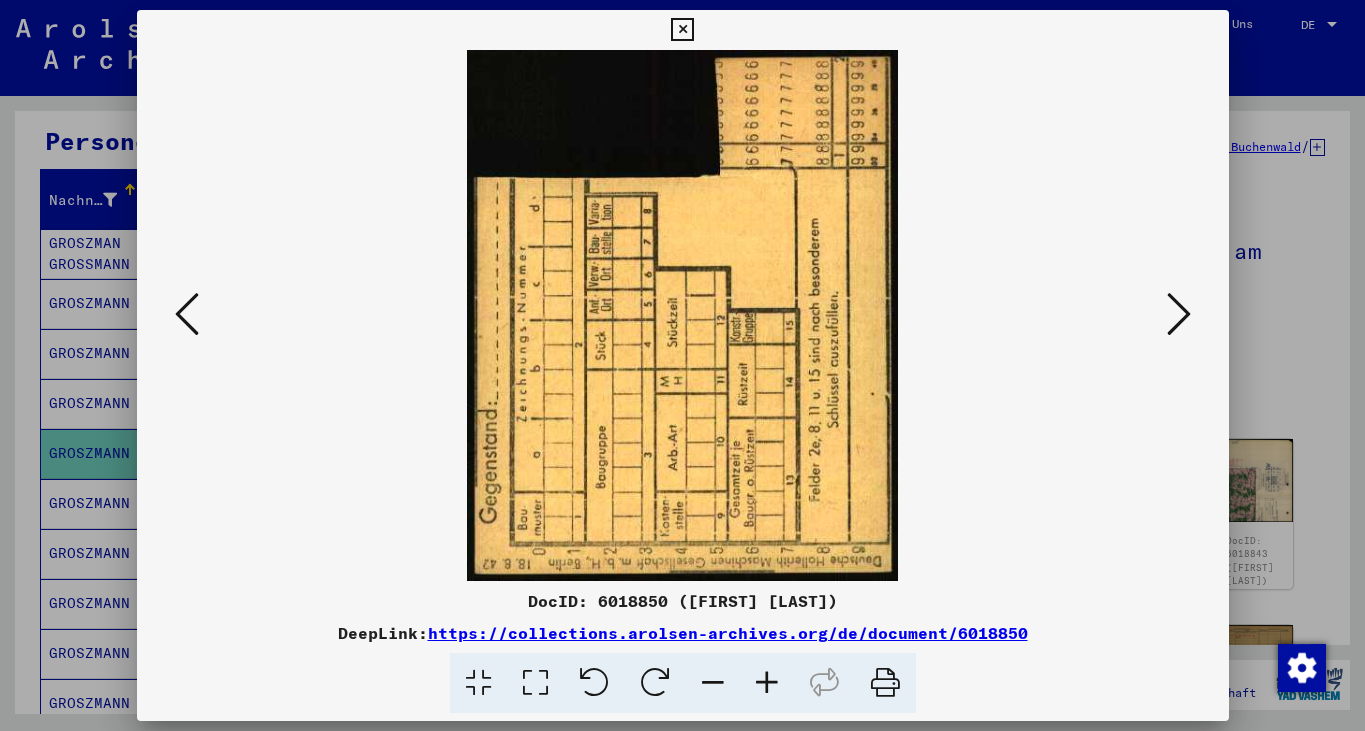 click at bounding box center [1179, 314] 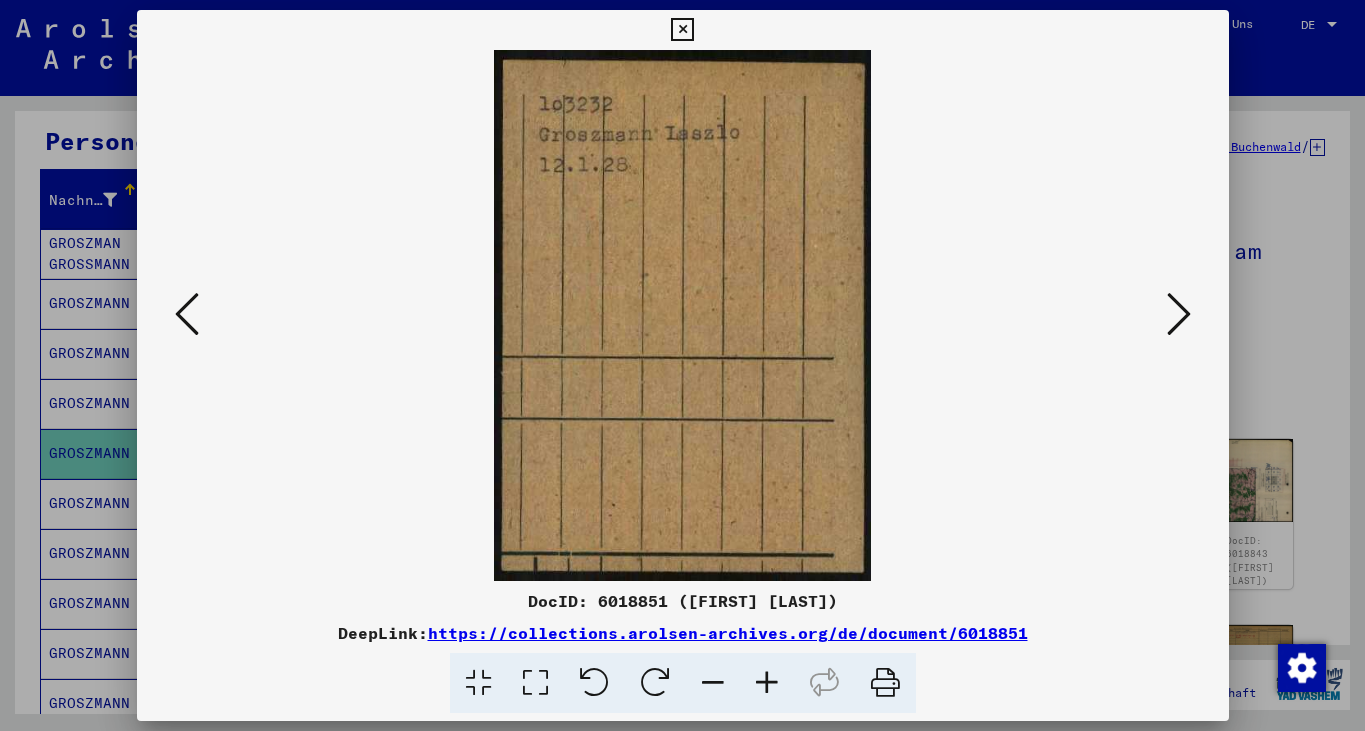 click at bounding box center (1179, 314) 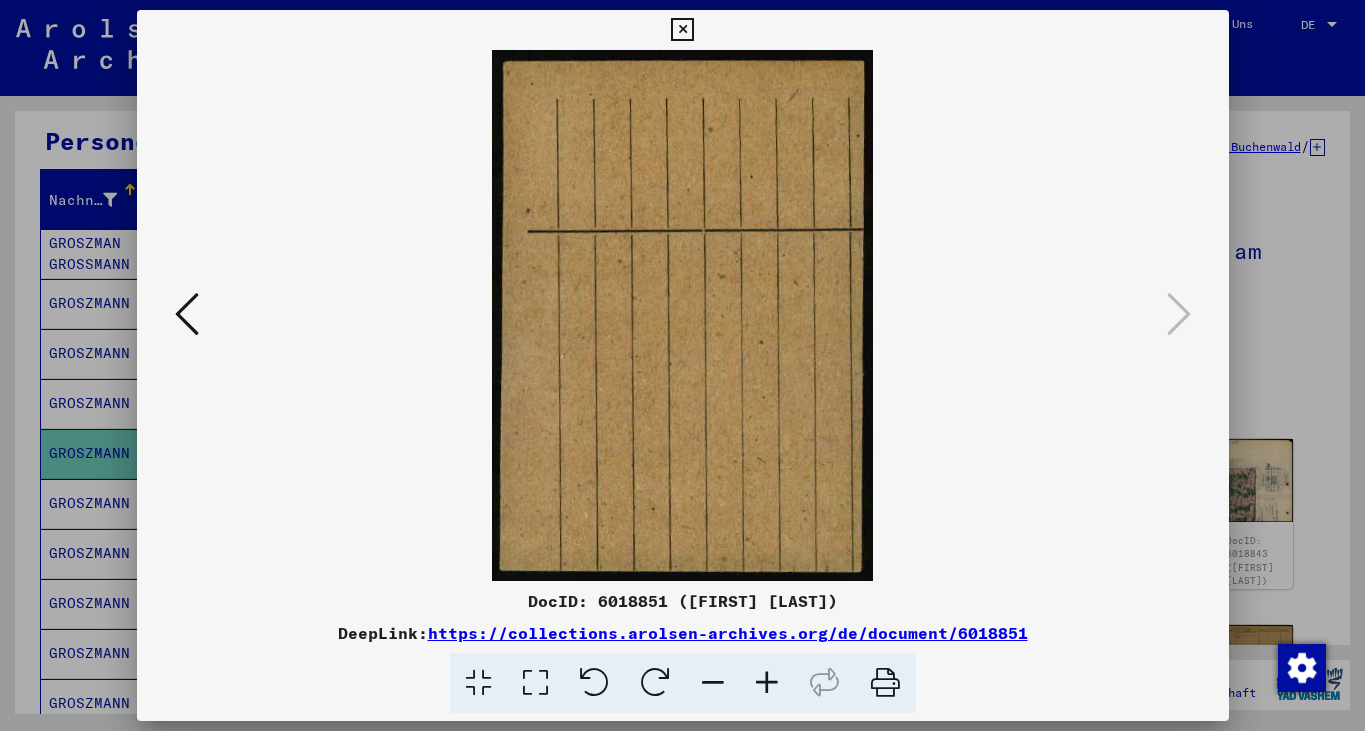 click at bounding box center [682, 30] 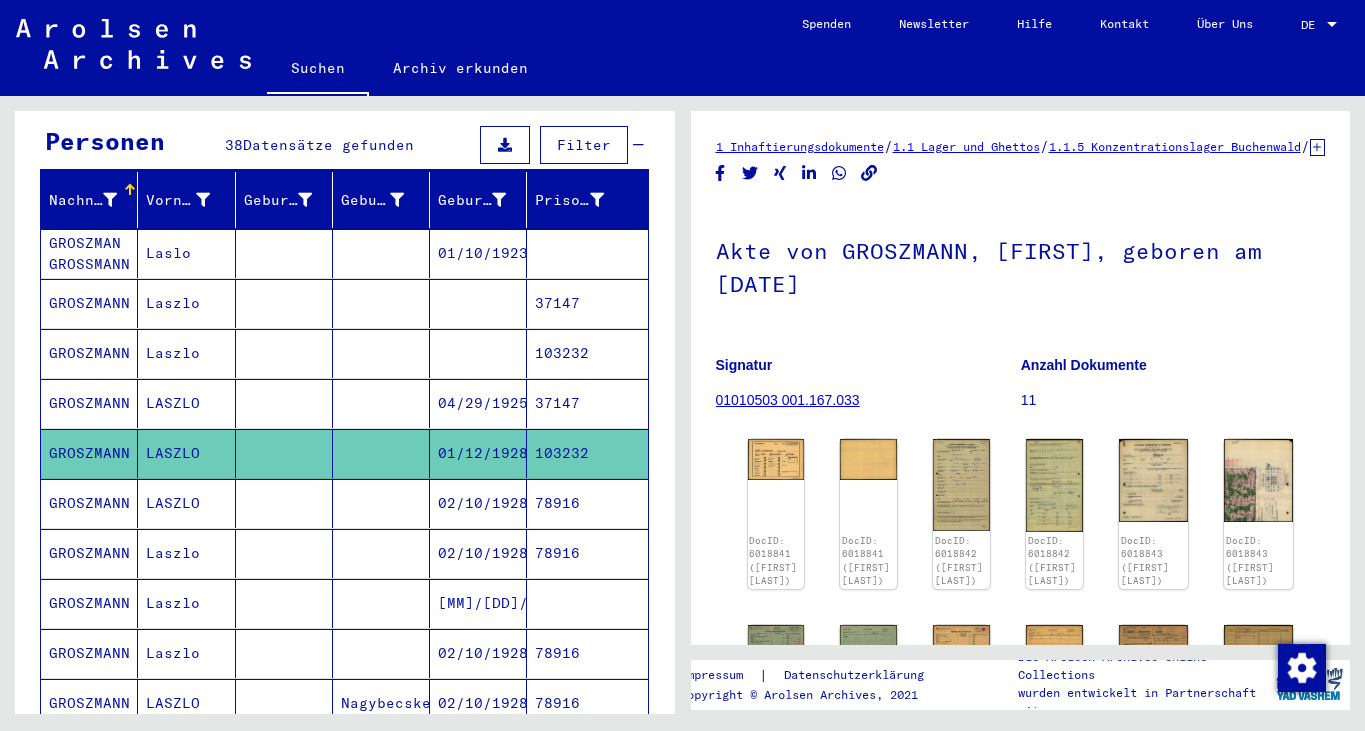 click on "GROSZMANN" at bounding box center [89, 553] 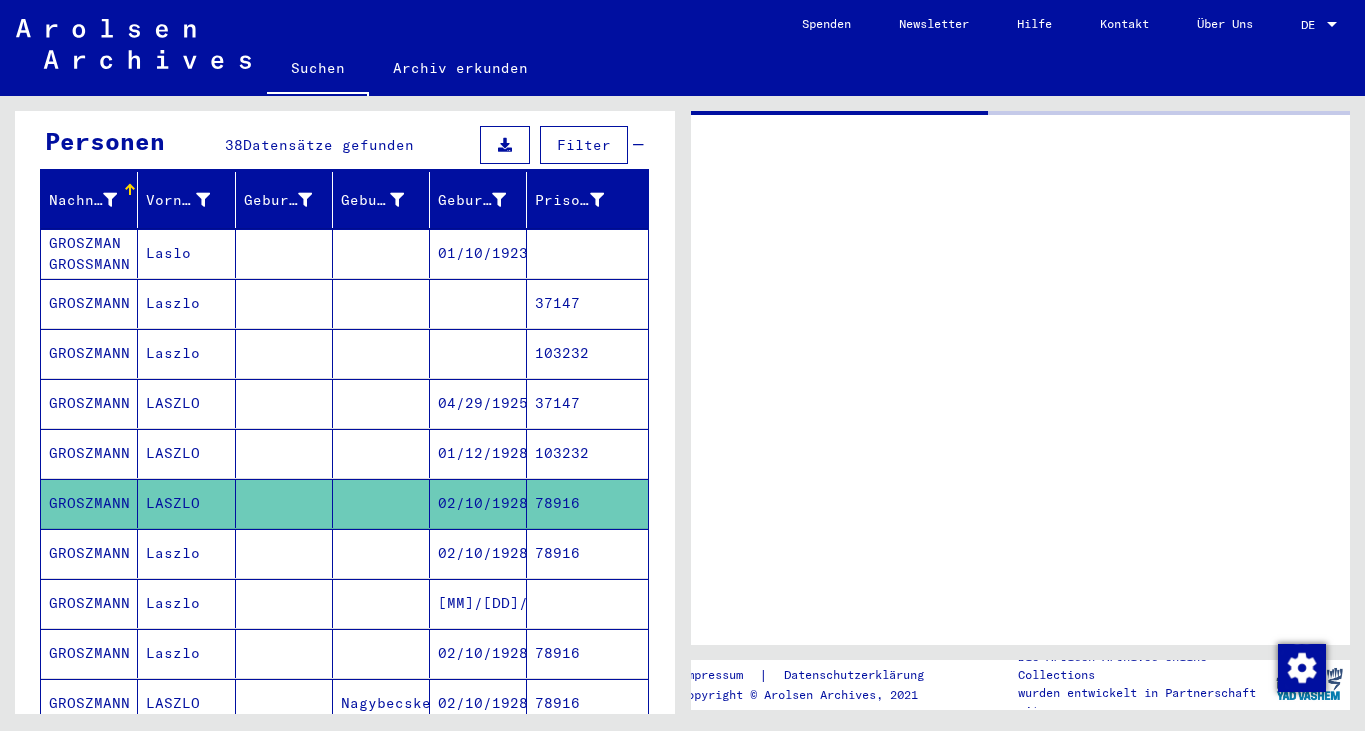 click on "Impressum  |  Datenschutzerklärung Copyright © Arolsen Archives, 2021 Die Arolsen Archives Online-Collections wurden entwickelt in Partnerschaft mit" 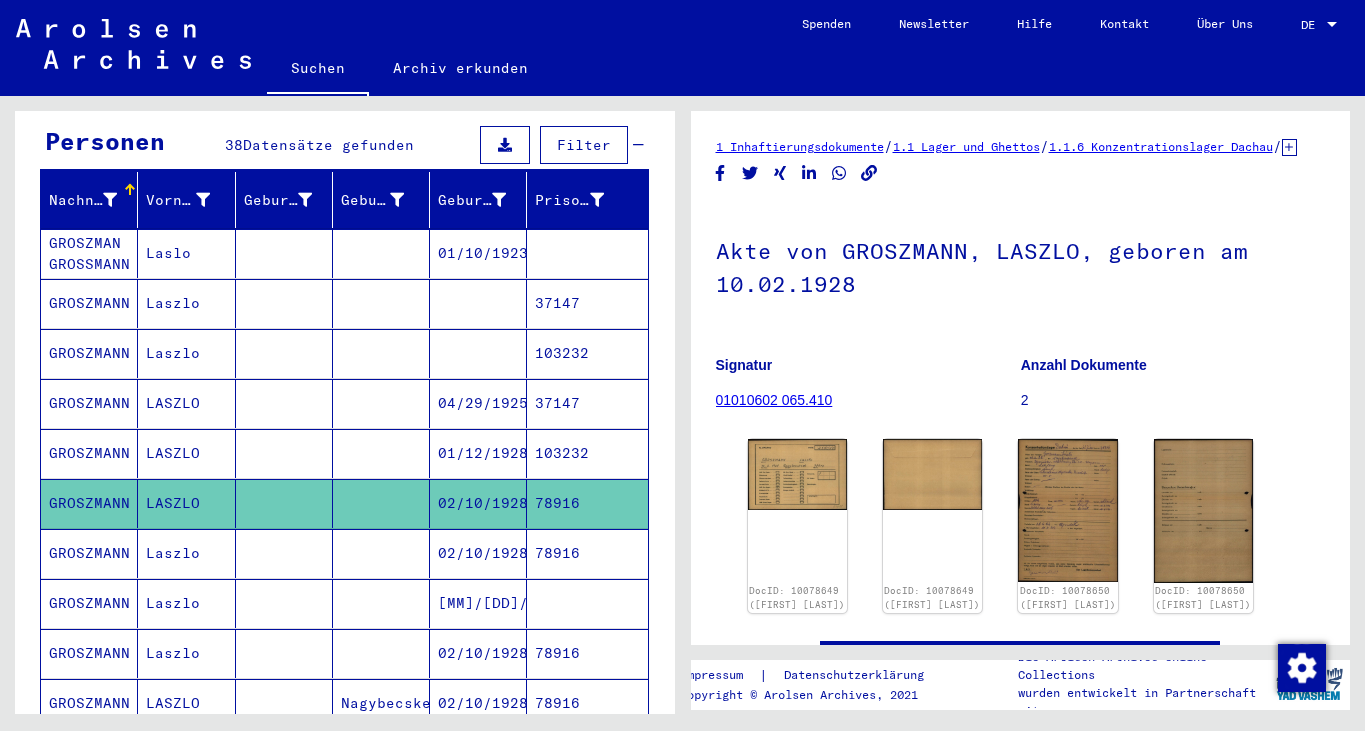 click on "1 Inhaftierungsdokumente   /   1.1 Lager und Ghettos   /   1.1.6 Konzentrationslager Dachau   /   1.1.6.2 Individuelle Unterlagen Dachau   /   Individuelle Häftlings Unterlagen - KL Dachau   /   Akten mit Namen ab GROCKI   /  Akte von [LAST], [FIRST], geboren am [DATE]  Signatur 01010602 065.410 Anzahl Dokumente 2 DocID: 10078649 ([FIRST] [LAST]) DocID: 10078649 ([FIRST] [LAST]) DocID: 10078650 ([FIRST] [LAST]) DocID: 10078650 ([FIRST] [LAST]) See comments created before January 2022" 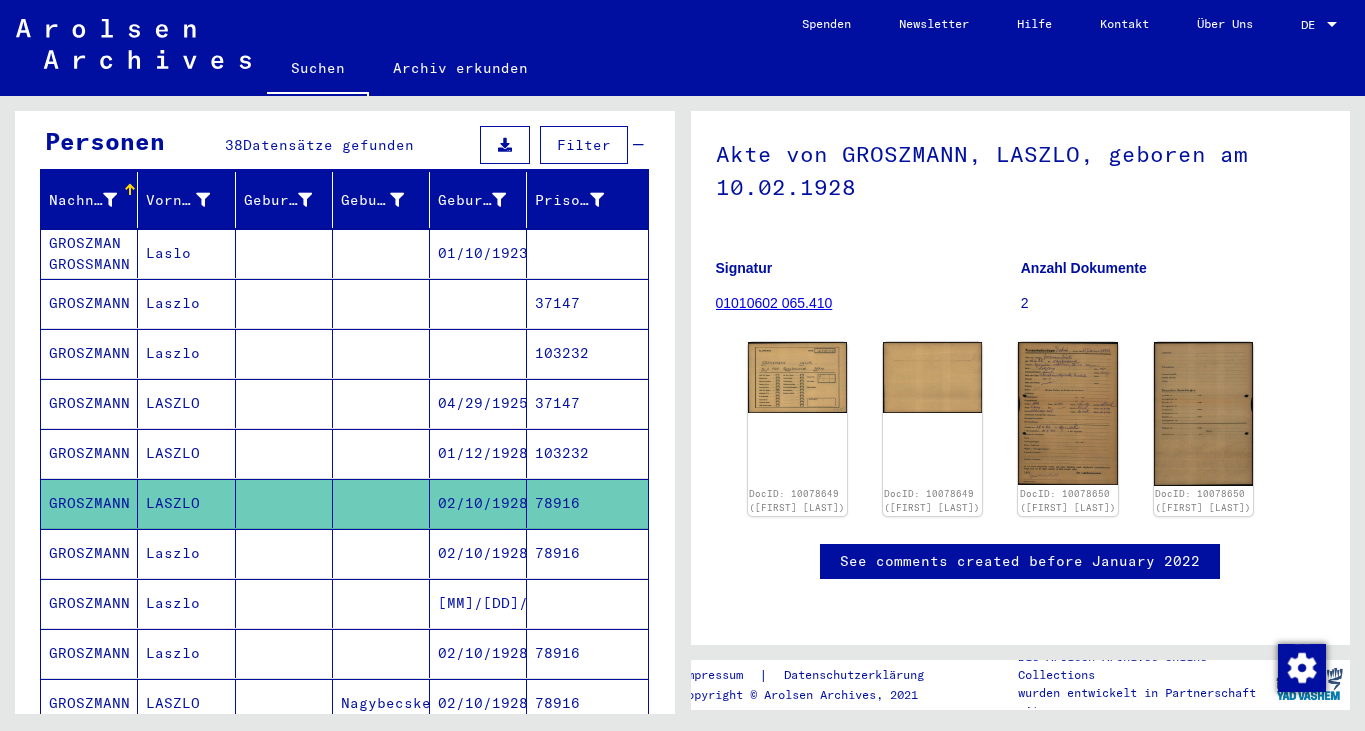 scroll, scrollTop: 164, scrollLeft: 0, axis: vertical 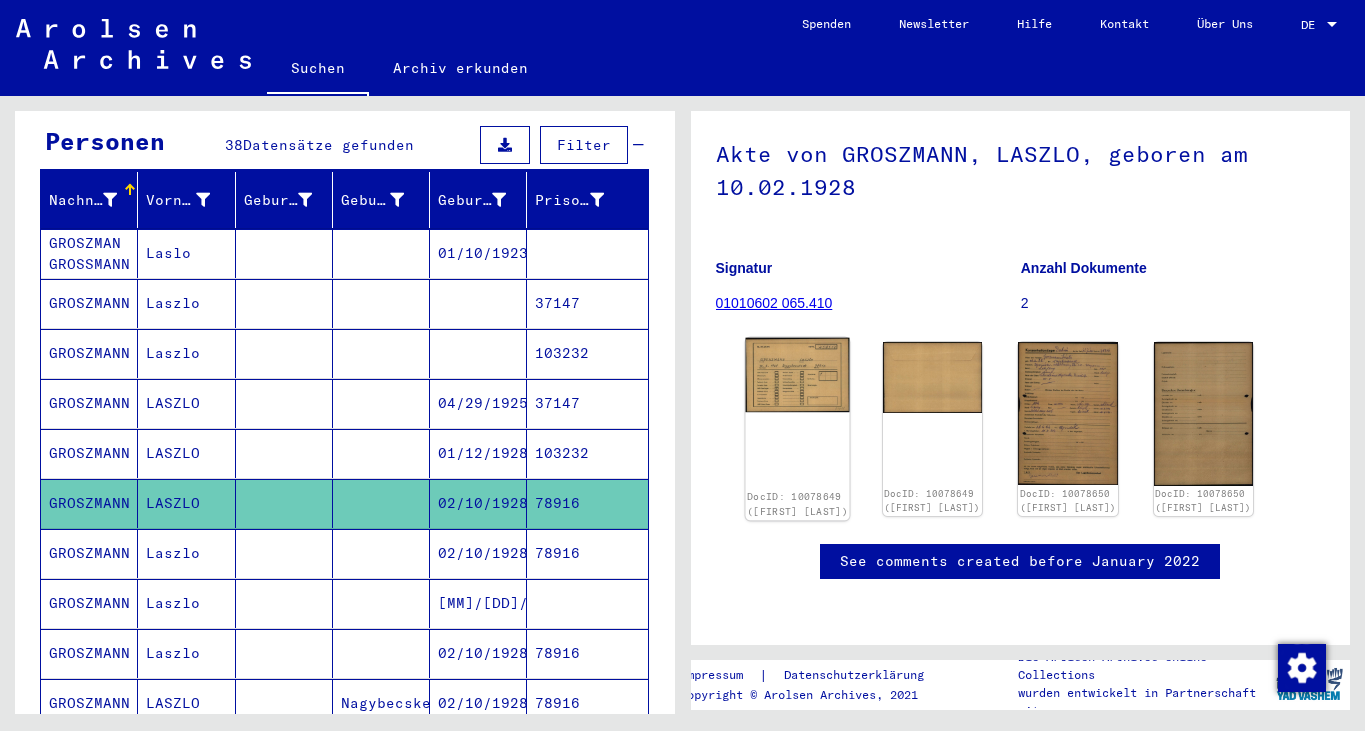 click 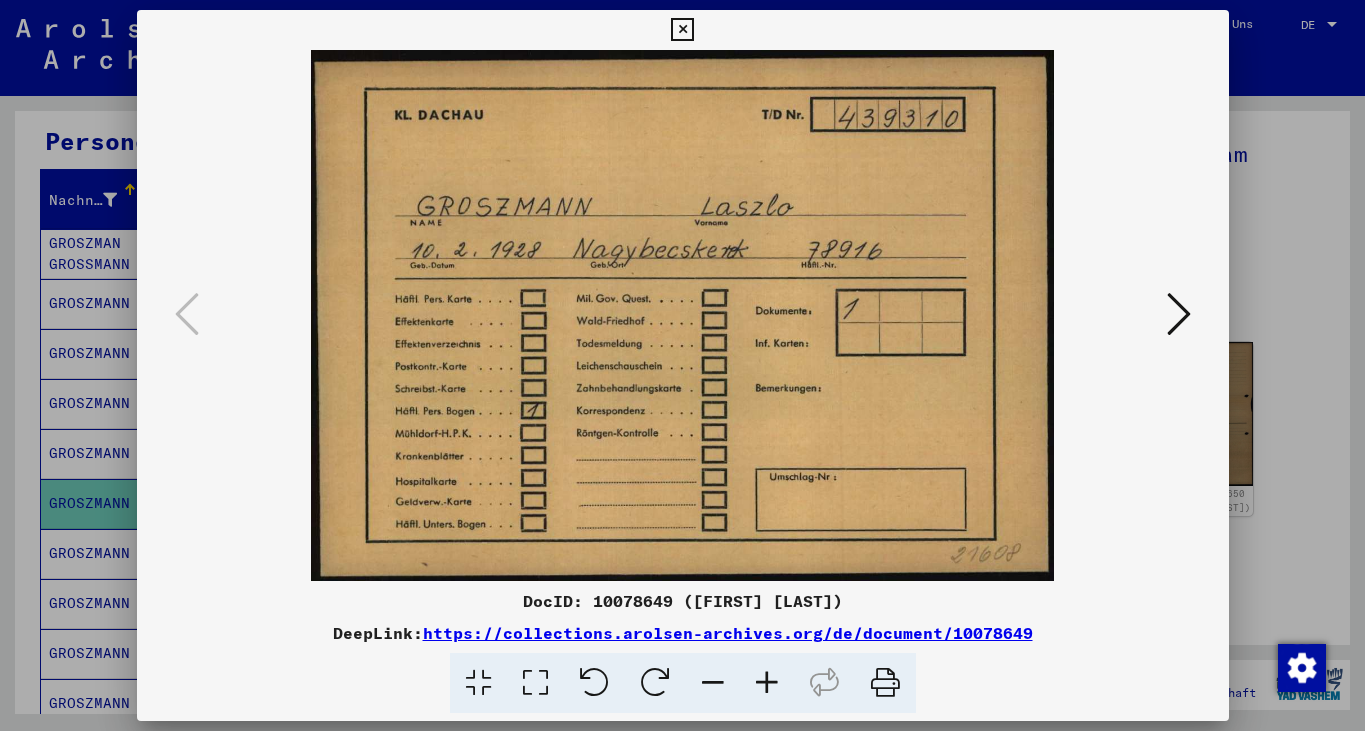 click at bounding box center [1179, 314] 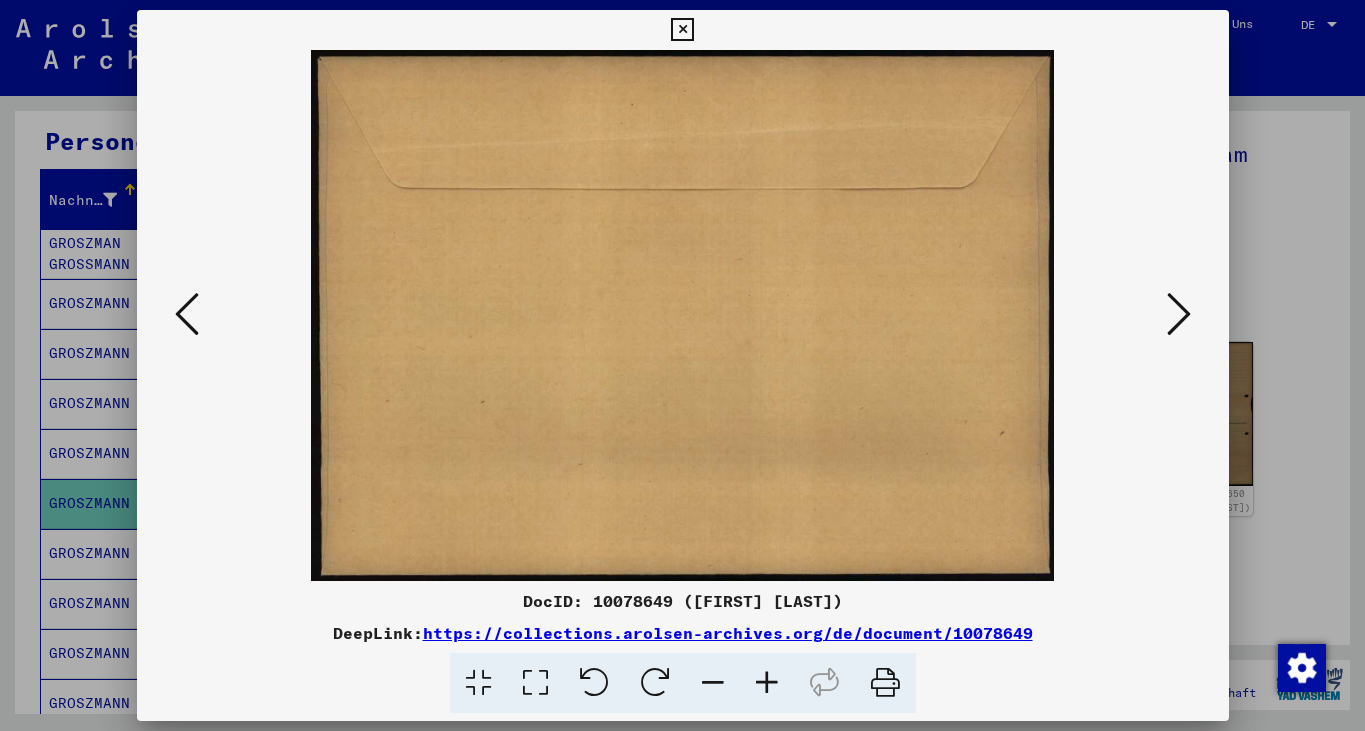 click at bounding box center [1179, 314] 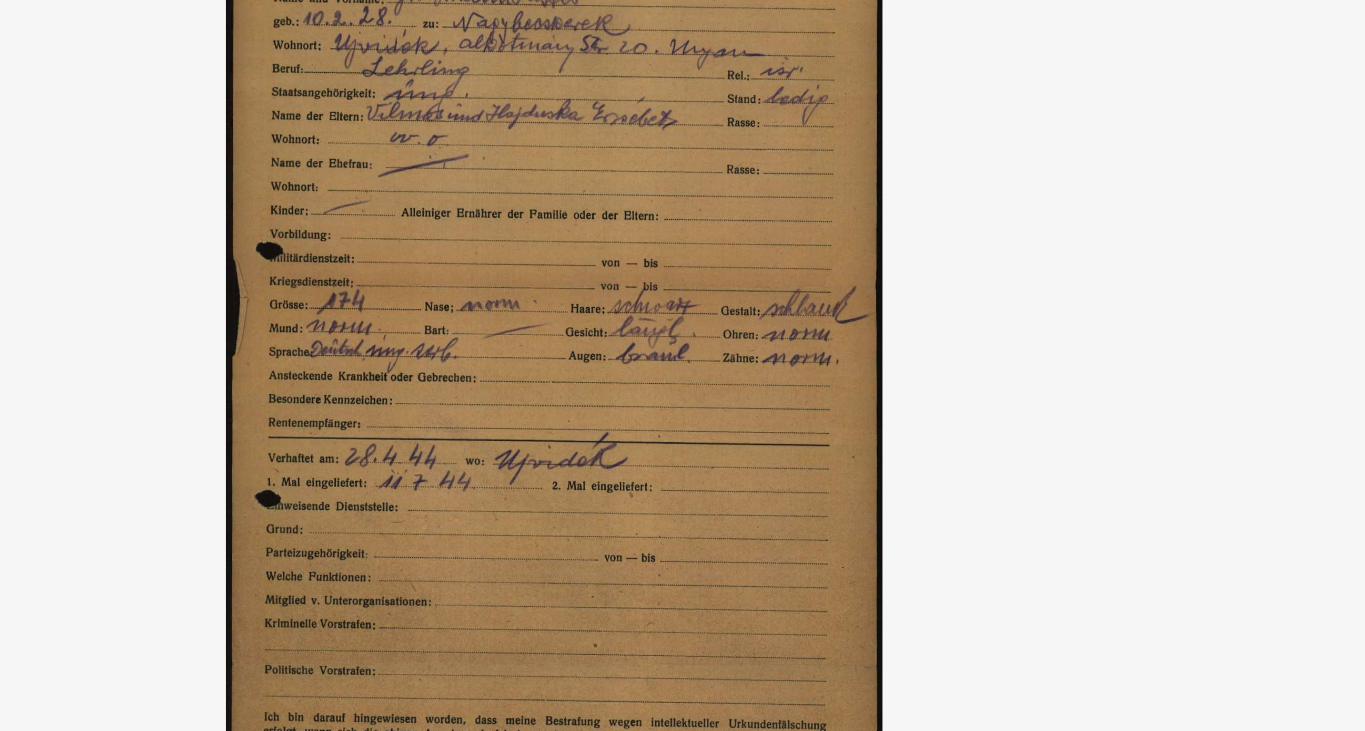 click at bounding box center (683, 315) 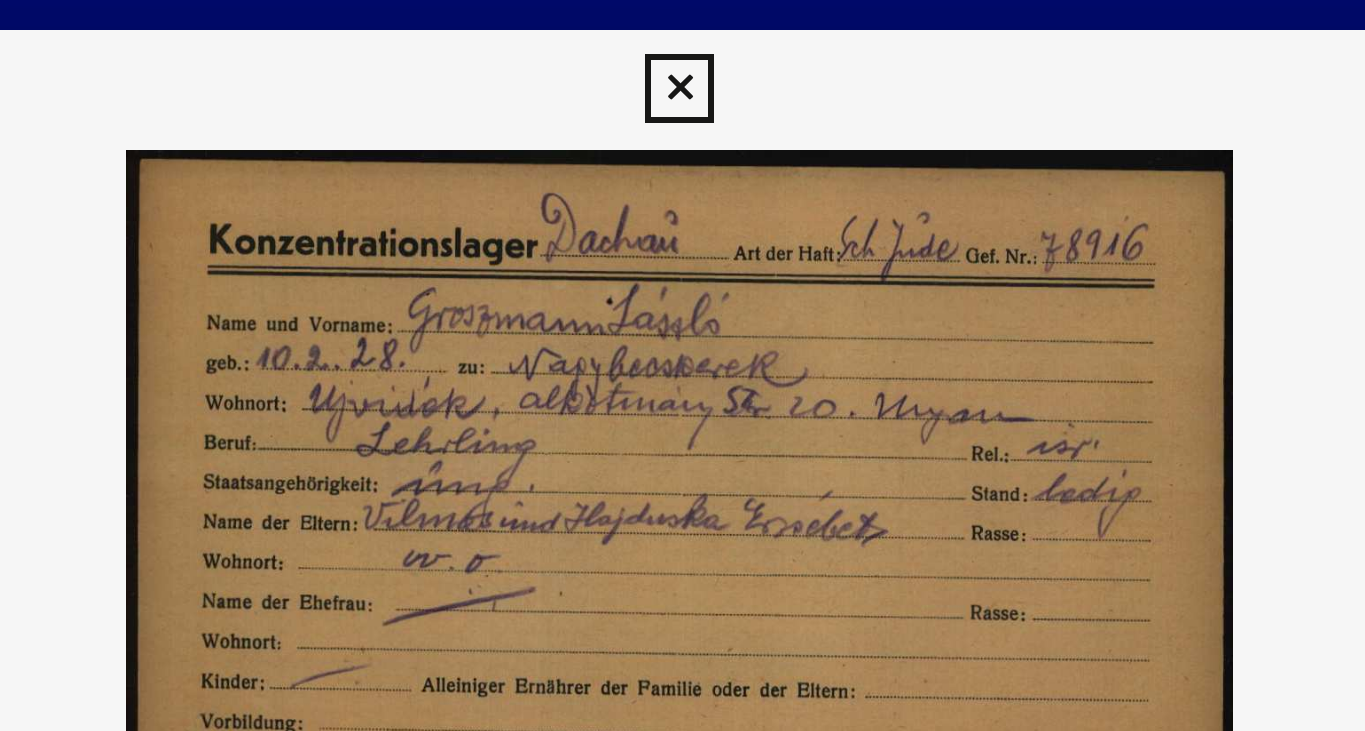 click at bounding box center [682, 30] 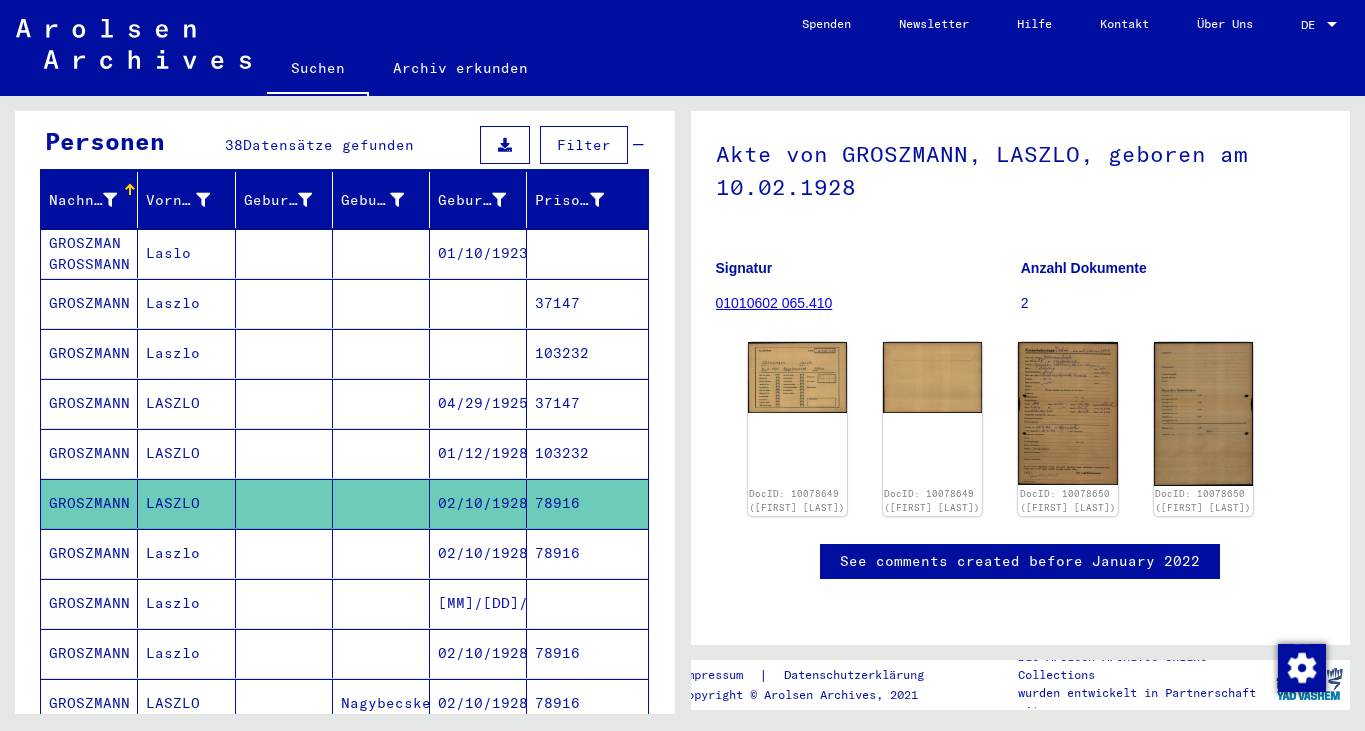 click on "GROSZMANN" at bounding box center (89, 603) 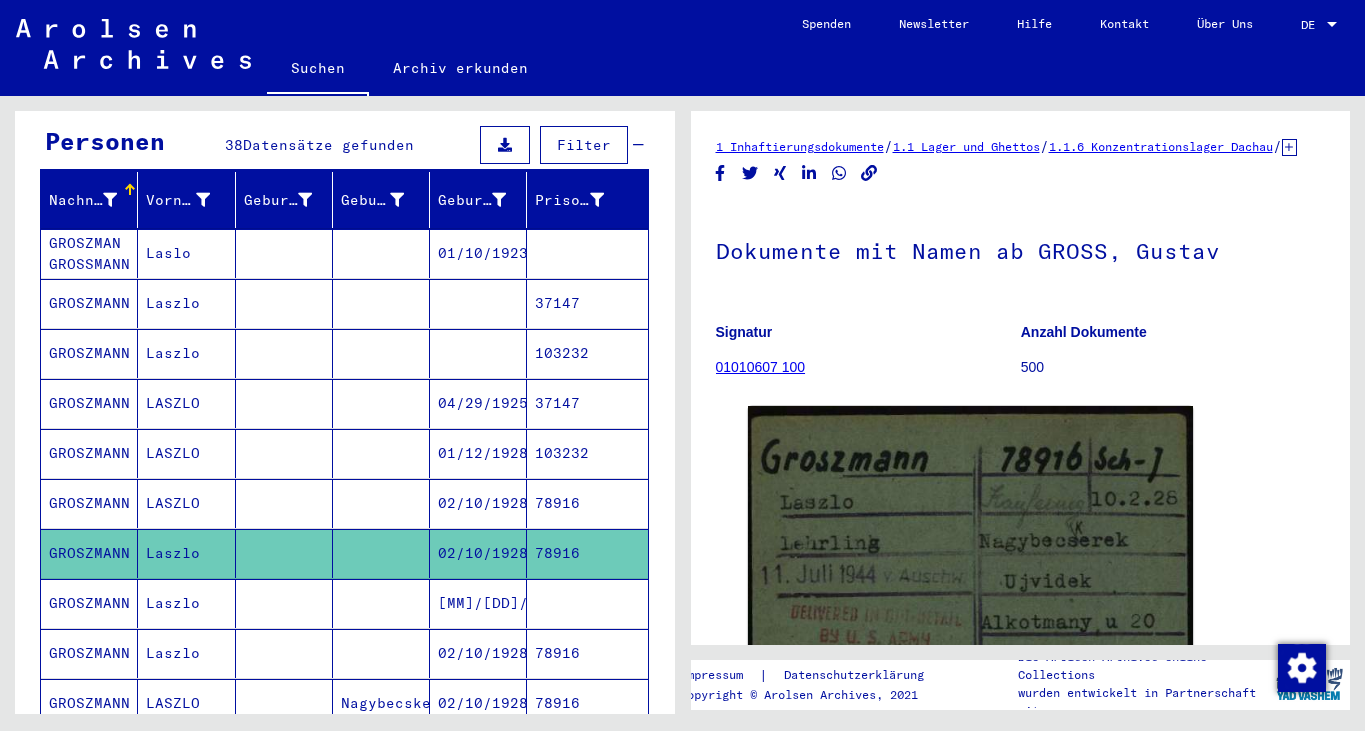 click on "1 Inhaftierungsdokumente   /   1.1 Lager und Ghettos   /   1.1.6 Konzentrationslager Dachau   /   1.1.6.7 Schreibstubenkarten Dachau   /   Schreibstubenkarten Dachau A-Z   /  Dokumente mit Namen ab GROSS, Gustav  Signatur 01010607 100 Anzahl Dokumente 500 DocID: 10654280 ([FIRST] [LAST]) See comments created before January 2022 Impressum  |  Datenschutzerklärung Copyright © Arolsen Archives, 2021 Die Arolsen Archives Online-Collections wurden entwickelt in Partnerschaft mit" 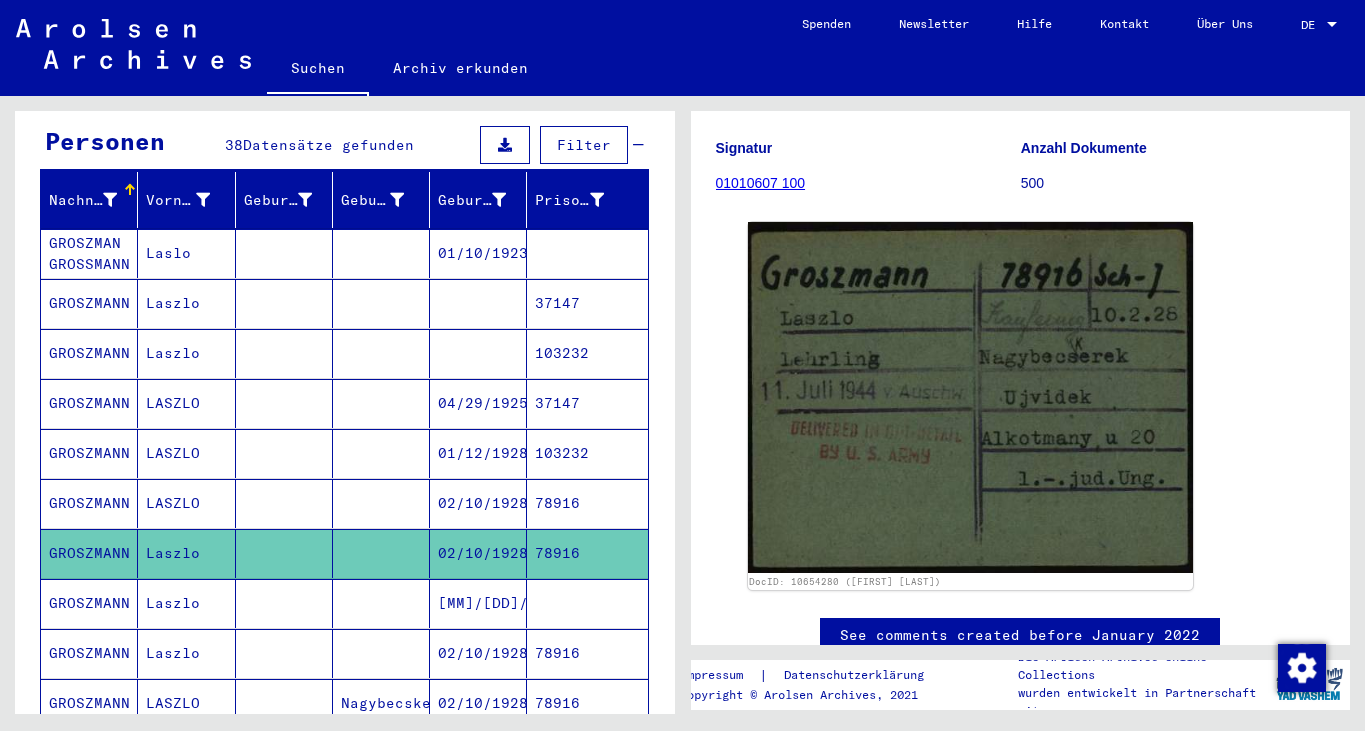 scroll, scrollTop: 240, scrollLeft: 0, axis: vertical 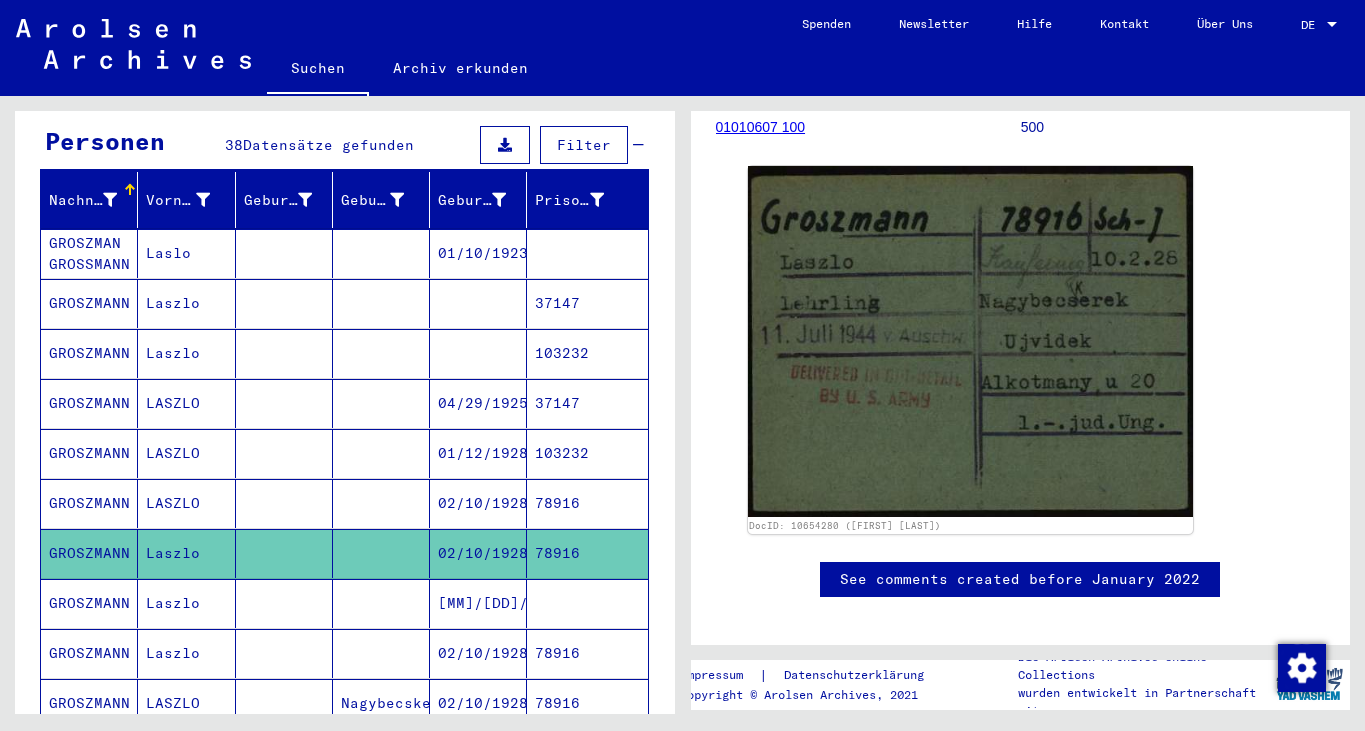 click on "GROSZMANN" at bounding box center (89, 653) 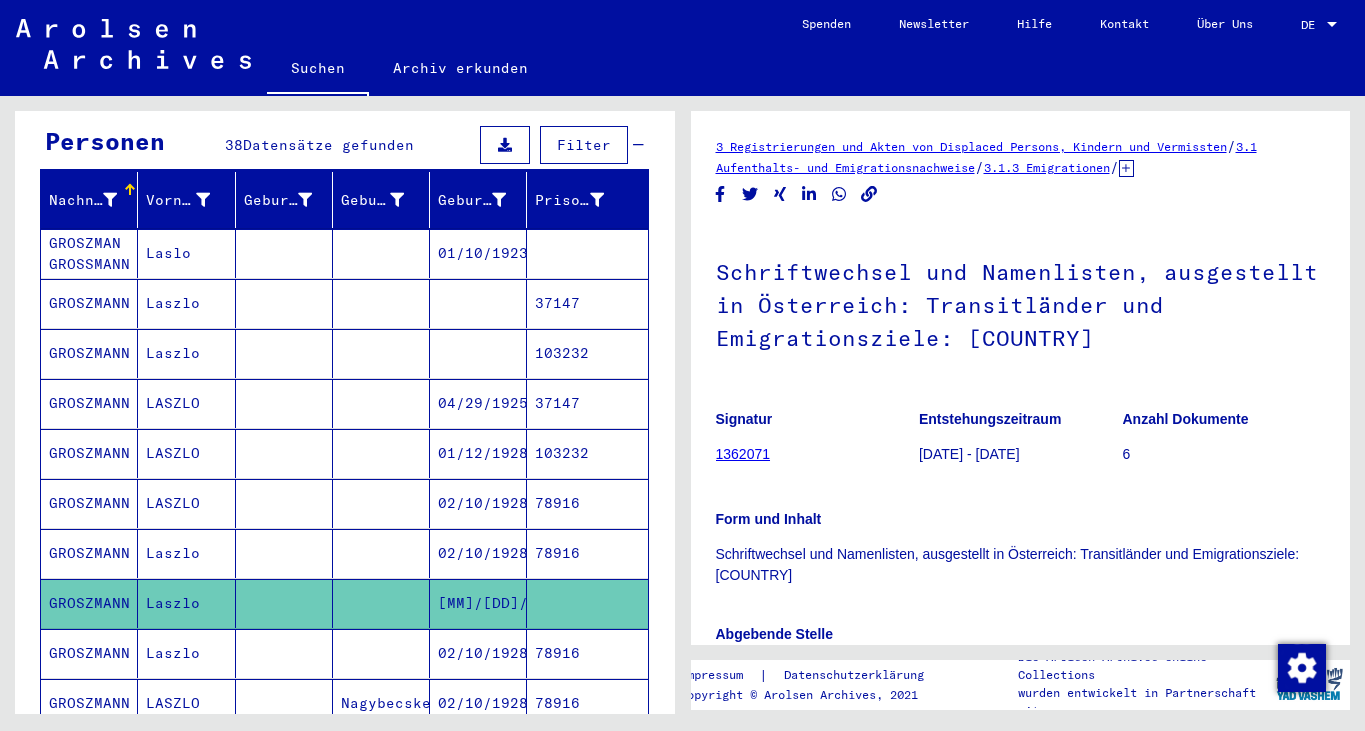 click on "3 Registrierungen und Akten von Displaced Persons, Kindern und Vermissten   /   3.1 Aufenthalts- und Emigrationsnachweise   /   3.1.3 Emigrationen   /   3.1.3.2 Passagierlisten und sonstige Zusammenstellungen über emigrierte Personen   /   3.1.3.2 AU Registrierungen und Emigration überwiegend aus Österreich   /   3.1.3.2 AU II Zeitraum 1952 - 1961 (ICEM-Unterstützung)   /   3.1.3.2 AU II b Emigrationen in 1957   /  Schriftwechsel und Namenlisten, ausgestellt in Österreich: Verkehrsmittel Flugzeug (MIMET H-12860); Transitländer und Emigrationsziele: USA  Signatur 1362071 Entstehungszeitraum 1957-07-23 - 1957-07-23 Anzahl Dokumente 6 Form und Inhalt Schriftwechsel und Namenlisten, ausgestellt in Österreich: Verkehrsmittel Flugzeug (MIMET H-12860); Transitländer und Emigrationsziele: USA Abgebende Stelle ICEM, Bremen-Lesum, Hamburg u. München Zeige alle Metadaten  DocID: 81774029 DocID: 81774029 See comments created before January 2022" 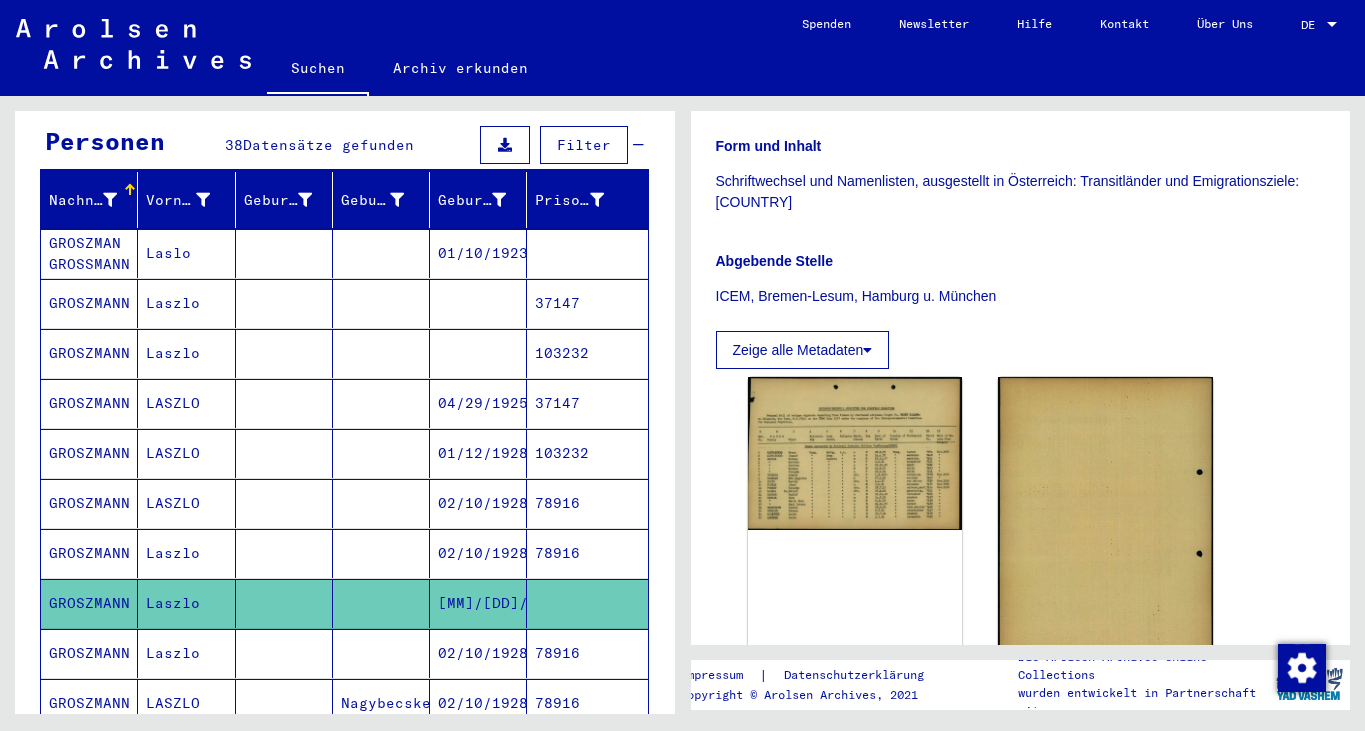 scroll, scrollTop: 520, scrollLeft: 0, axis: vertical 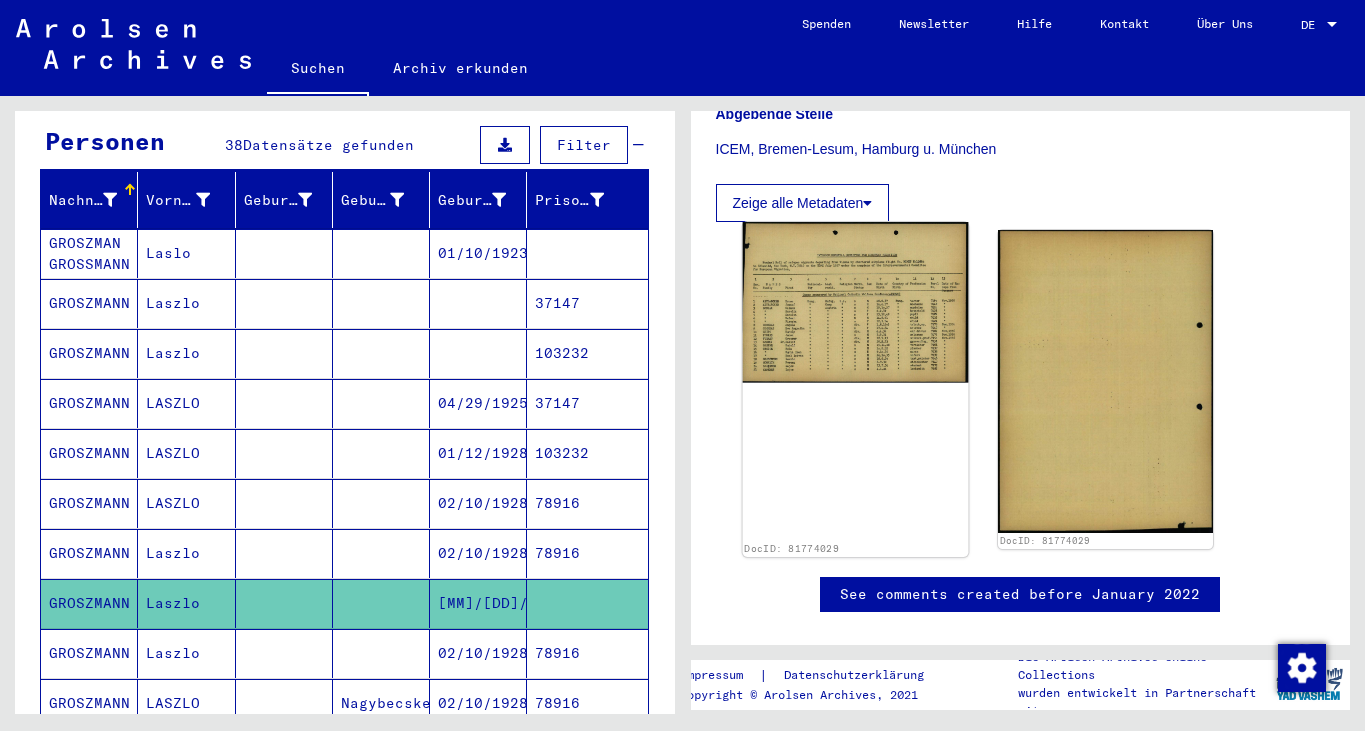 click 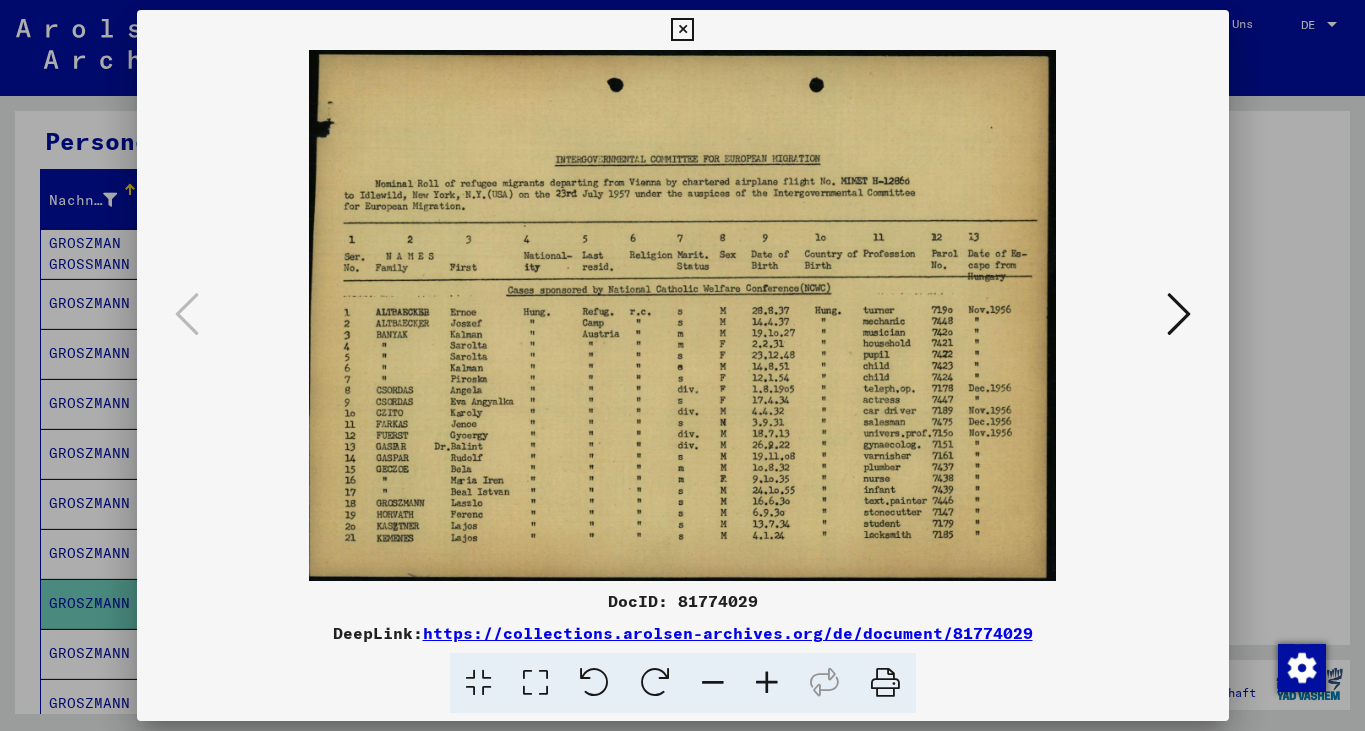 click at bounding box center (682, 30) 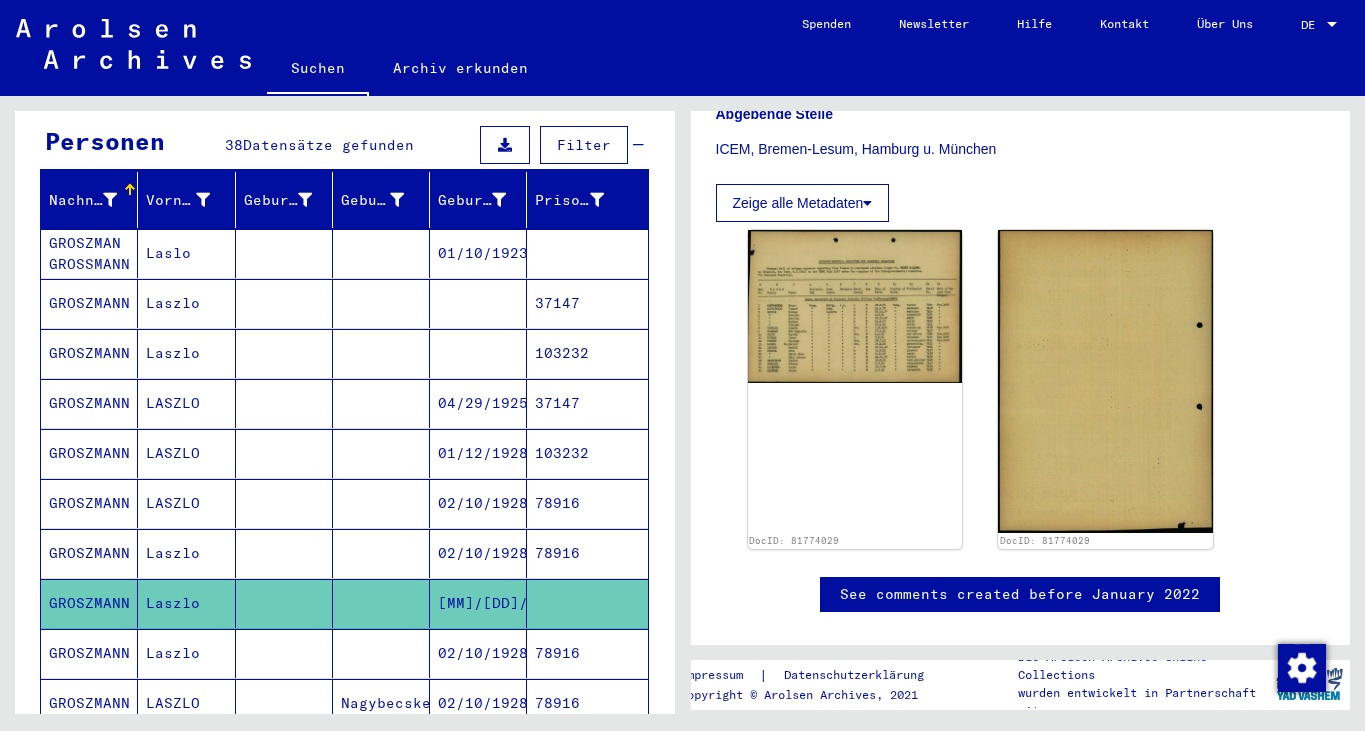 click 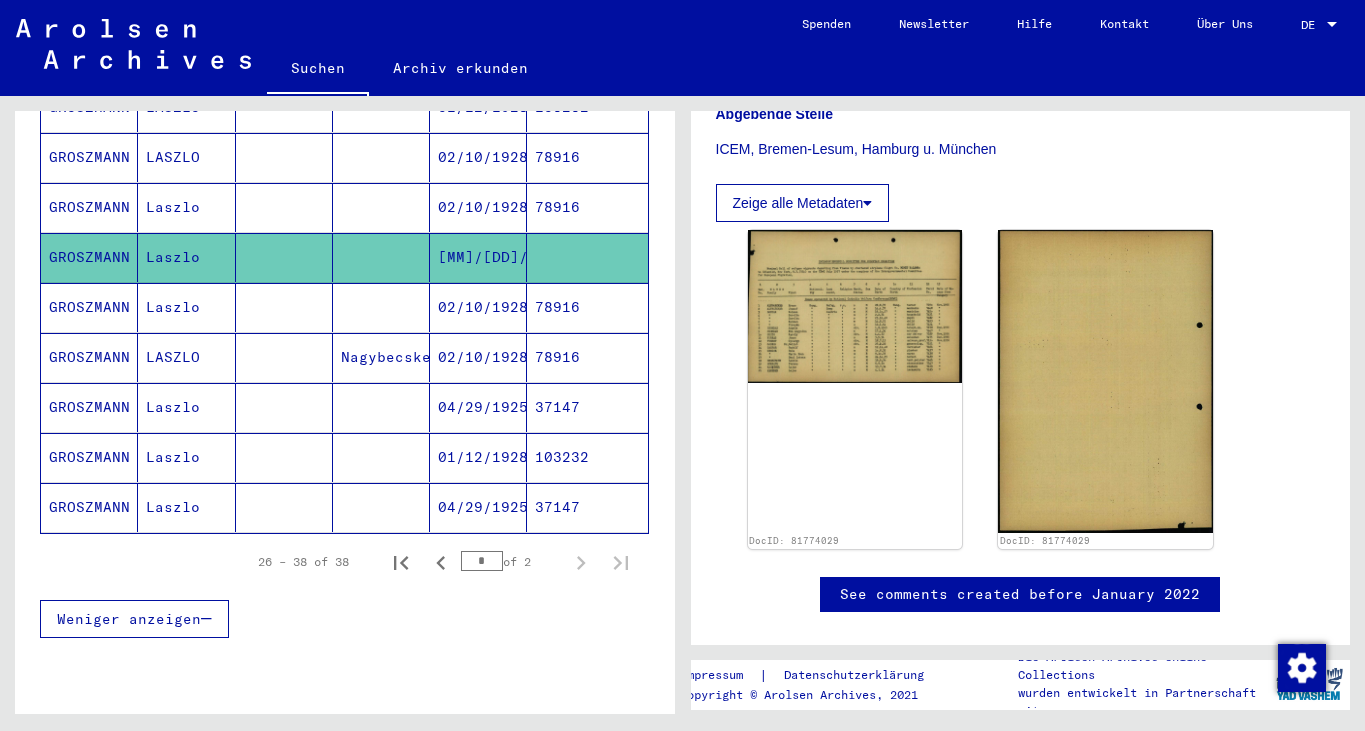 scroll, scrollTop: 597, scrollLeft: 0, axis: vertical 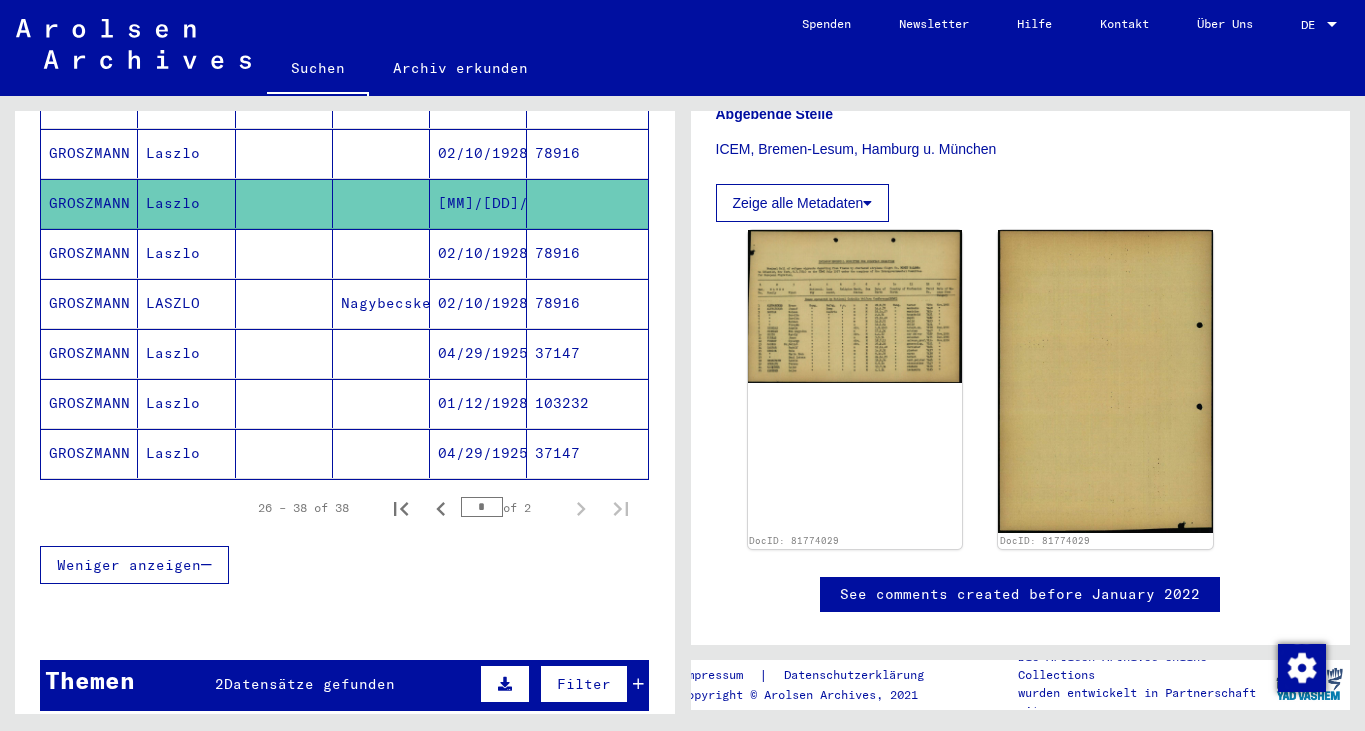 click on "GROSZMANN" at bounding box center (89, 303) 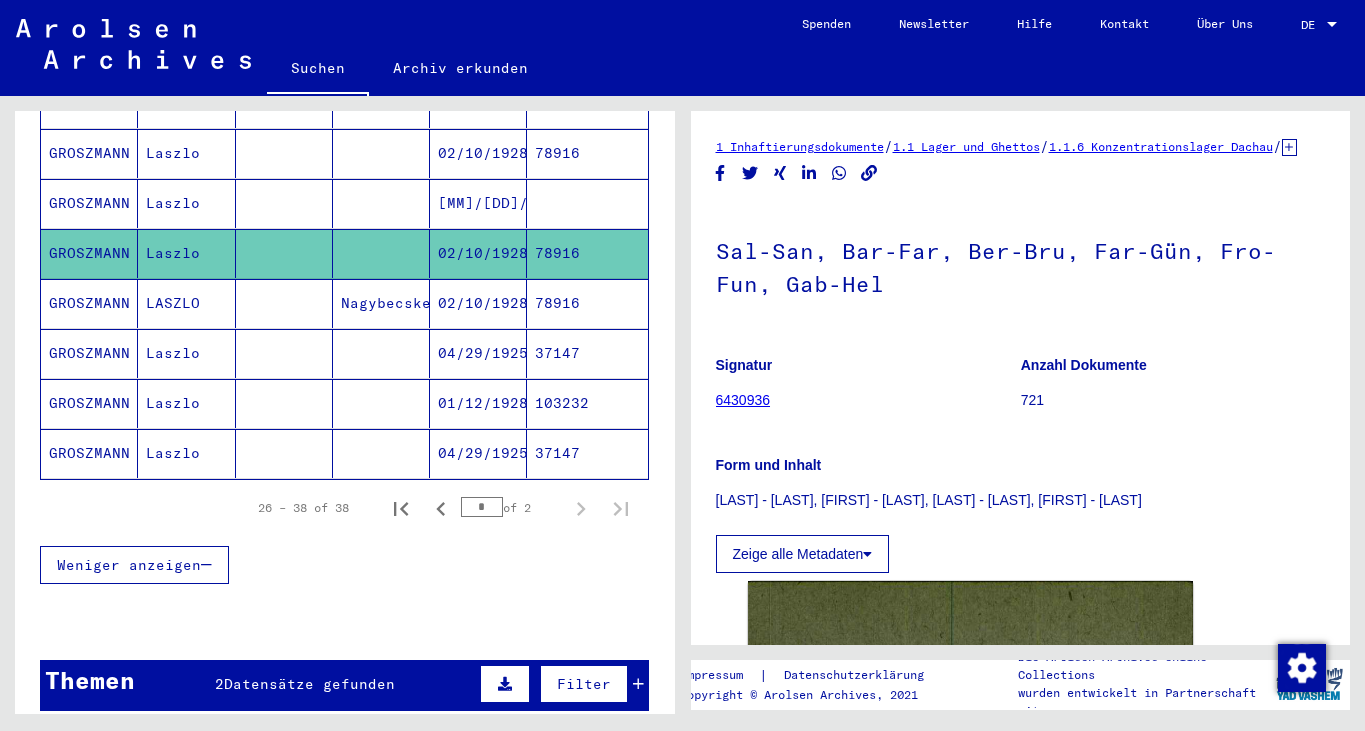 click on "1 Inhaftierungsdokumente   /   1.1 Lager und Ghettos   /   1.1.6 Konzentrationslager Dachau   /   1.1.6.12 Dachau-Sammlung des Zentralkomitees der befreiten Juden in der US Zone   /   Namen Karteikarten   /  Sal-San, Bar-Far, Ber-Bru, Far-Gün, Fro-Fun, Gab-Hel  Signatur 6430936 Anzahl Dokumente 721 Form und Inhalt Salamon - Sandor, Barna - Farkas, Berkovics - Brummer, Farkas -      Günzberger, Froed - Funk, Gabor - Held Zeige alle Metadaten  DocID: 128628560 ([FIRST] [LAST]) See comments created before January 2022" 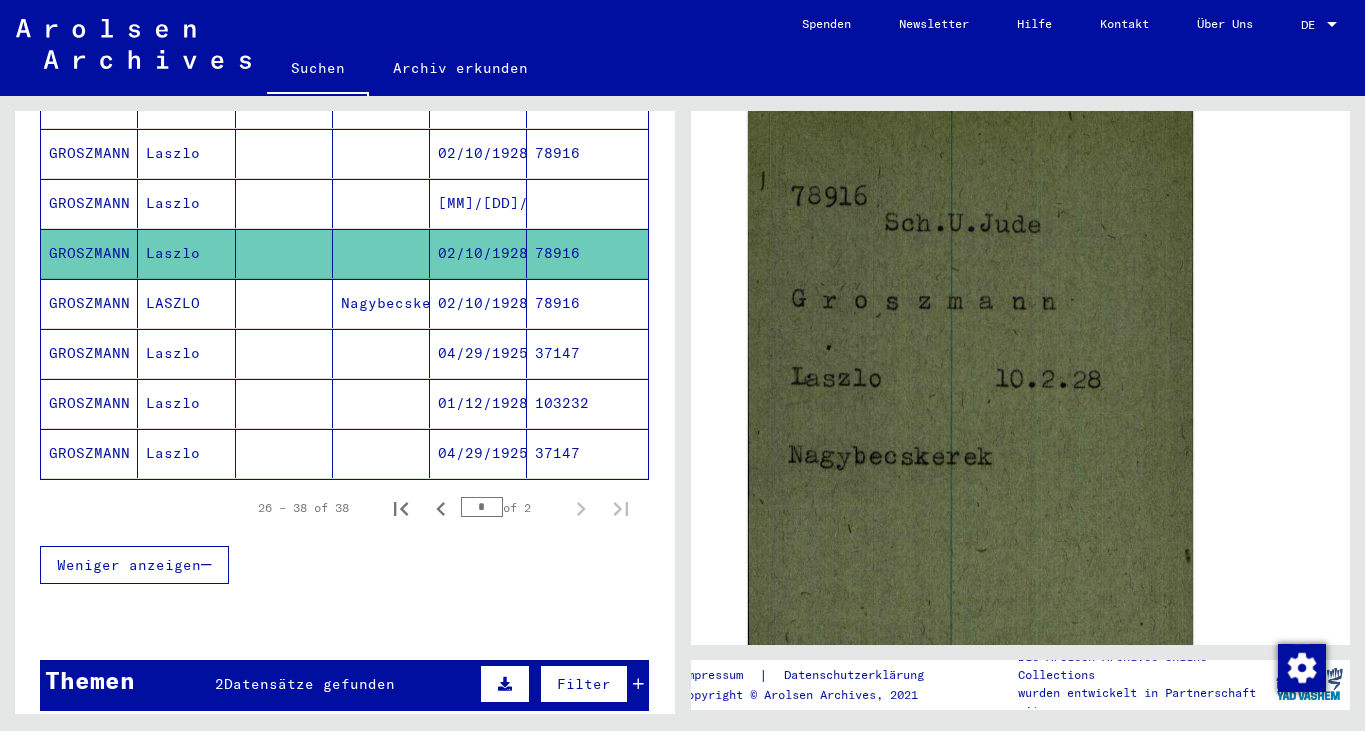 scroll, scrollTop: 520, scrollLeft: 0, axis: vertical 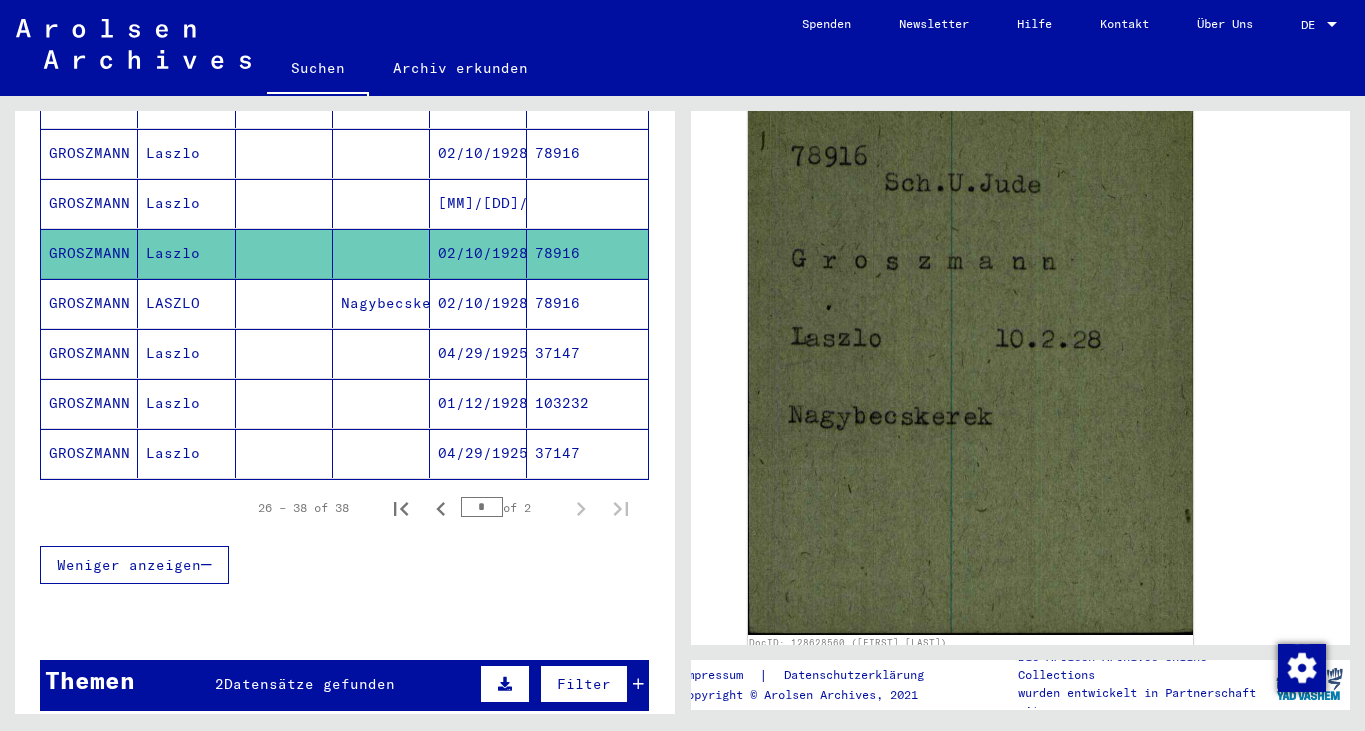 click on "GROSZMANN" at bounding box center [89, 353] 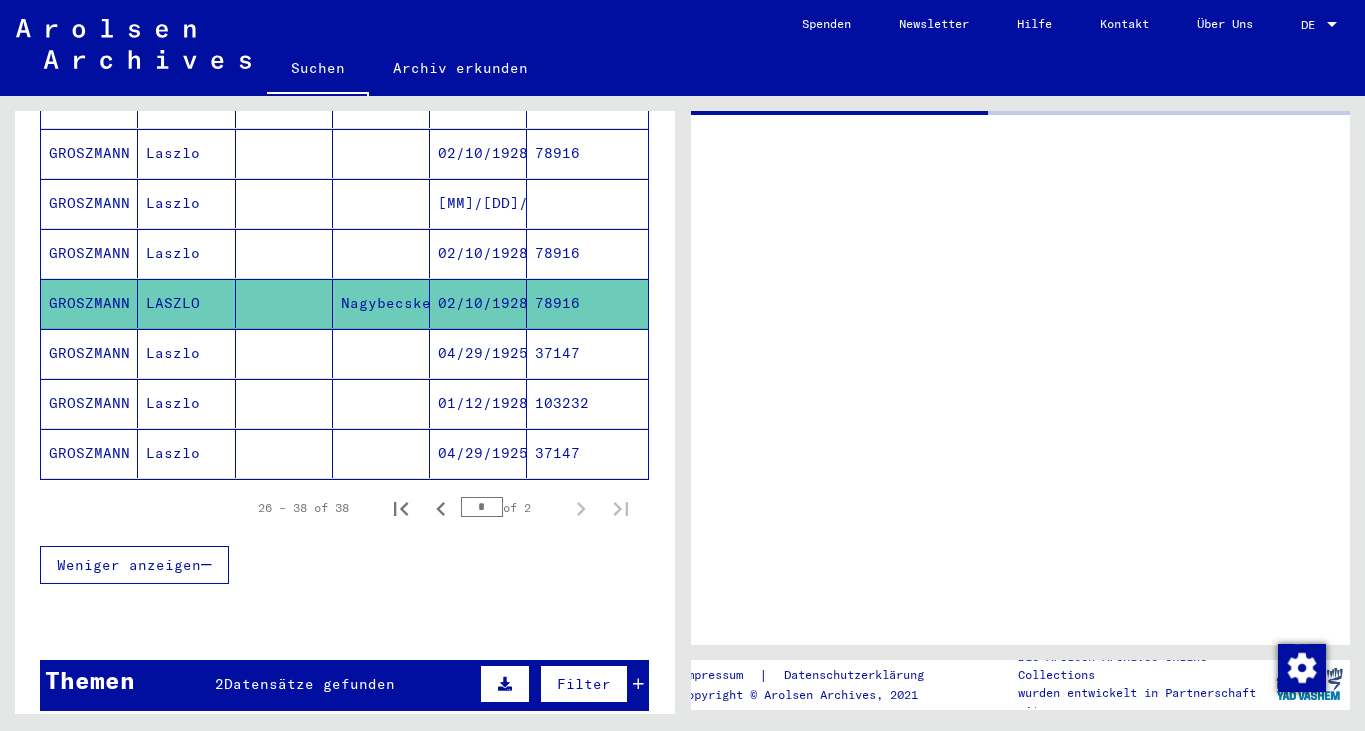 scroll, scrollTop: 0, scrollLeft: 0, axis: both 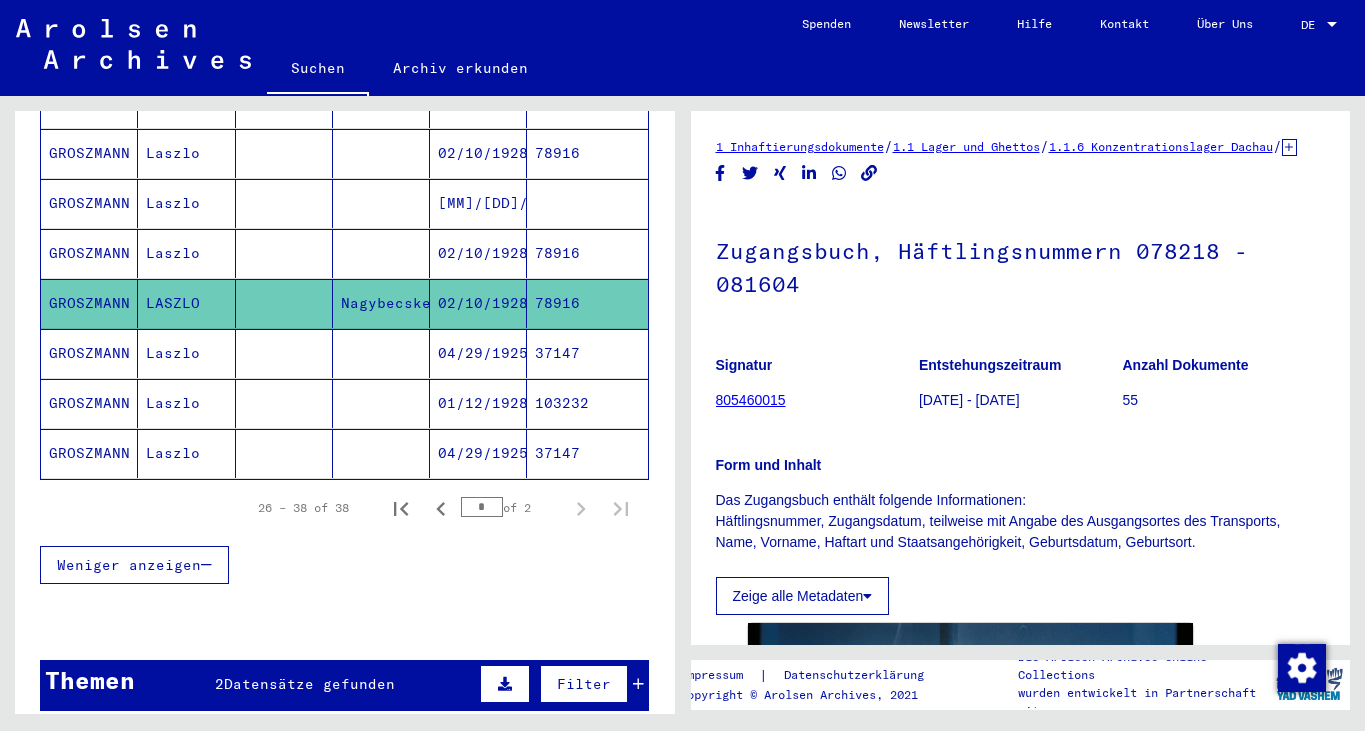 click on "1 Inhaftierungsdokumente   /   1.1 Lager und Ghettos   /   1.1.6 Konzentrationslager Dachau   /   1.1.6.1 Listenmaterial Dachau   /   Zugangsbücher des Konzentrationslagers Dachau   /  Zugangsbuch, Häftlingsnummern 078218 - 081604  Signatur 805460015 Entstehungszeitraum 1944-07-07 - 1944-07-15 Anzahl Dokumente 55 Form und Inhalt Das Zugangsbuch enthält folgende Informationen: Häftlingsnummer,      Zugangsdatum, teilweise mit Angabe des Ausgangsortes des Transports, Name,      Vorname, Haftart und Staatsangehörigkeit, Geburtsdatum, Geburtsort. Zeige alle Metadaten  DocID: 130431970 See comments created before January 2022" 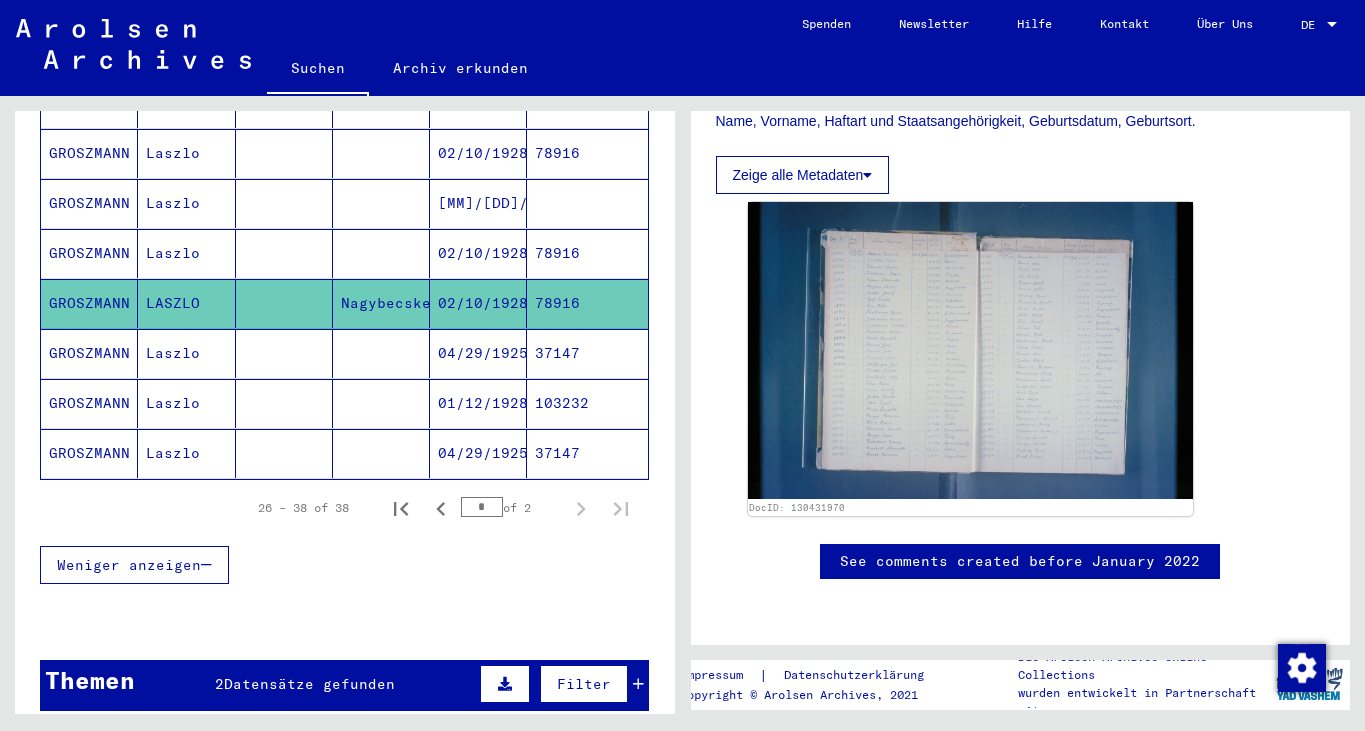 scroll, scrollTop: 475, scrollLeft: 0, axis: vertical 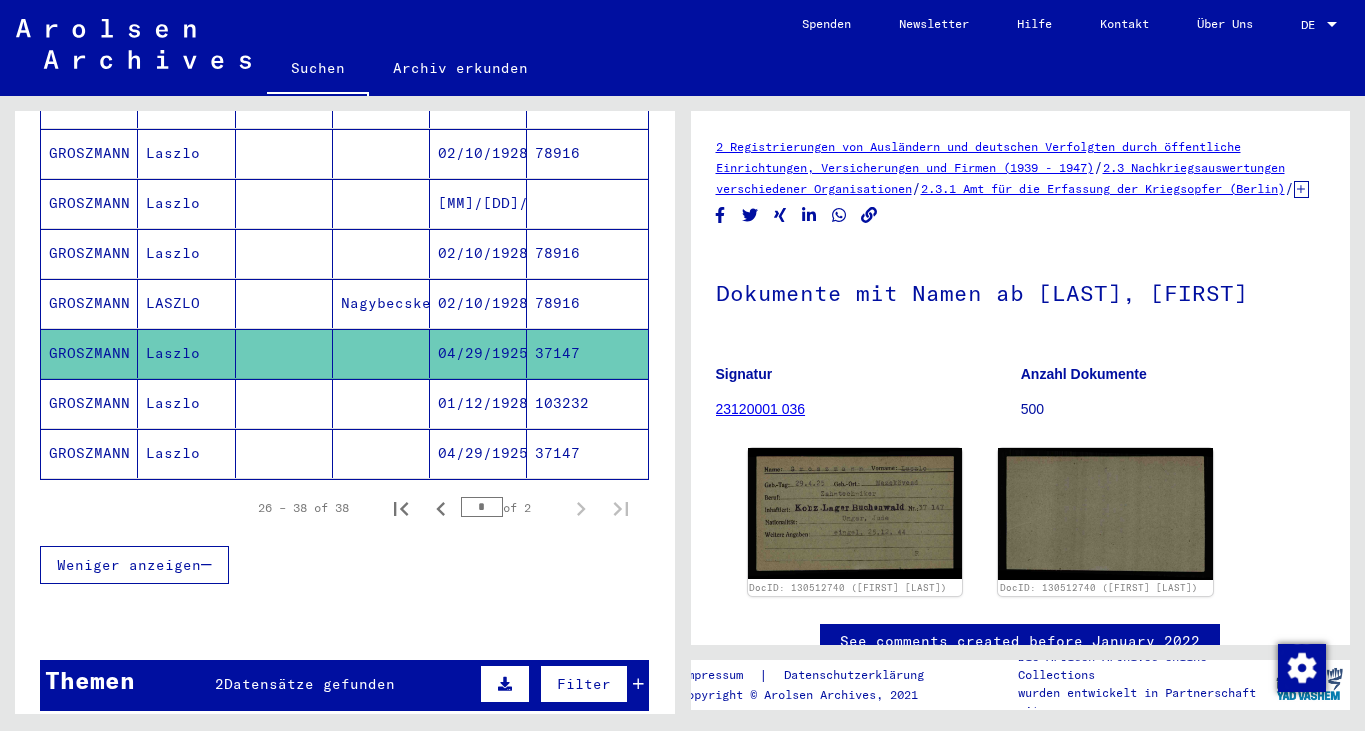 click on "2 Registrierungen von Ausländern und deutschen Verfolgten durch öffentliche Einrichtungen, Versicherungen und Firmen (1939 - 1947)   /   2.3 Nachkriegsauswertungen verschiedener Organisationen   /   2.3.1 Amt für die Erfassung der Kriegsopfer (Berlin)    /   2.3.1.2 Kartei des Amtes für die Erfassung der Kriegsopfer, Berlin   /   Karteikarten vom Amt für die Erfassung von Kriegsopfern, Berlin   /  Dokumente mit Namen ab GRISCHIN, Wasilij  Signatur 23120001 036 Anzahl Dokumente 500 DocID: 130512740 ([FIRST] [LAST]) DocID: 130512740 ([FIRST] [LAST]) See comments created before January 2022" 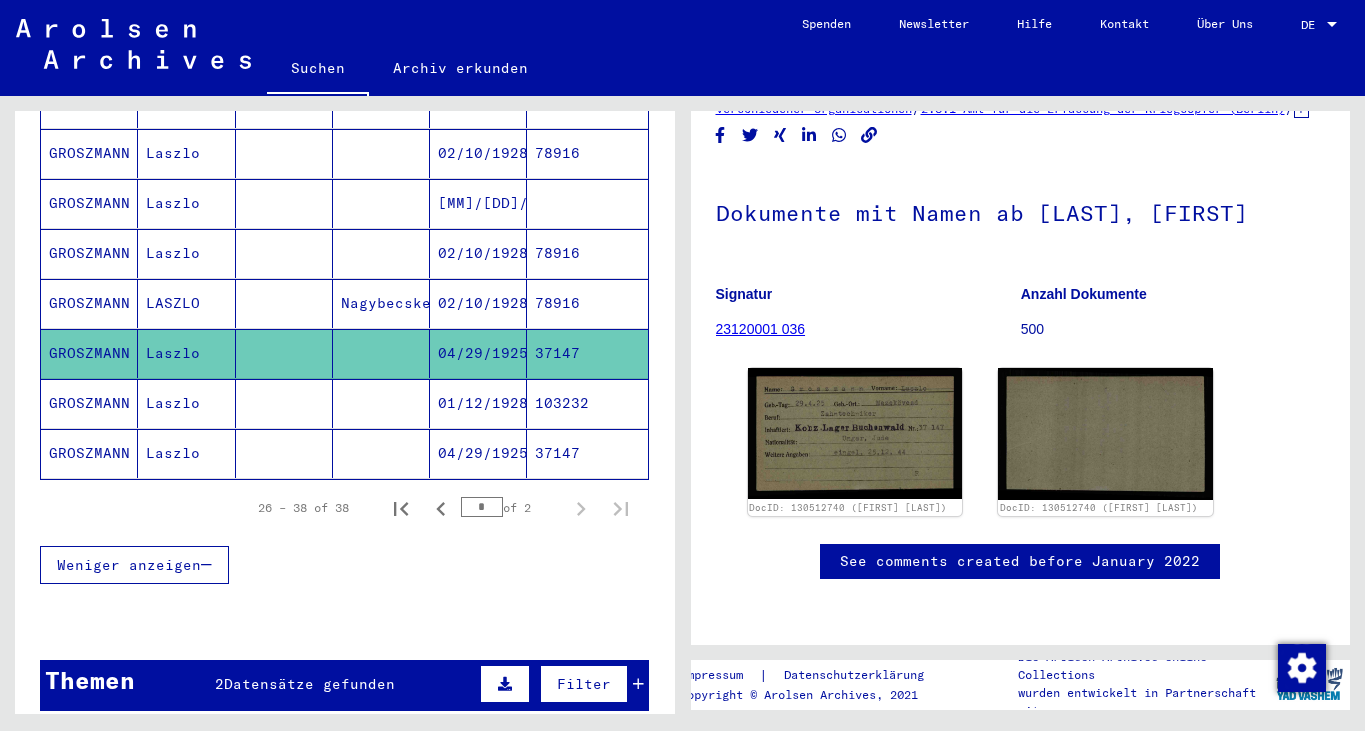 scroll, scrollTop: 120, scrollLeft: 0, axis: vertical 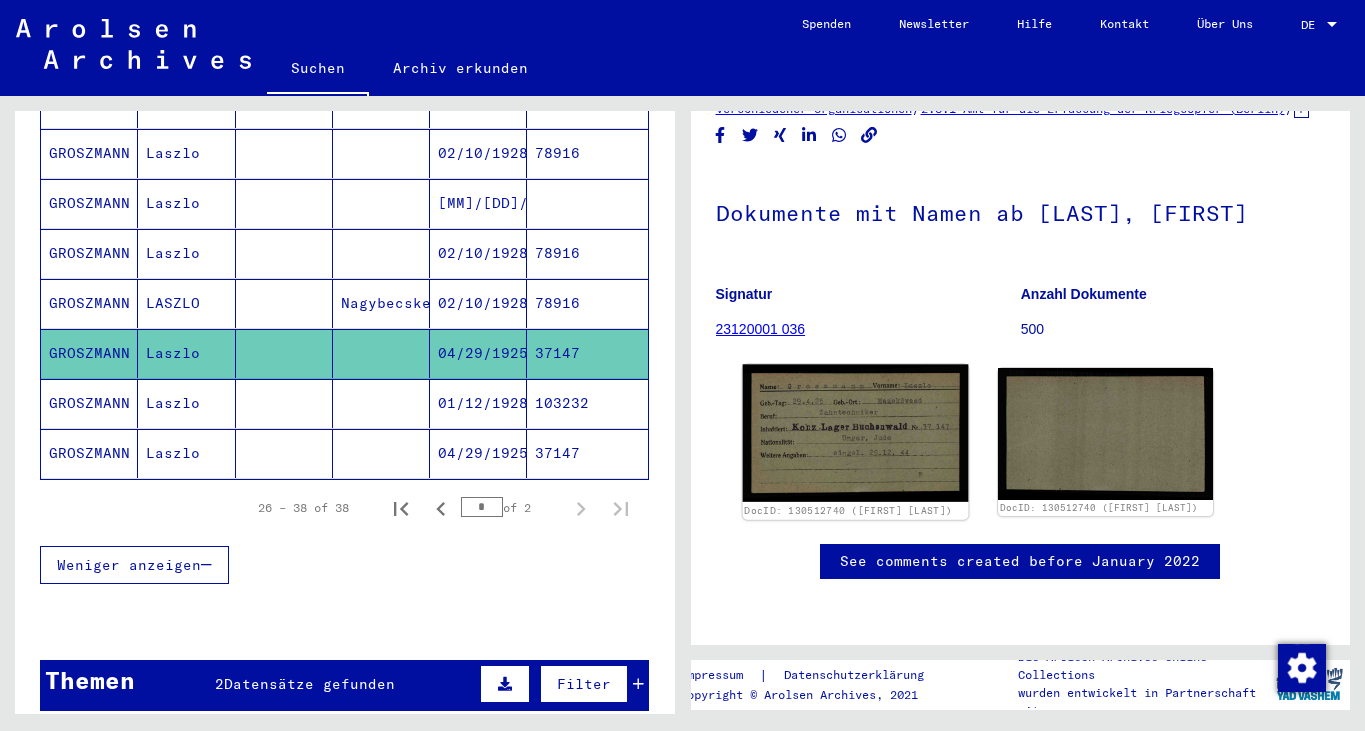 click 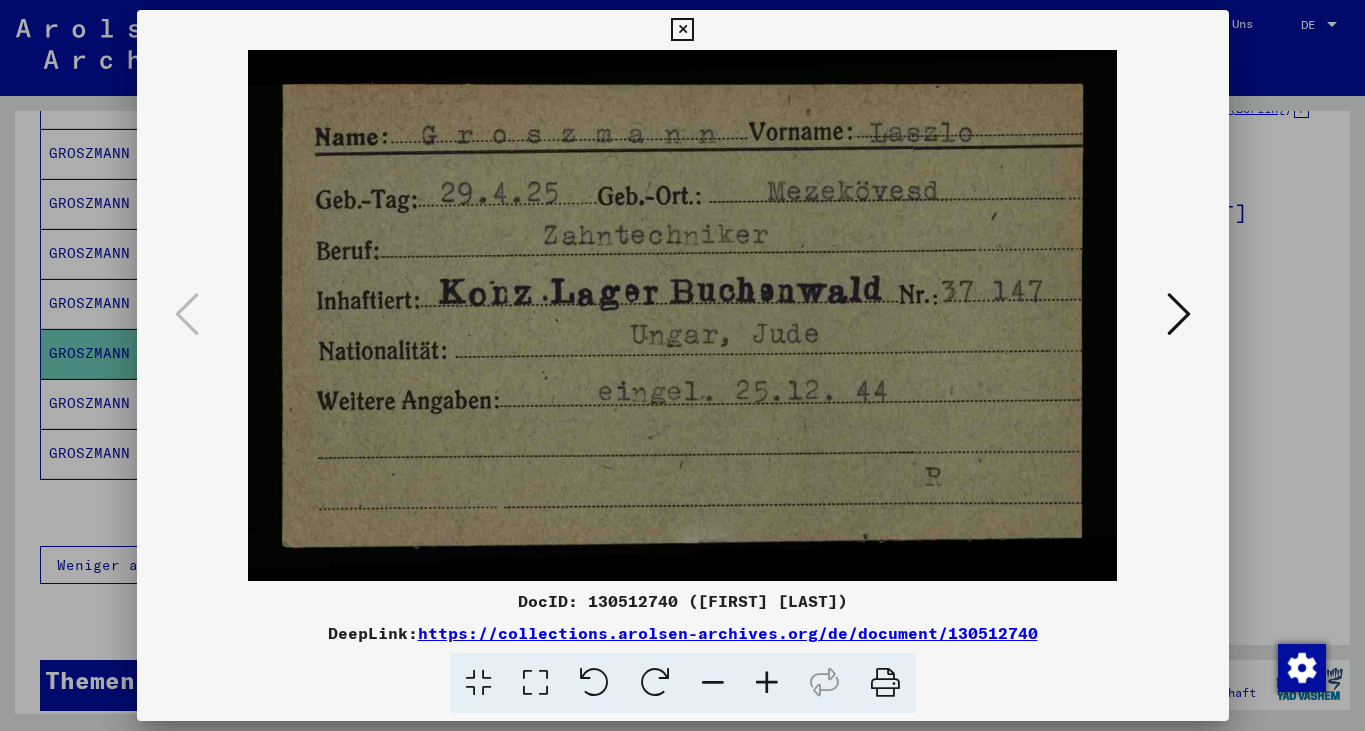 click at bounding box center [682, 30] 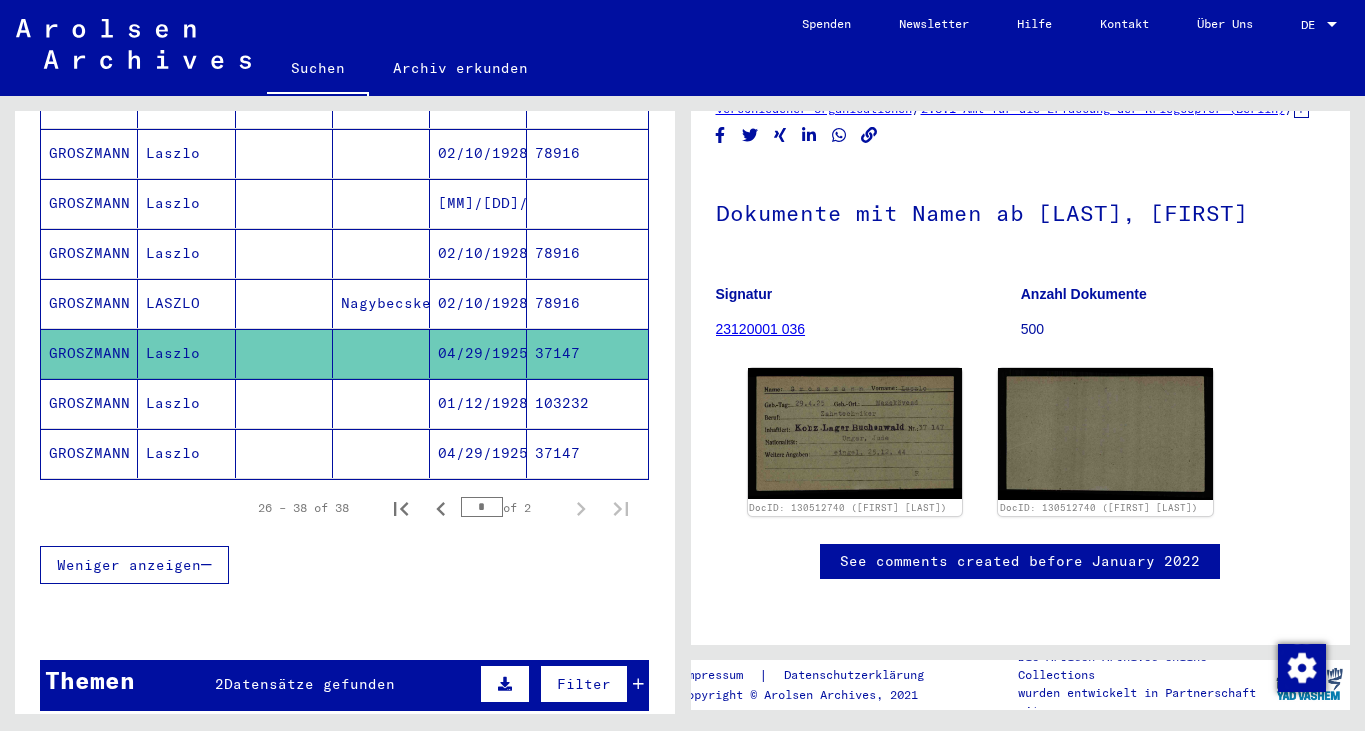 click on "GROSZMANN" at bounding box center [89, 453] 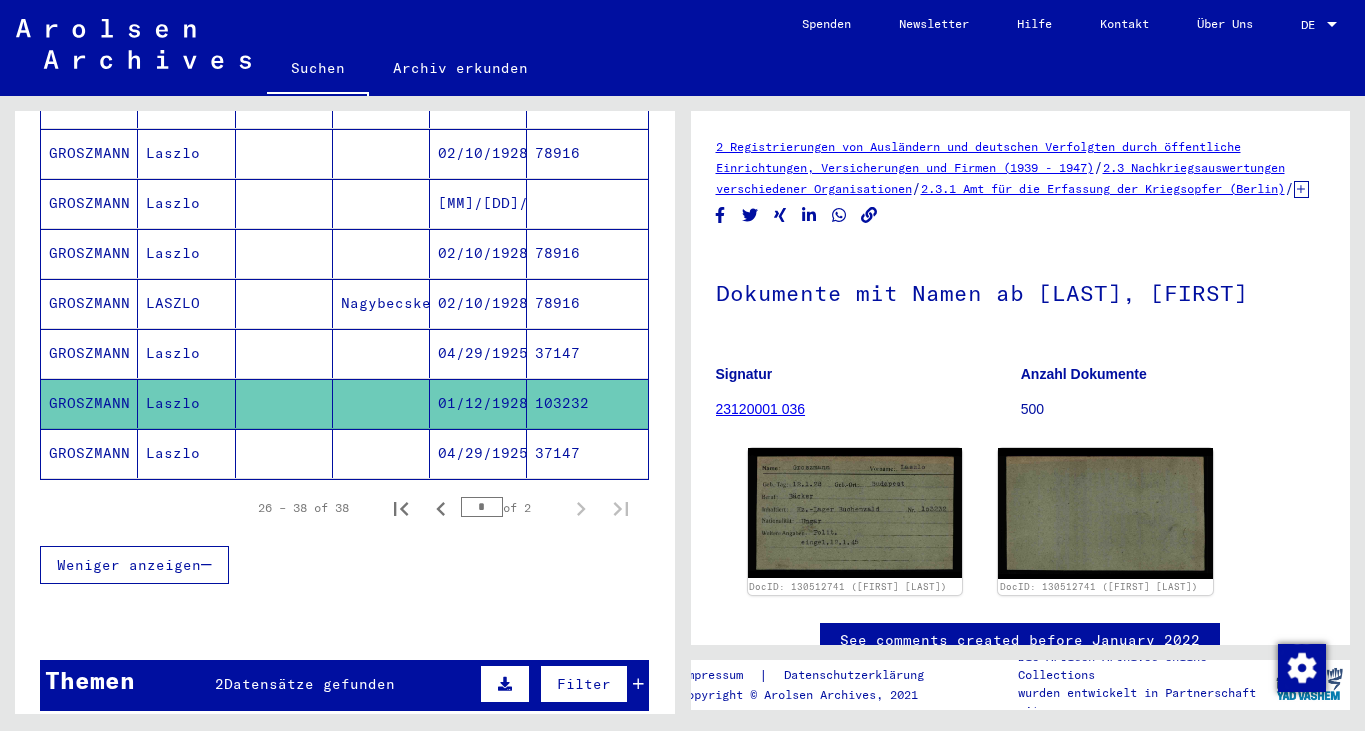 click on "2 Registrierungen von Ausländern und deutschen Verfolgten durch öffentliche Einrichtungen, Versicherungen und Firmen (1939 - 1947)   /   2.3 Nachkriegsauswertungen verschiedener Organisationen   /   2.3.1 Amt für die Erfassung der Kriegsopfer (Berlin)    /   2.3.1.2 Kartei des Amtes für die Erfassung der Kriegsopfer, Berlin   /   Karteikarten vom Amt für die Erfassung von Kriegsopfern, Berlin   /  Dokumente mit Namen ab GRISCHIN, Wasilij  Signatur 23120001 036 Anzahl Dokumente 500 DocID: 130512741 ([FIRST] [LAST]) DocID: 130512741 ([FIRST] [LAST]) See comments created before January 2022 Impressum  |  Datenschutzerklärung Copyright © Arolsen Archives, 2021 Die Arolsen Archives Online-Collections wurden entwickelt in Partnerschaft mit" 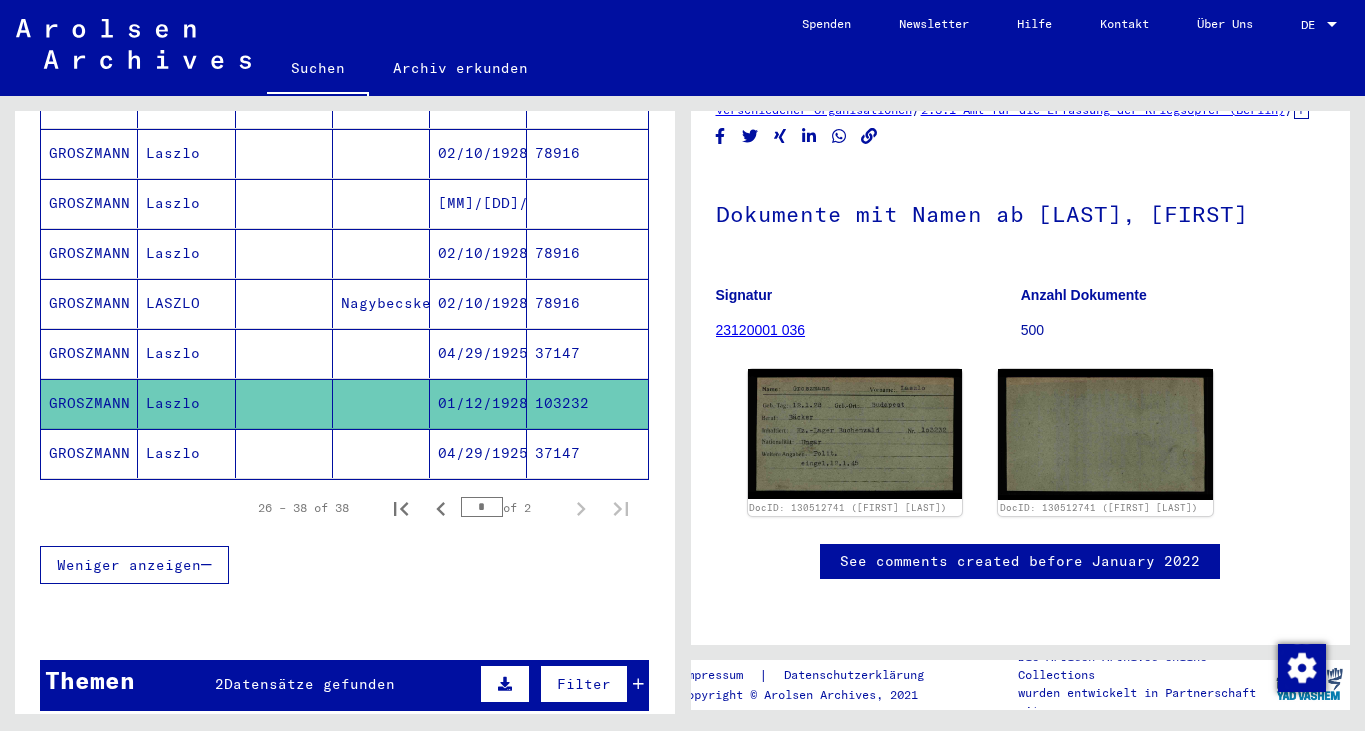 scroll, scrollTop: 133, scrollLeft: 0, axis: vertical 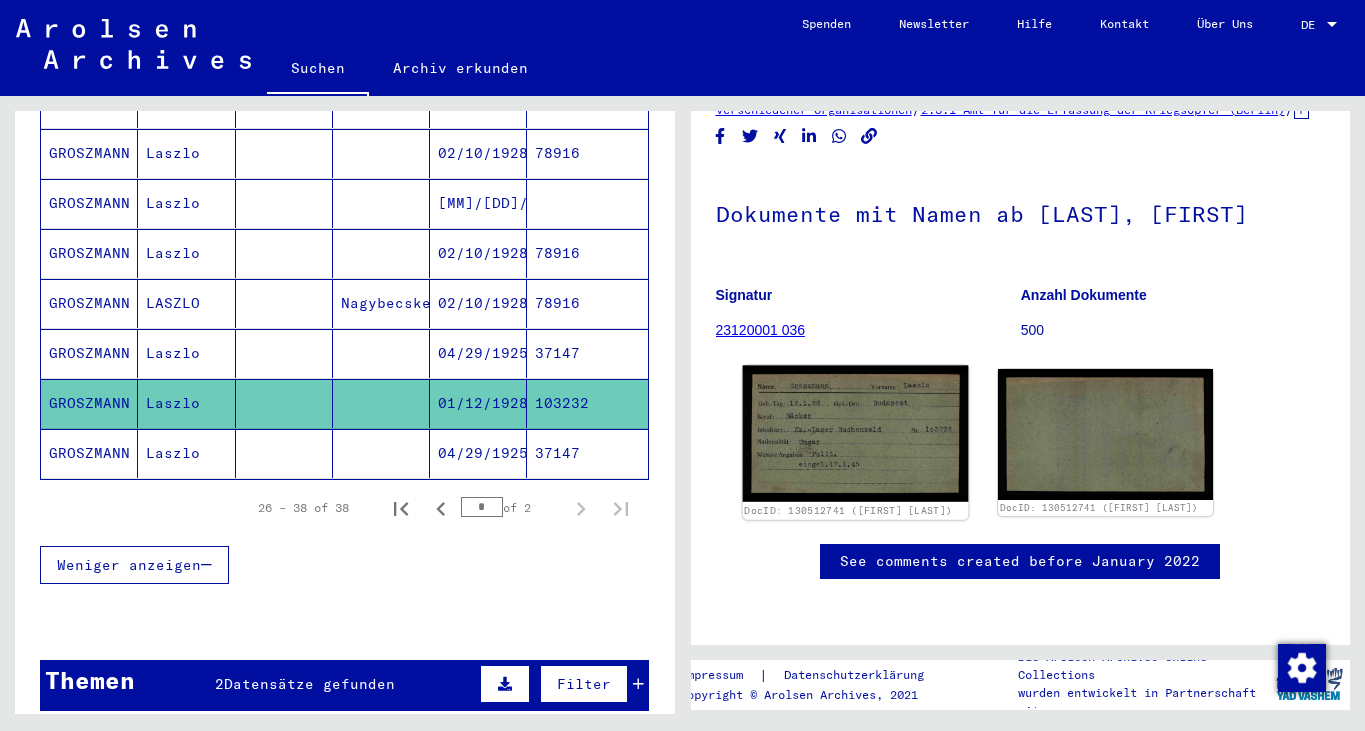 click 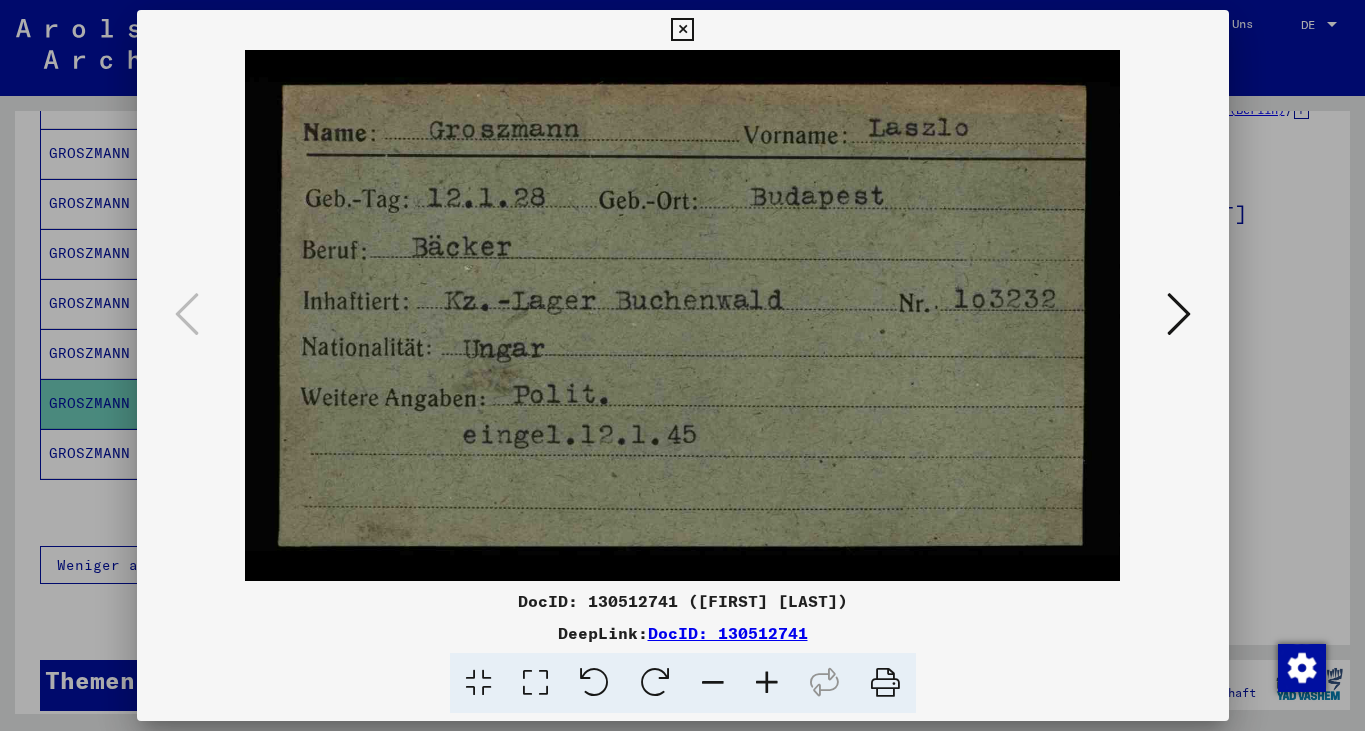 click at bounding box center [682, 30] 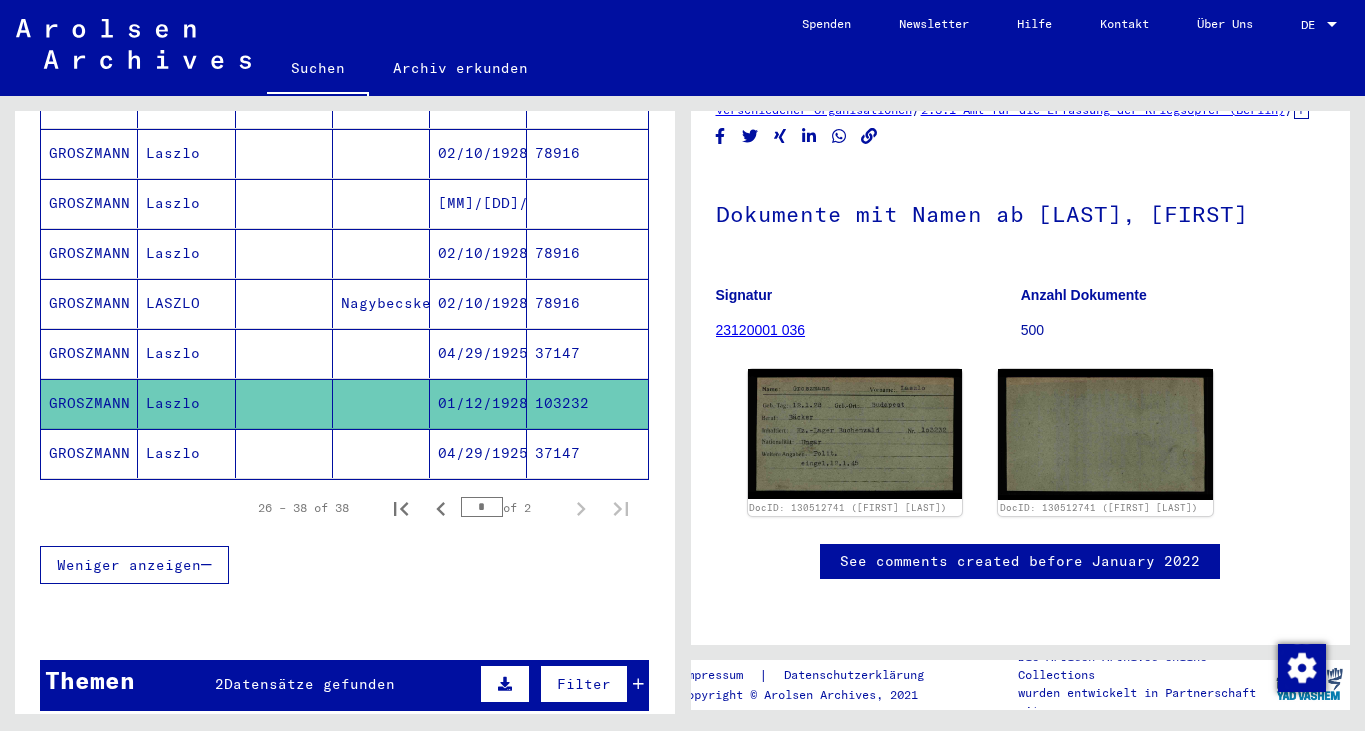 click on "GROSZMANN" 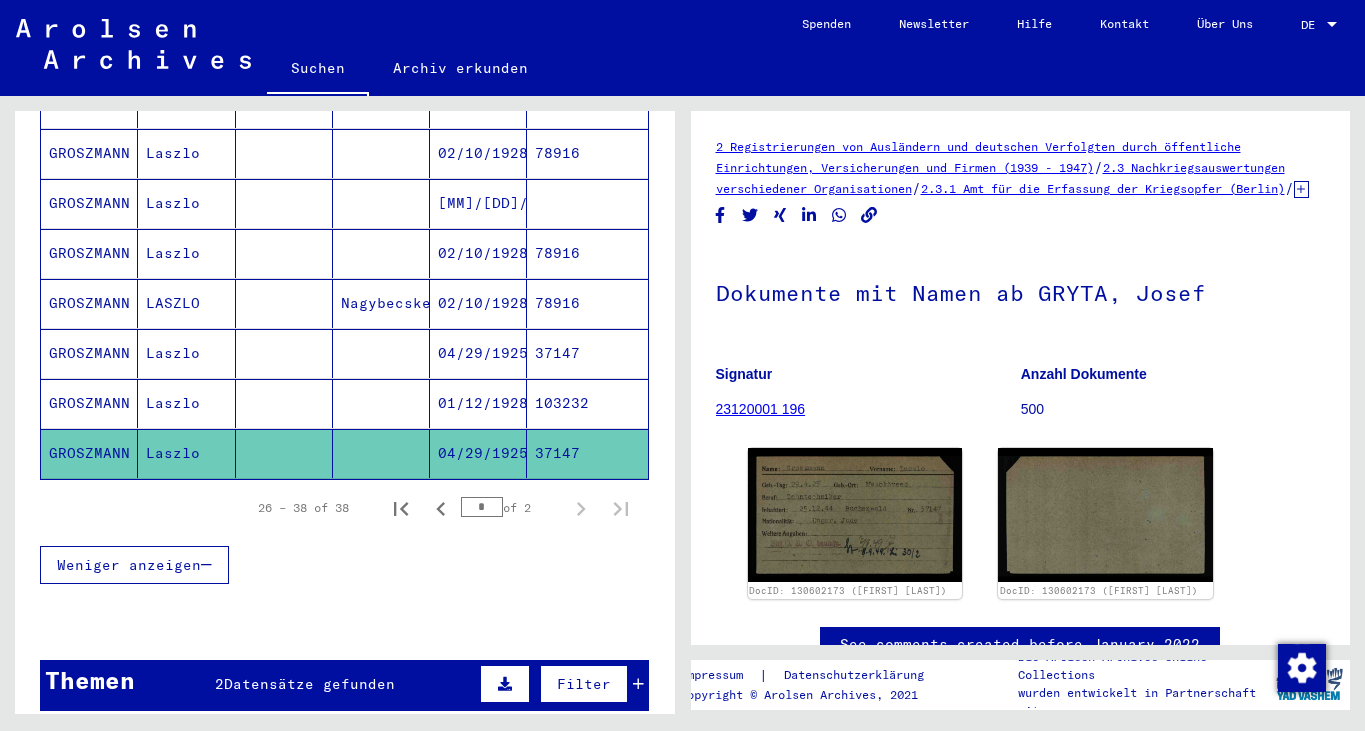 click on "2 Registrierungen von Ausländern und deutschen Verfolgten durch öffentliche Einrichtungen, Versicherungen und Firmen (1939 - 1947)   /   2.3 Nachkriegsauswertungen verschiedener Organisationen   /   2.3.1 Amt für die Erfassung der Kriegsopfer (Berlin)    /   2.3.1.2 Kartei des Amtes für die Erfassung der Kriegsopfer, Berlin   /   Karteikarten vom Amt für die Erfassung von Kriegsopfern, Berlin   /  Dokumente mit Namen ab GRYTA, Josef  Signatur 23120001 196 Anzahl Dokumente 500 DocID: 130602173 ([FIRST] [LAST]) DocID: 130602173 ([FIRST] [LAST]) See comments created before January 2022" 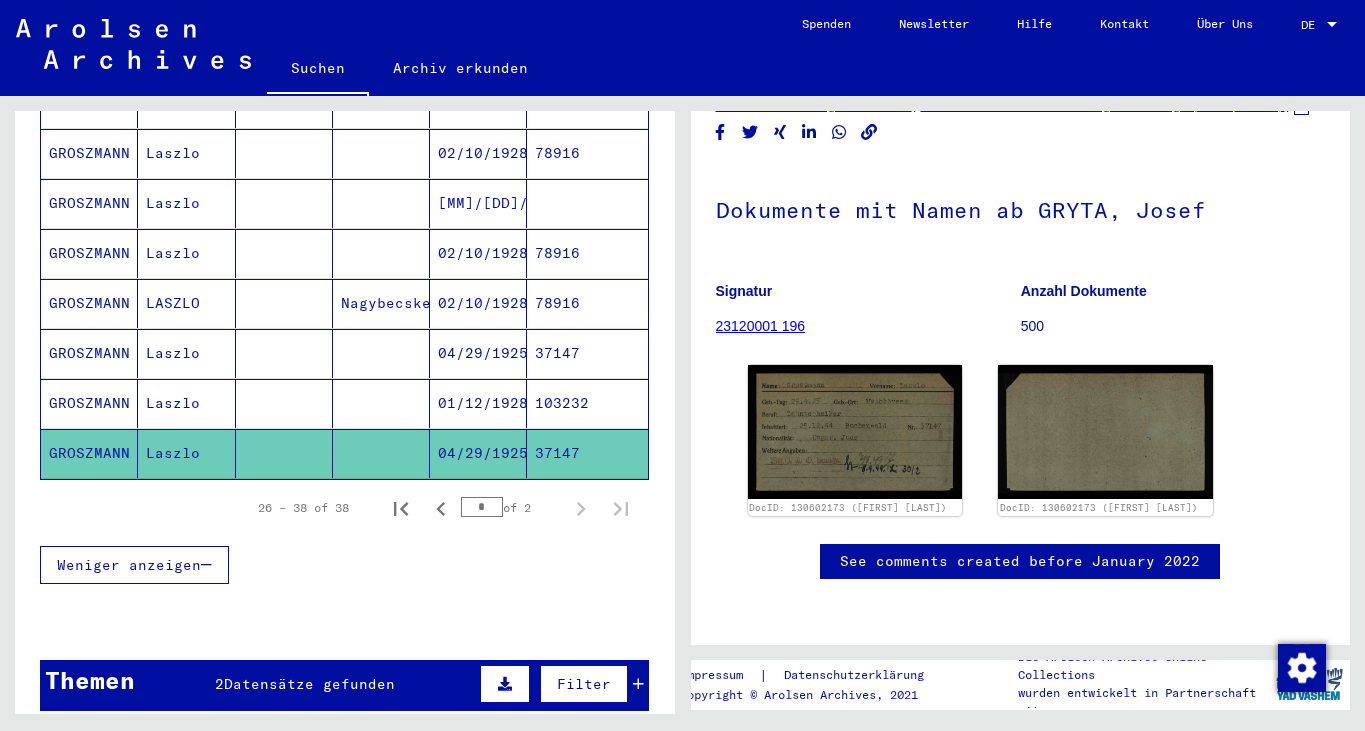 scroll, scrollTop: 137, scrollLeft: 0, axis: vertical 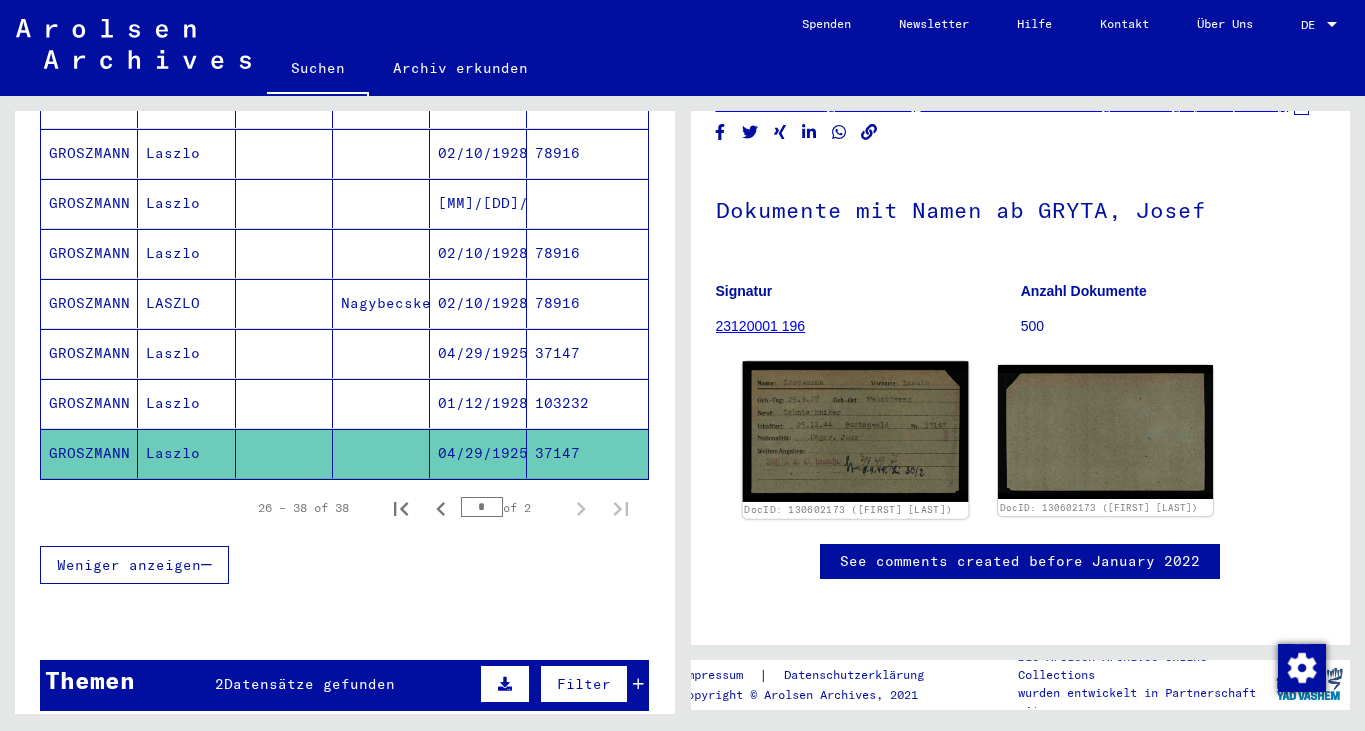 click 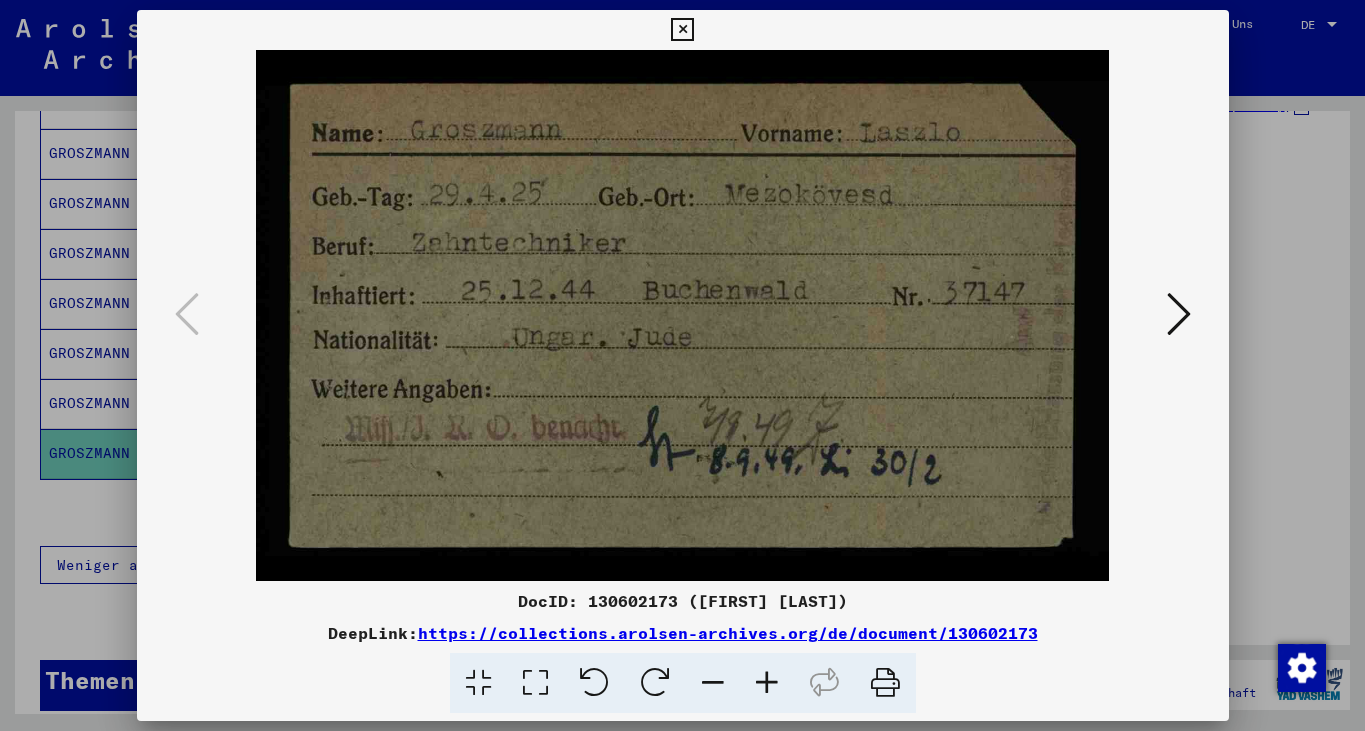 click at bounding box center (682, 30) 